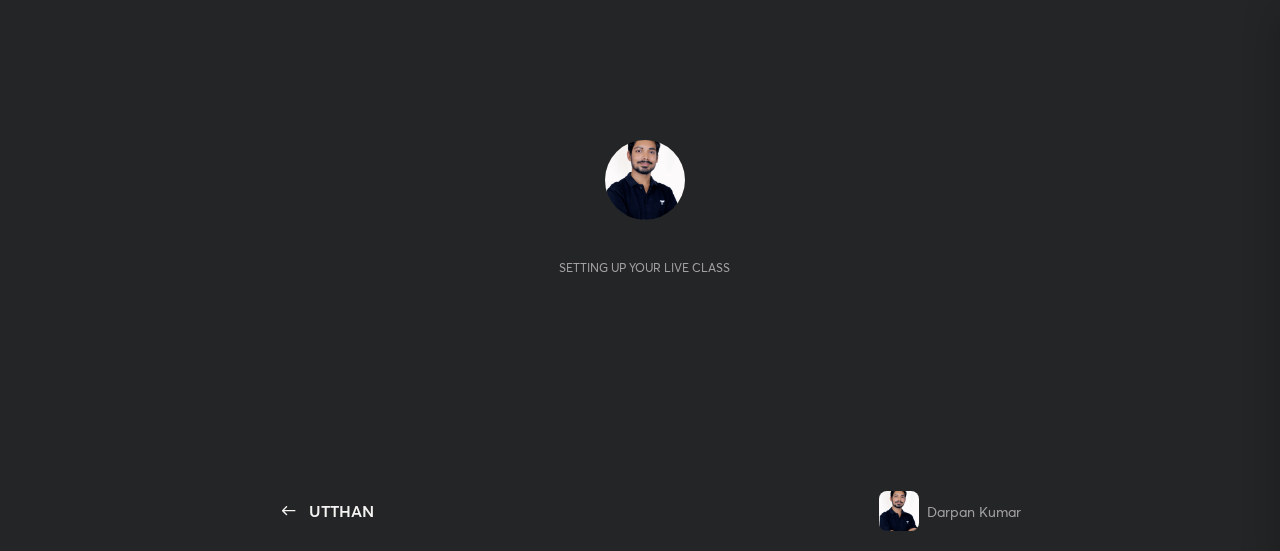 scroll, scrollTop: 0, scrollLeft: 0, axis: both 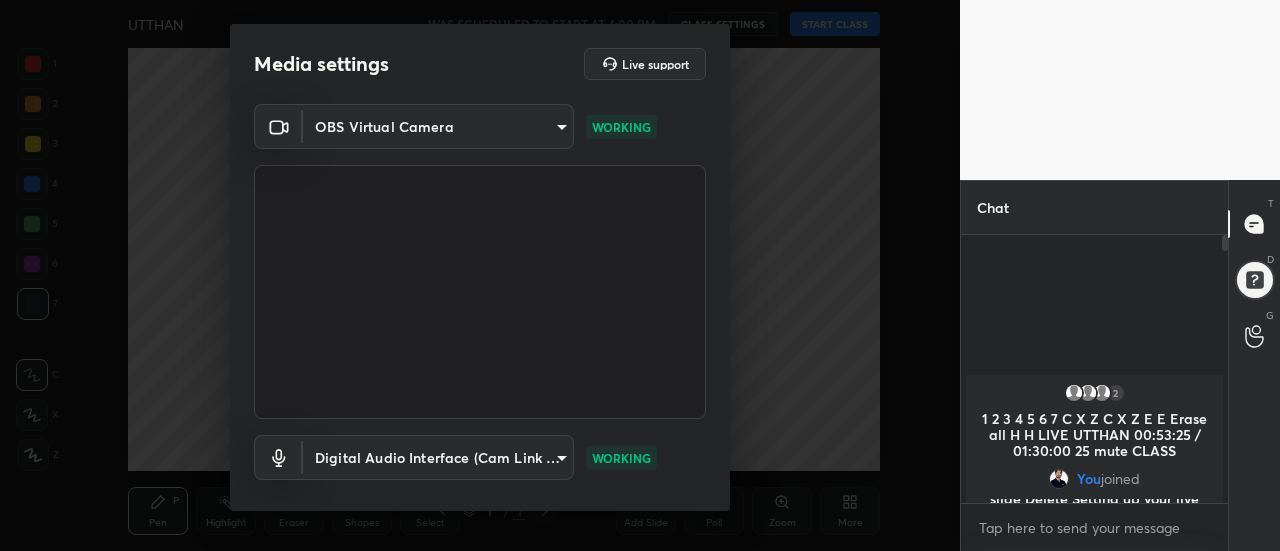 click on "1 2 3 4 5 6 7 C X Z C X Z E E Erase all   H H UTTHAN WAS SCHEDULED TO START AT  4:00 PM CLASS SETTINGS START CLASS Setting up your live class Back UTTHAN Darpan Kumar Pen P Highlight H Eraser Shapes L Select S 1 / 1 Add Slide Poll Zoom More Chat 2 [LAST], [LAST], [LAST]  joined You  joined 1 NEW MESSAGE Enable hand raising Enable raise hand to speak to learners. Once enabled, chat will be turned off temporarily. Enable x   introducing Raise a hand with a doubt Now learners can raise their hand along with a doubt  How it works? Doubts asked by learners will show up here Raise hand disabled You have disabled Raise hand currently. Enable it to invite learners to speak Enable Can't raise hand Looks like educator just invited you to speak. Please wait before you can raise your hand again. Got it T Messages (T) D Doubts (D) G Raise Hand (G) Report an issue Reason for reporting Buffering Chat not working Audio - Video sync issue Educator video quality low ​ Attach an image Report Media settings WORKING" at bounding box center [640, 275] 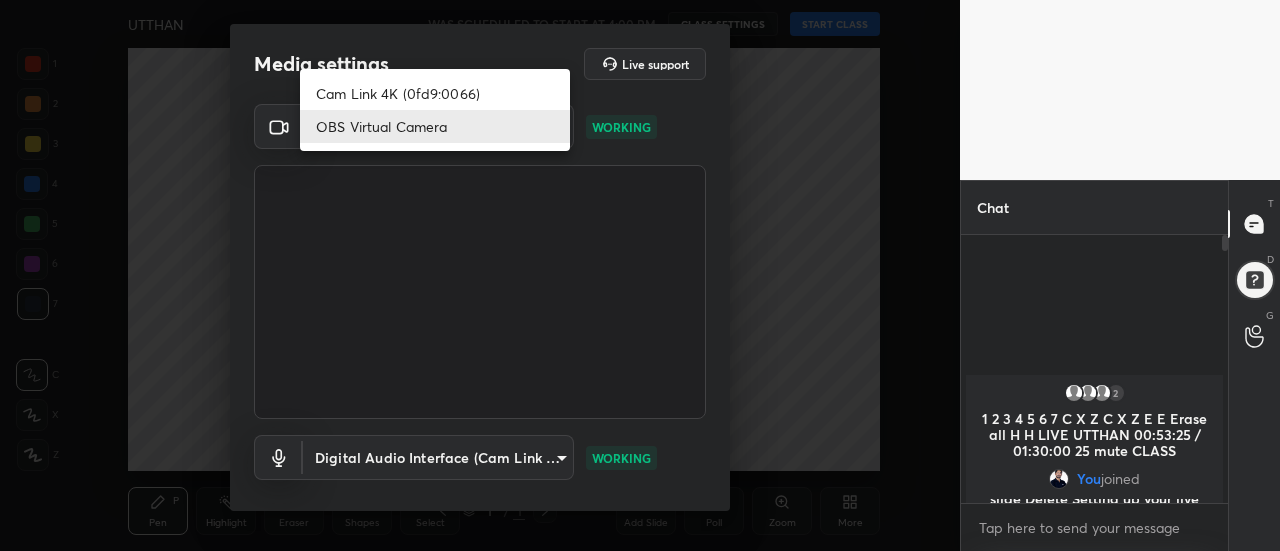 click on "Cam Link 4K (0fd9:0066)" at bounding box center [435, 93] 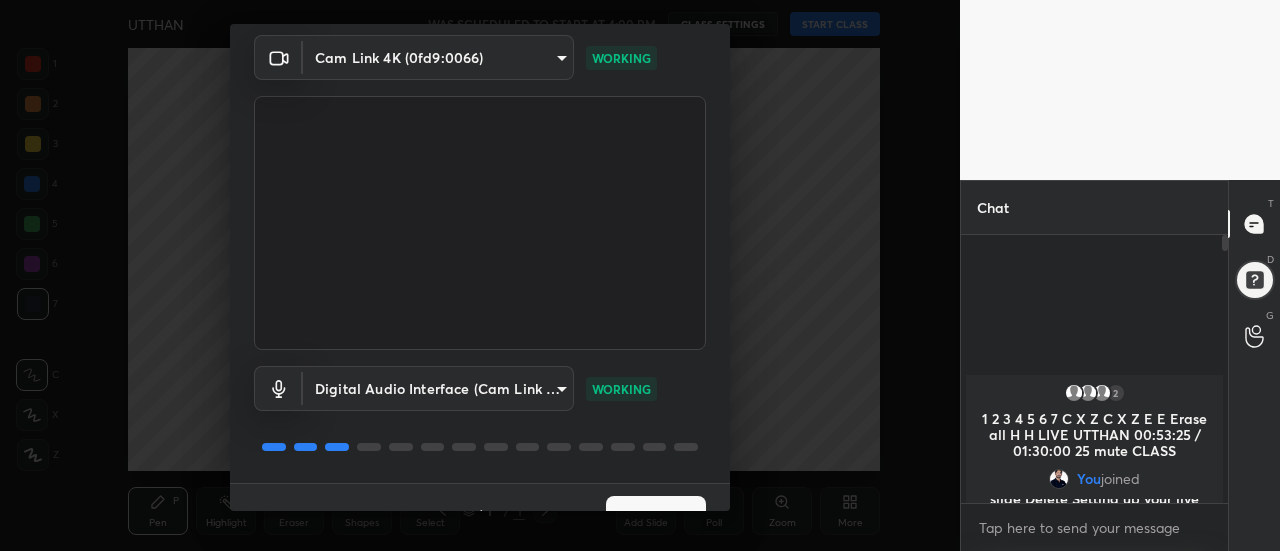 scroll, scrollTop: 105, scrollLeft: 0, axis: vertical 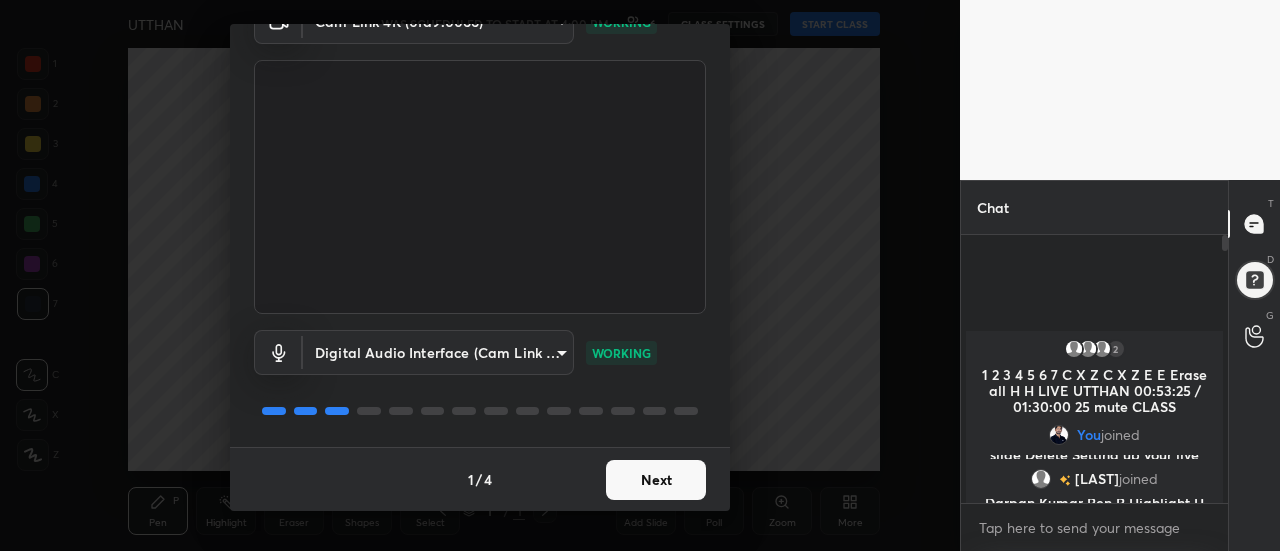 click on "Next" at bounding box center (656, 480) 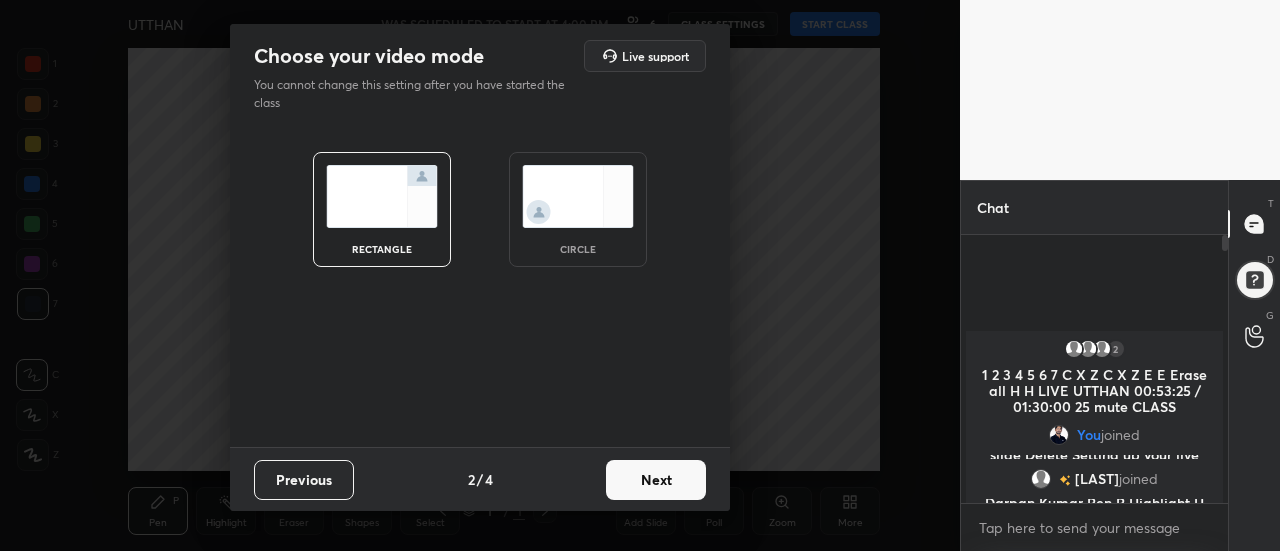 scroll, scrollTop: 0, scrollLeft: 0, axis: both 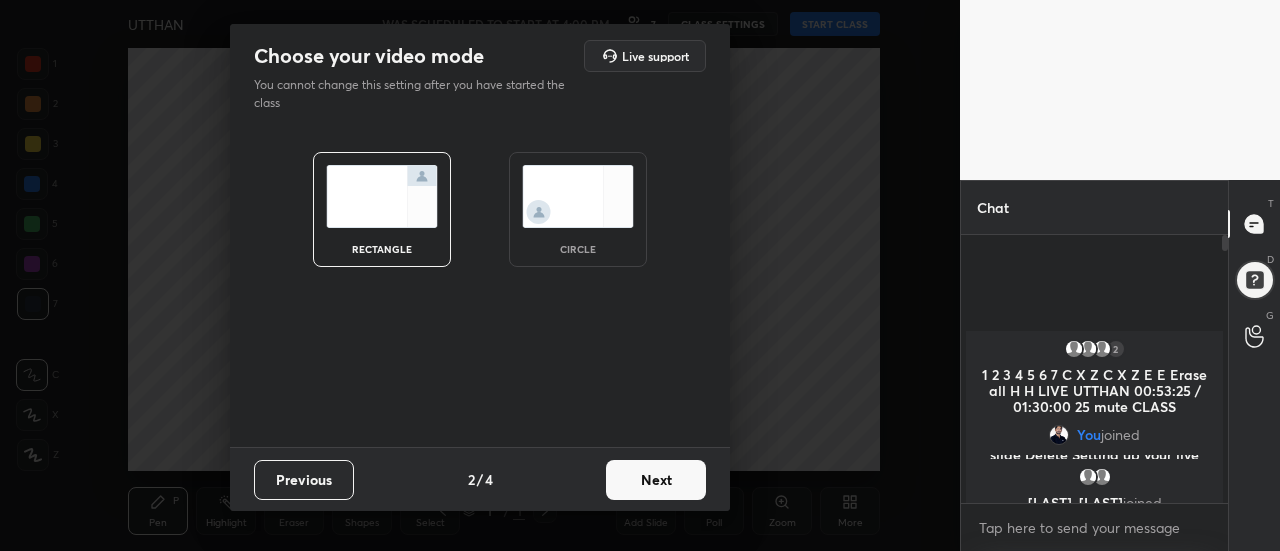click on "Next" at bounding box center (656, 480) 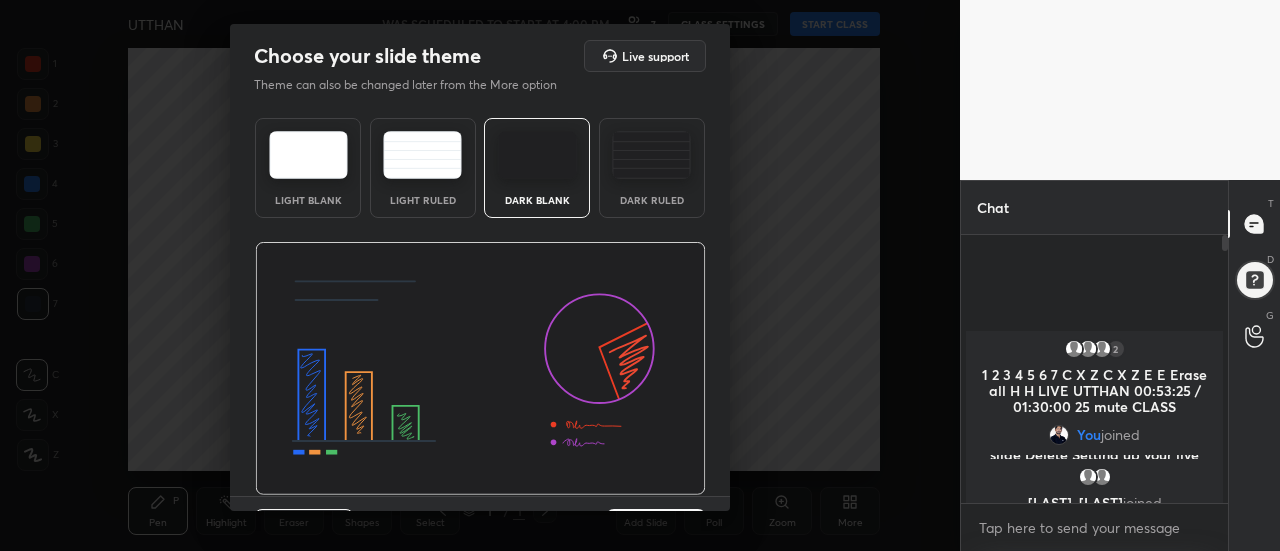 scroll, scrollTop: 49, scrollLeft: 0, axis: vertical 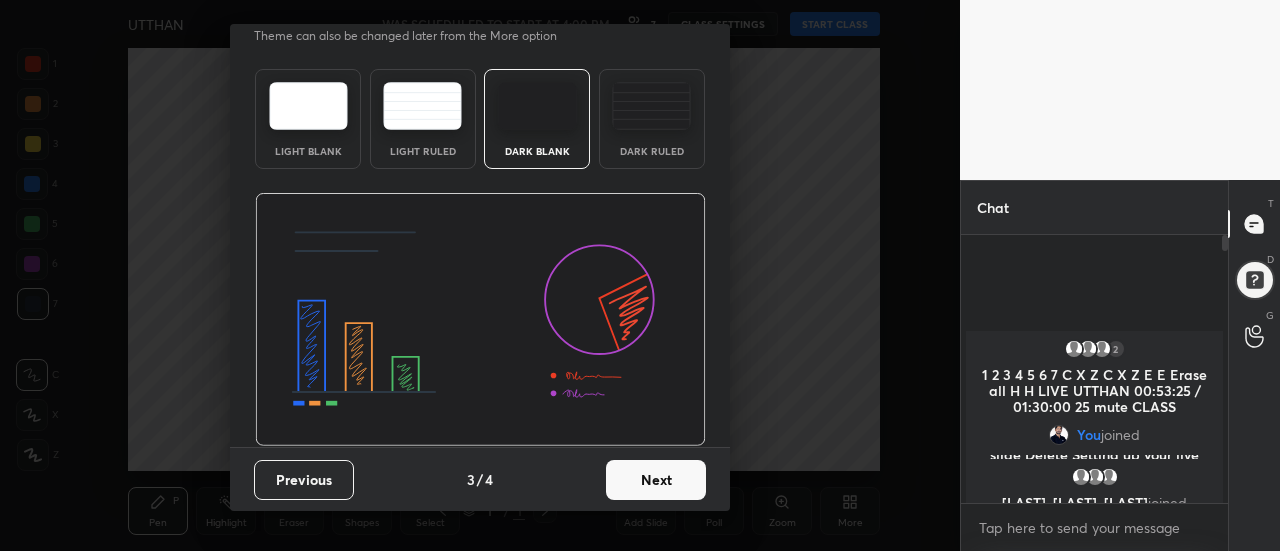 click on "Next" at bounding box center (656, 480) 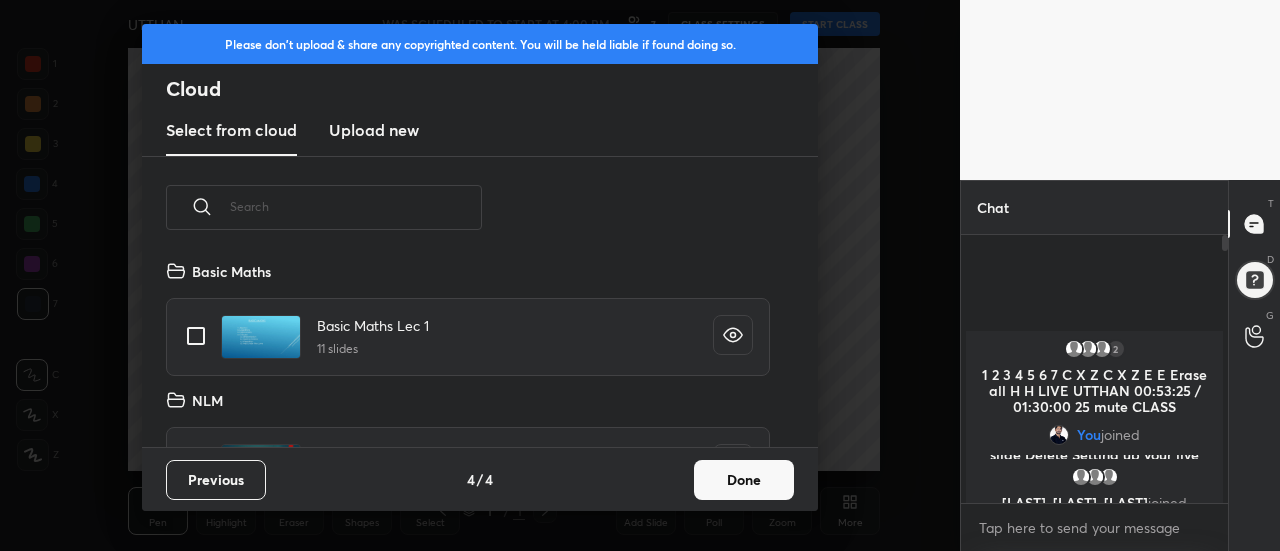 scroll, scrollTop: 7, scrollLeft: 11, axis: both 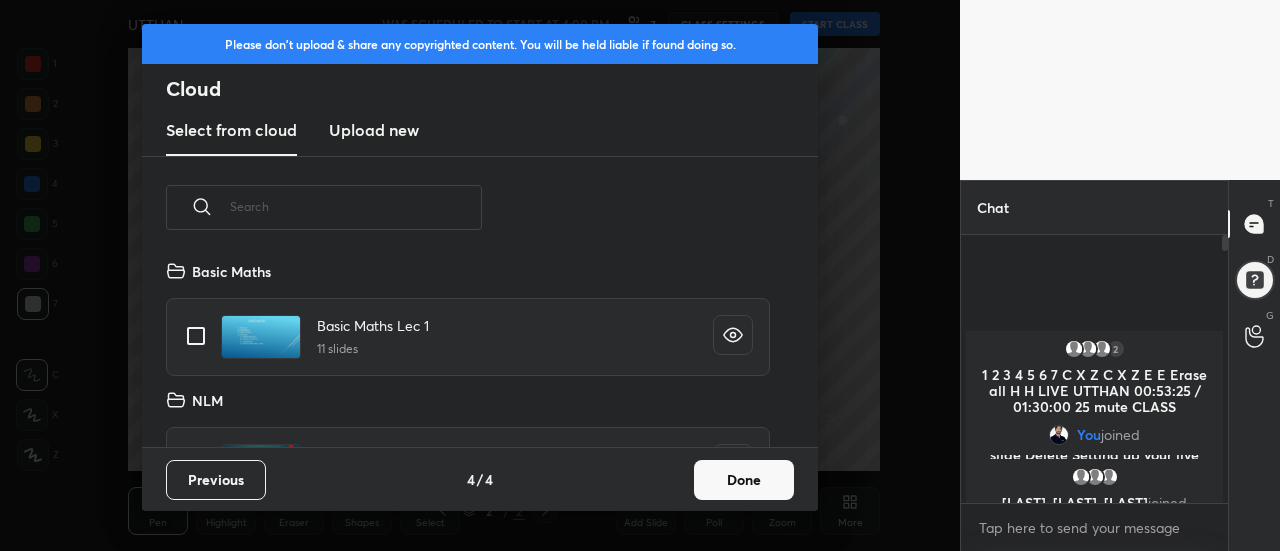 click on "Done" at bounding box center [744, 480] 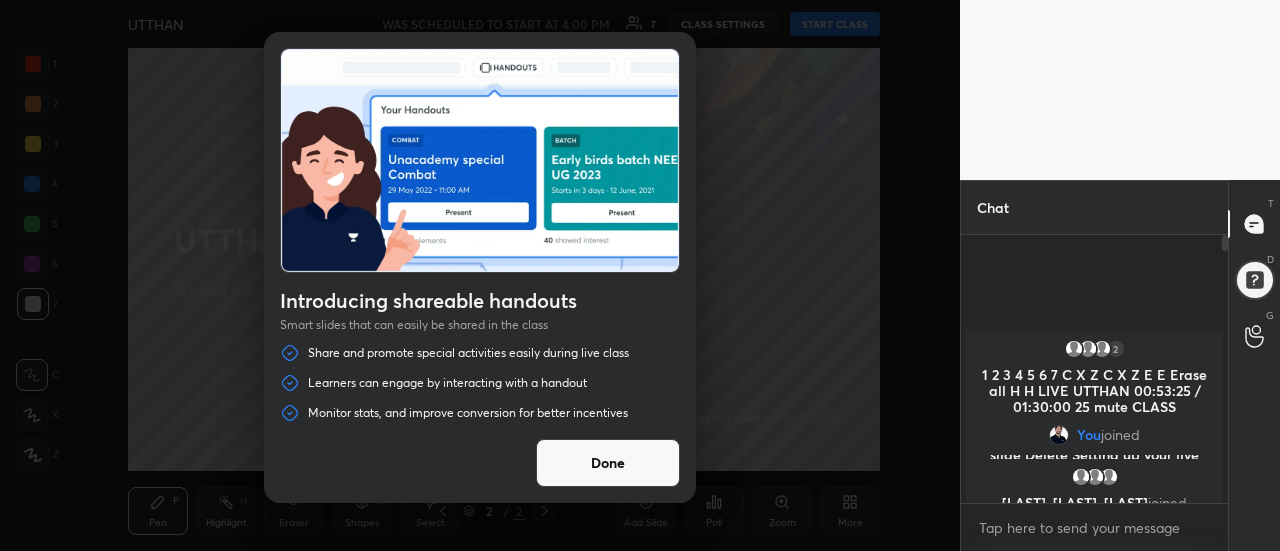 click on "Done" at bounding box center [608, 463] 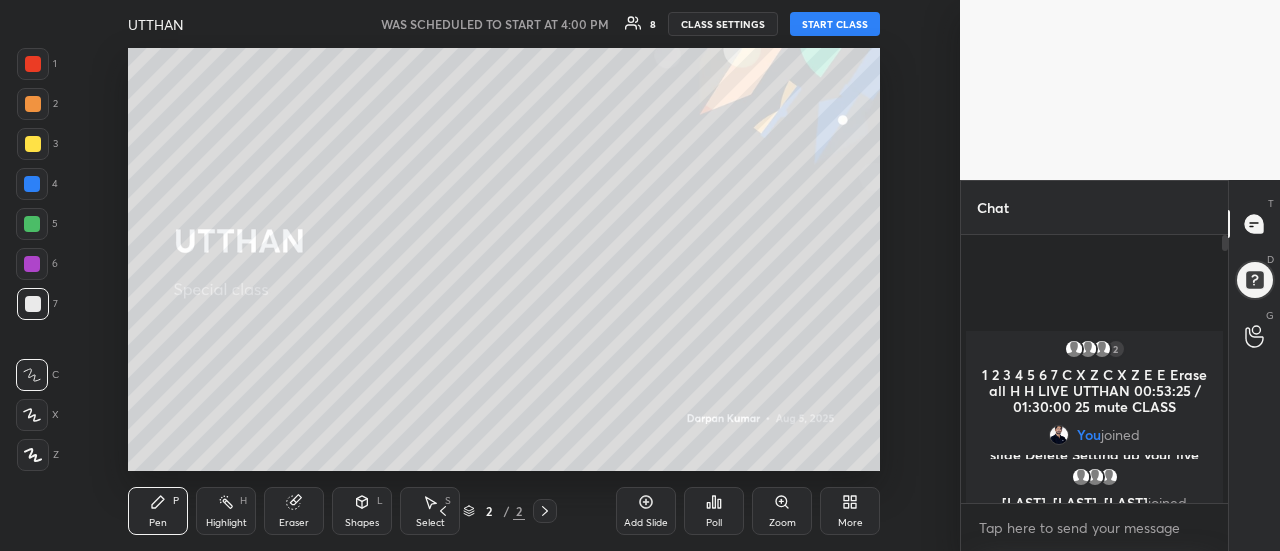 click 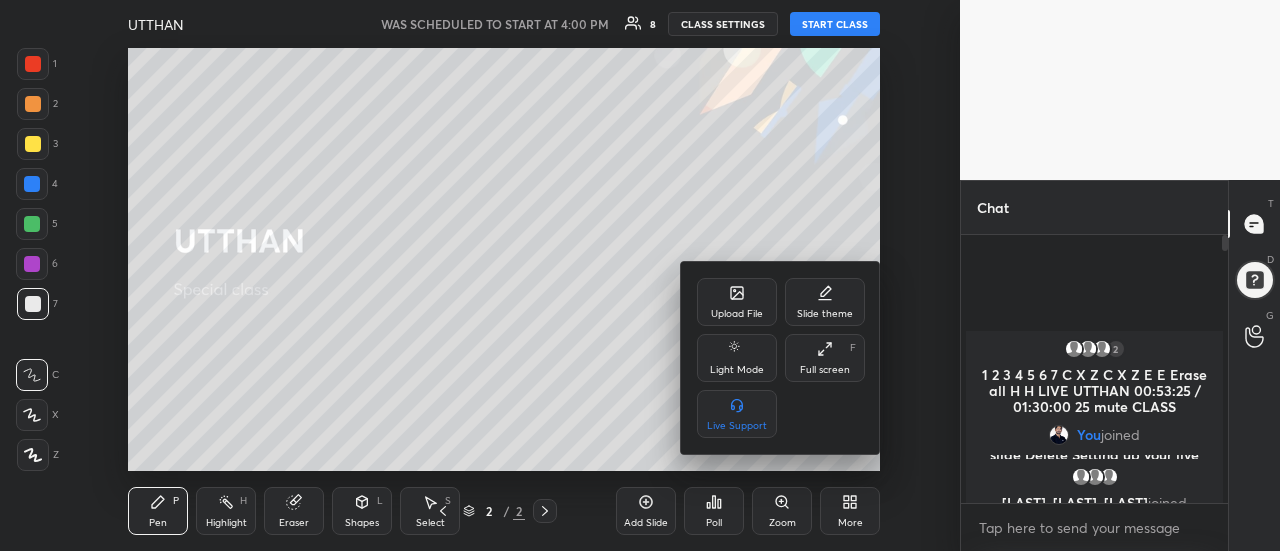 click on "Full screen F" at bounding box center (825, 358) 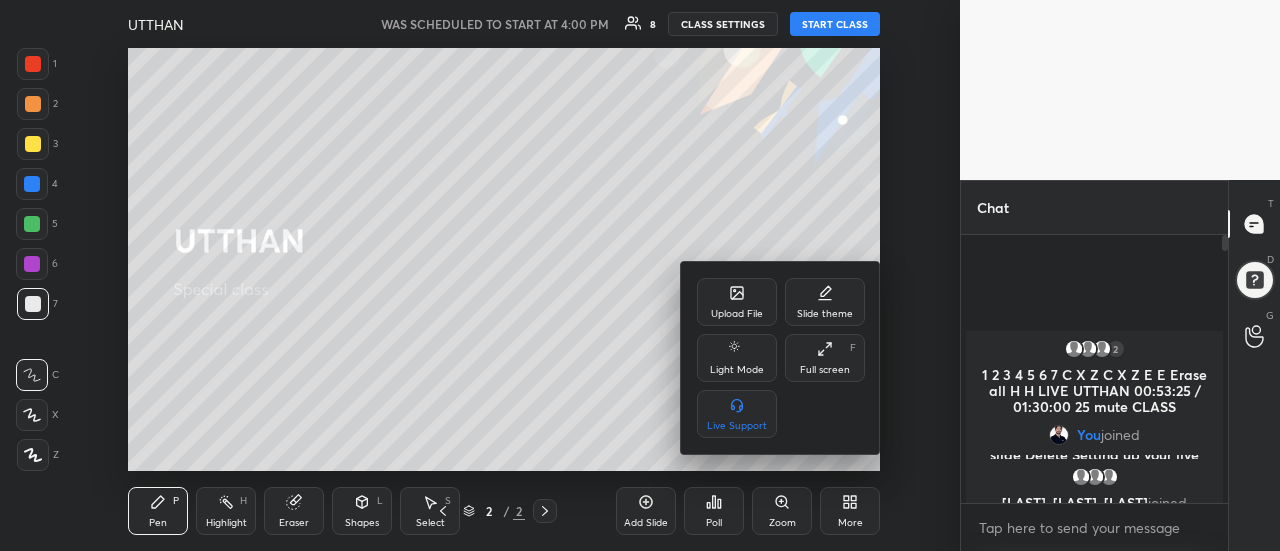 click on "Slide theme" at bounding box center [825, 314] 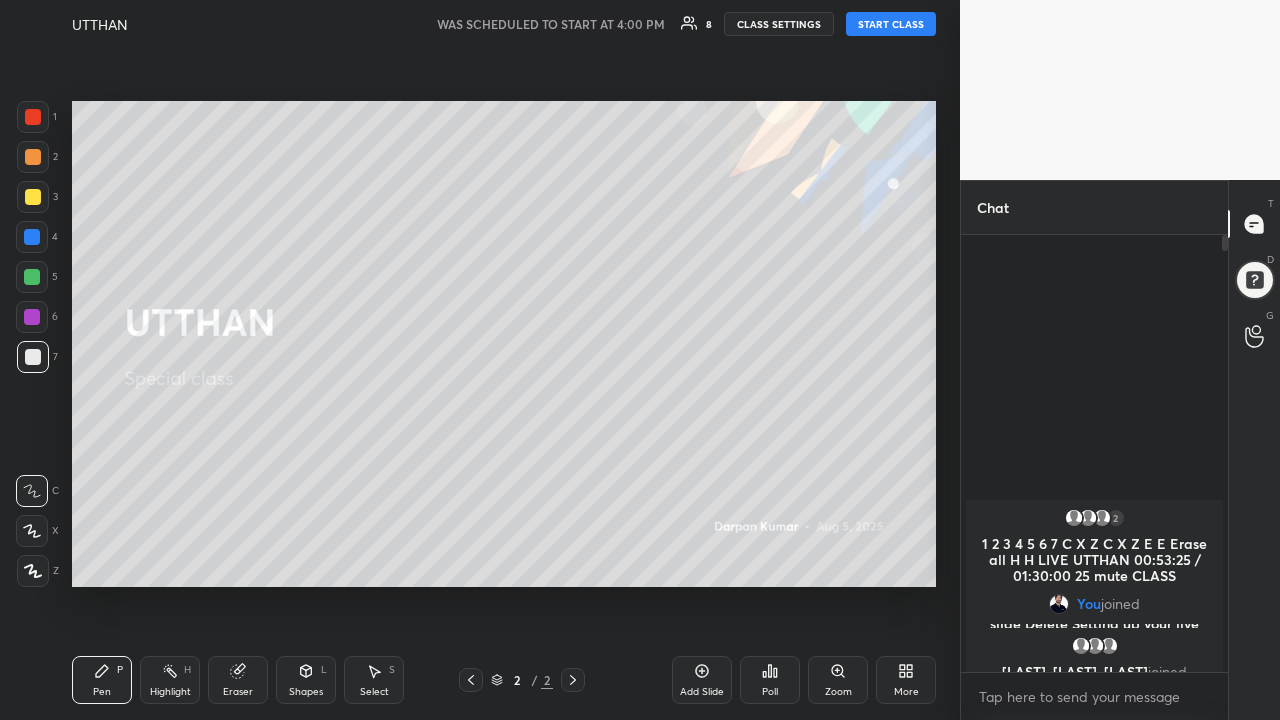 scroll, scrollTop: 99408, scrollLeft: 99120, axis: both 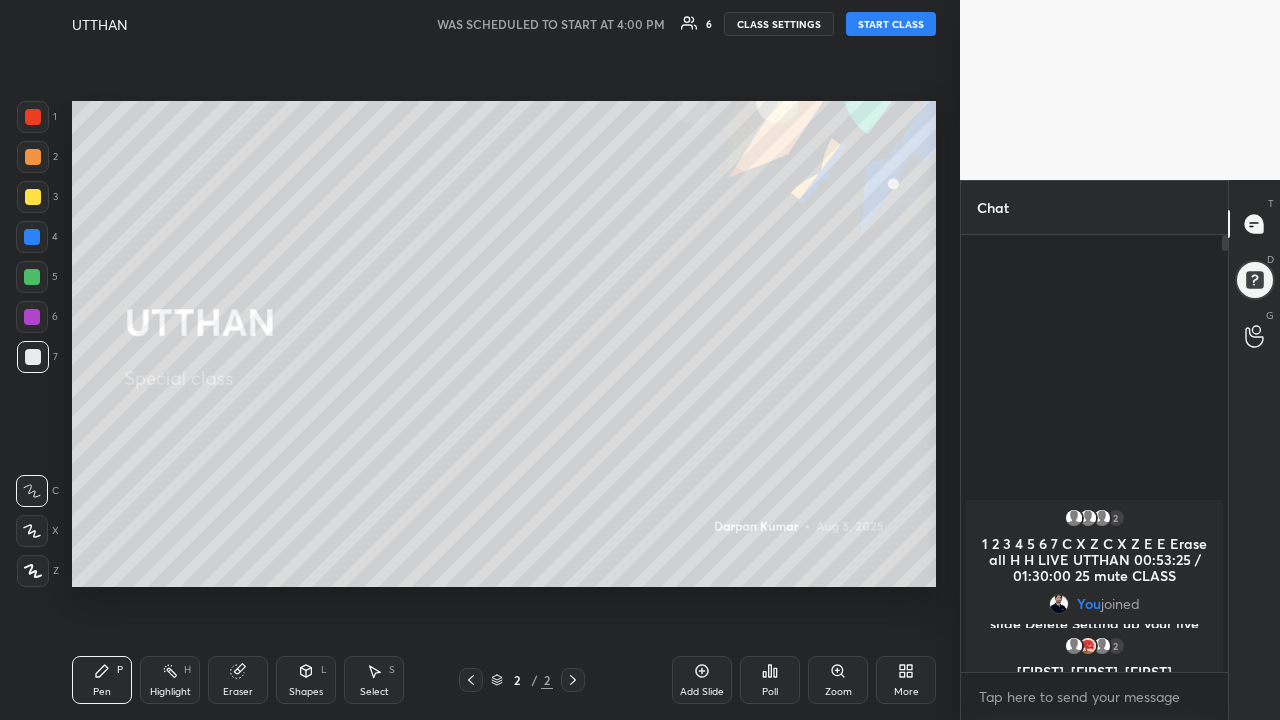 click on "Eraser" at bounding box center (238, 680) 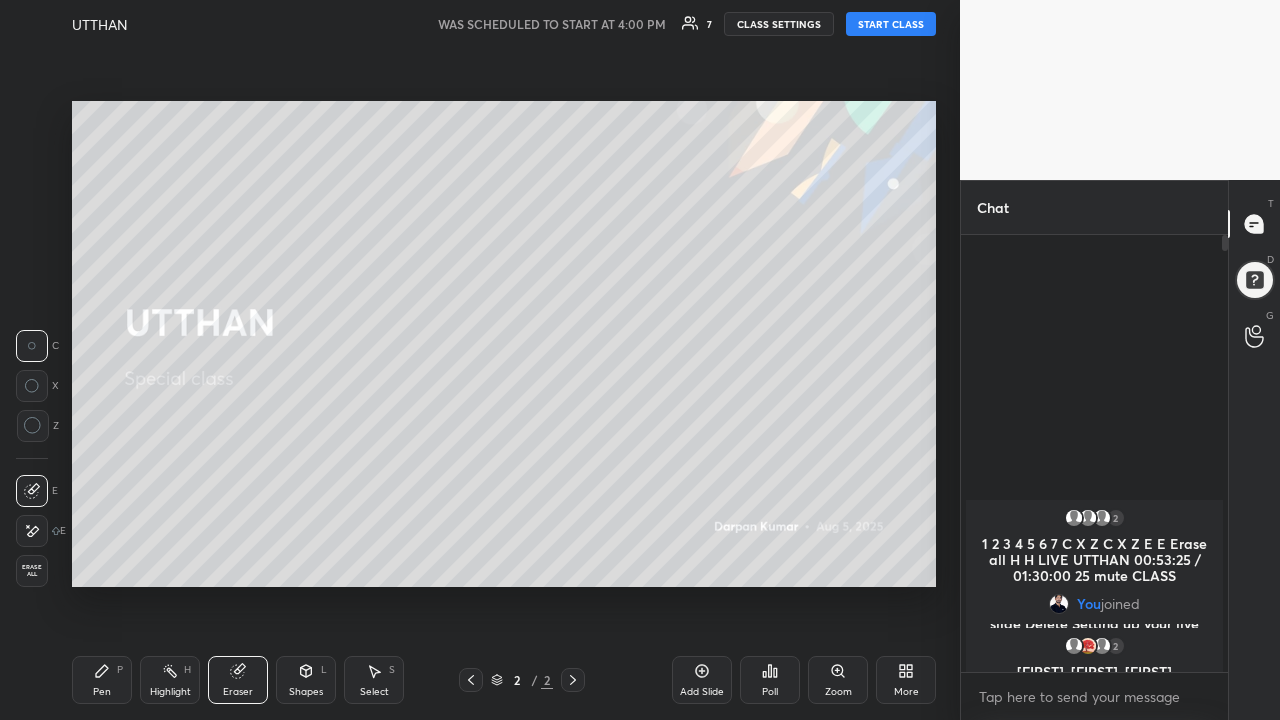 click on "Pen" at bounding box center (102, 692) 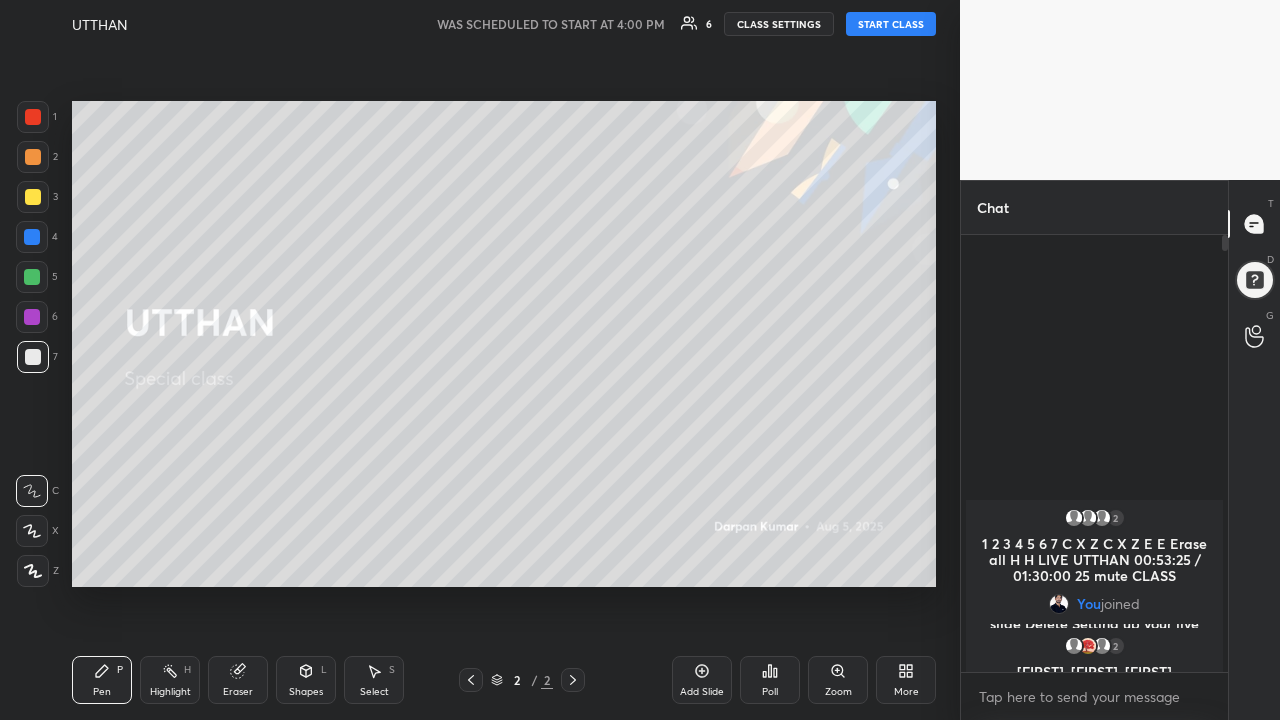 click on "START CLASS" at bounding box center [891, 24] 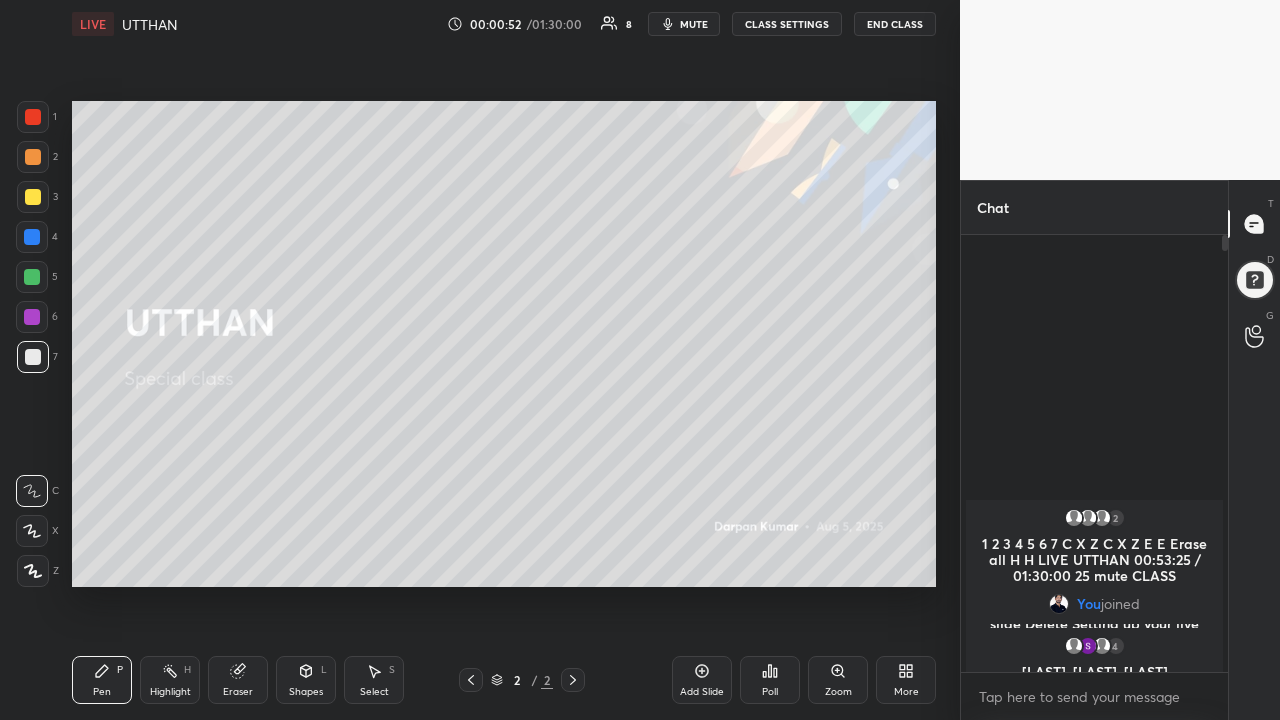 click at bounding box center [32, 317] 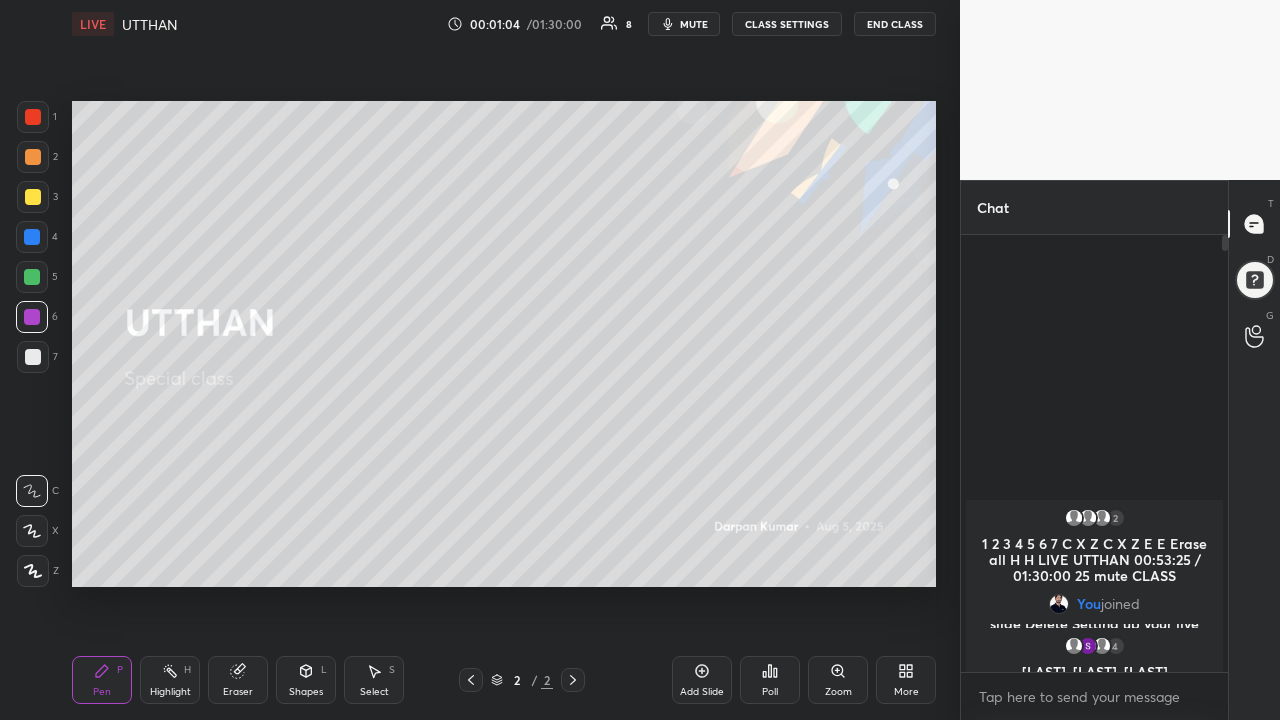 click on "Add Slide" at bounding box center (702, 680) 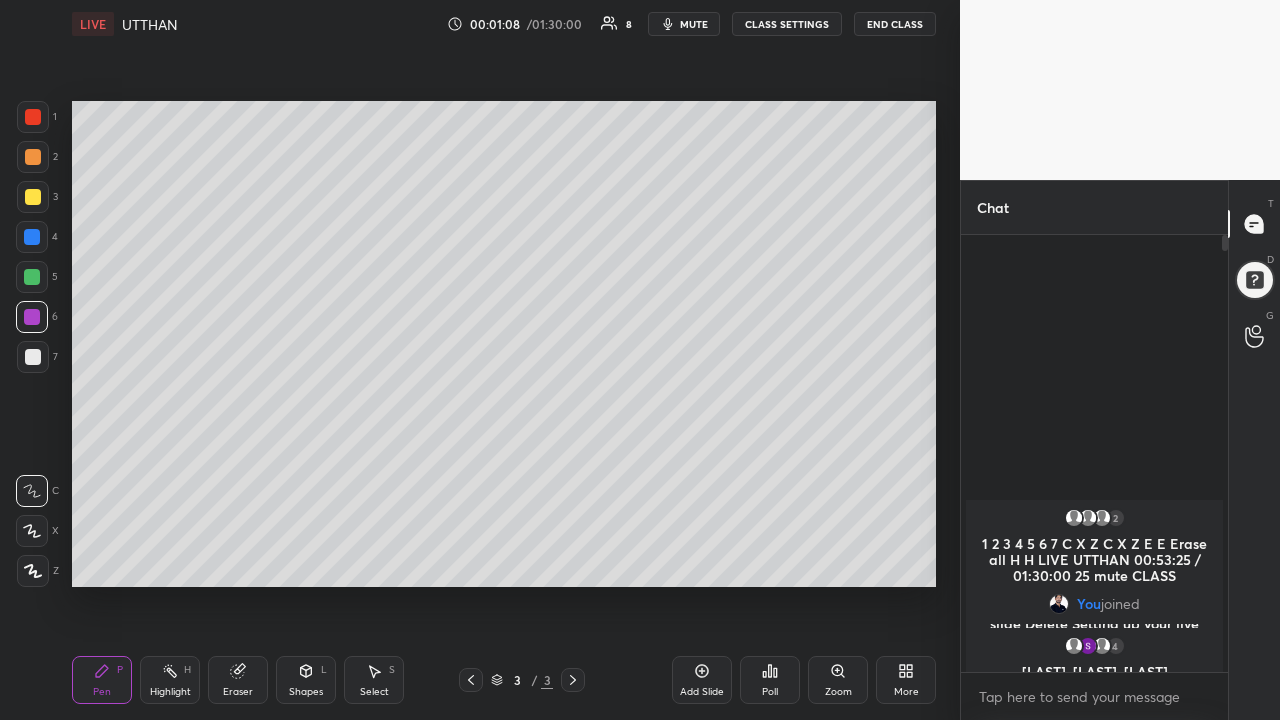 click at bounding box center [33, 357] 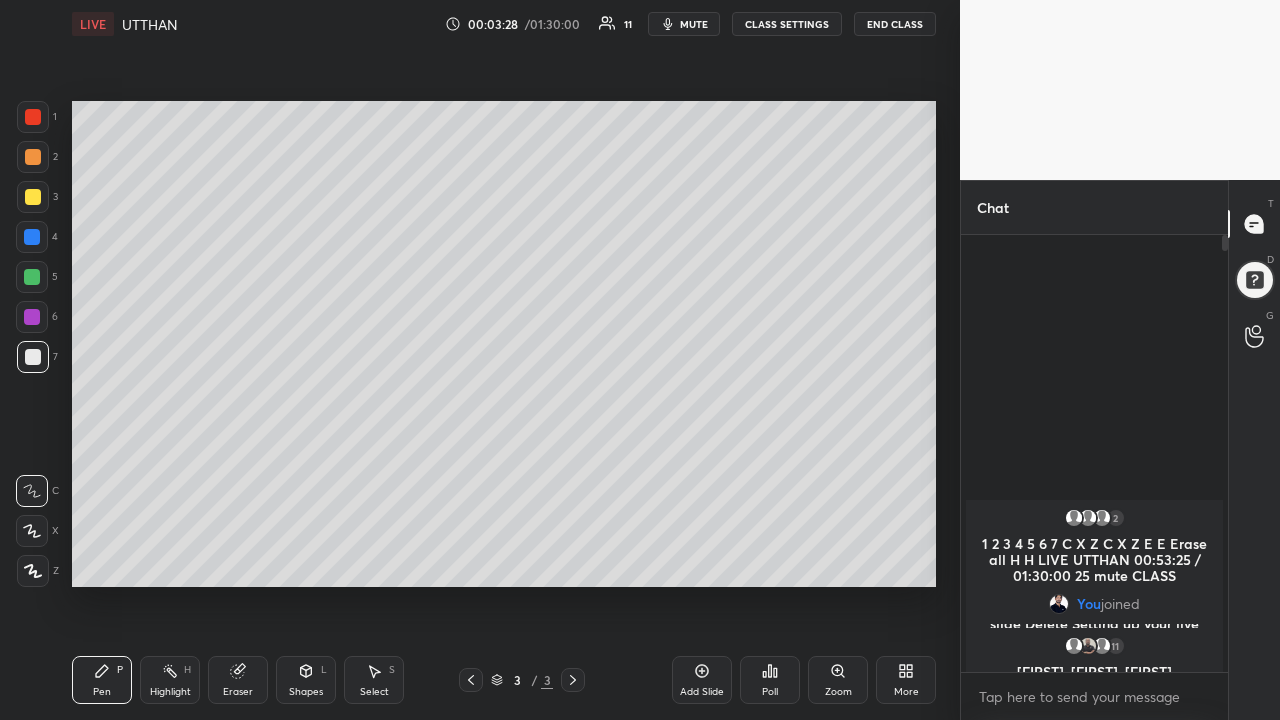 click at bounding box center [32, 277] 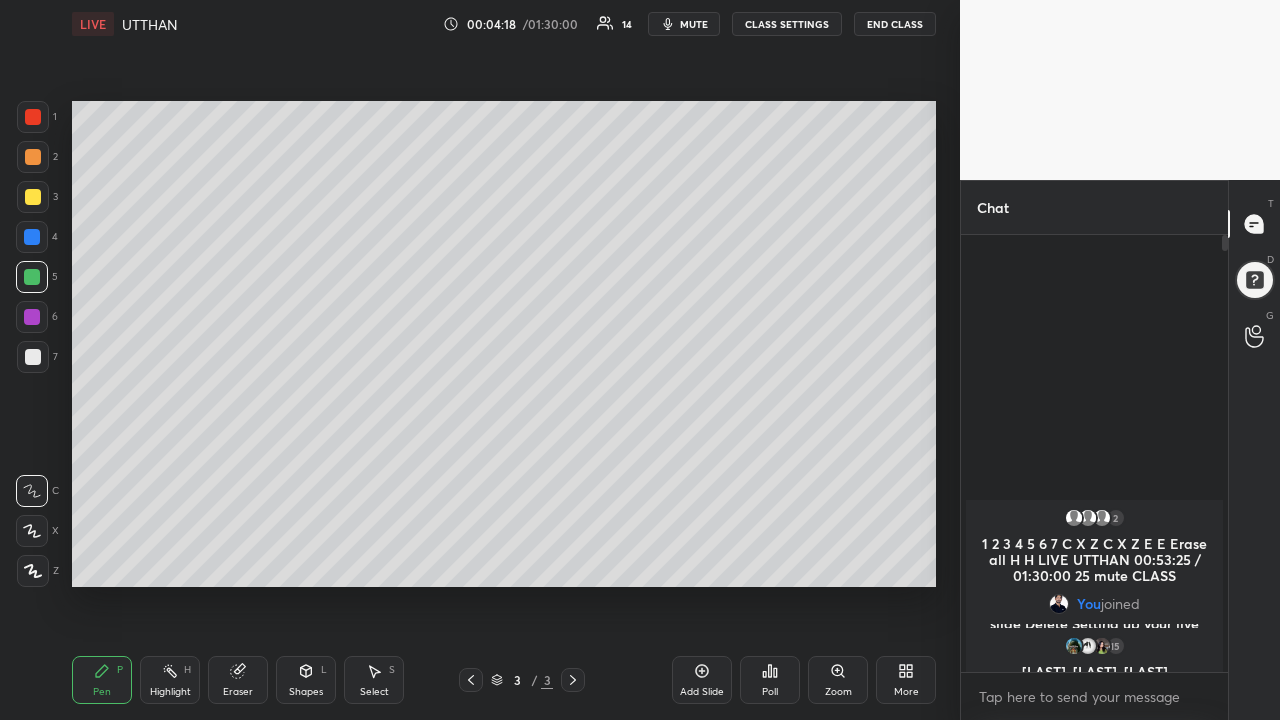 click at bounding box center [33, 197] 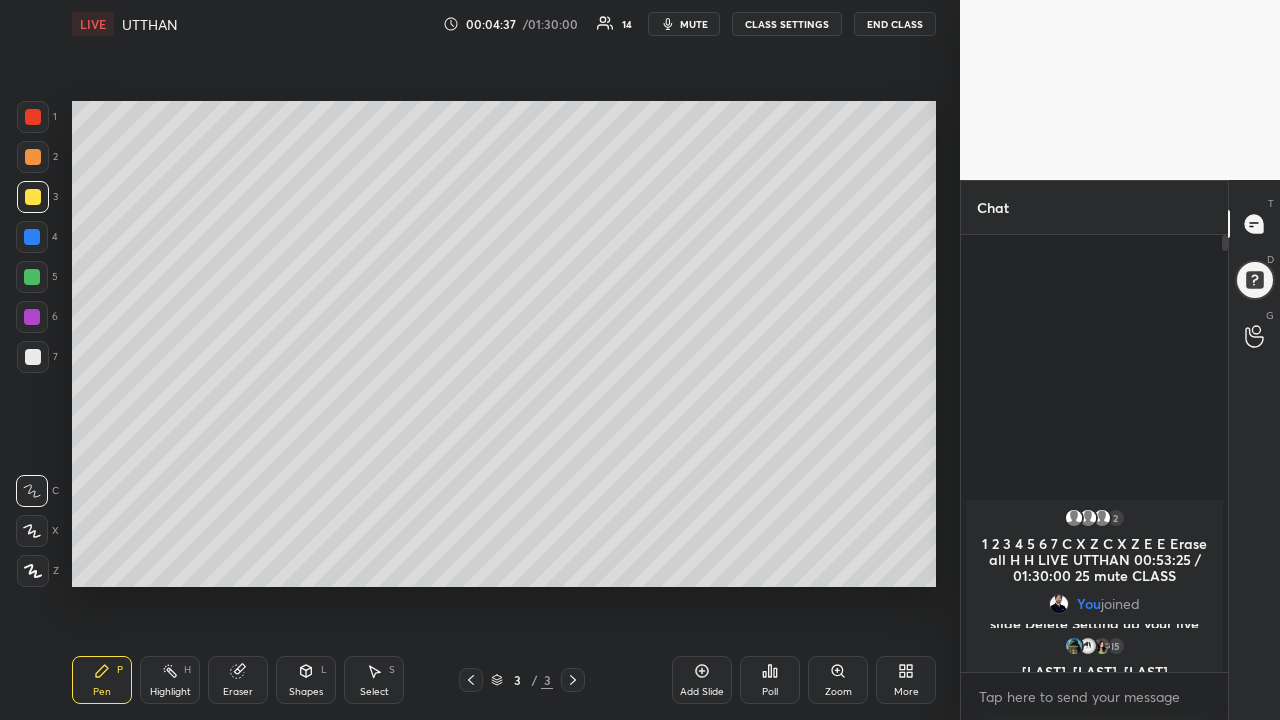 click 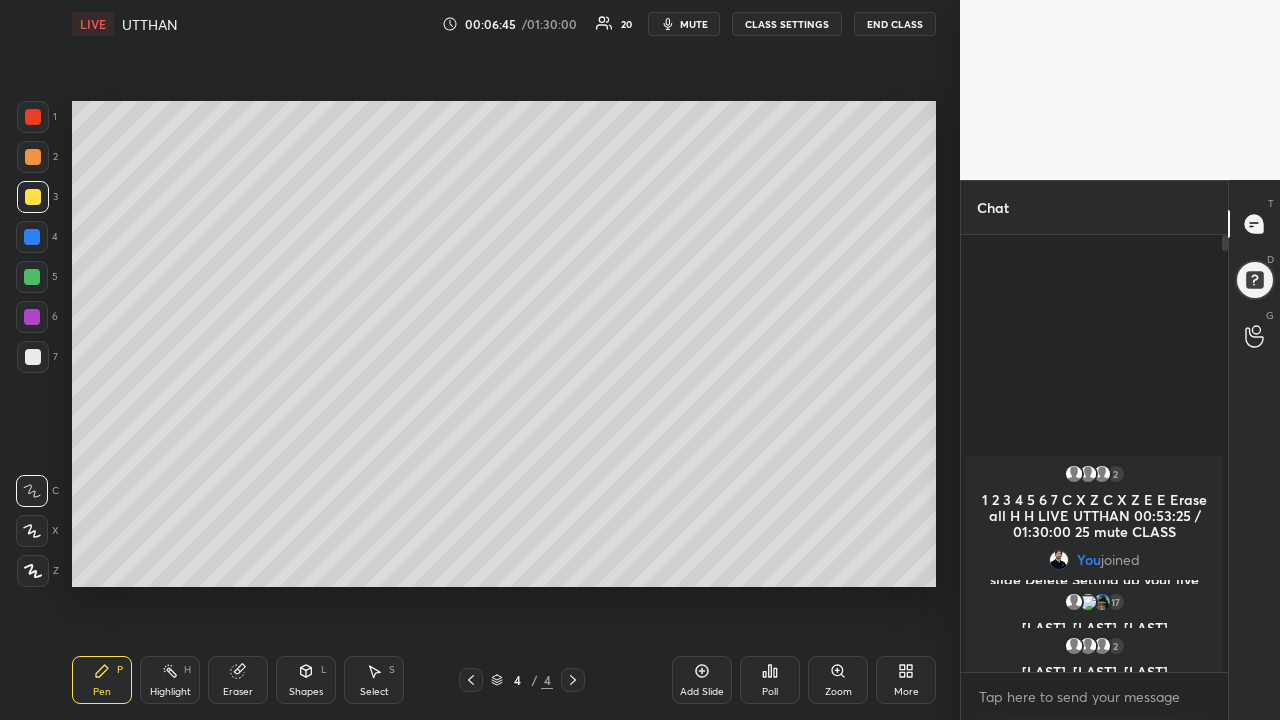 click on "Add Slide" at bounding box center (702, 680) 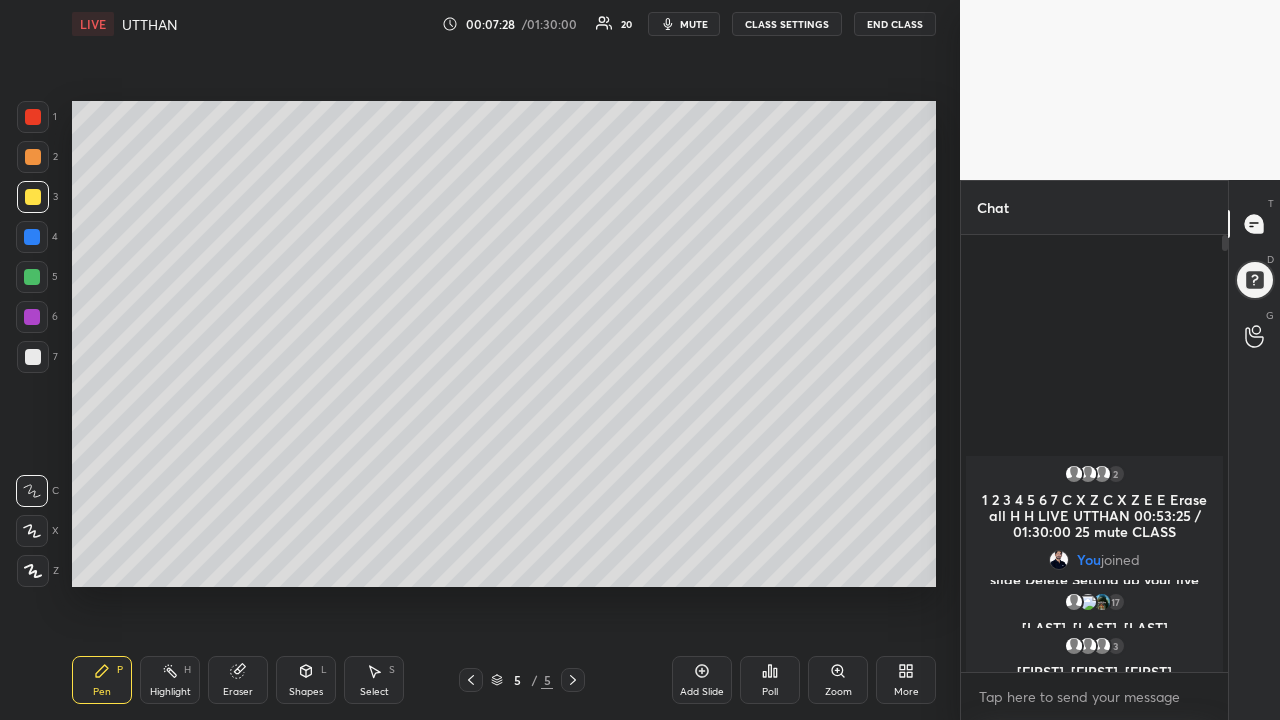click 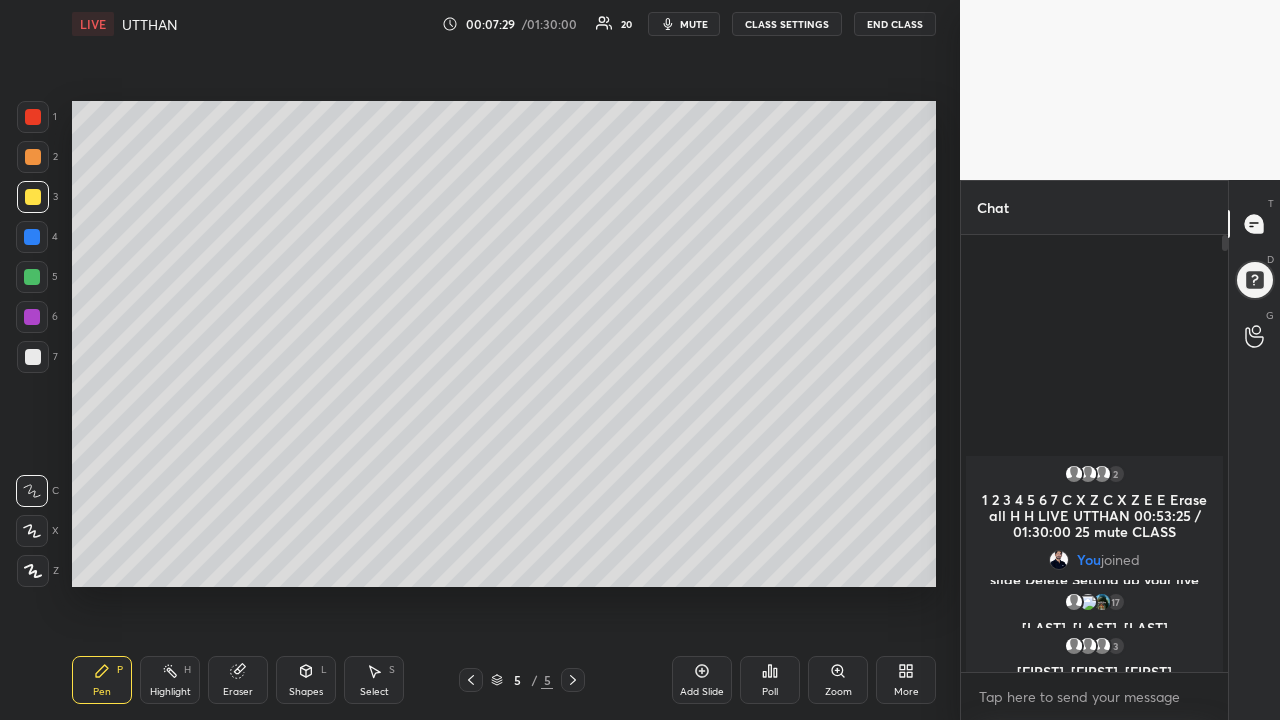 click on "Add Slide" at bounding box center (702, 680) 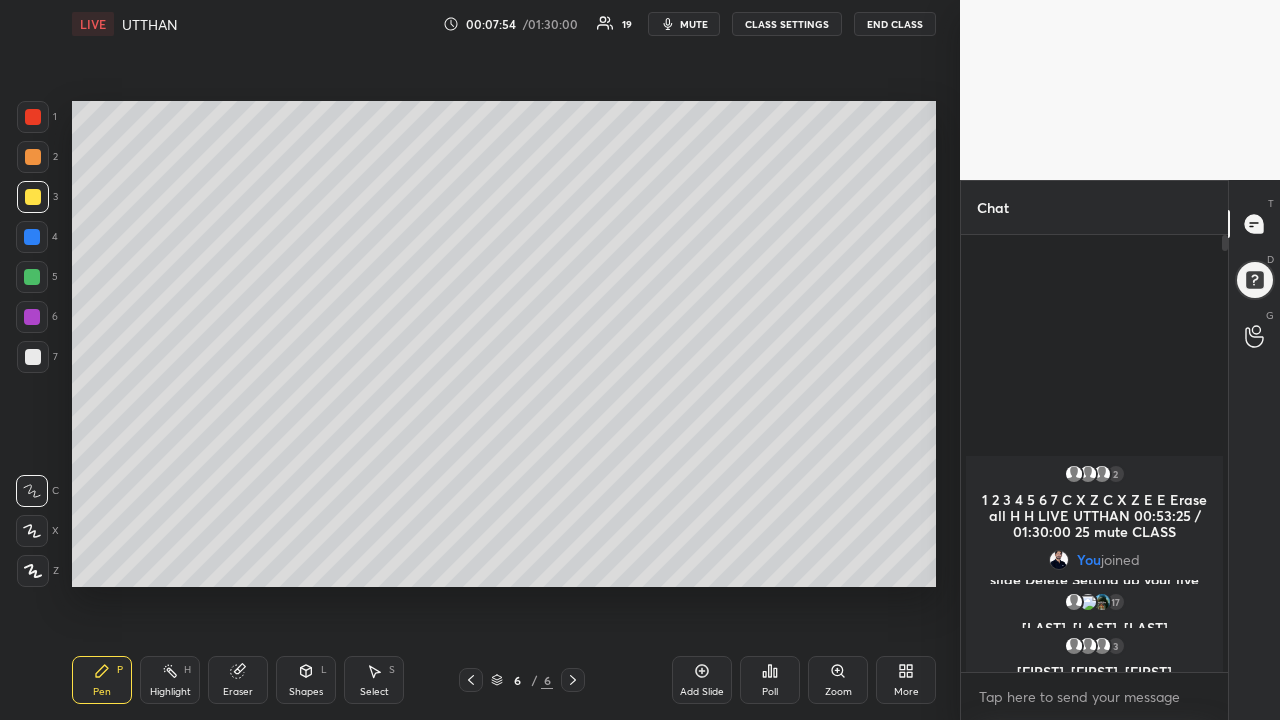 click at bounding box center (32, 317) 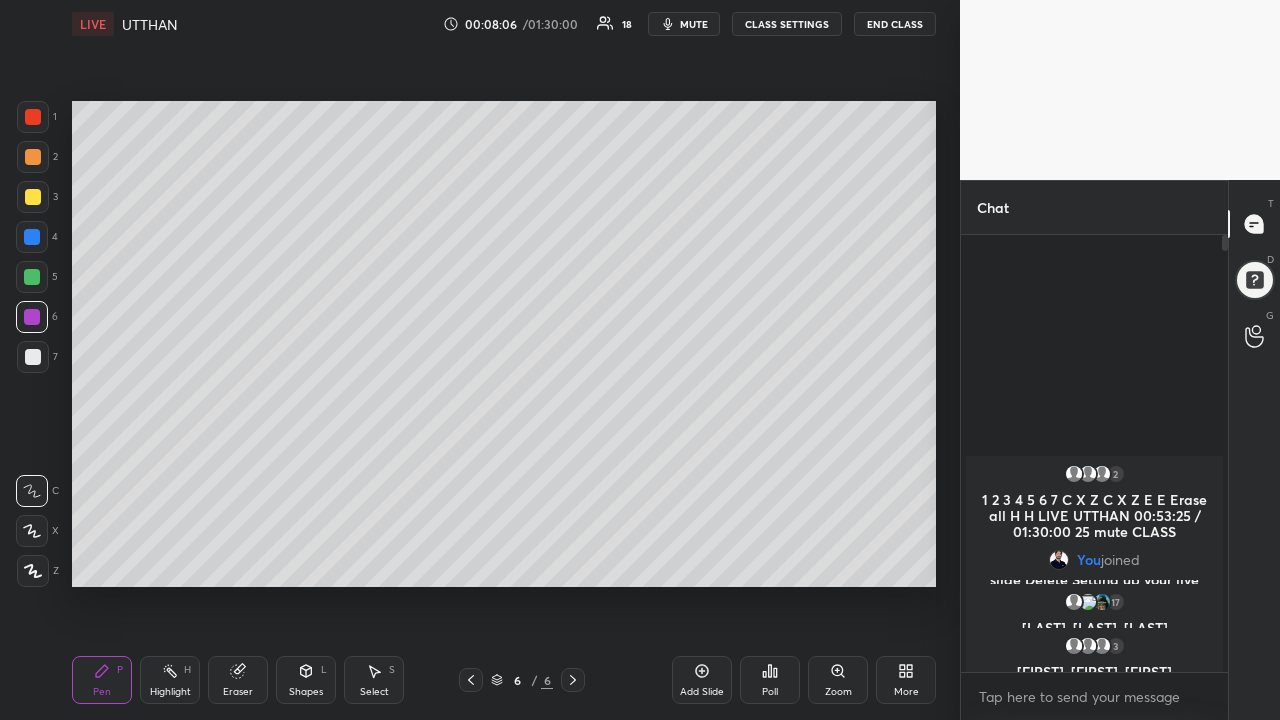click at bounding box center [33, 157] 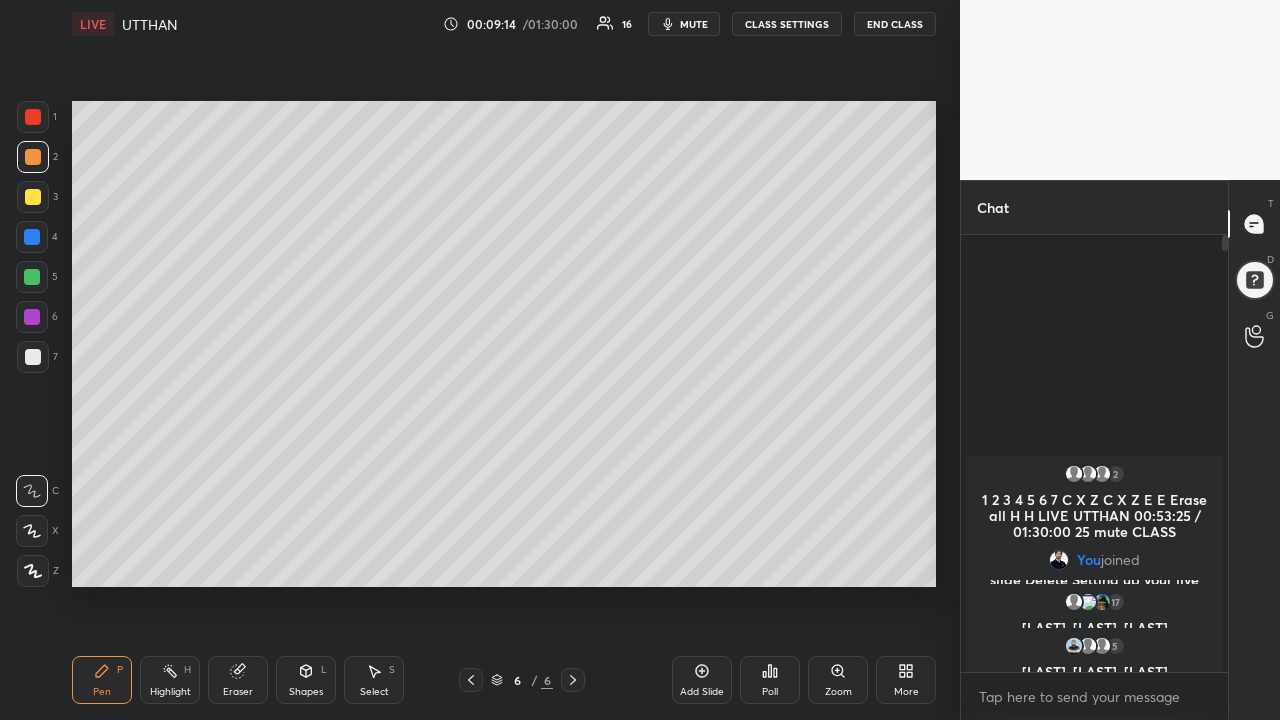 click 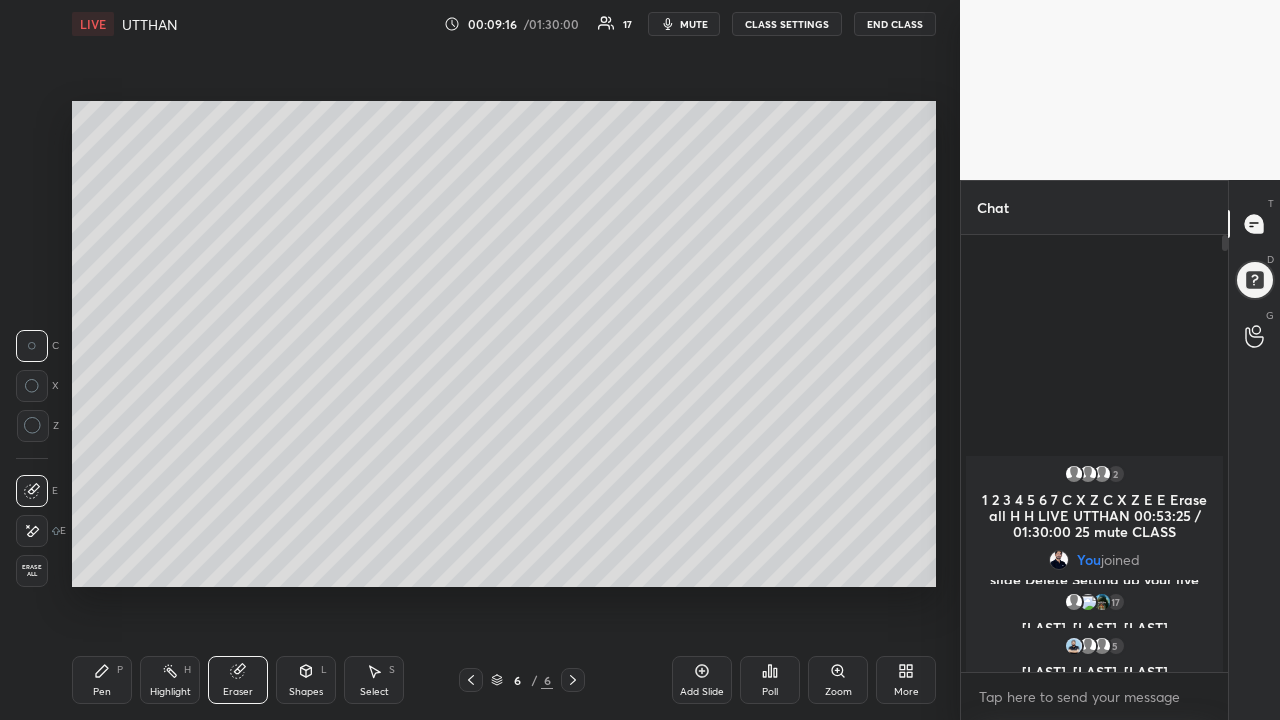 click on "Pen" at bounding box center (102, 692) 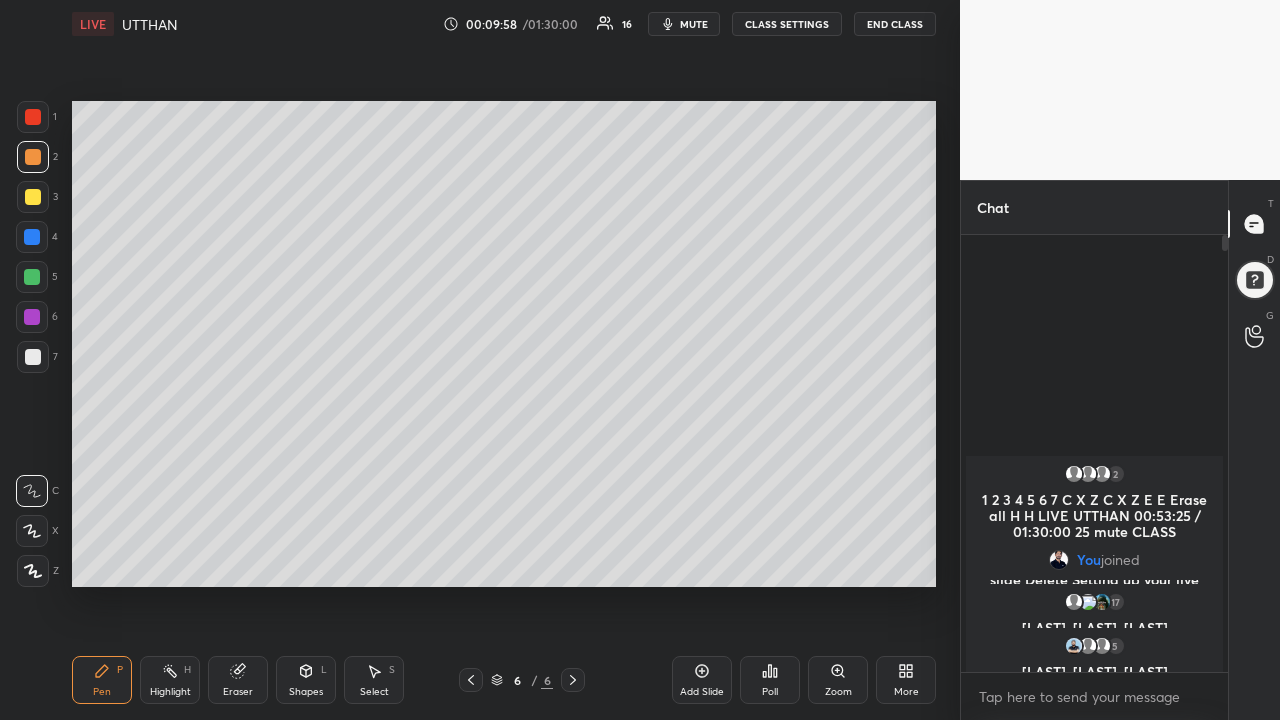 click on "Add Slide" at bounding box center [702, 680] 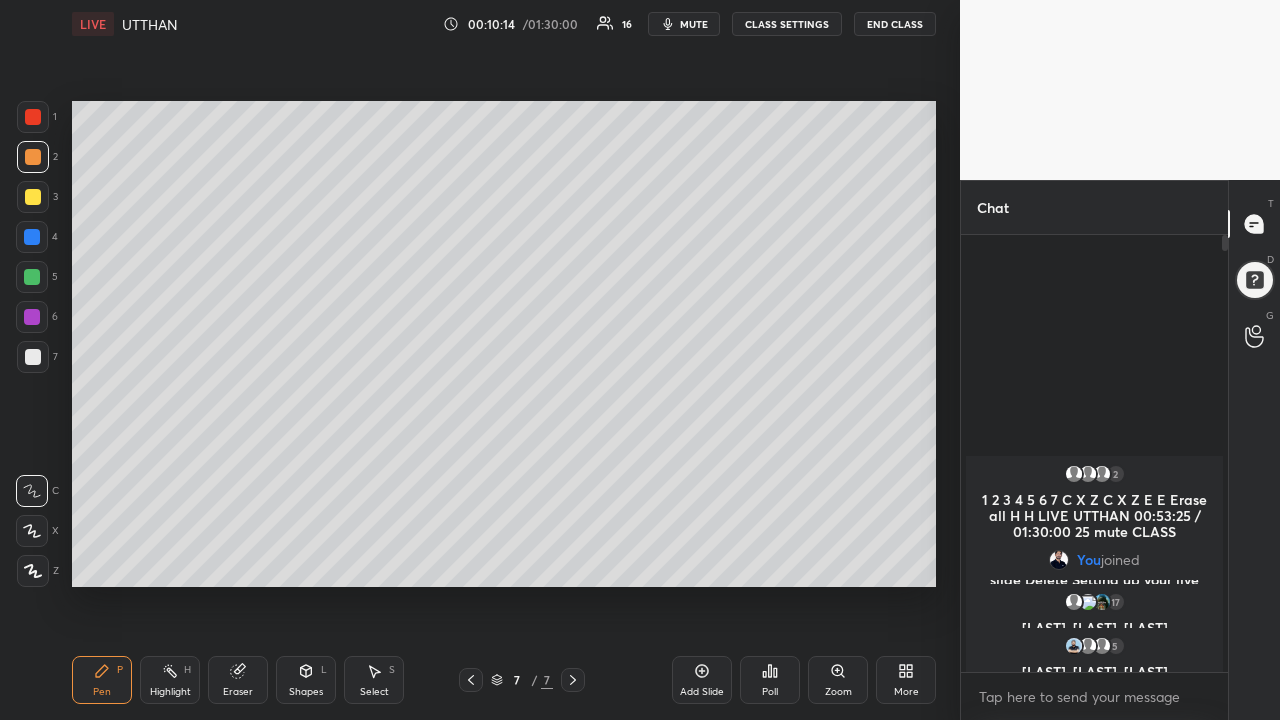 click on "Eraser" at bounding box center (238, 680) 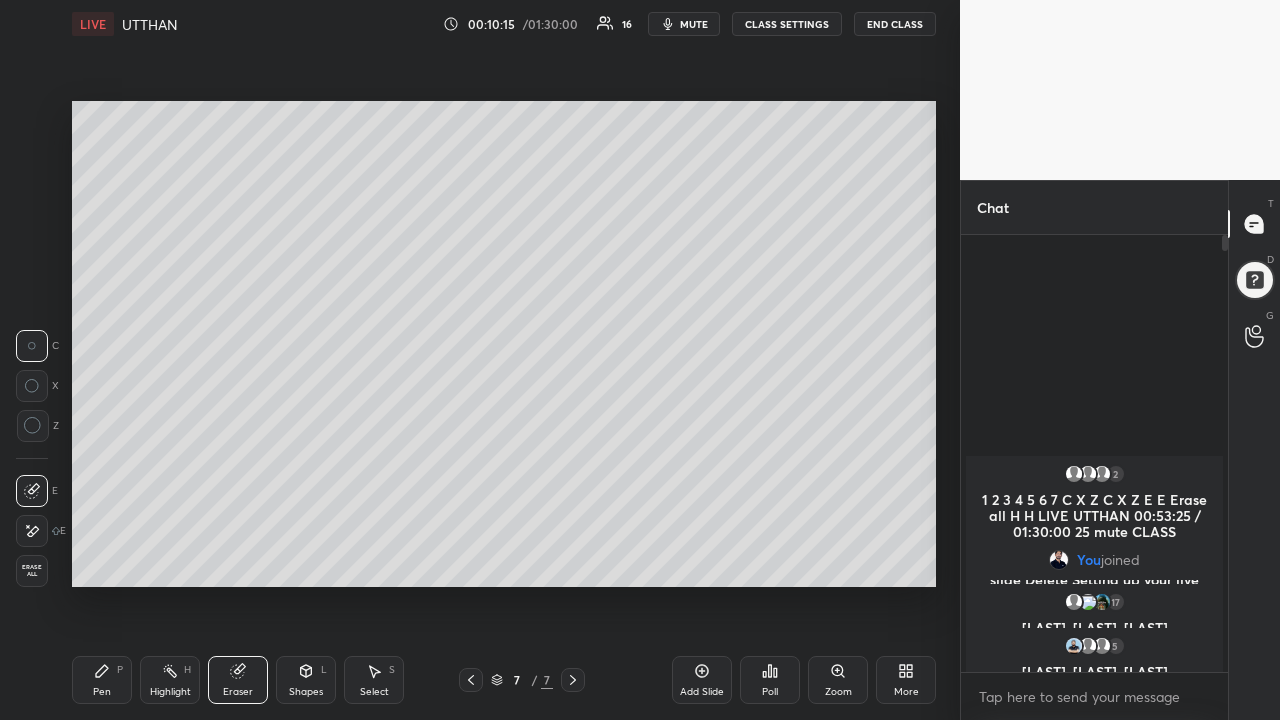 click on "Pen P" at bounding box center [102, 680] 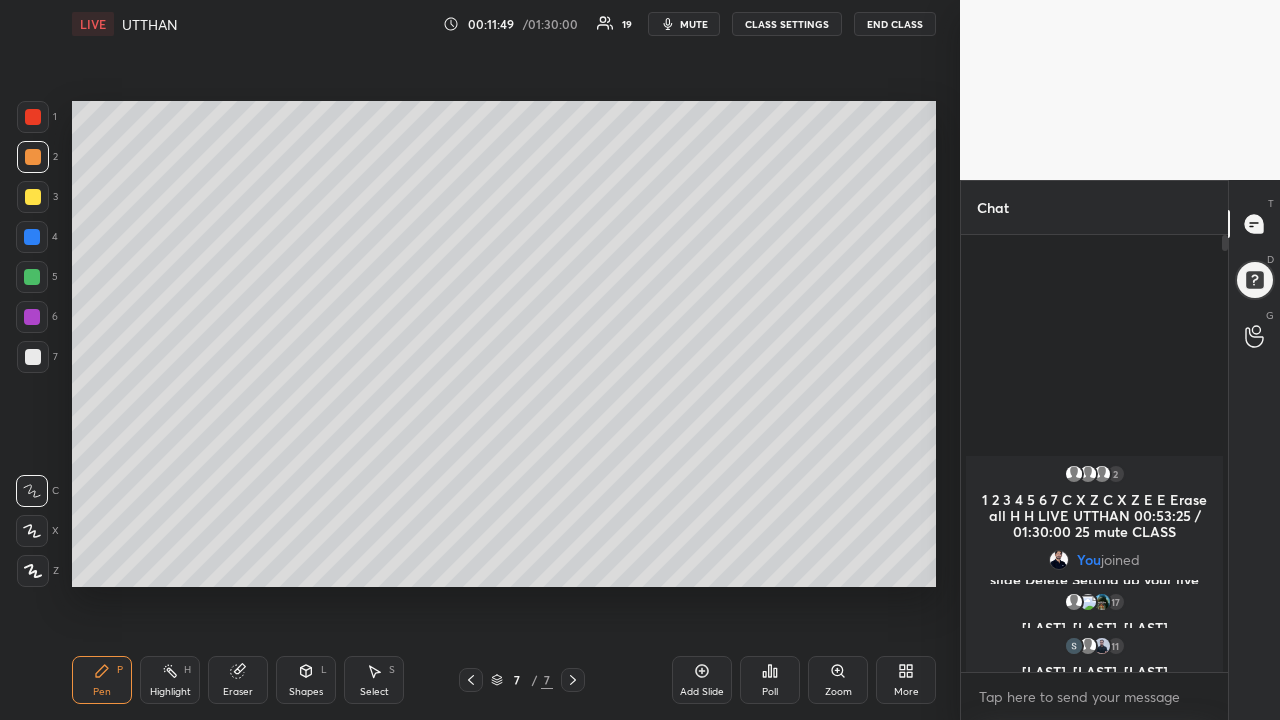 click on "Add Slide" at bounding box center (702, 680) 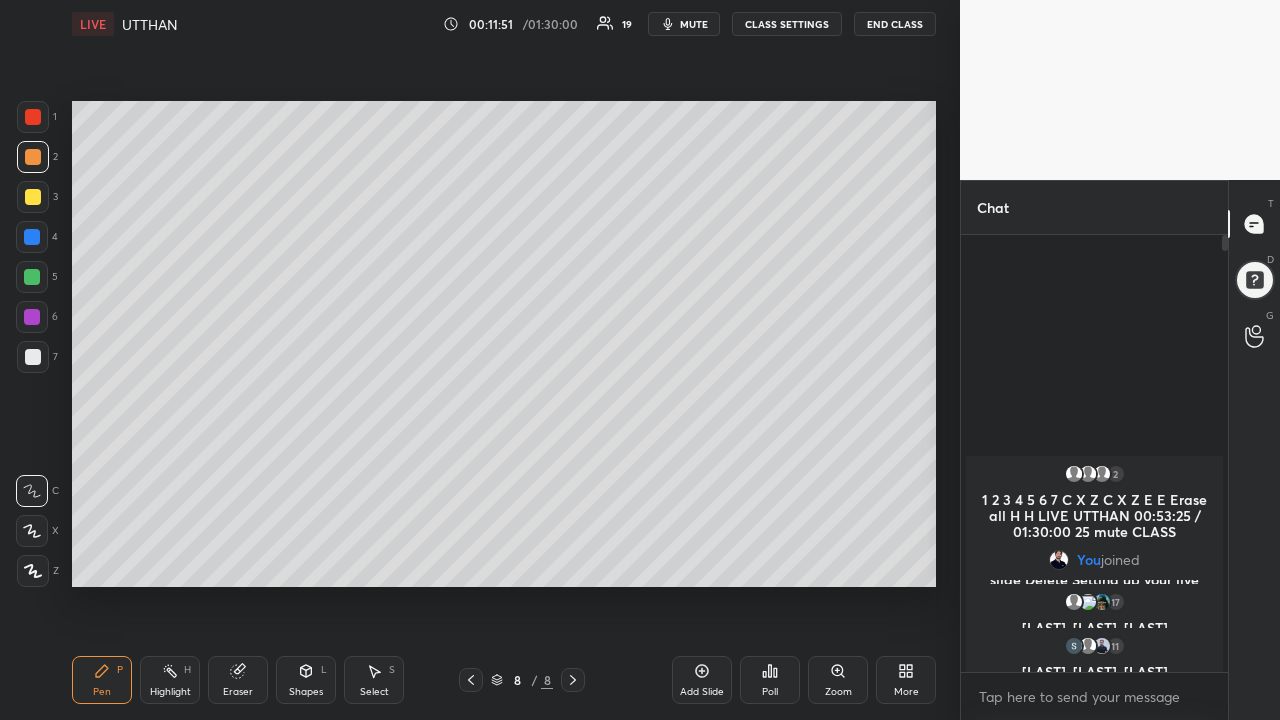 click at bounding box center [32, 317] 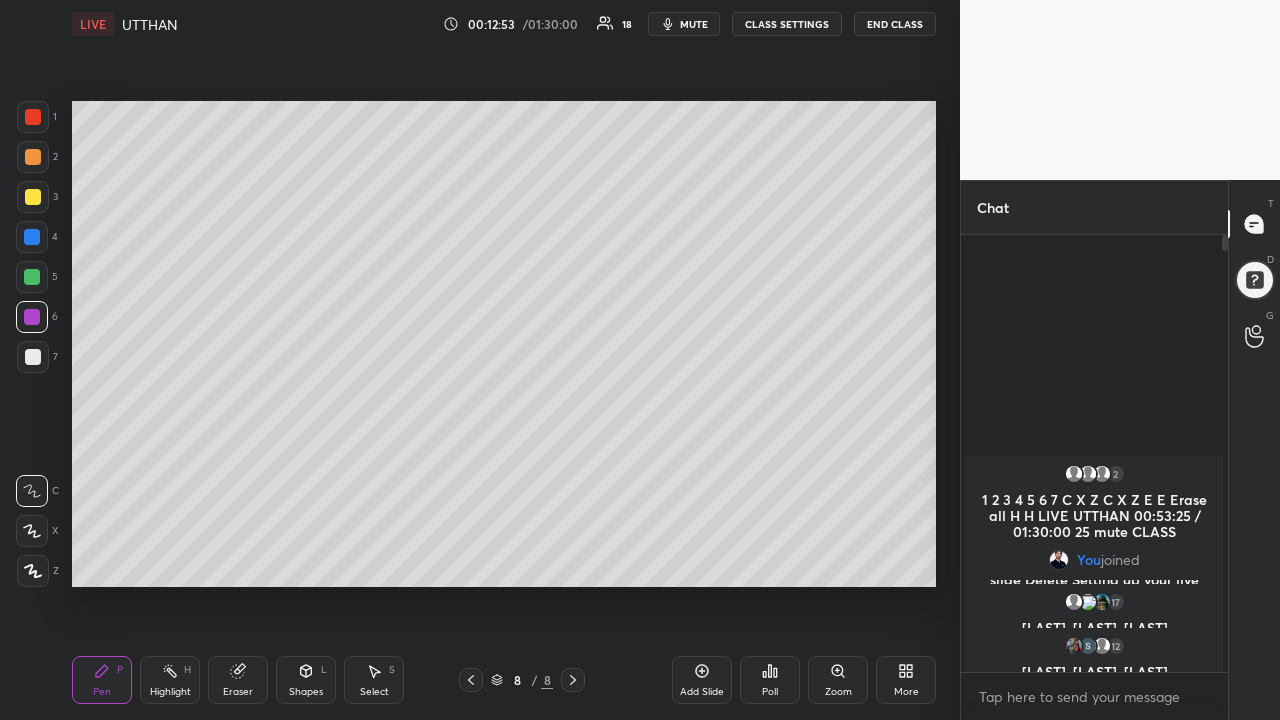 click on "Eraser" at bounding box center [238, 680] 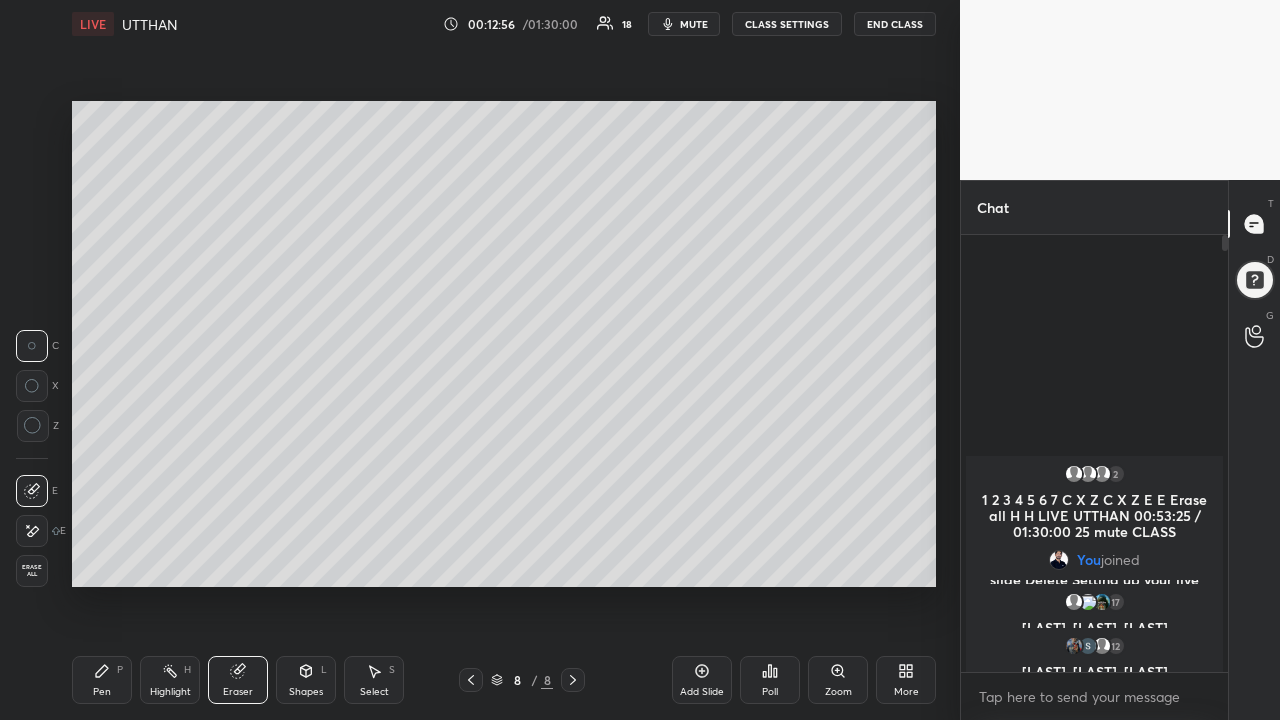 click on "Pen P" at bounding box center [102, 680] 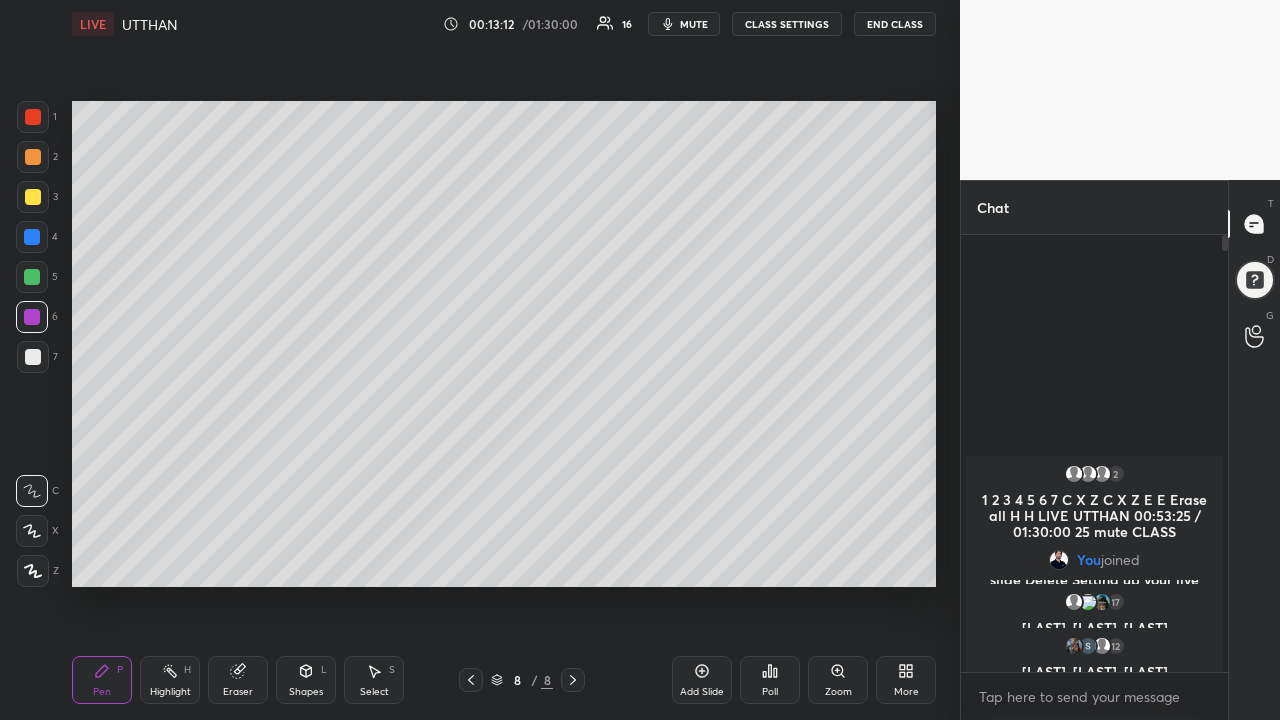 click at bounding box center (32, 277) 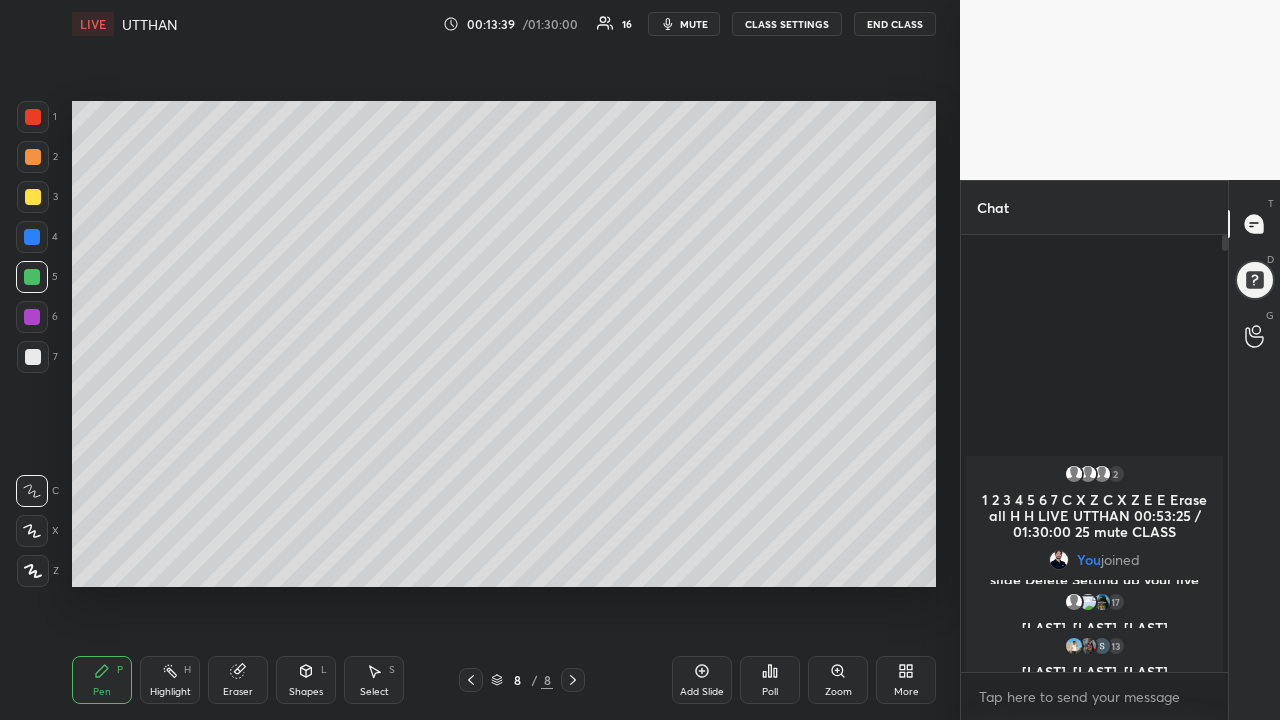 click on "Add Slide" at bounding box center (702, 680) 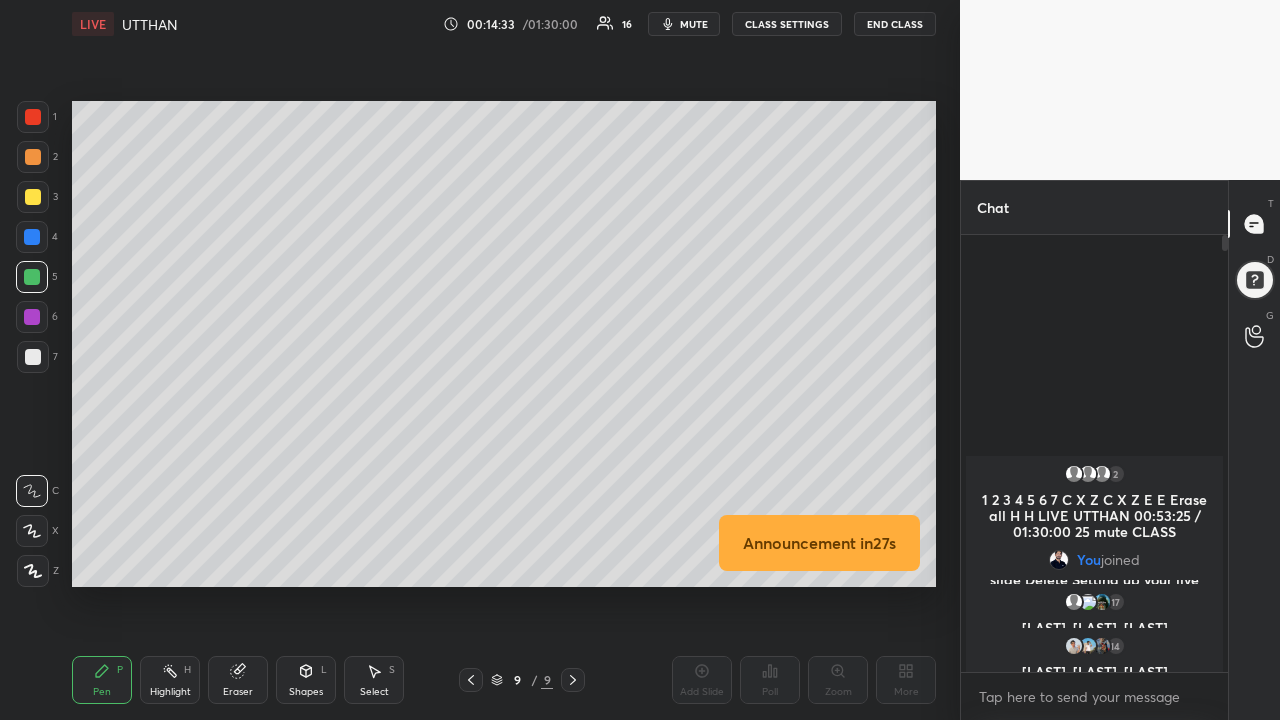 click on "Eraser" at bounding box center (238, 680) 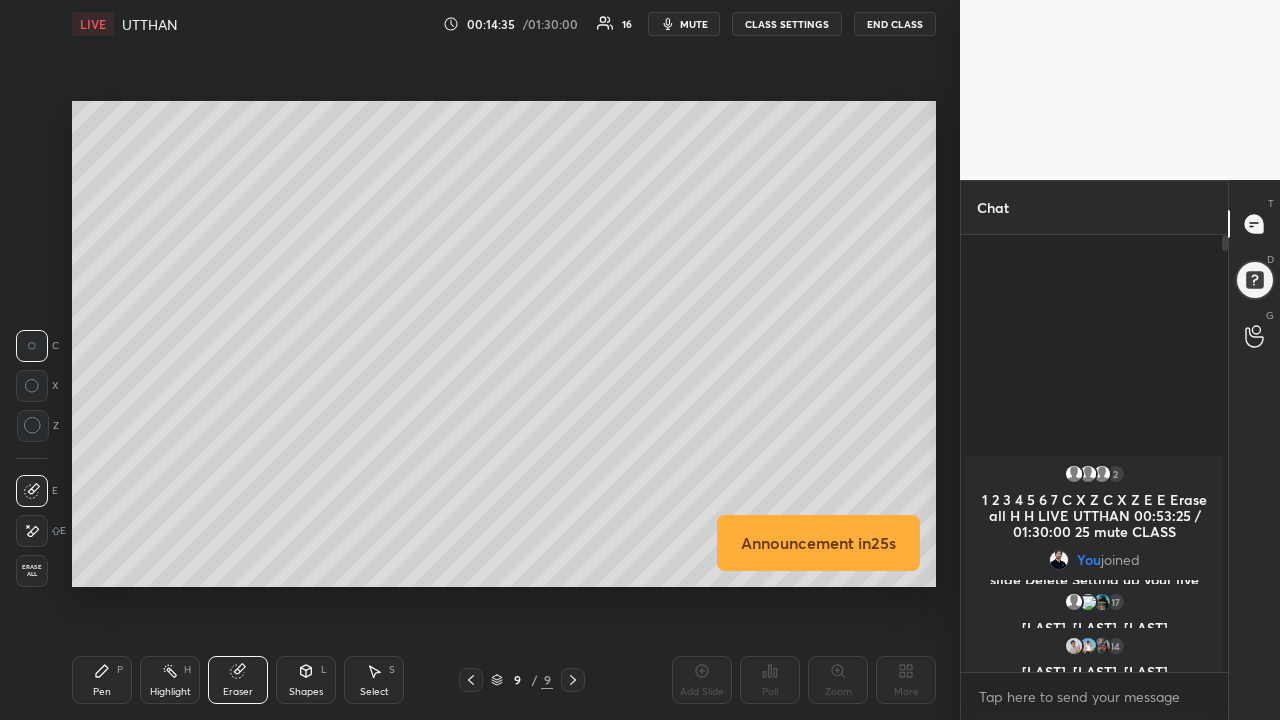 click on "Pen P" at bounding box center (102, 680) 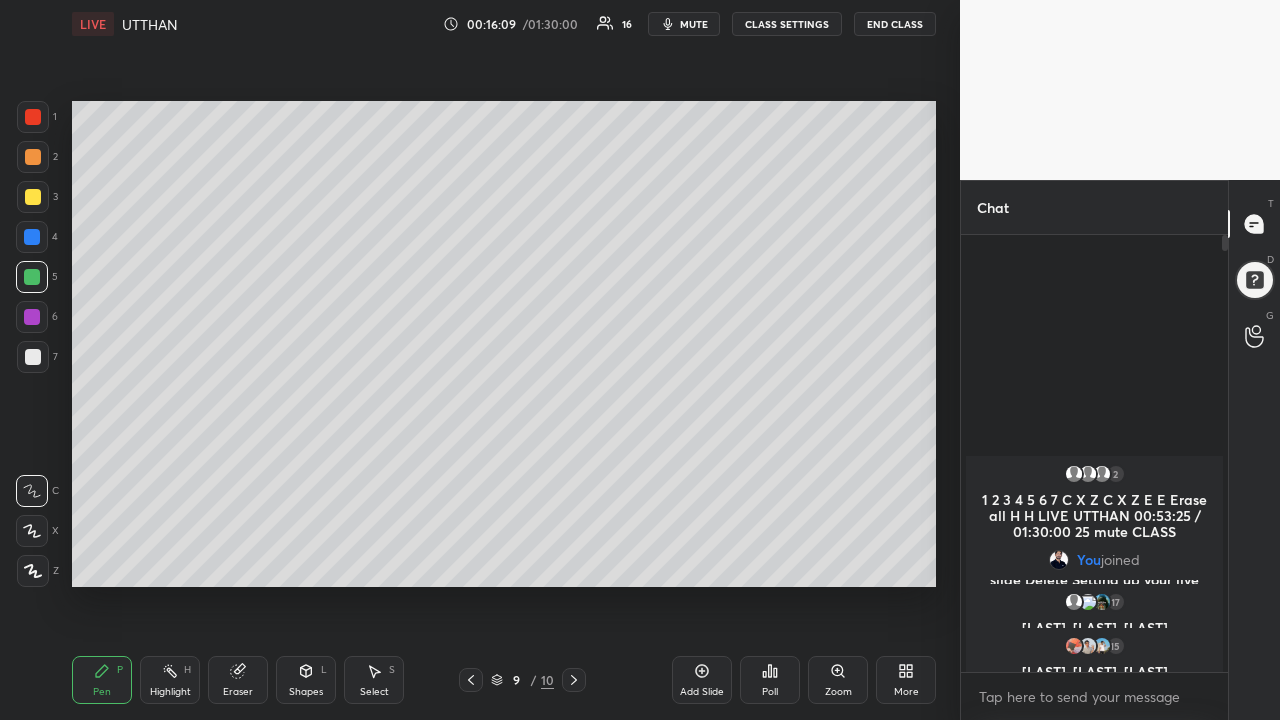 click on "Add Slide" at bounding box center [702, 680] 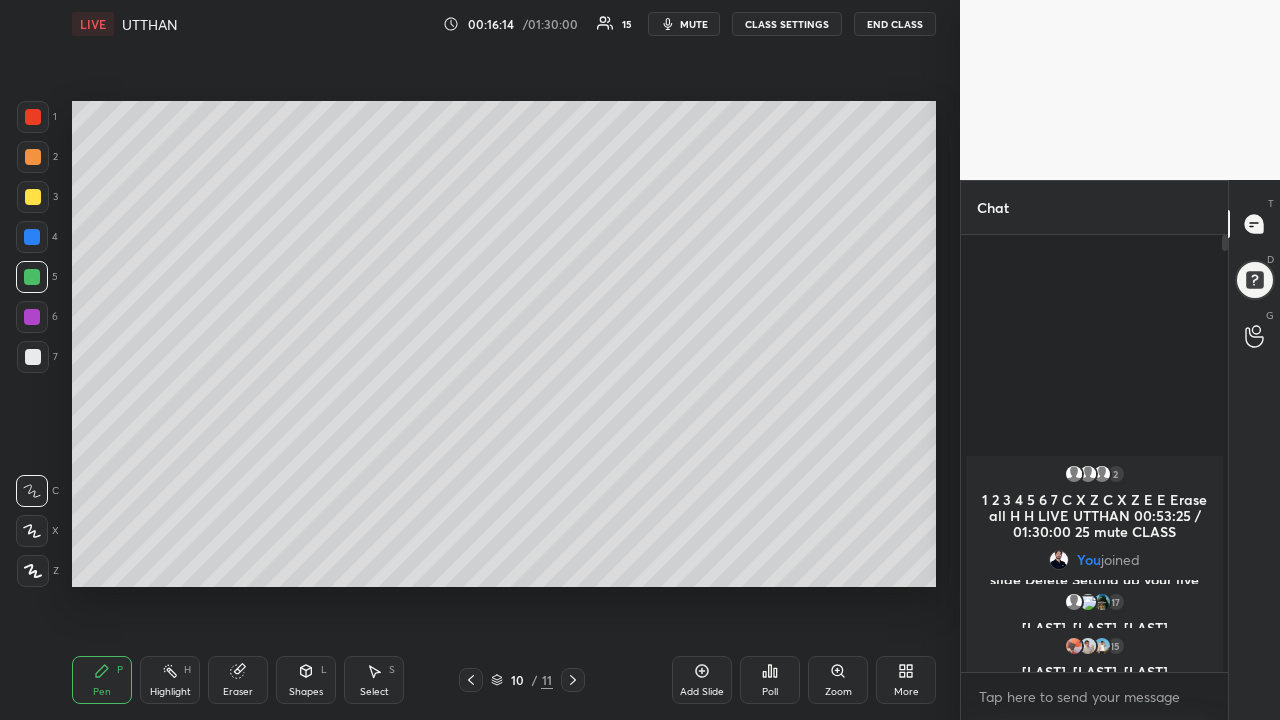 click at bounding box center [33, 197] 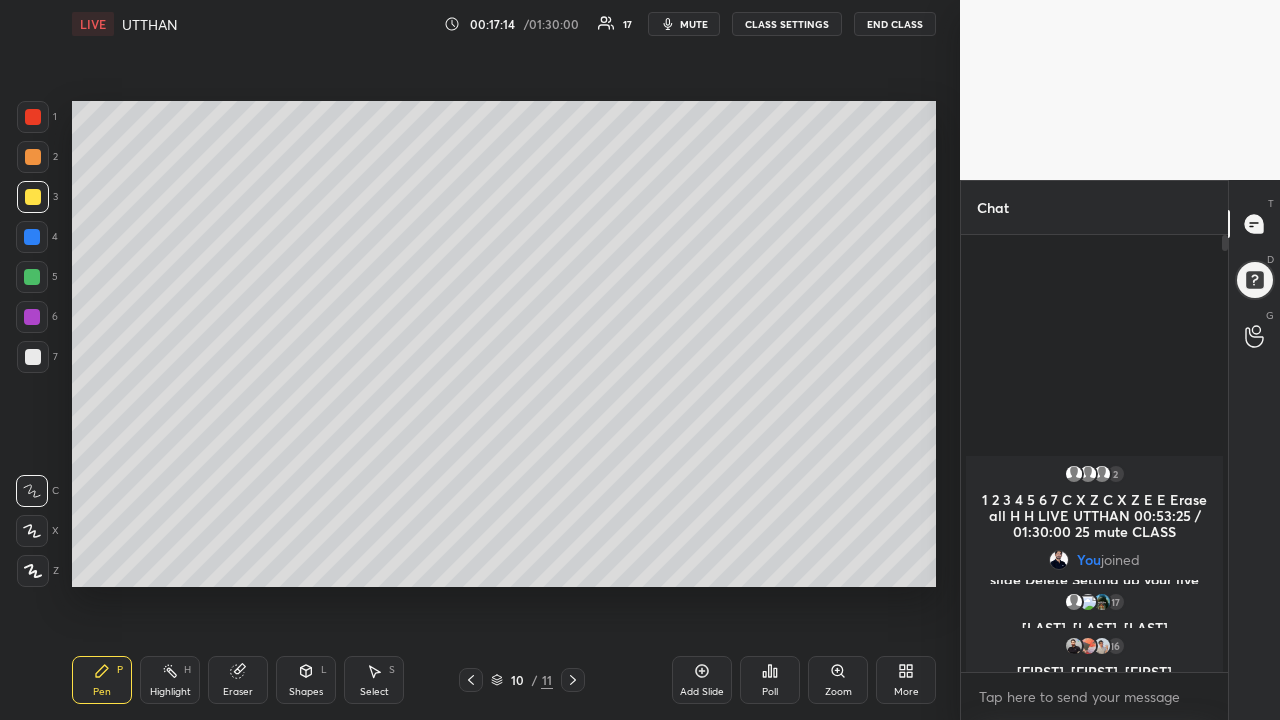click 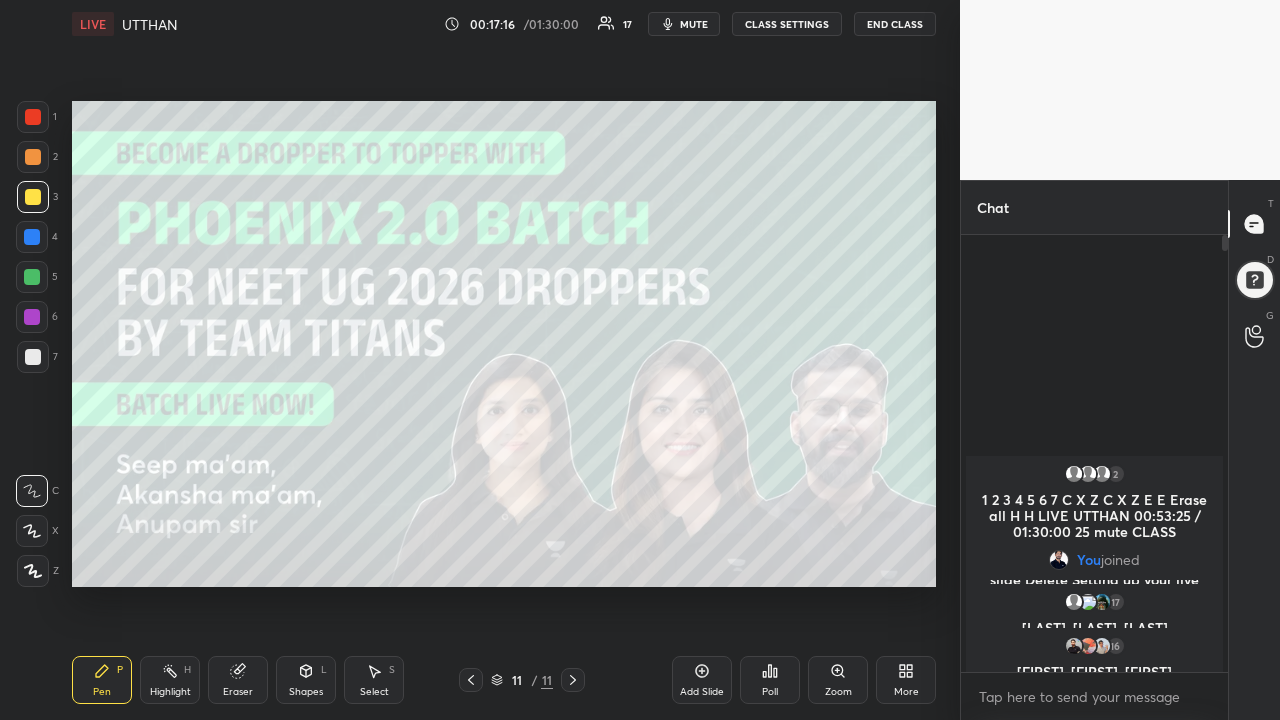 click 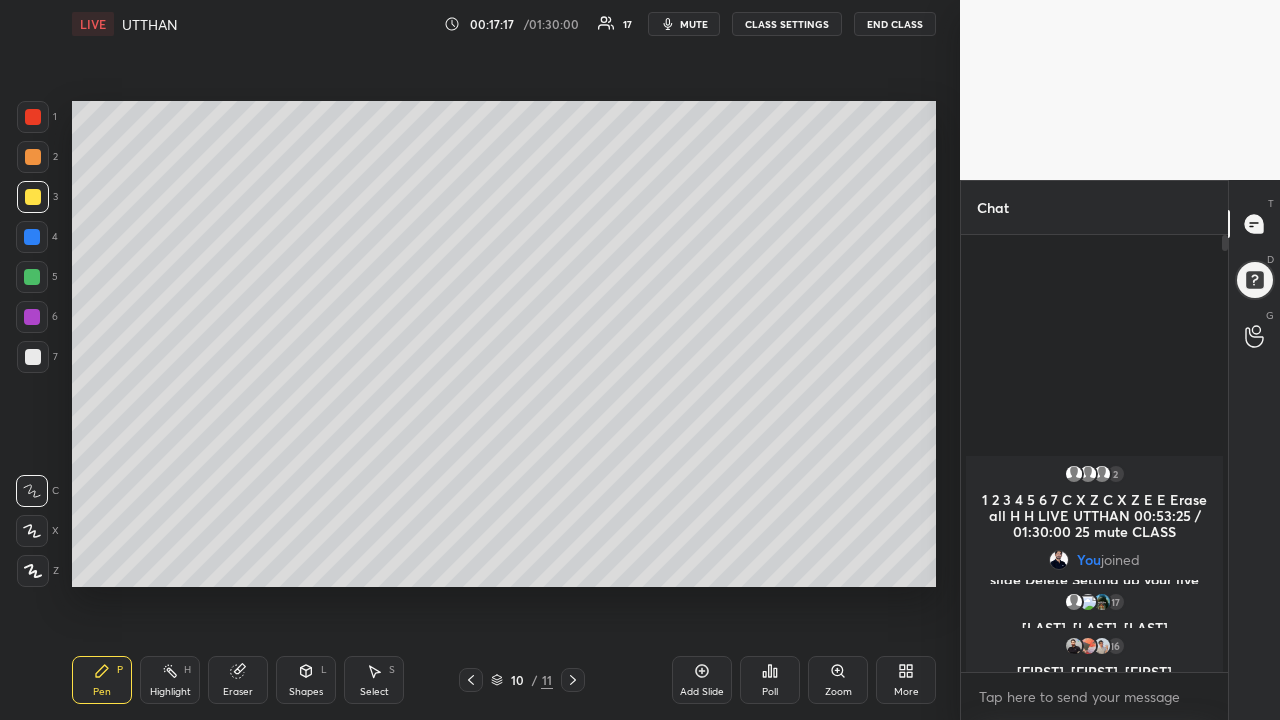 click 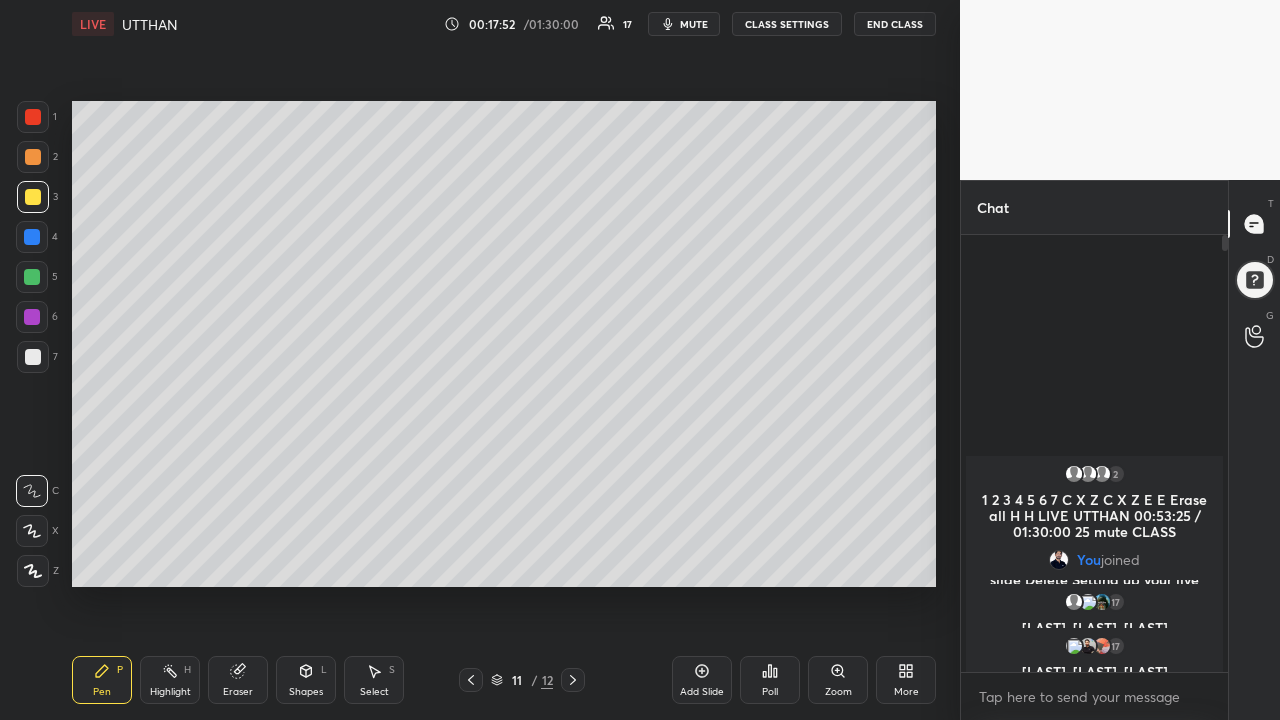click at bounding box center (32, 277) 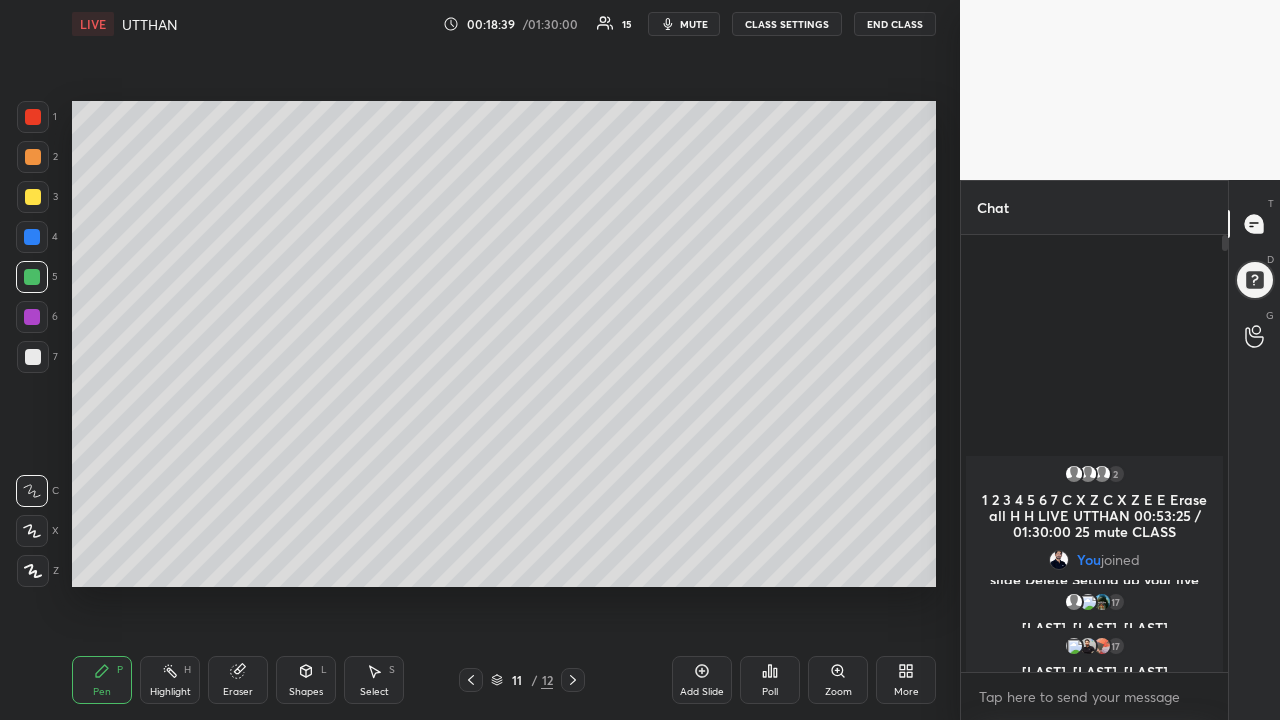 click on "Eraser" at bounding box center (238, 680) 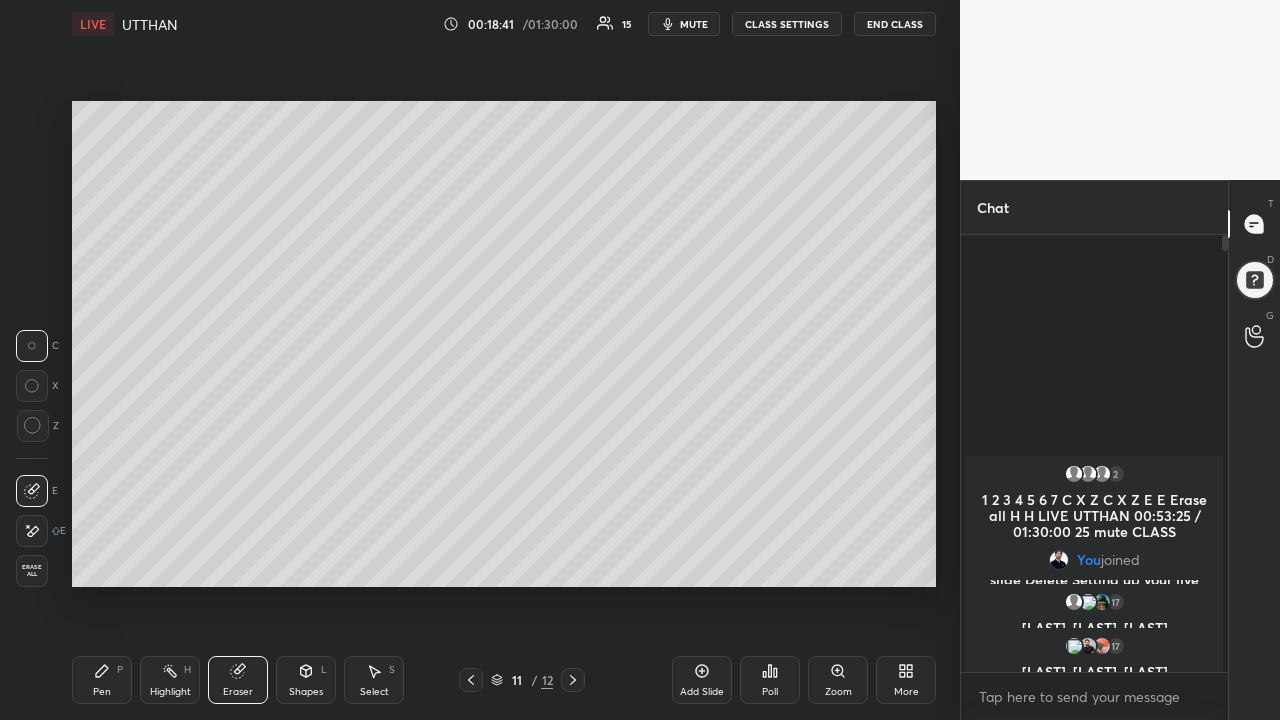 click 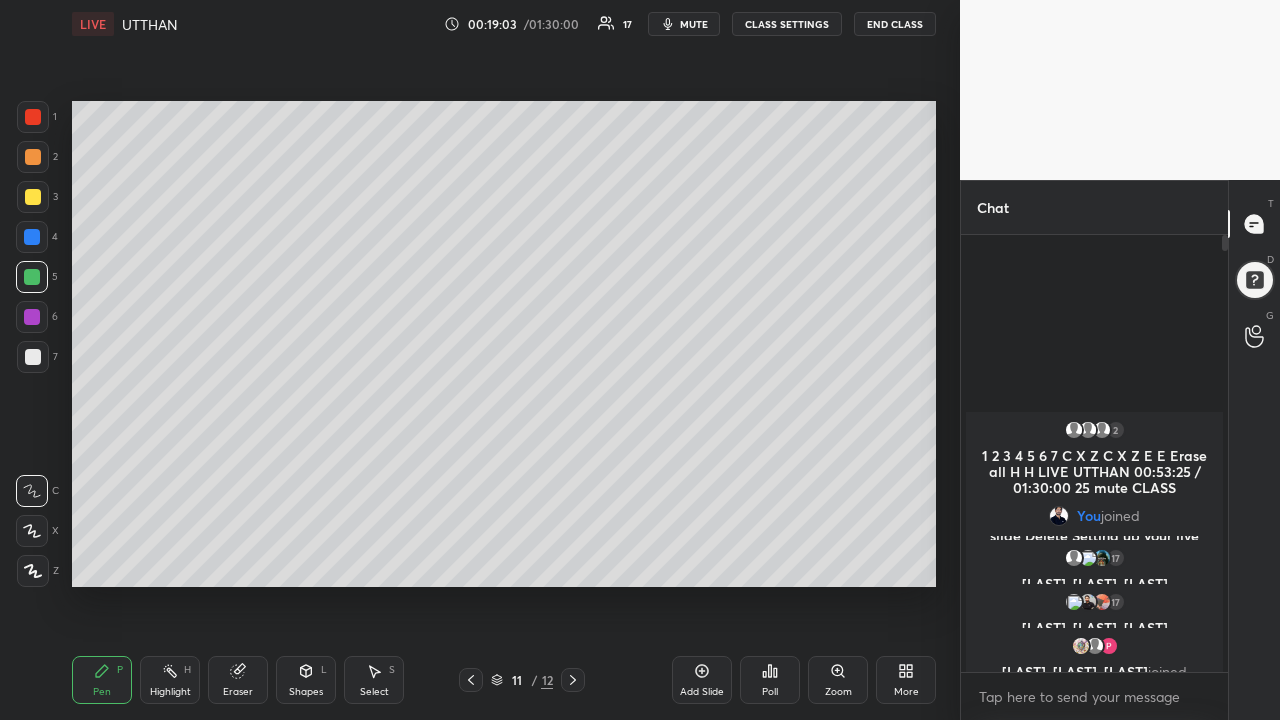 click 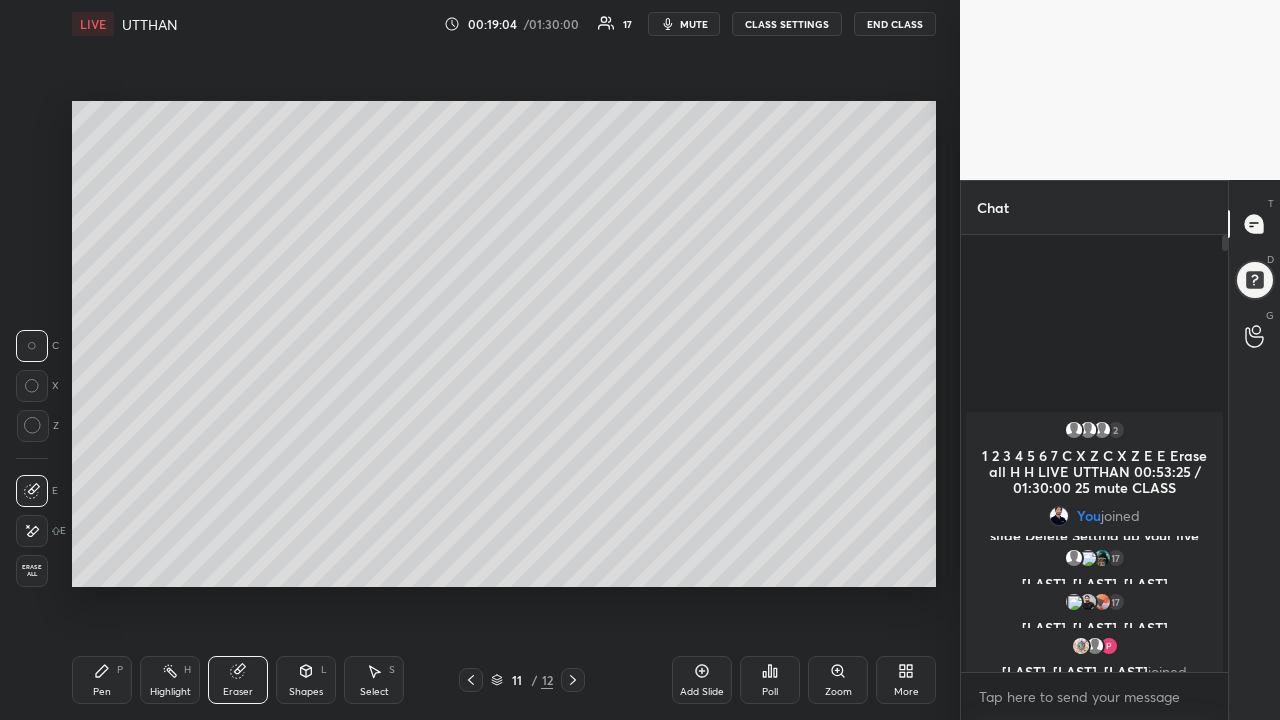 click 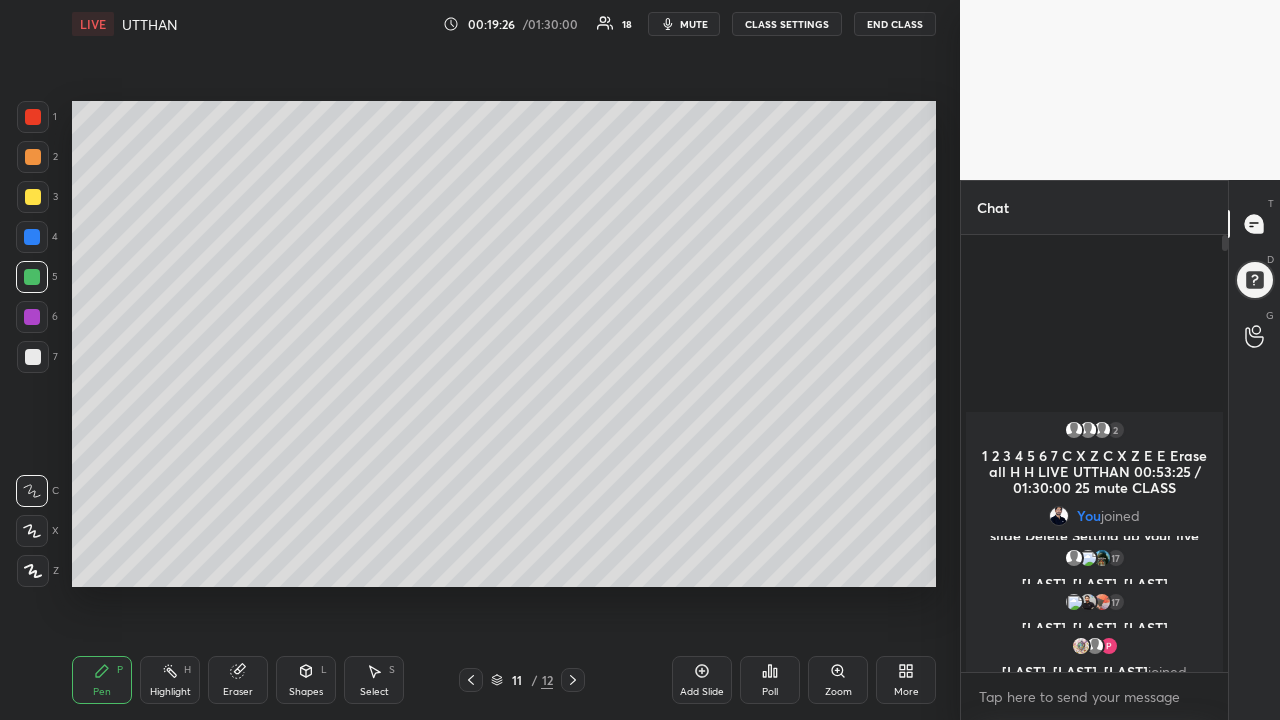 click on "Eraser" at bounding box center [238, 692] 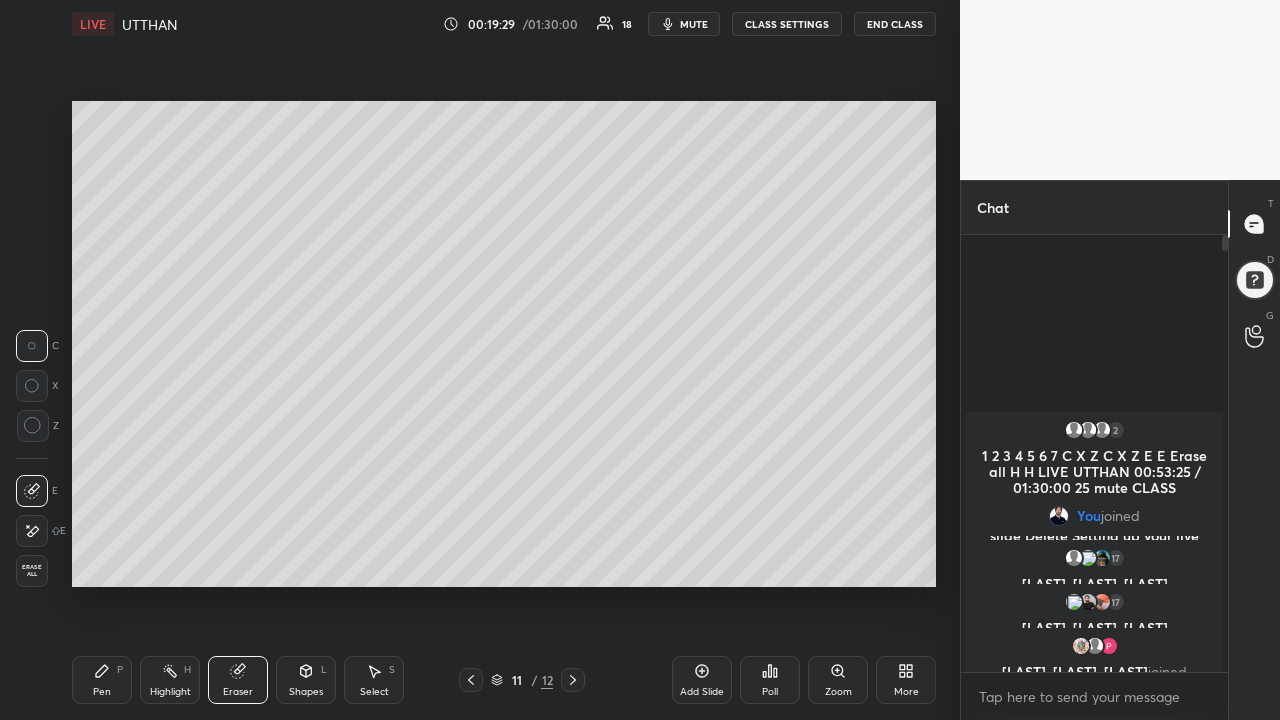 click 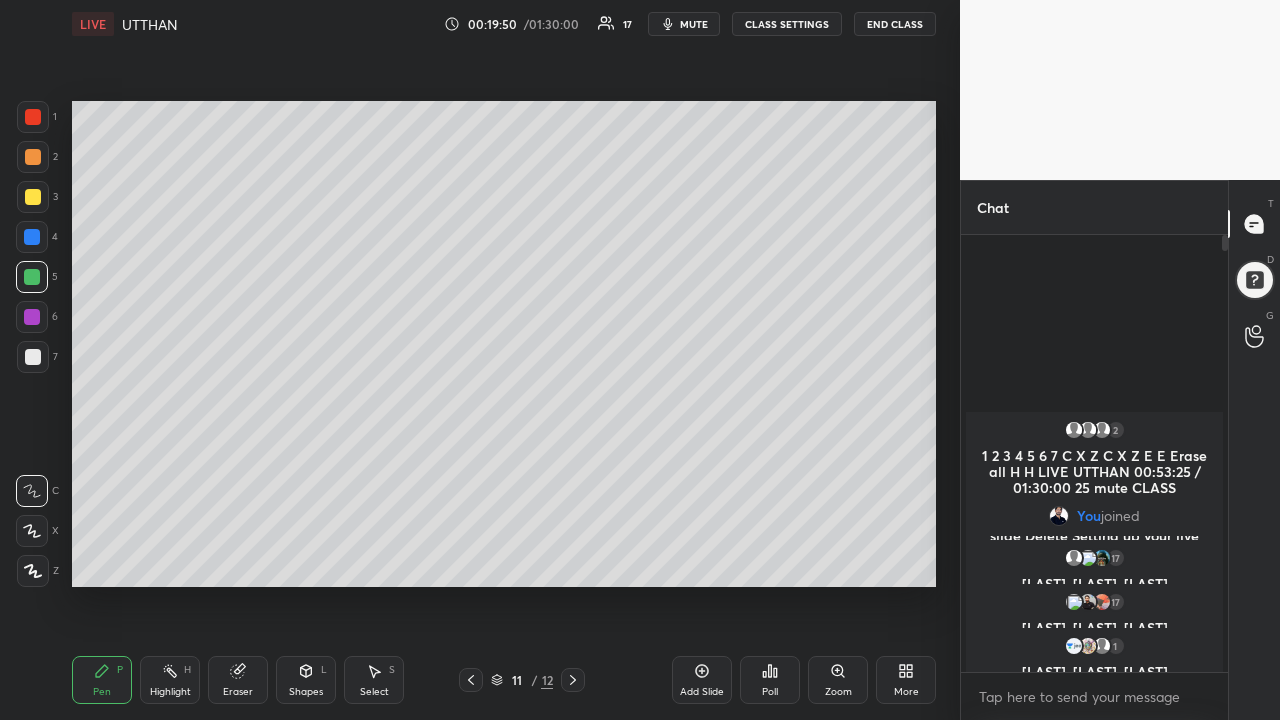 click at bounding box center [33, 157] 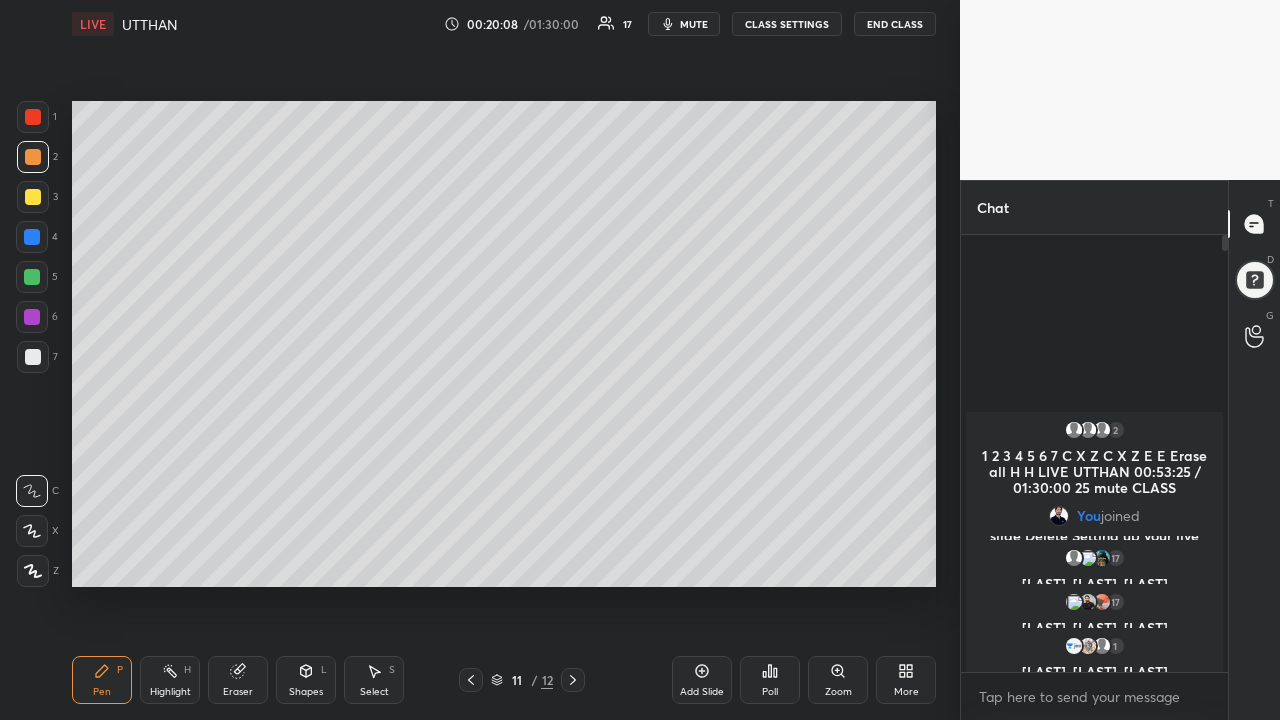 click on "Add Slide" at bounding box center (702, 692) 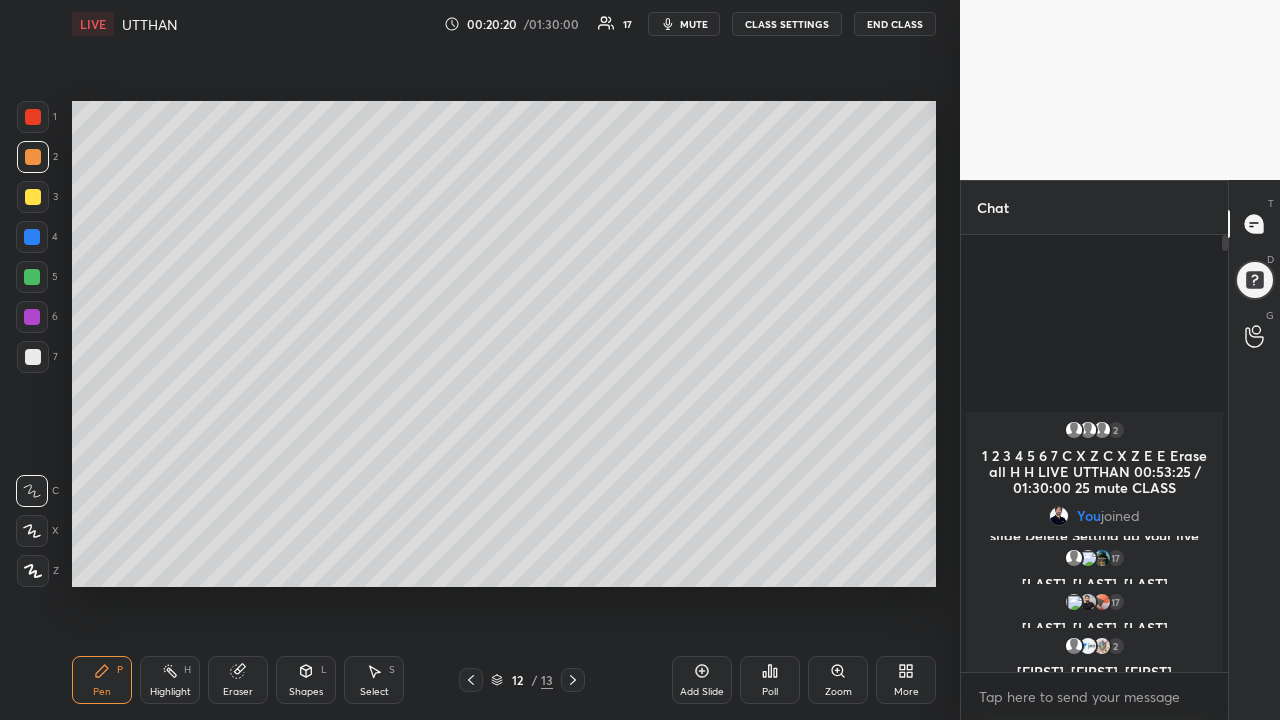 click at bounding box center (32, 317) 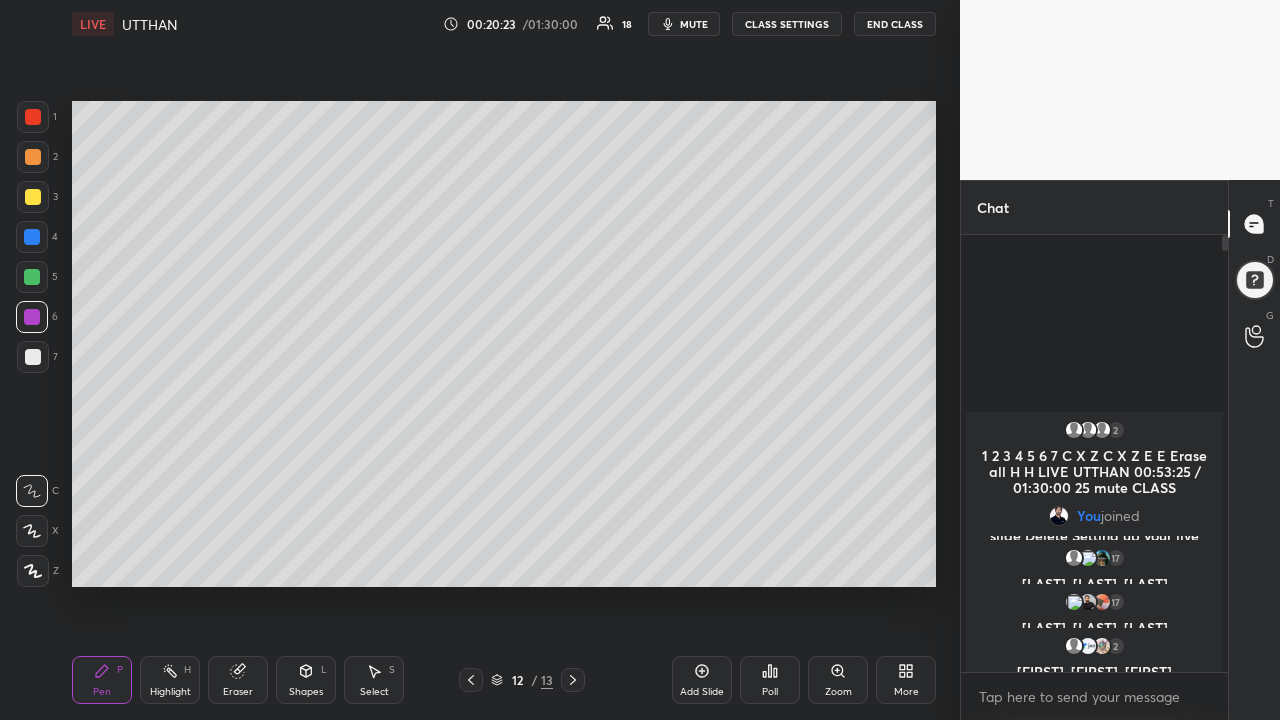click at bounding box center (32, 277) 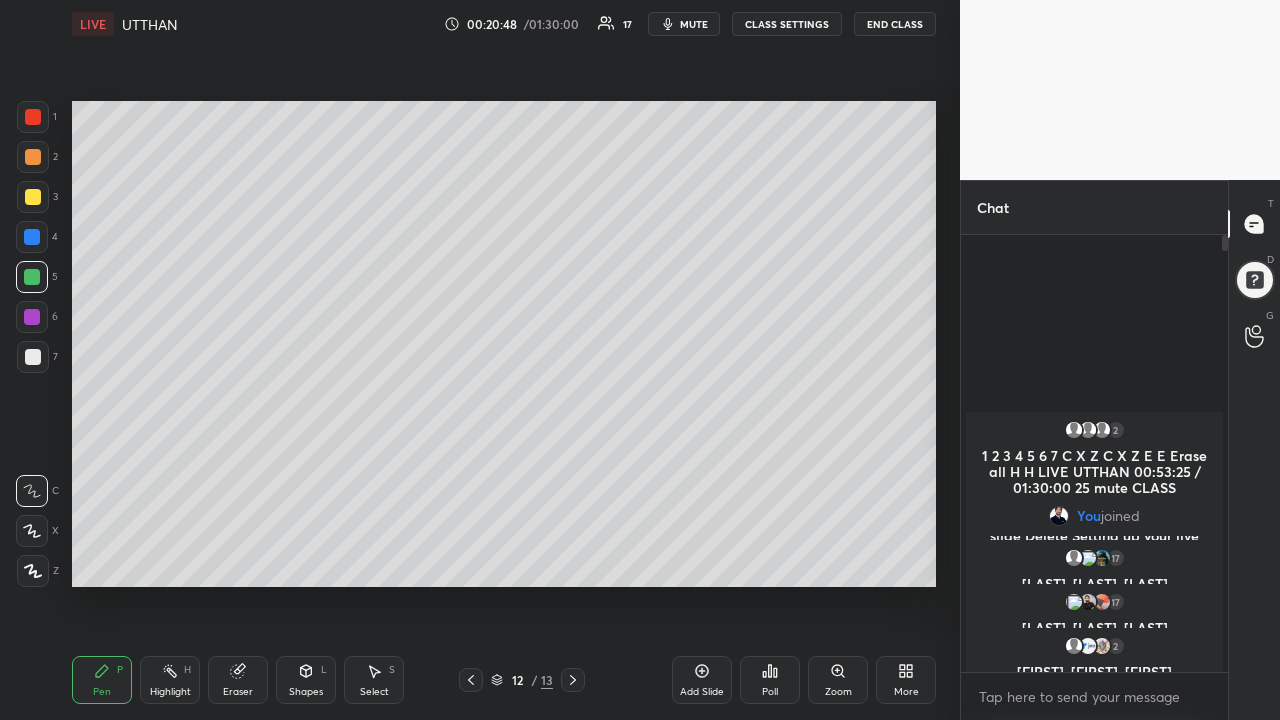 click at bounding box center [32, 317] 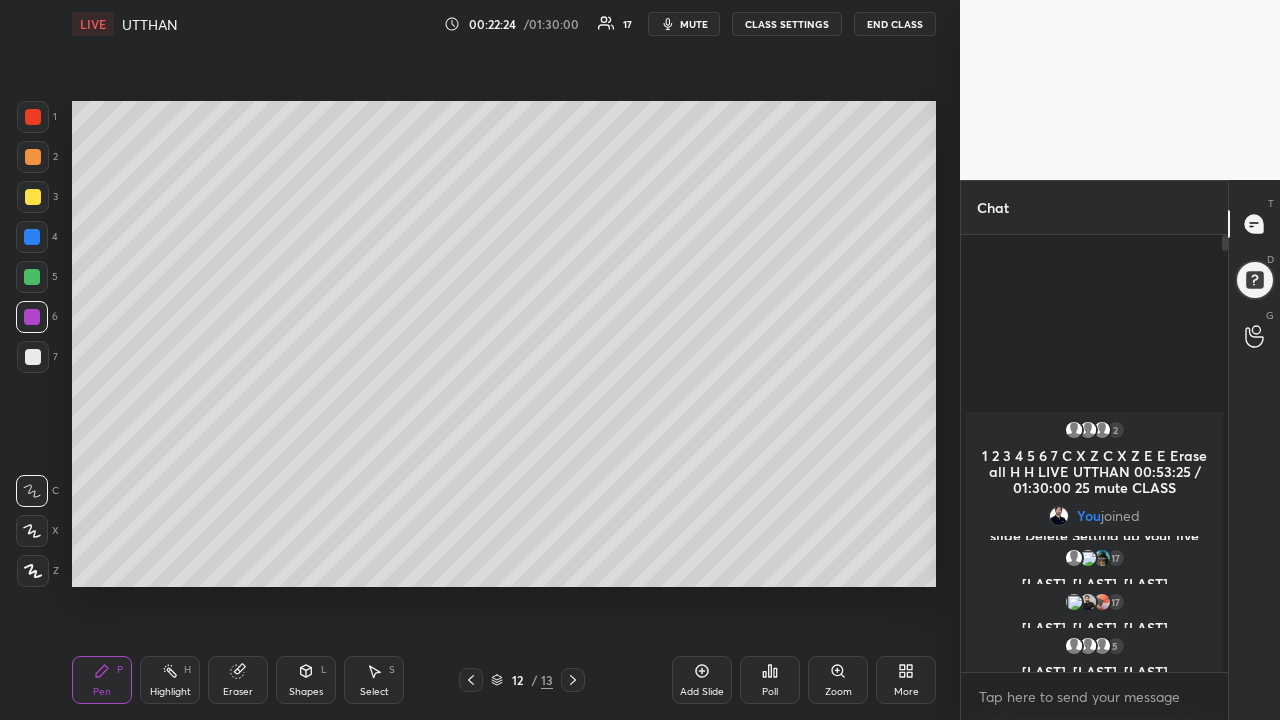 click at bounding box center [33, 197] 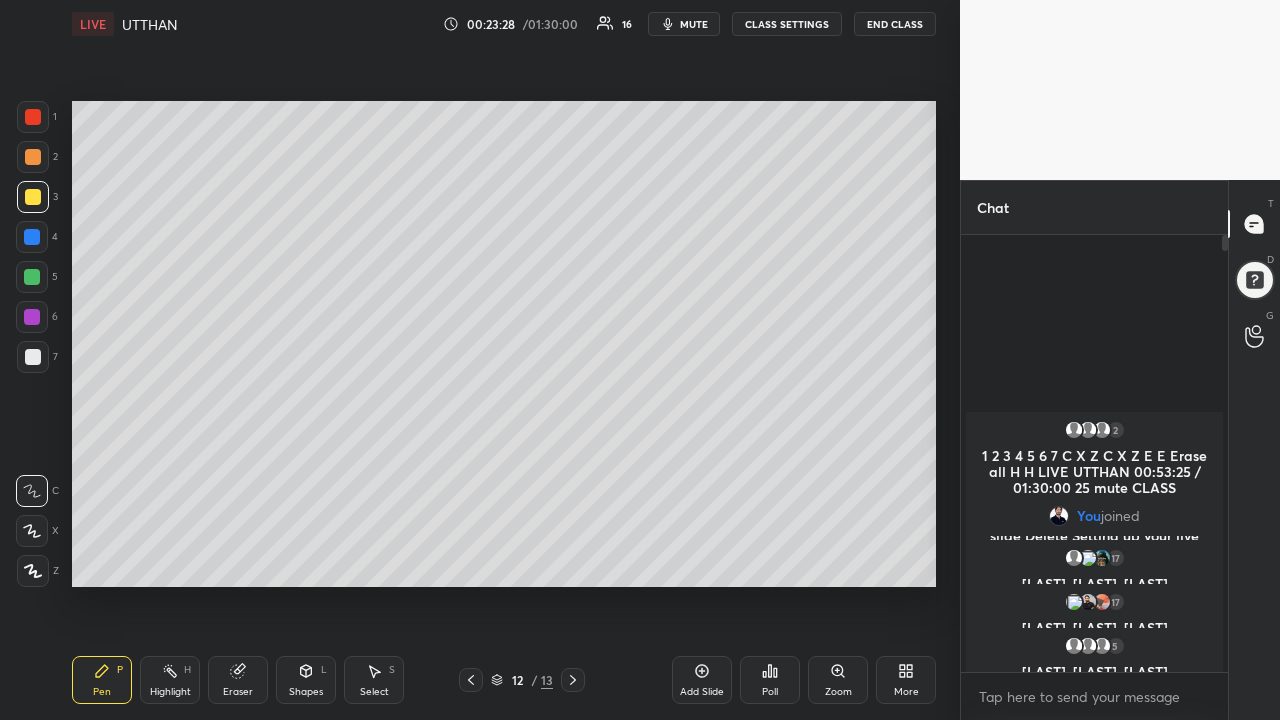 click on "Add Slide" at bounding box center [702, 692] 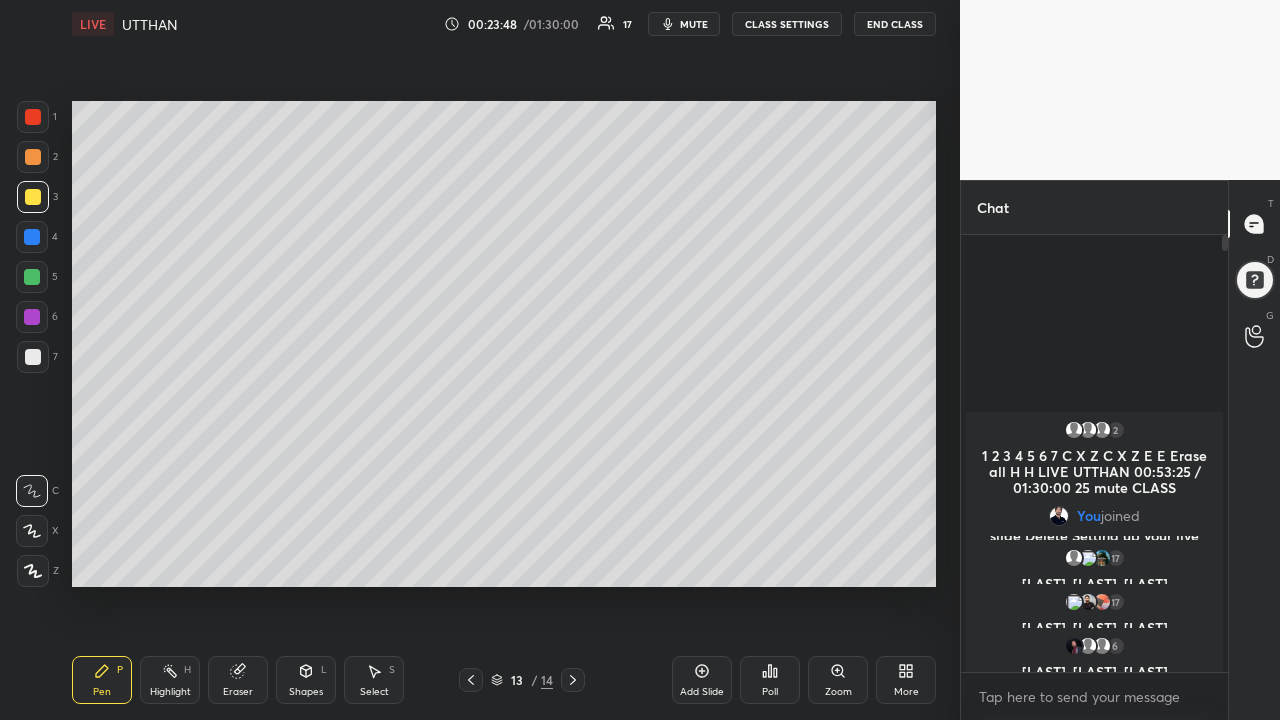 click on "Eraser" at bounding box center [238, 680] 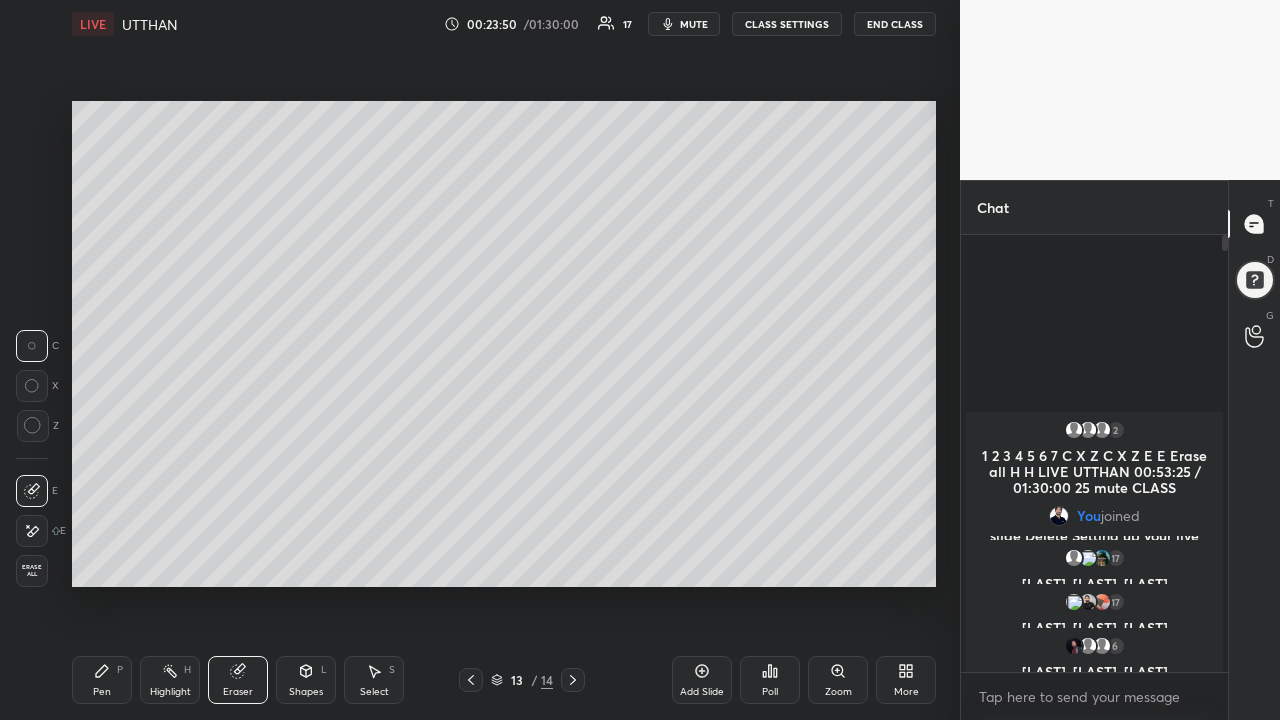 click 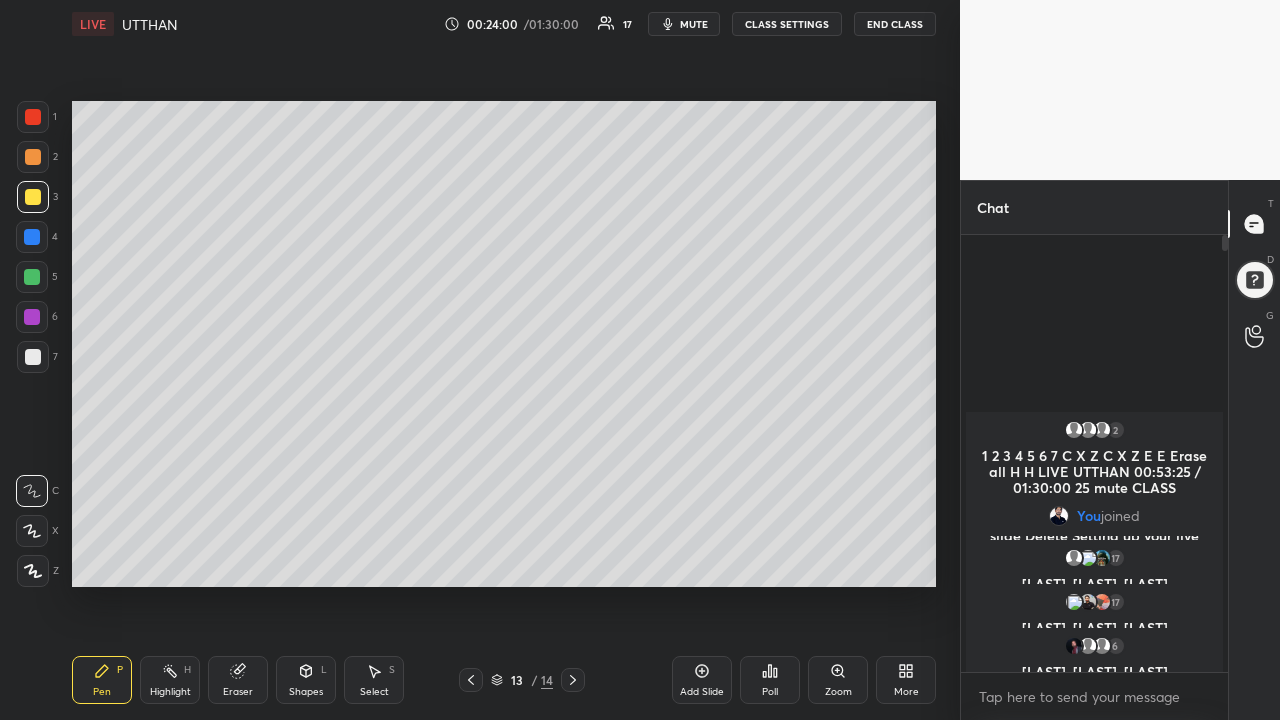 click on "Add Slide" at bounding box center [702, 680] 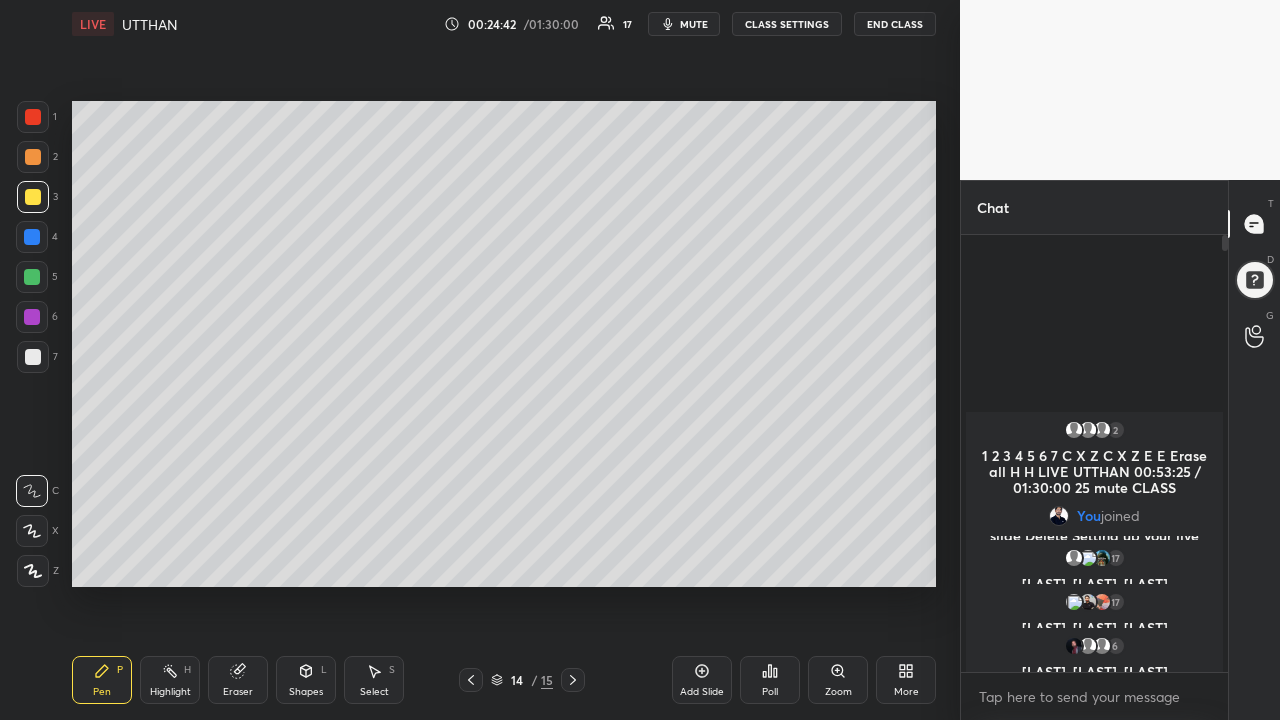 click on "Eraser" at bounding box center [238, 692] 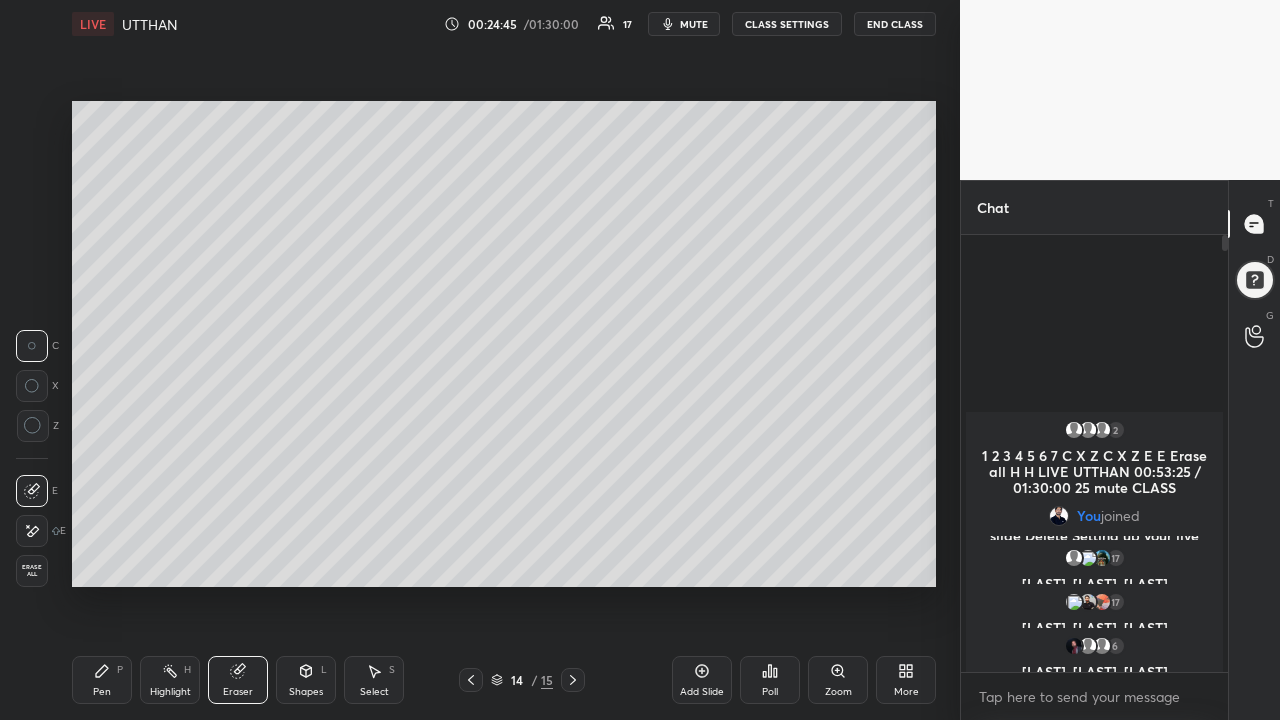 click 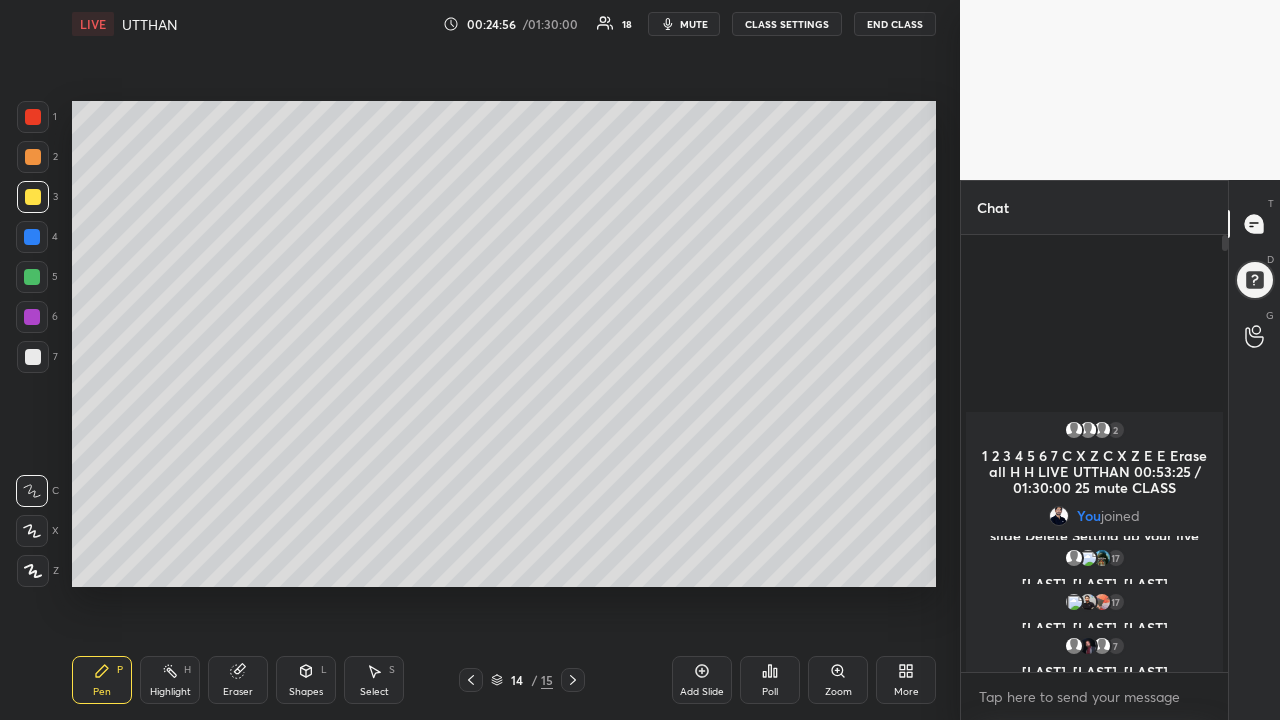 click on "Eraser" at bounding box center (238, 692) 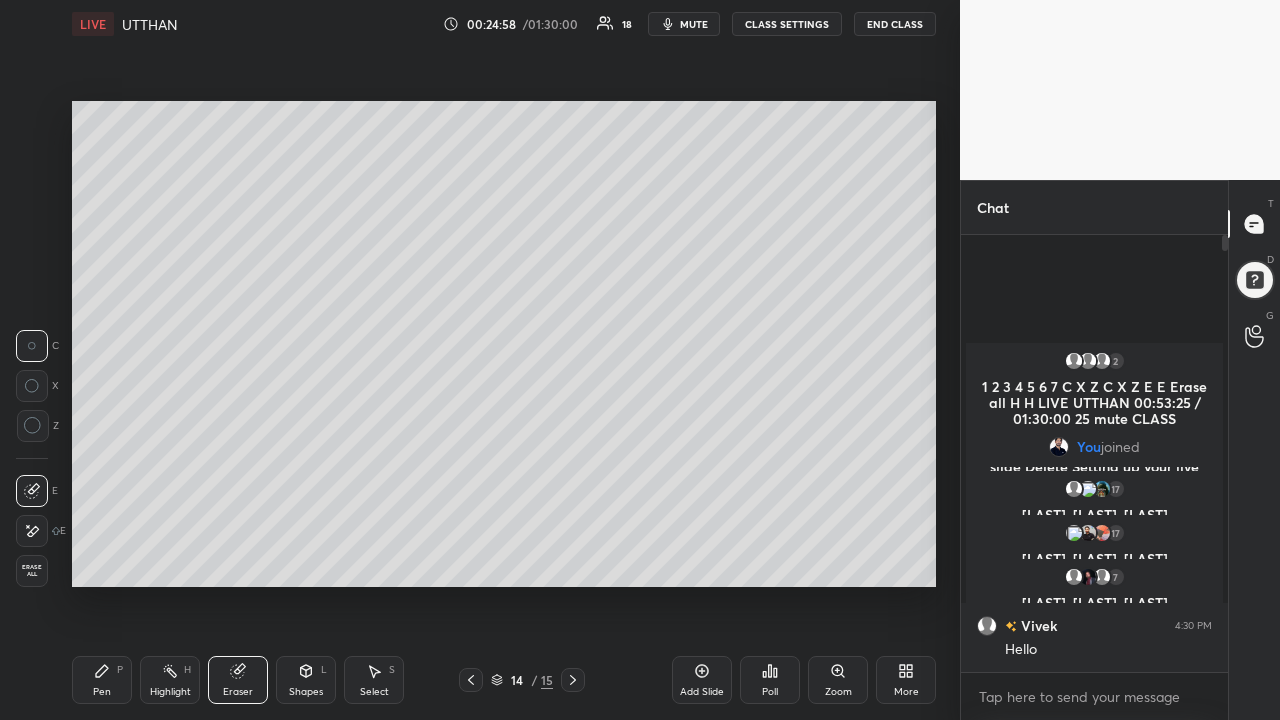click on "Pen P" at bounding box center (102, 680) 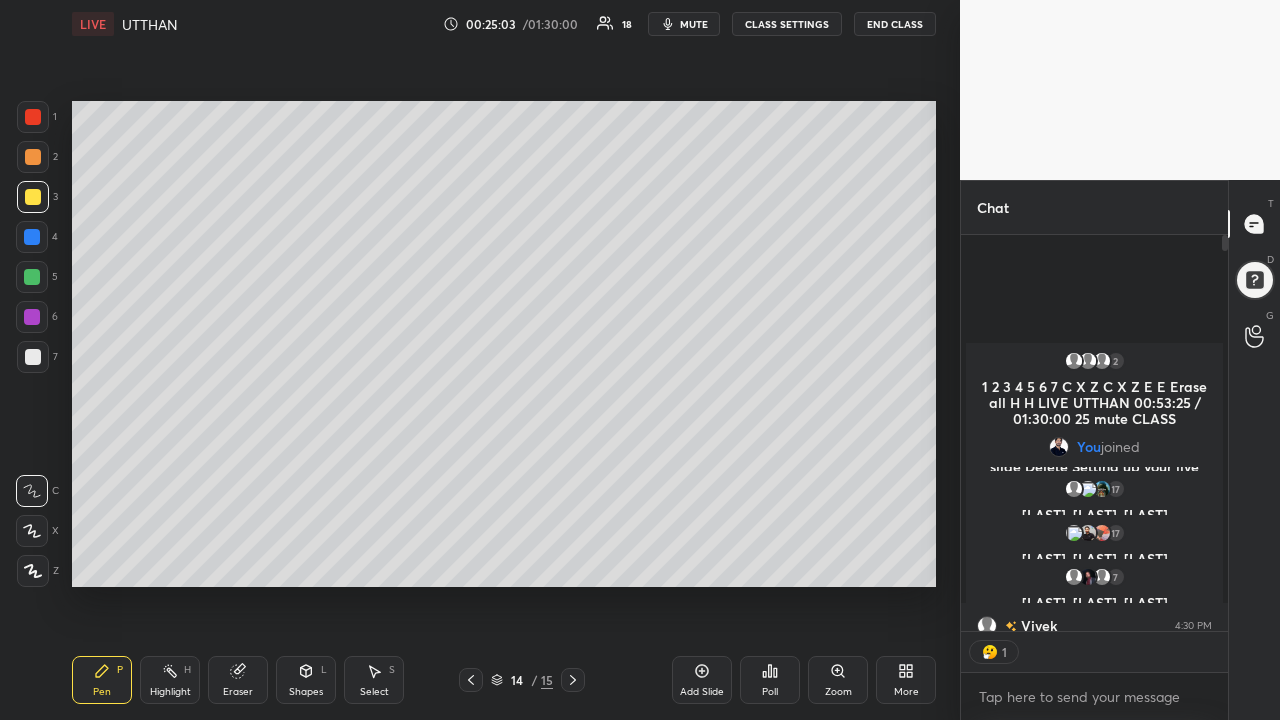 scroll, scrollTop: 390, scrollLeft: 261, axis: both 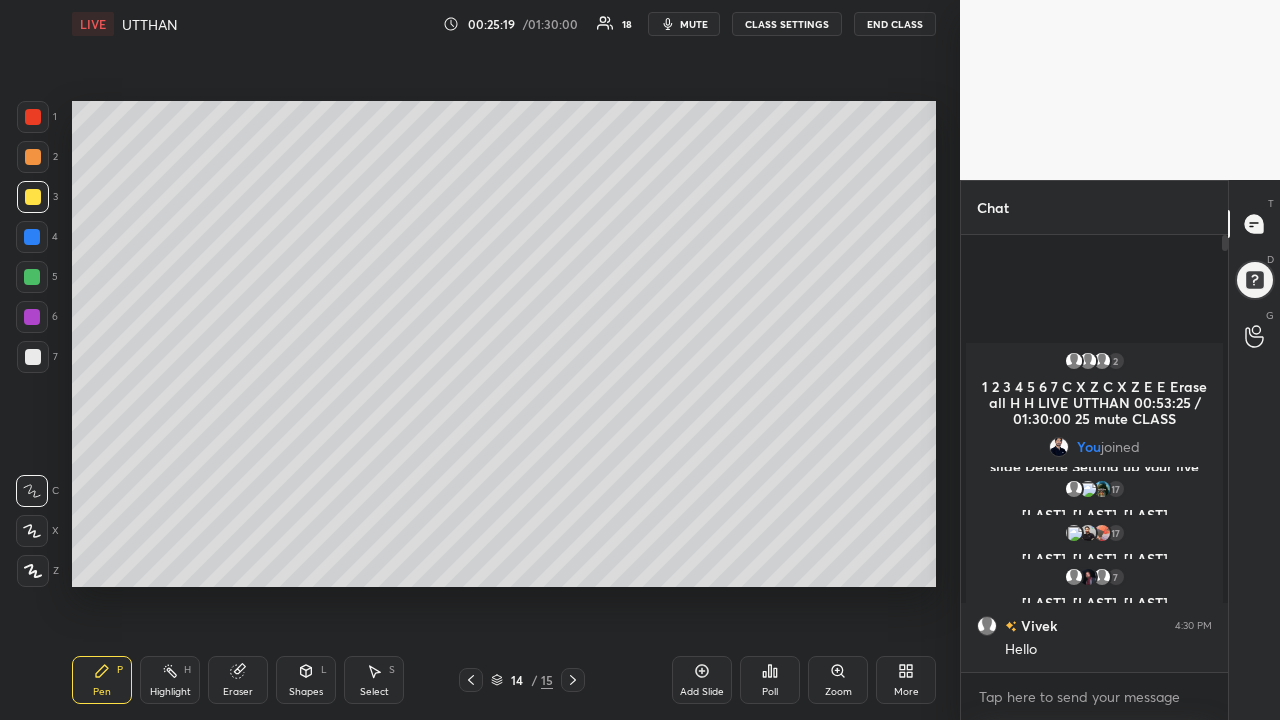 click on "Add Slide" at bounding box center (702, 692) 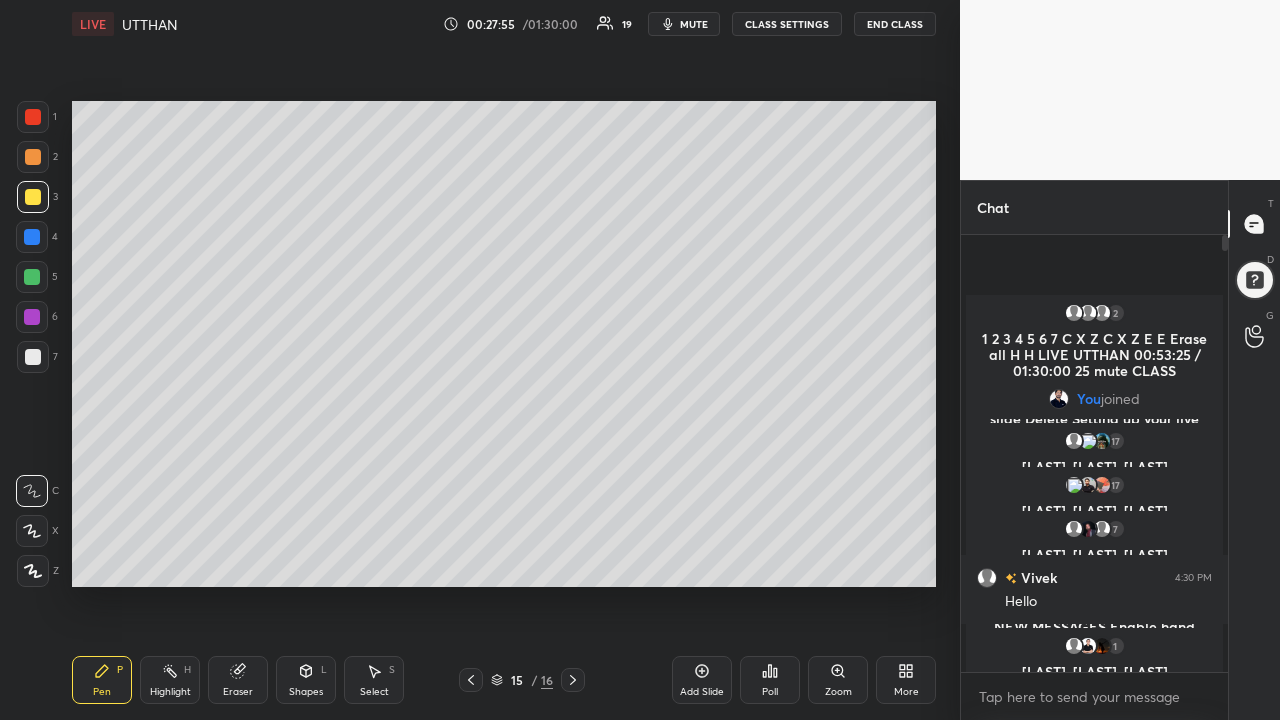 click at bounding box center [32, 317] 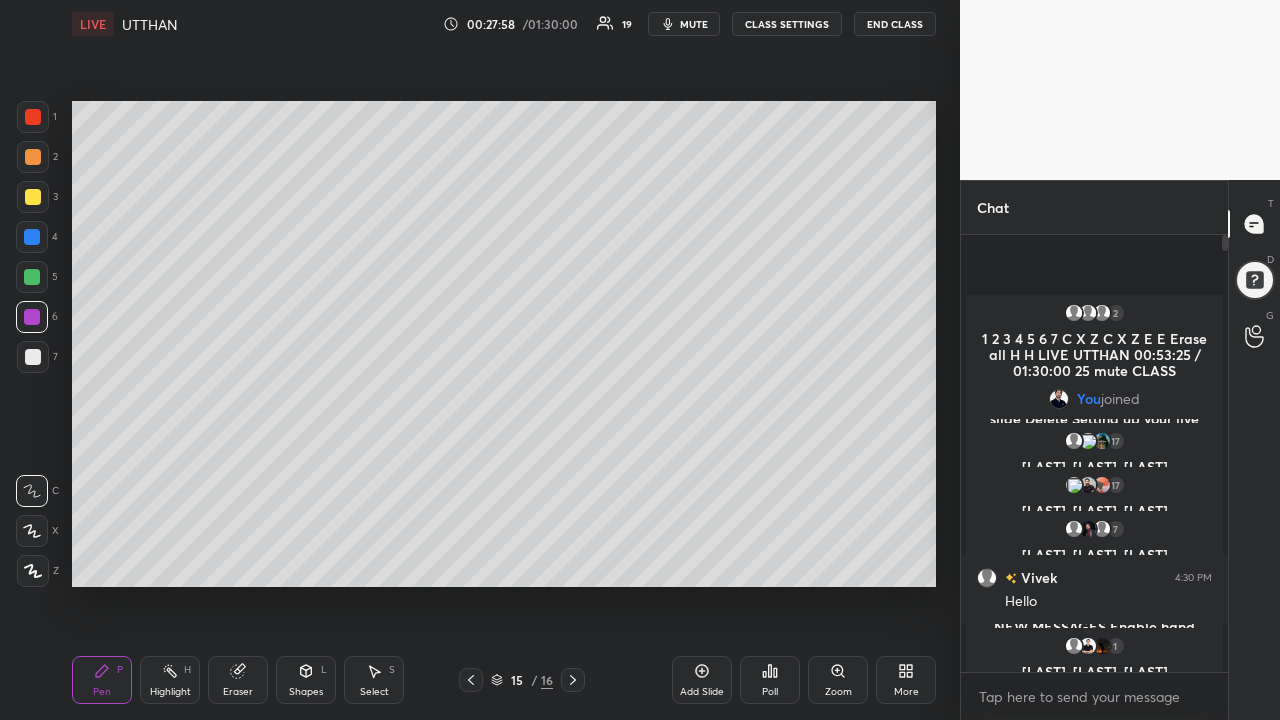 click on "Add Slide" at bounding box center [702, 692] 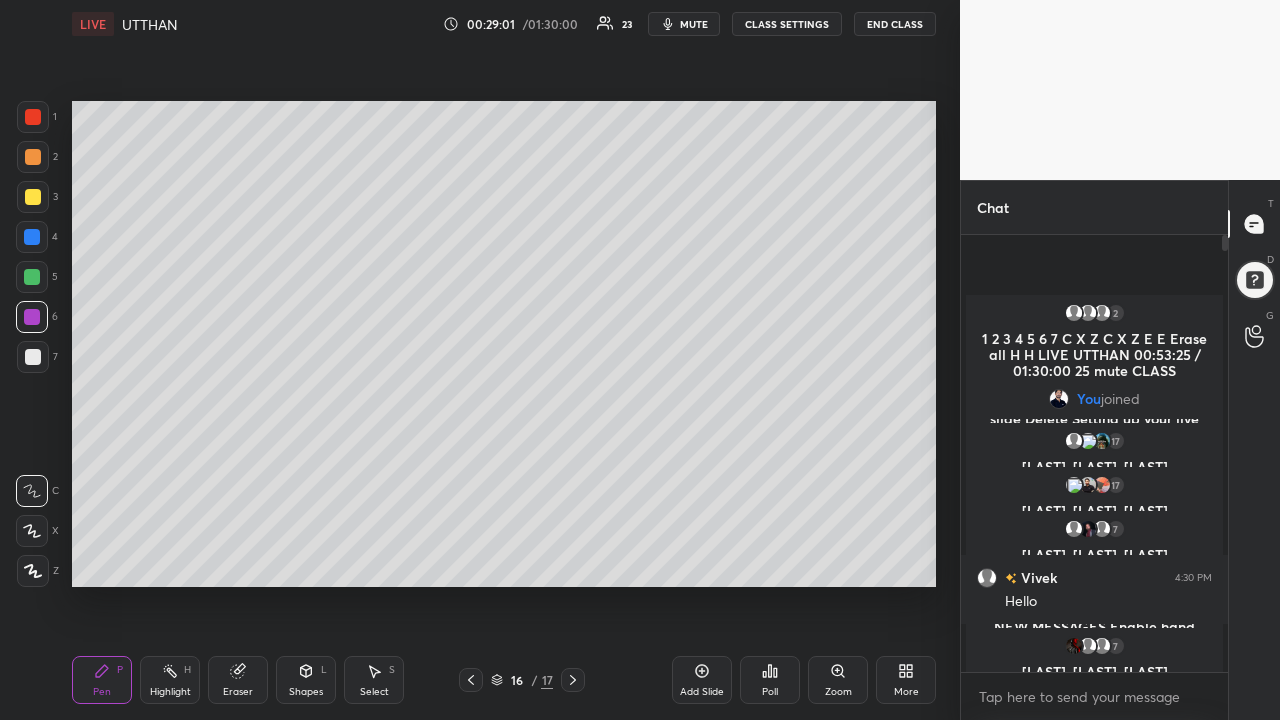 click at bounding box center [33, 357] 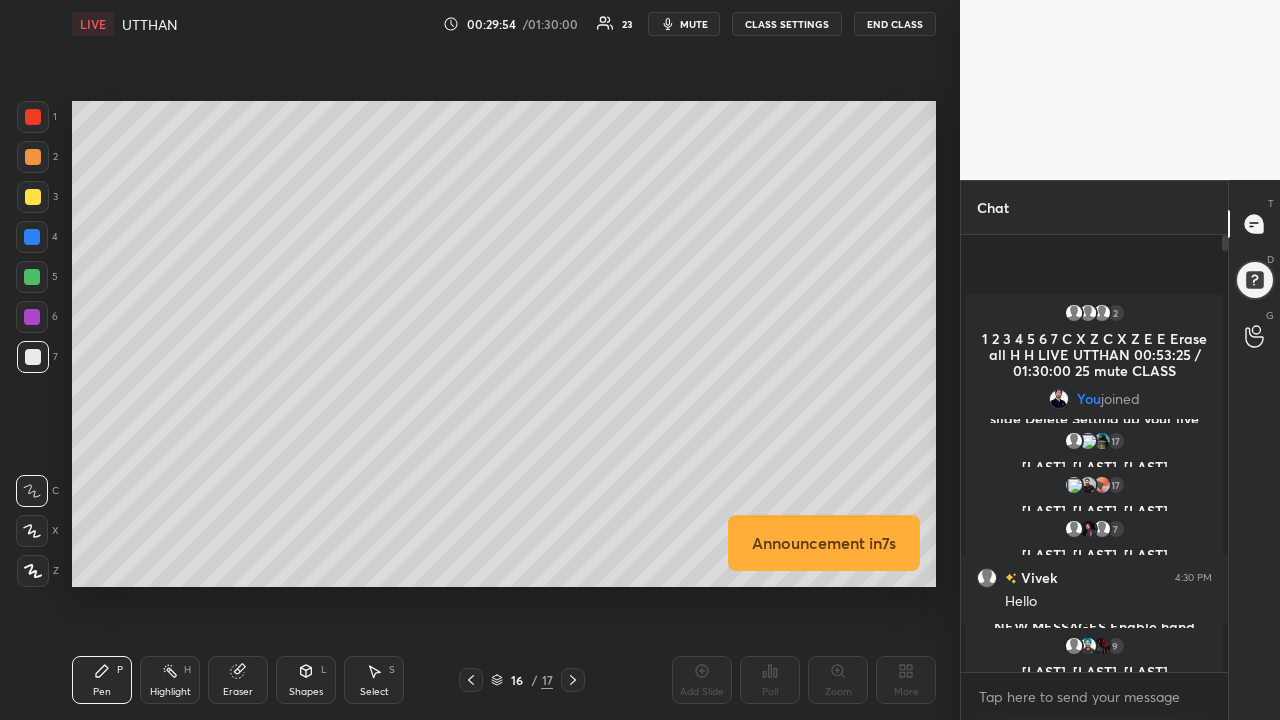 click on "Add Slide" at bounding box center (702, 680) 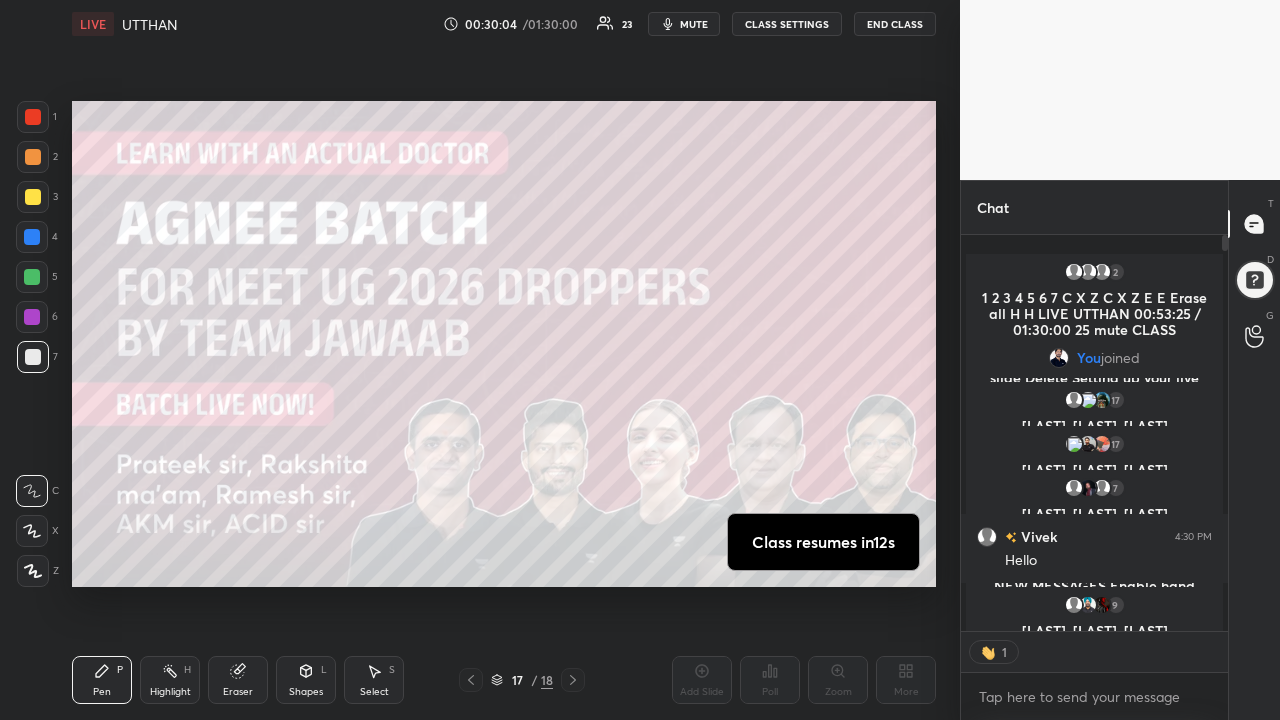 scroll, scrollTop: 7, scrollLeft: 7, axis: both 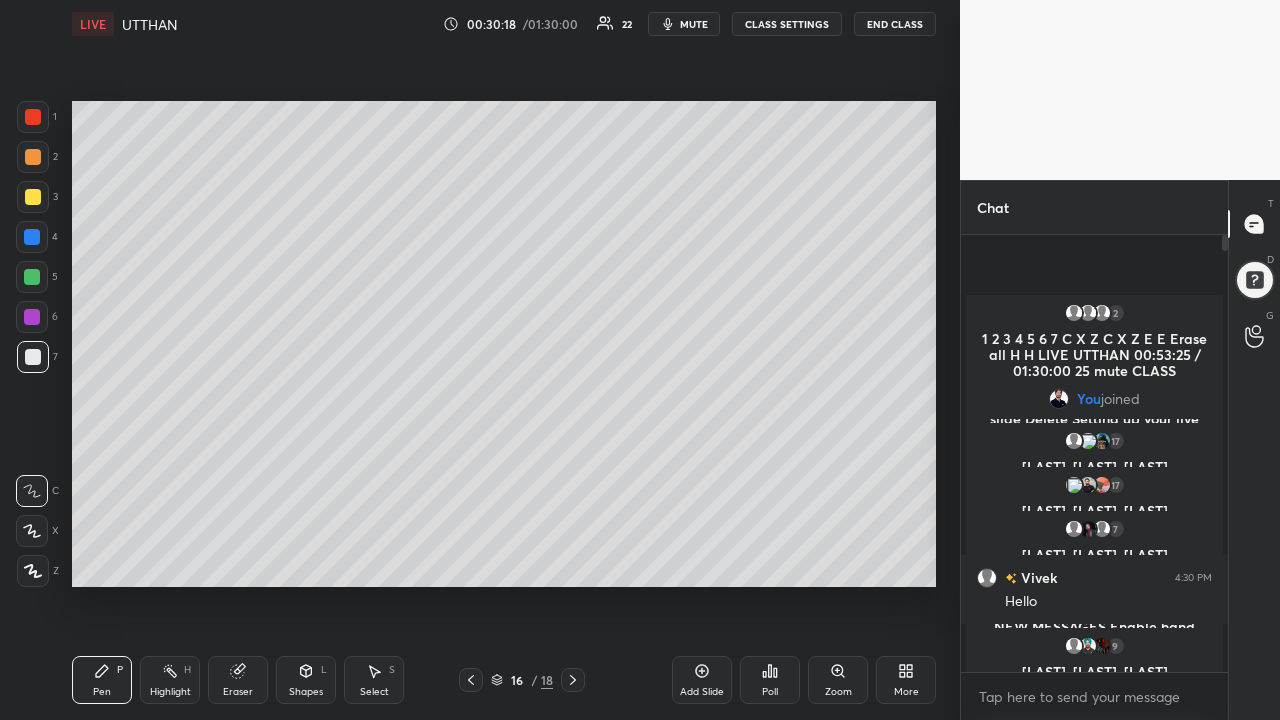 click on "Add Slide" at bounding box center [702, 692] 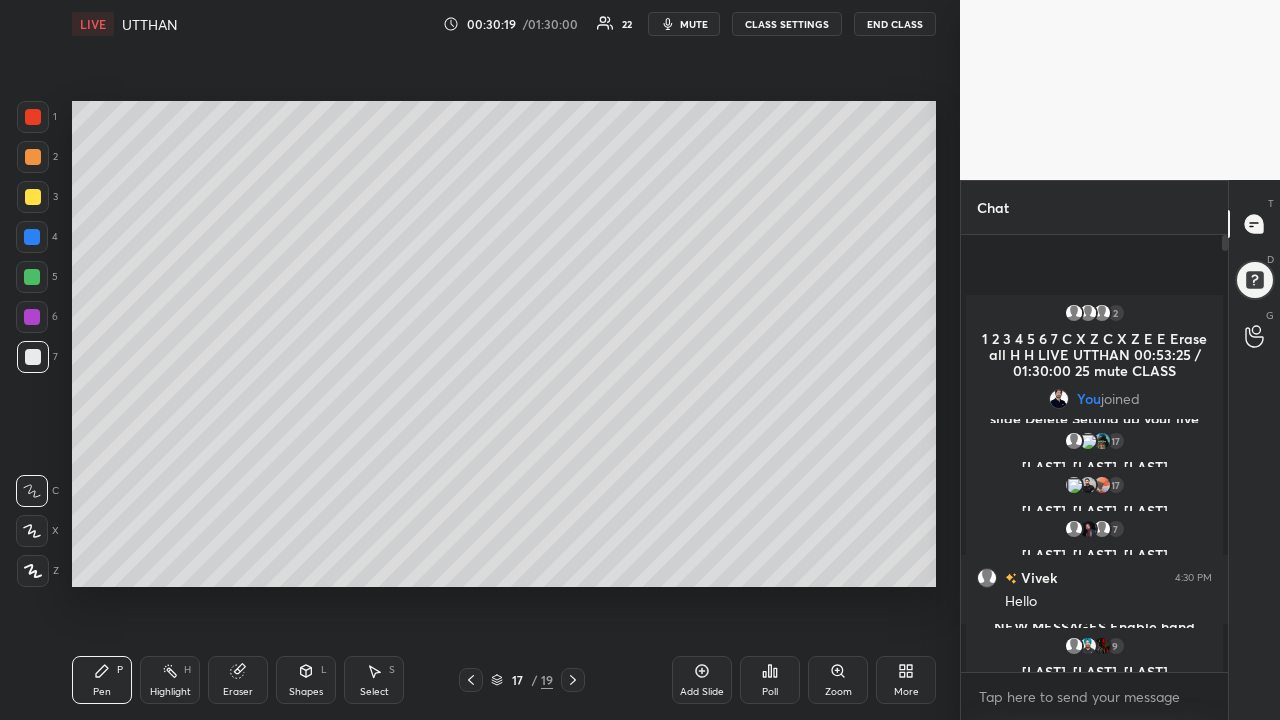 click at bounding box center [32, 317] 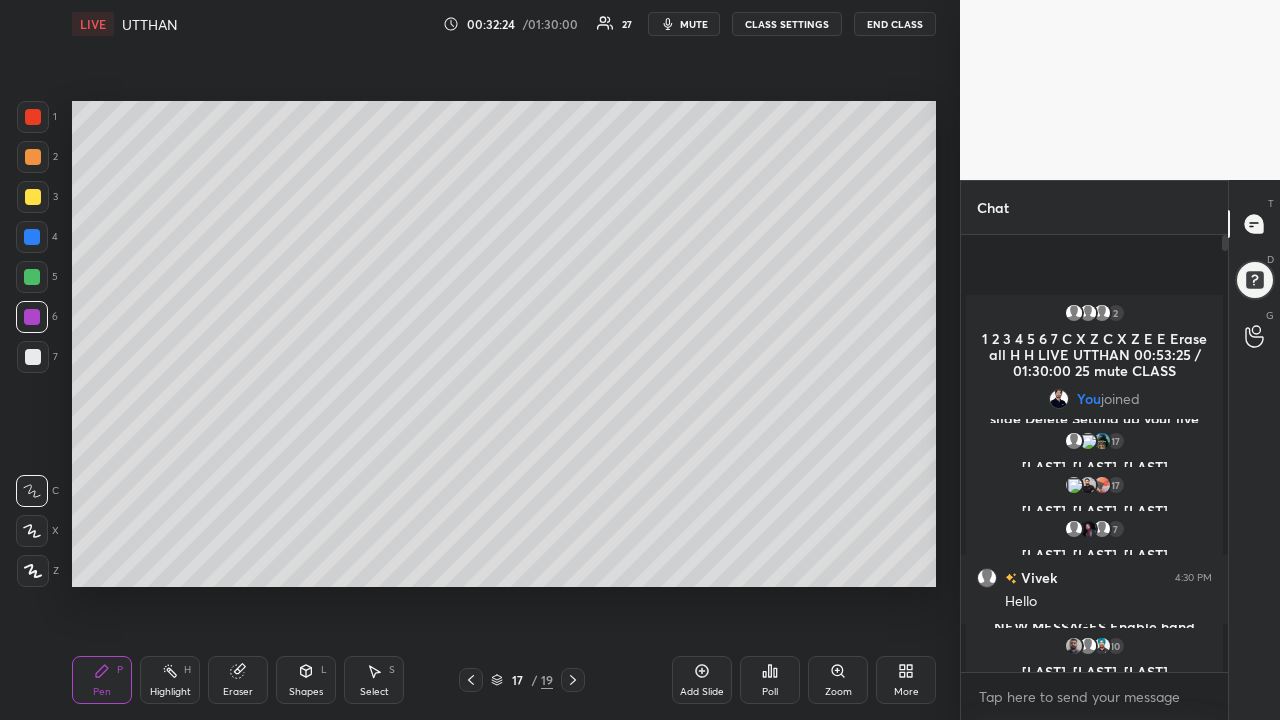 click at bounding box center (32, 277) 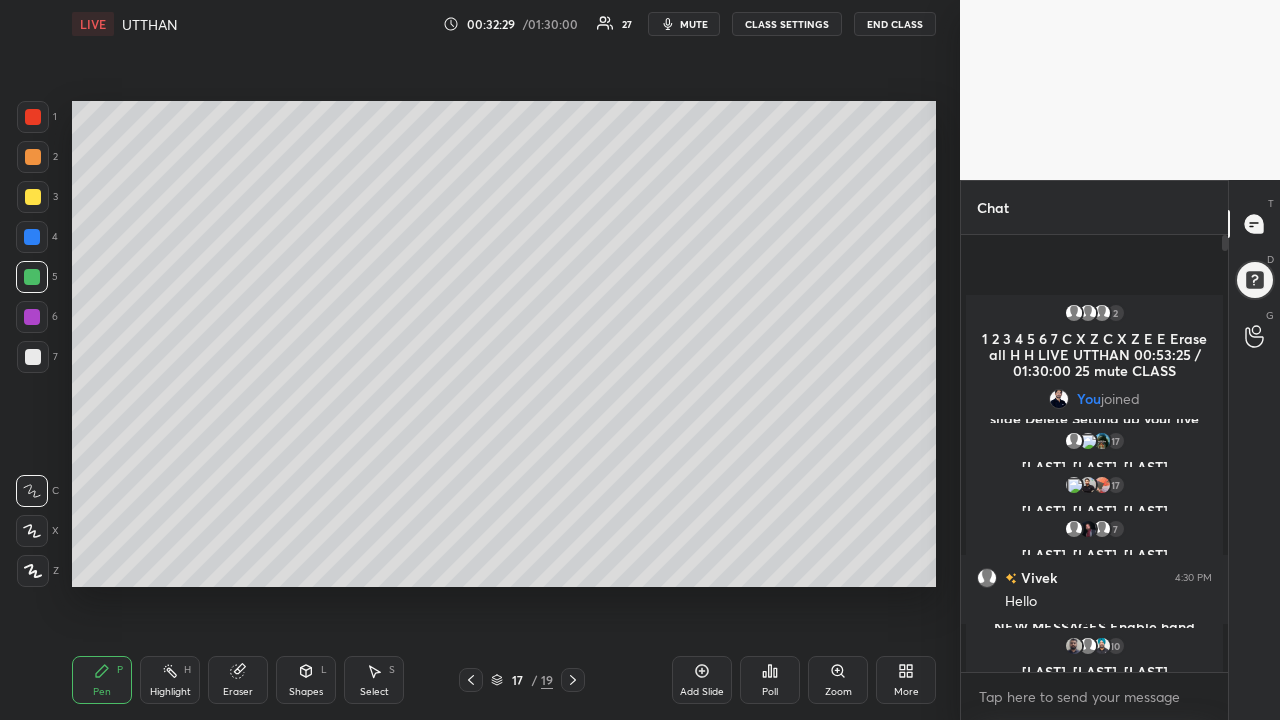 scroll, scrollTop: 390, scrollLeft: 261, axis: both 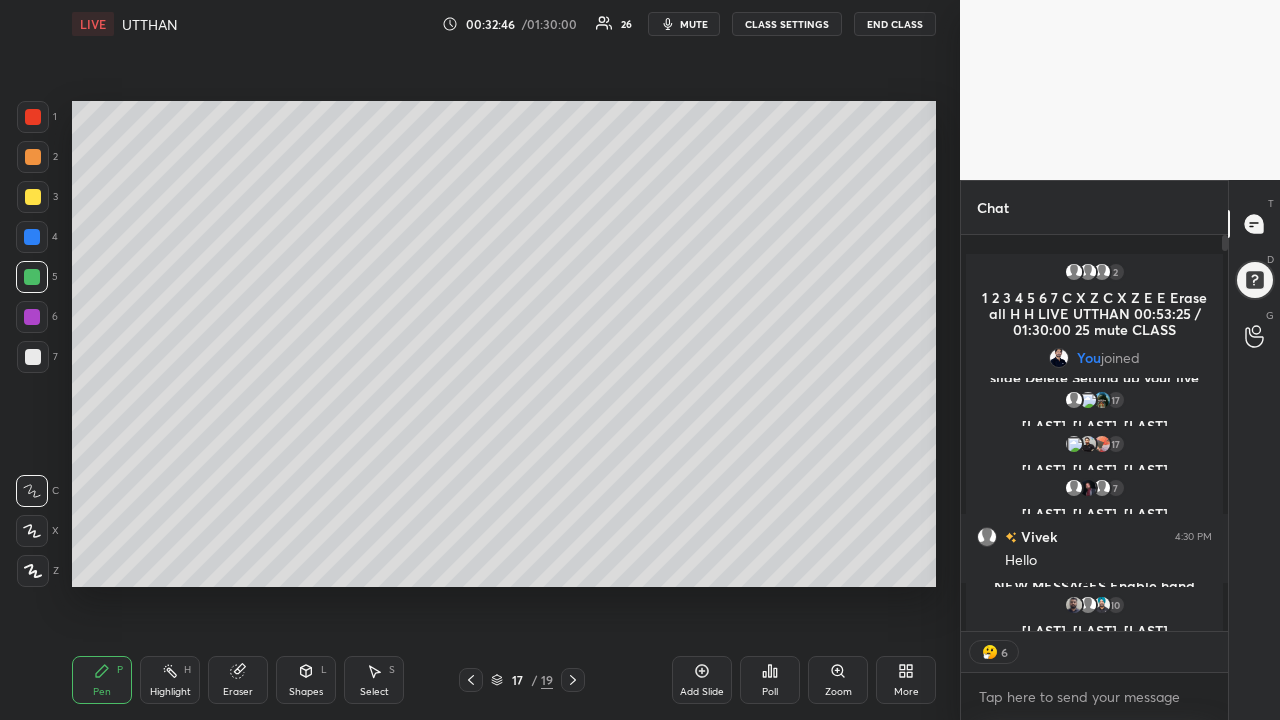 click on "Add Slide" at bounding box center [702, 692] 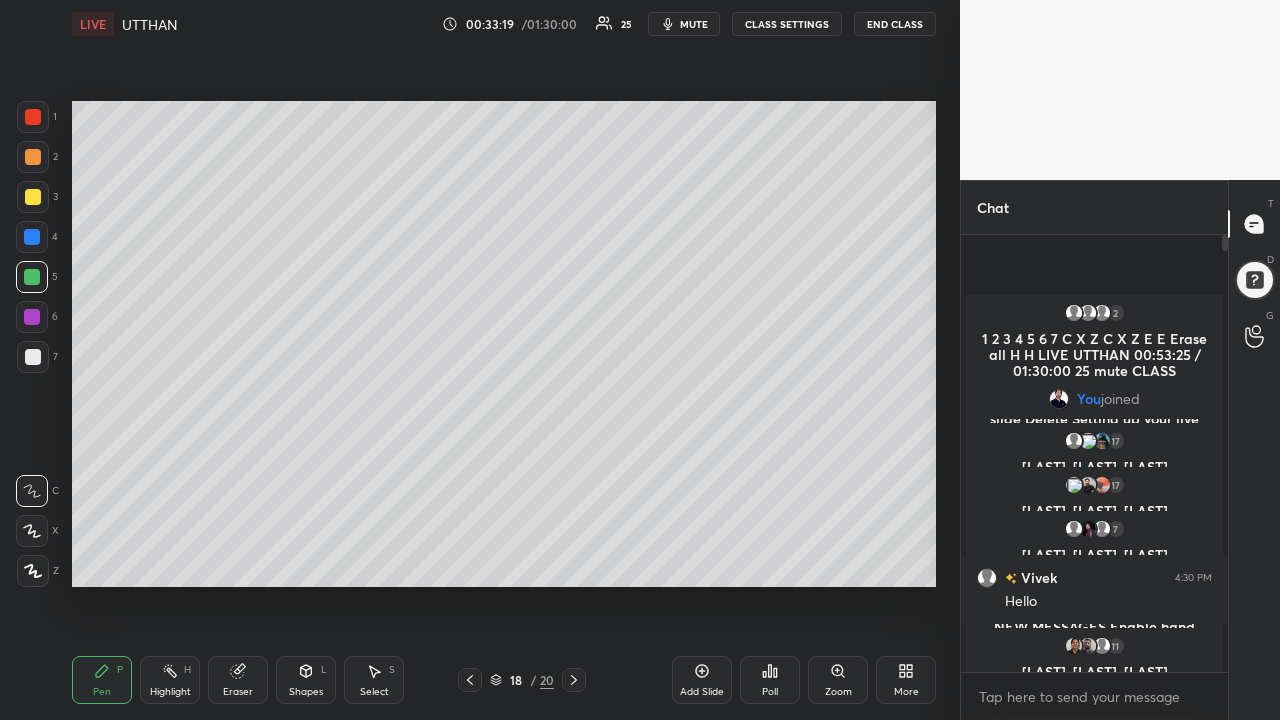 click at bounding box center (33, 197) 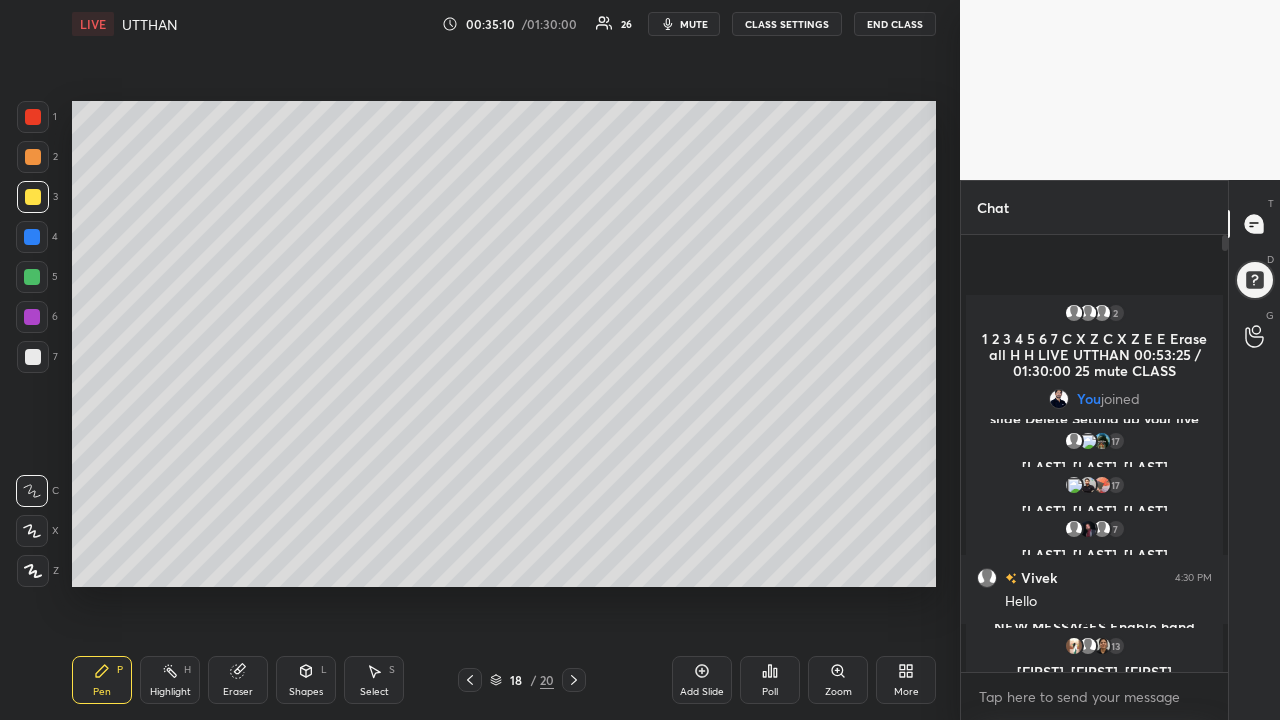 click at bounding box center (32, 237) 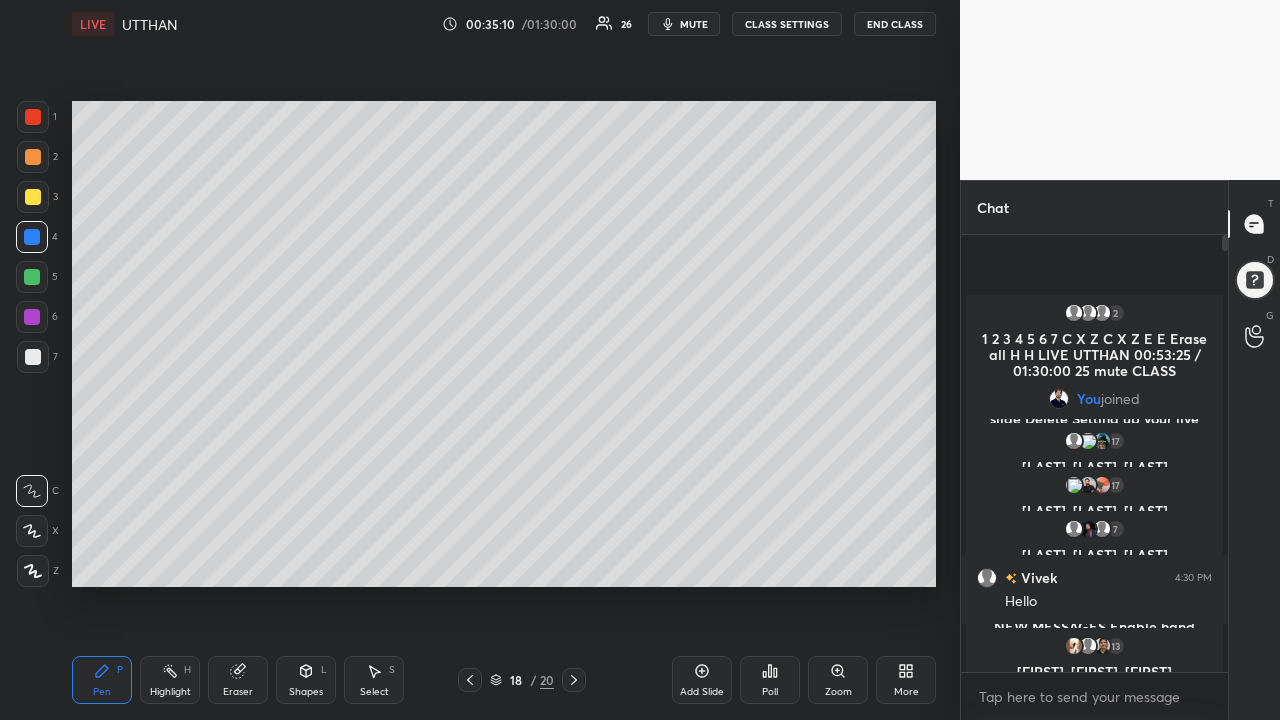 click at bounding box center [33, 157] 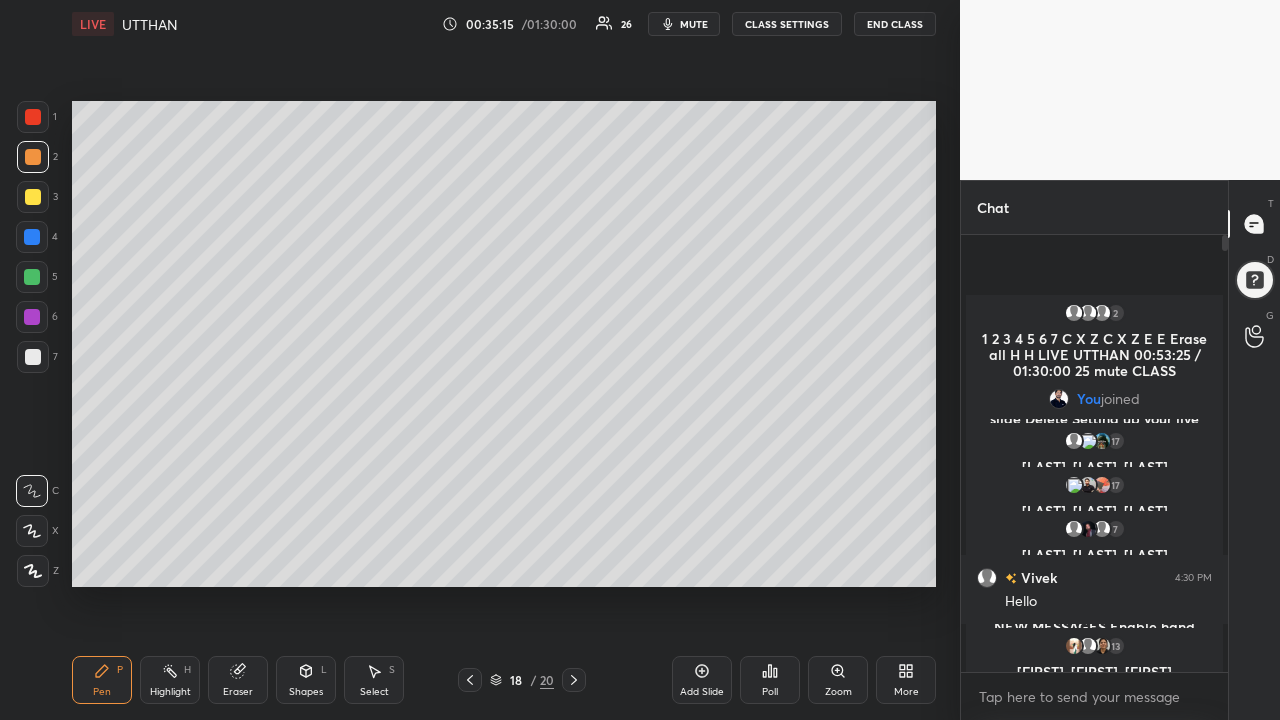 click on "Eraser" at bounding box center (238, 680) 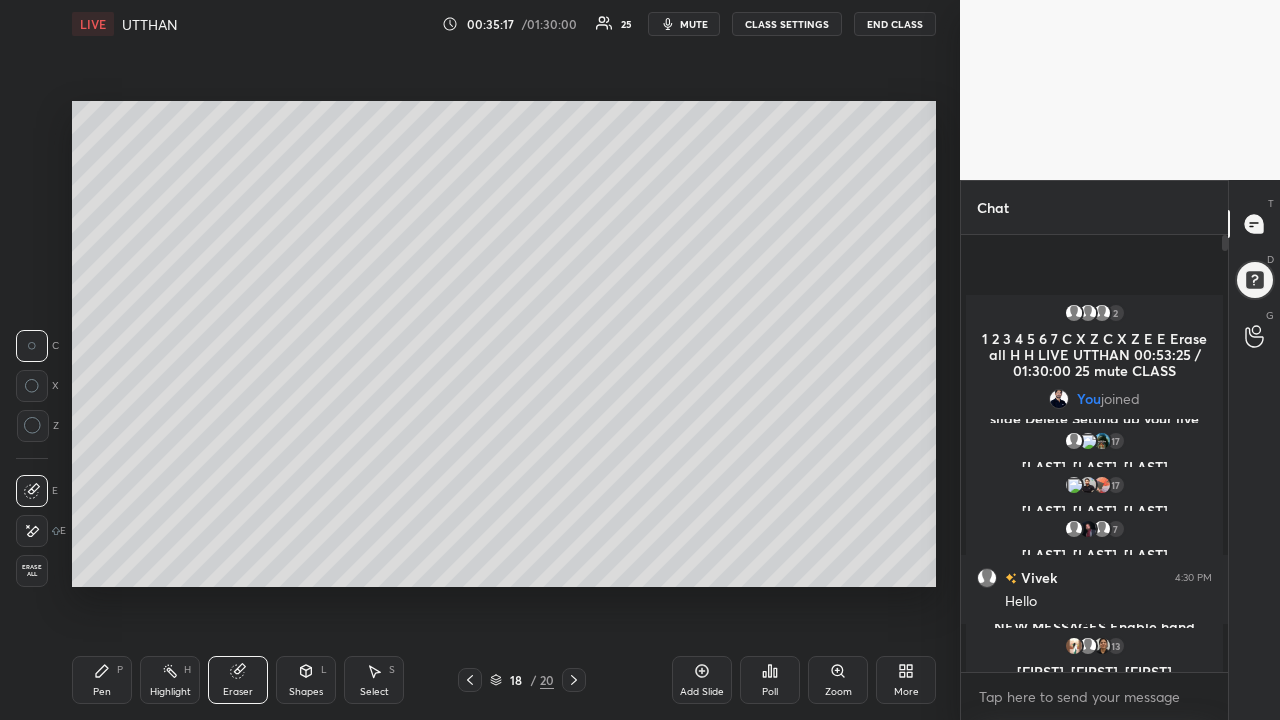 click on "Pen" at bounding box center (102, 692) 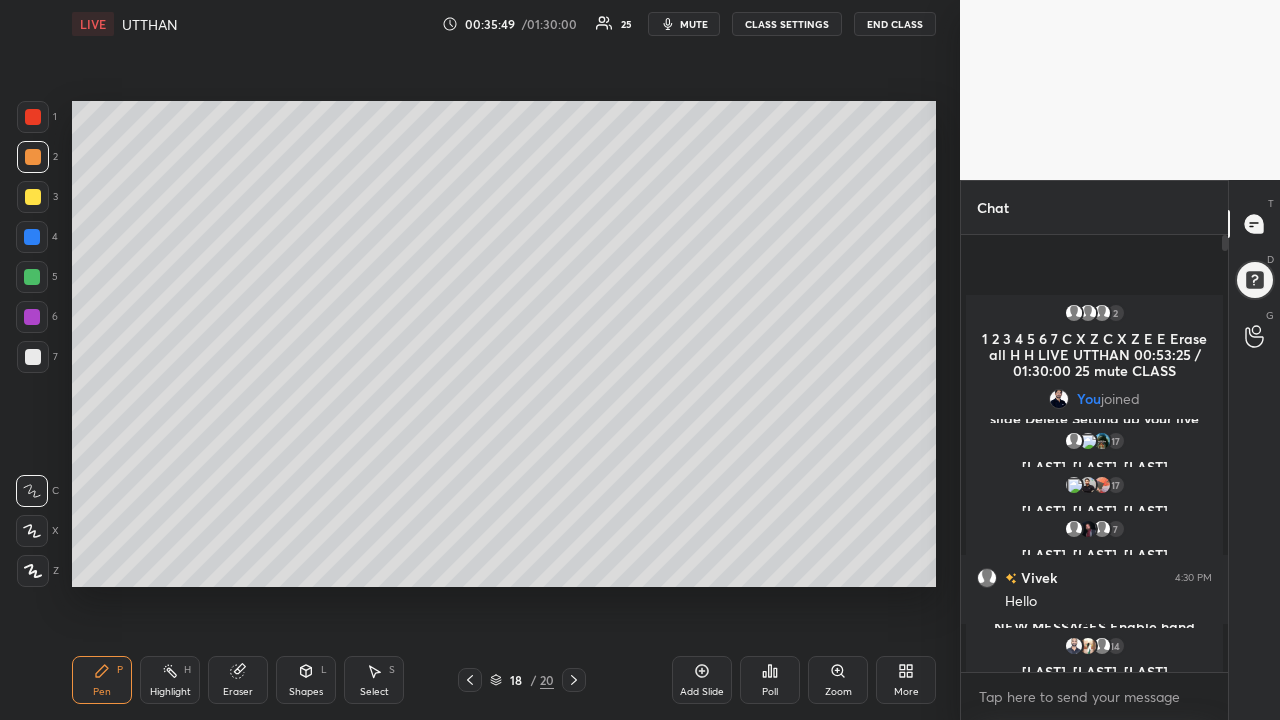 click 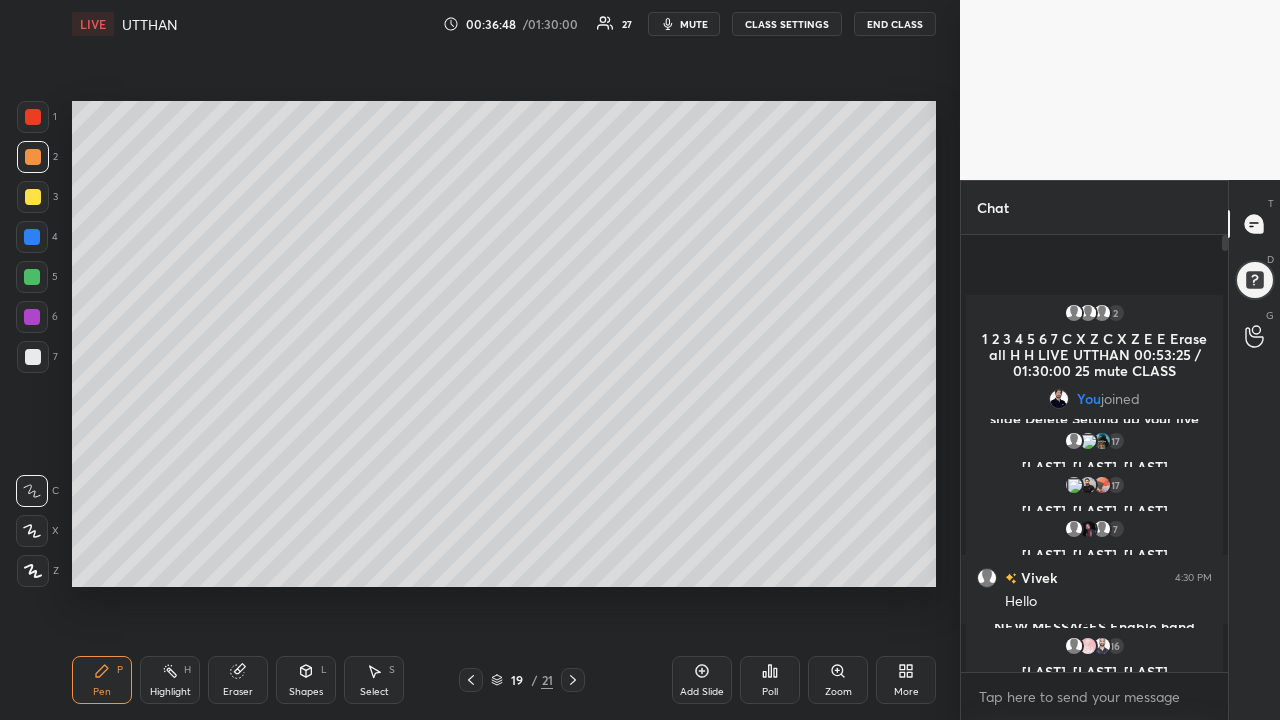 click at bounding box center (33, 197) 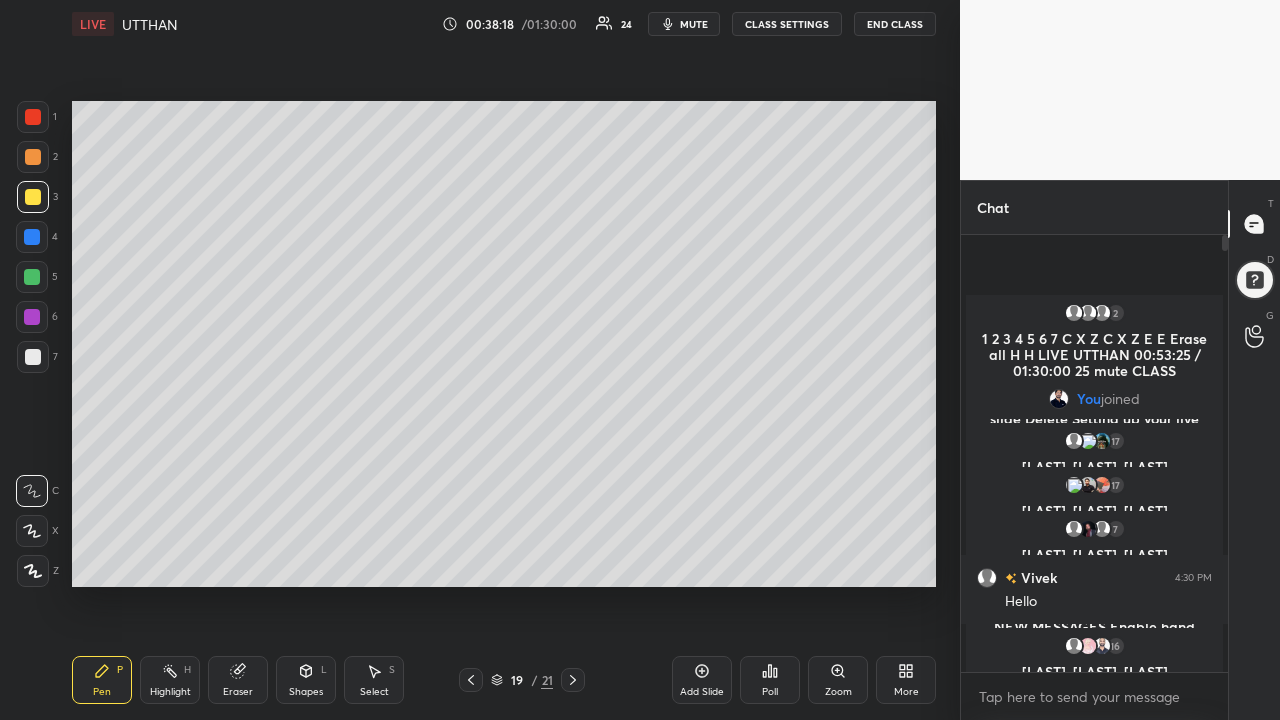 click at bounding box center [32, 317] 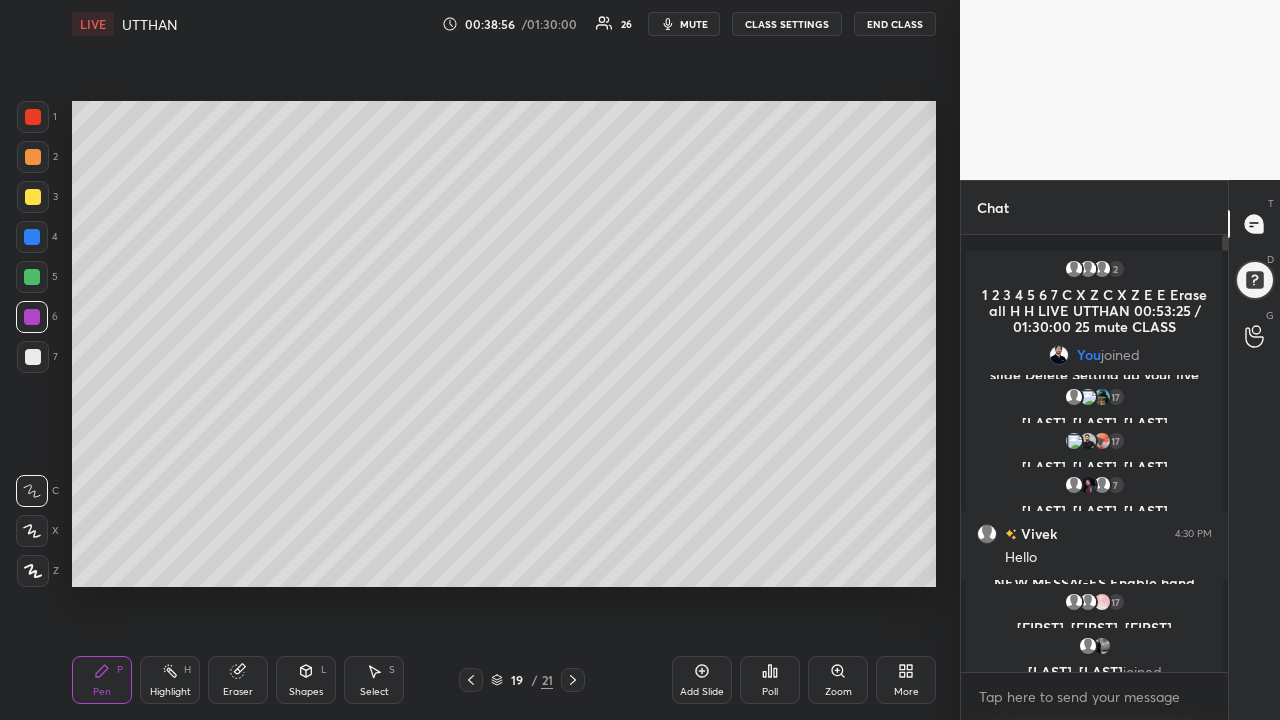 click on "Eraser" at bounding box center [238, 680] 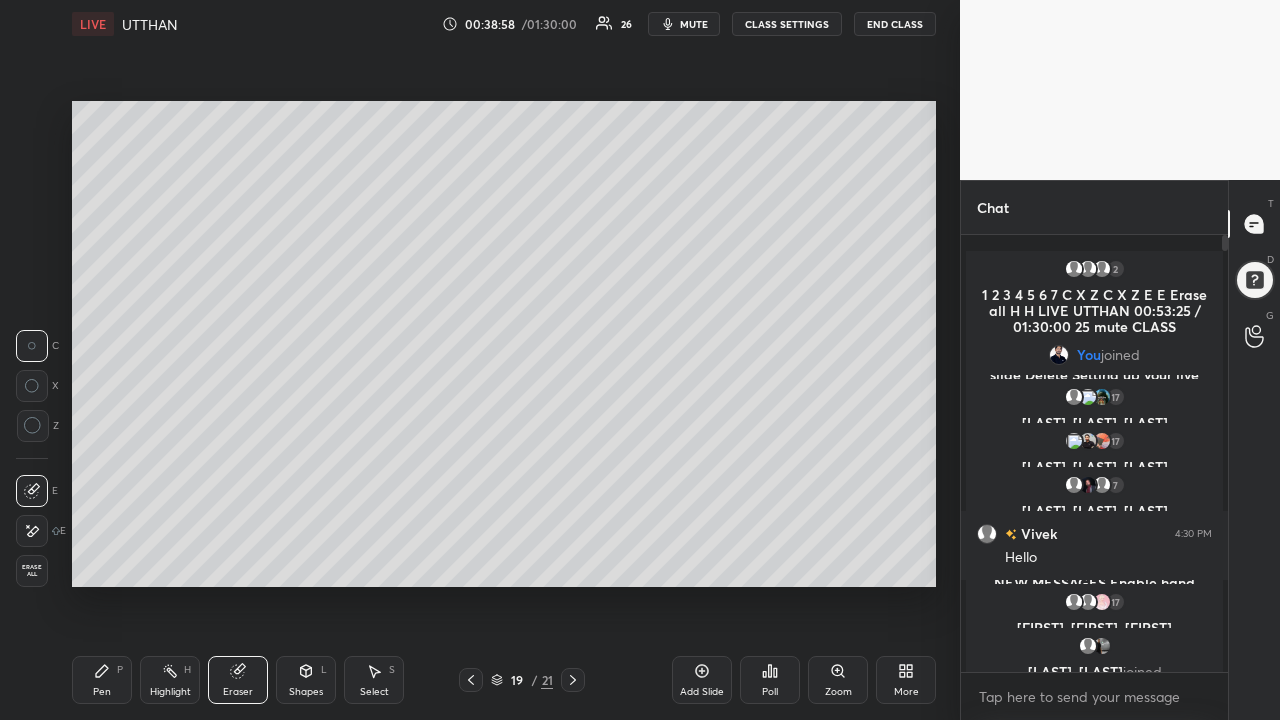 click on "Pen P" at bounding box center [102, 680] 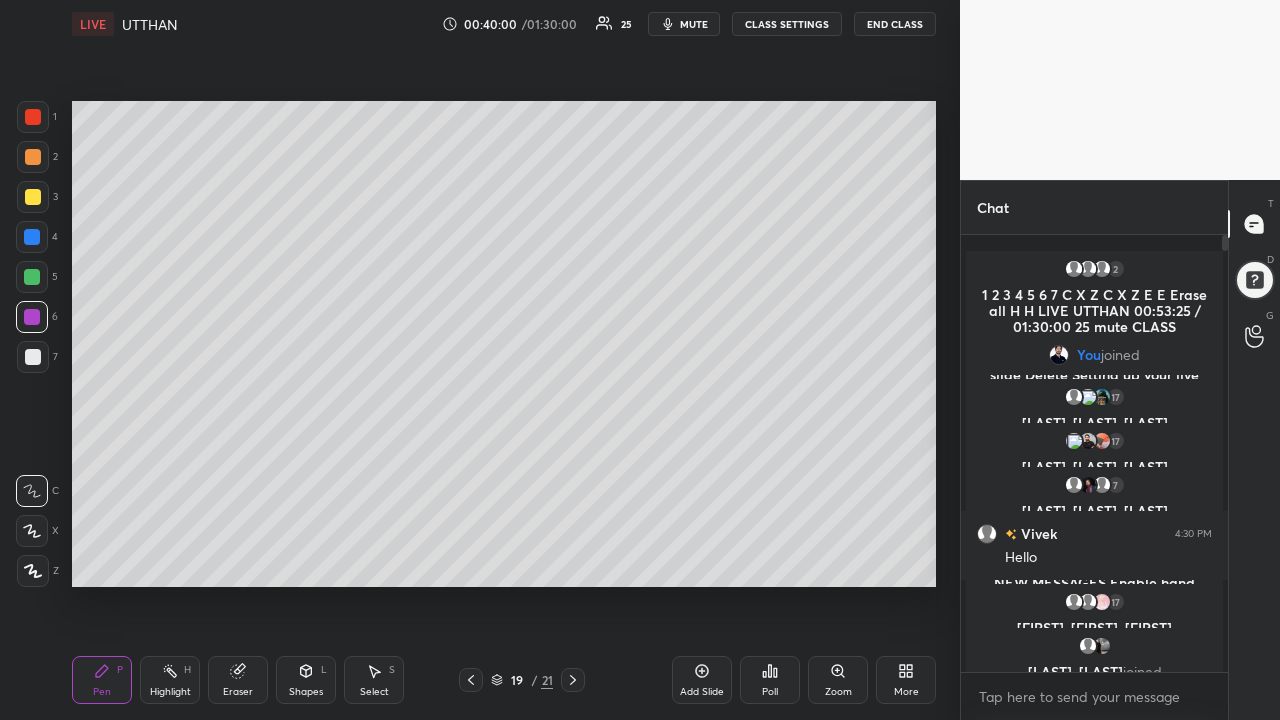 click on "Add Slide" at bounding box center (702, 680) 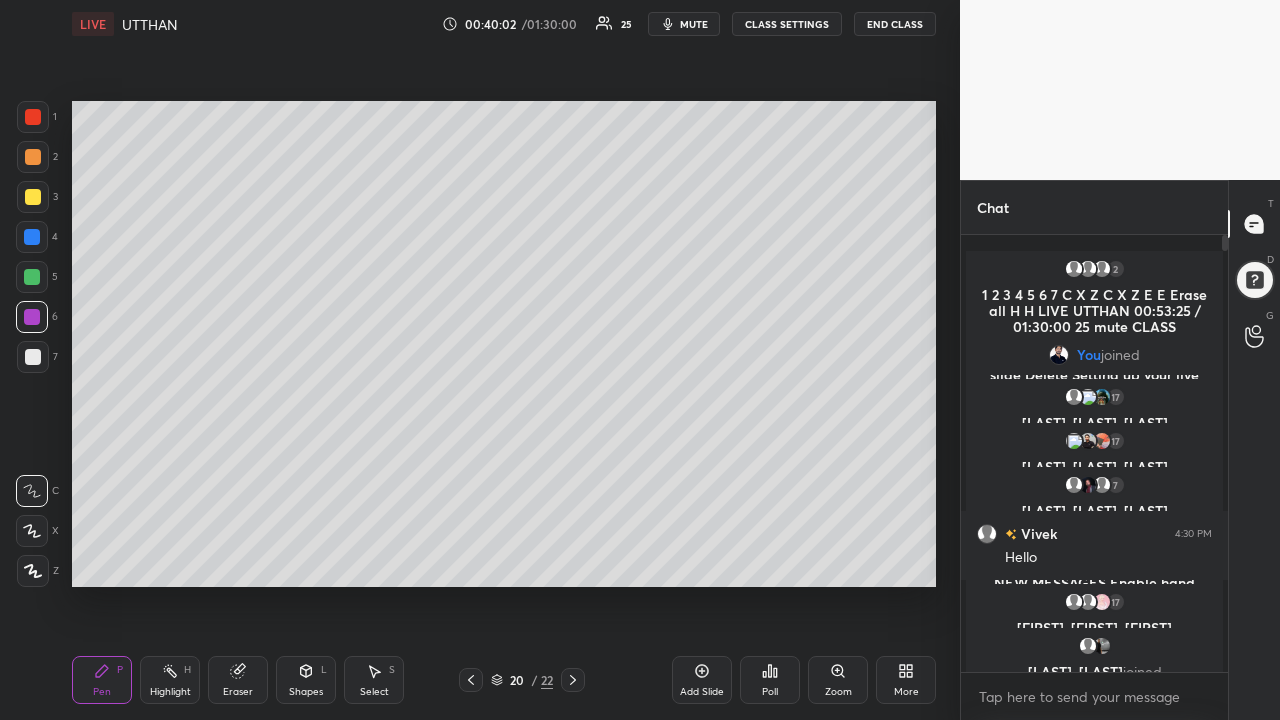 click at bounding box center [32, 237] 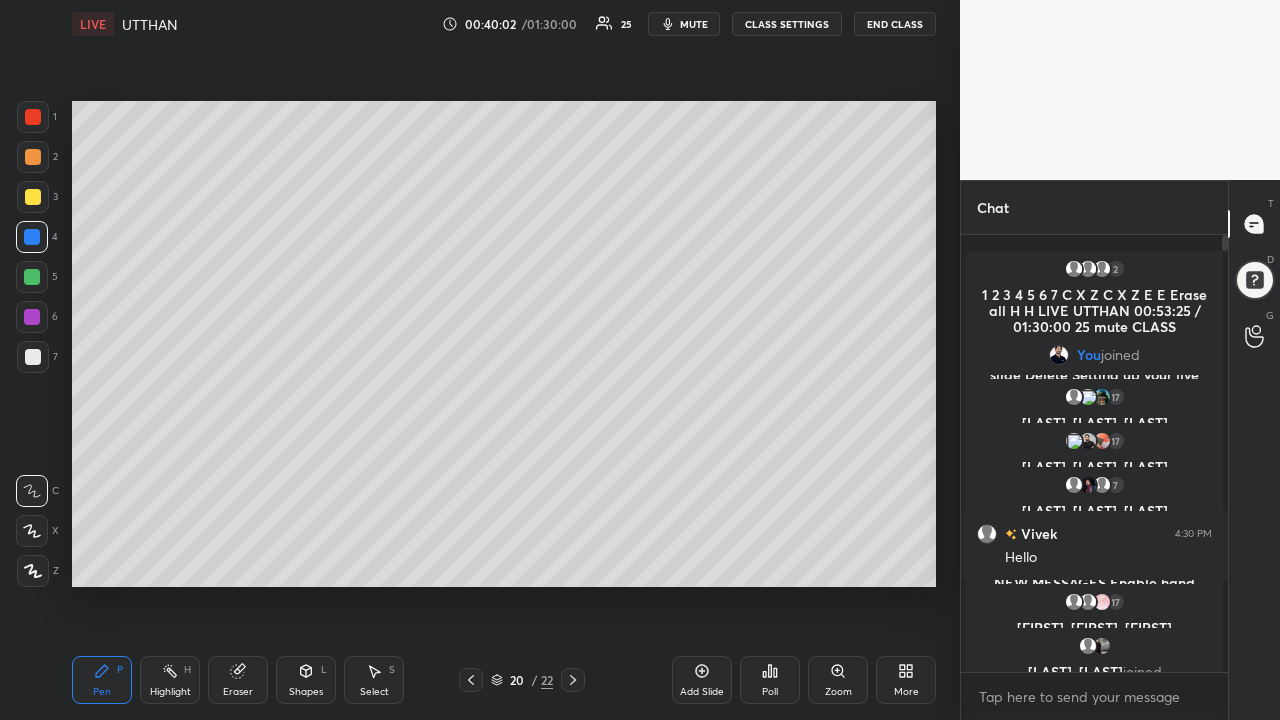 click at bounding box center (33, 197) 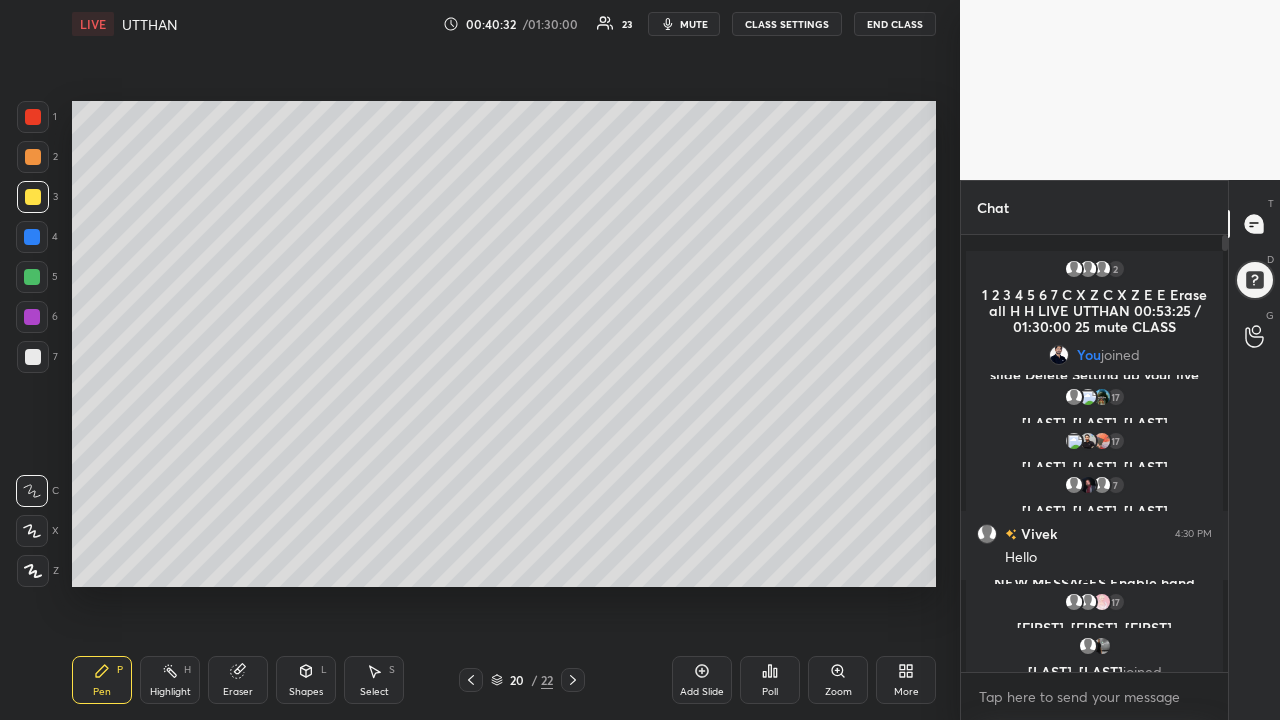 click at bounding box center [32, 277] 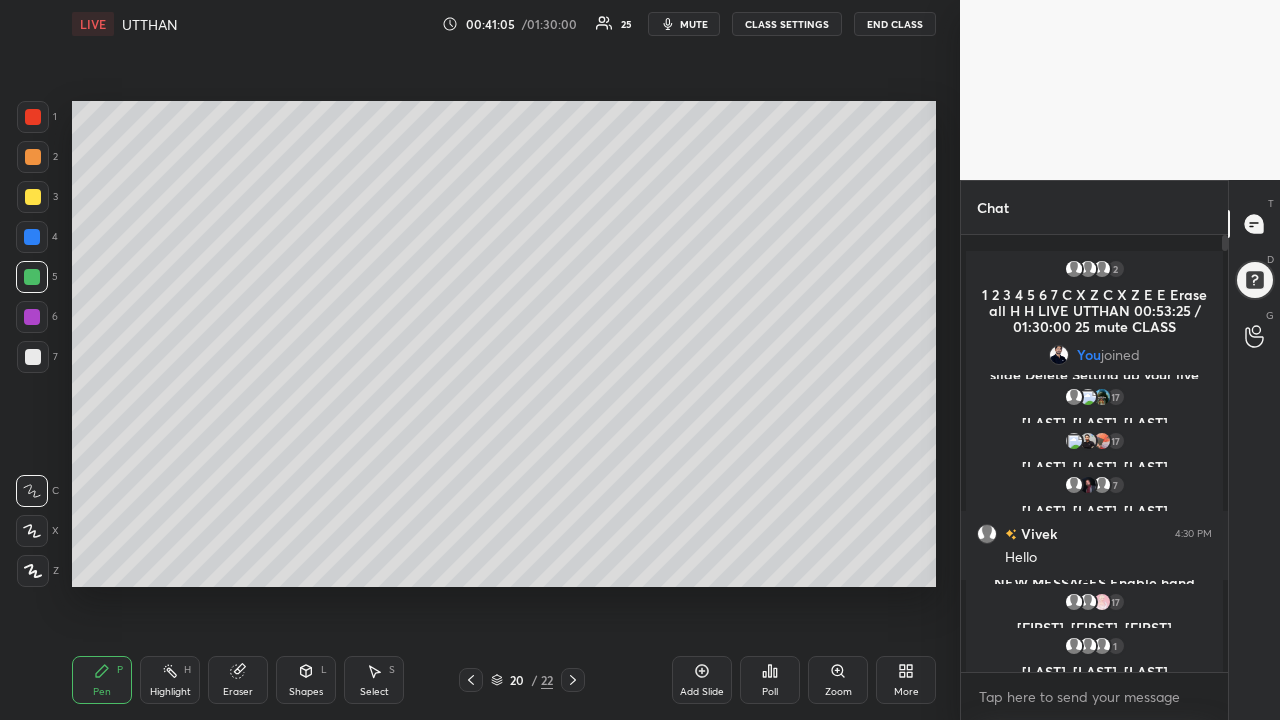 click at bounding box center [32, 317] 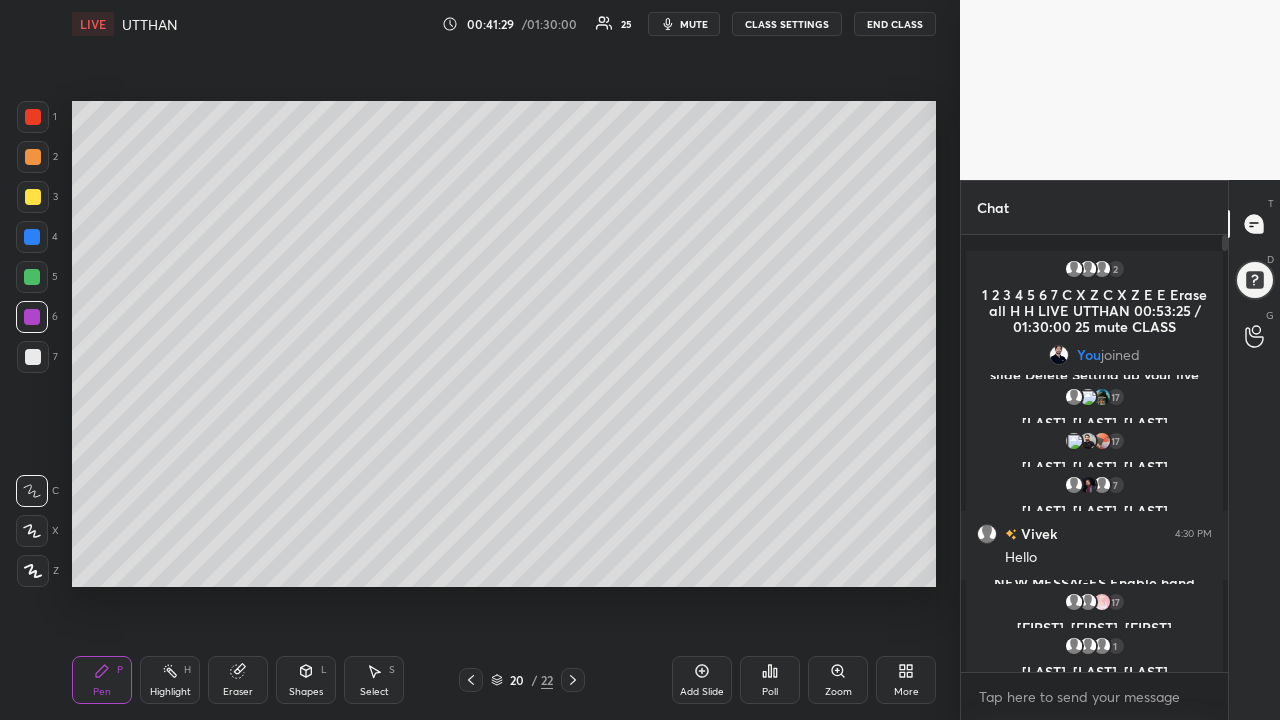 click at bounding box center [32, 277] 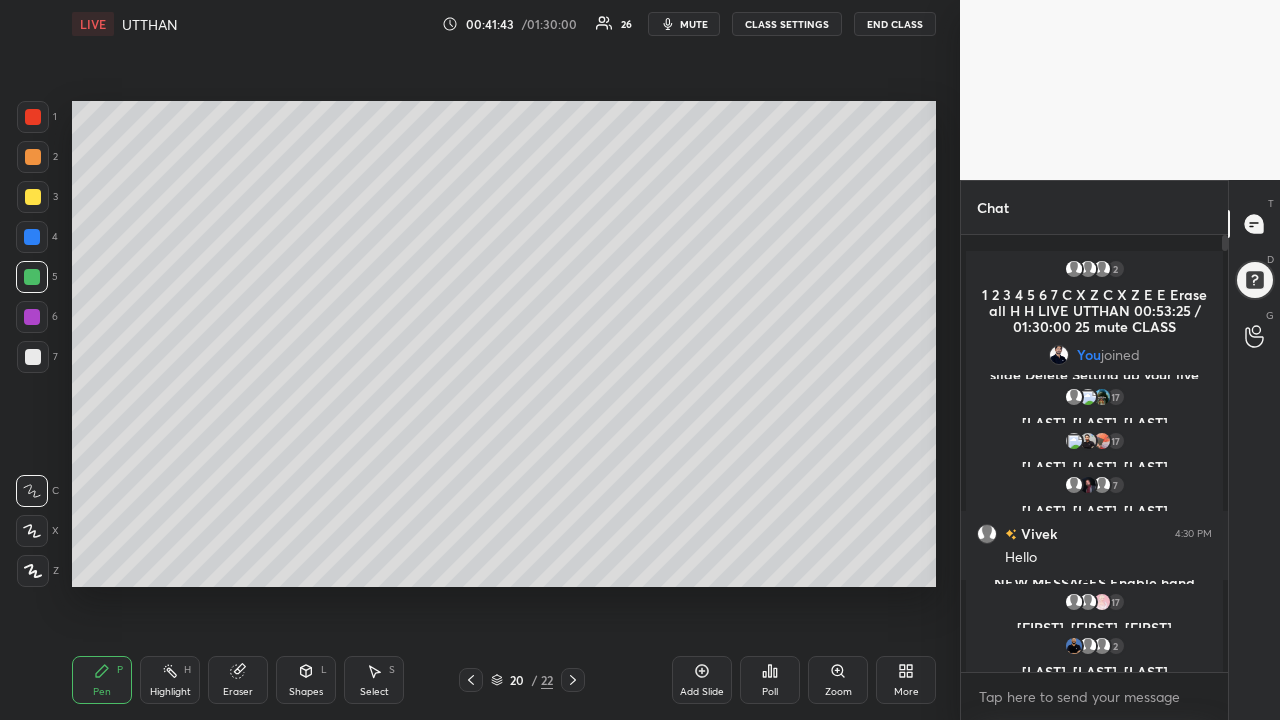 click on "Eraser" at bounding box center [238, 680] 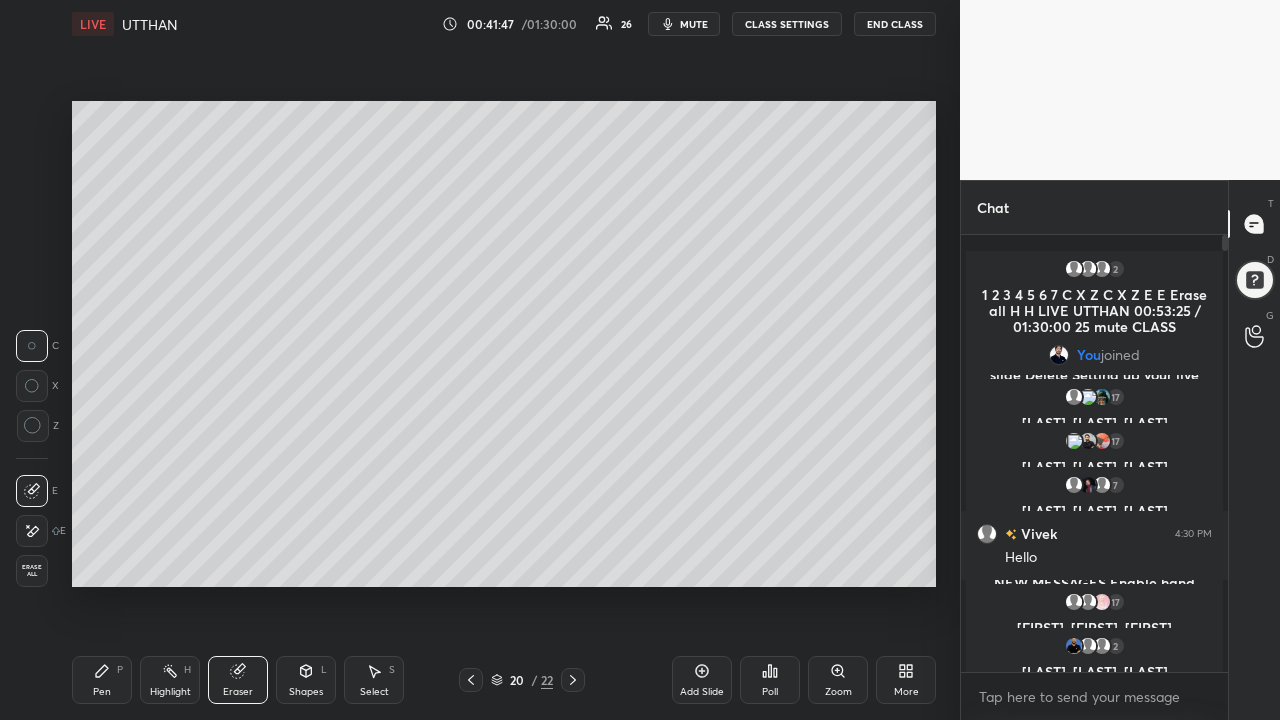 click 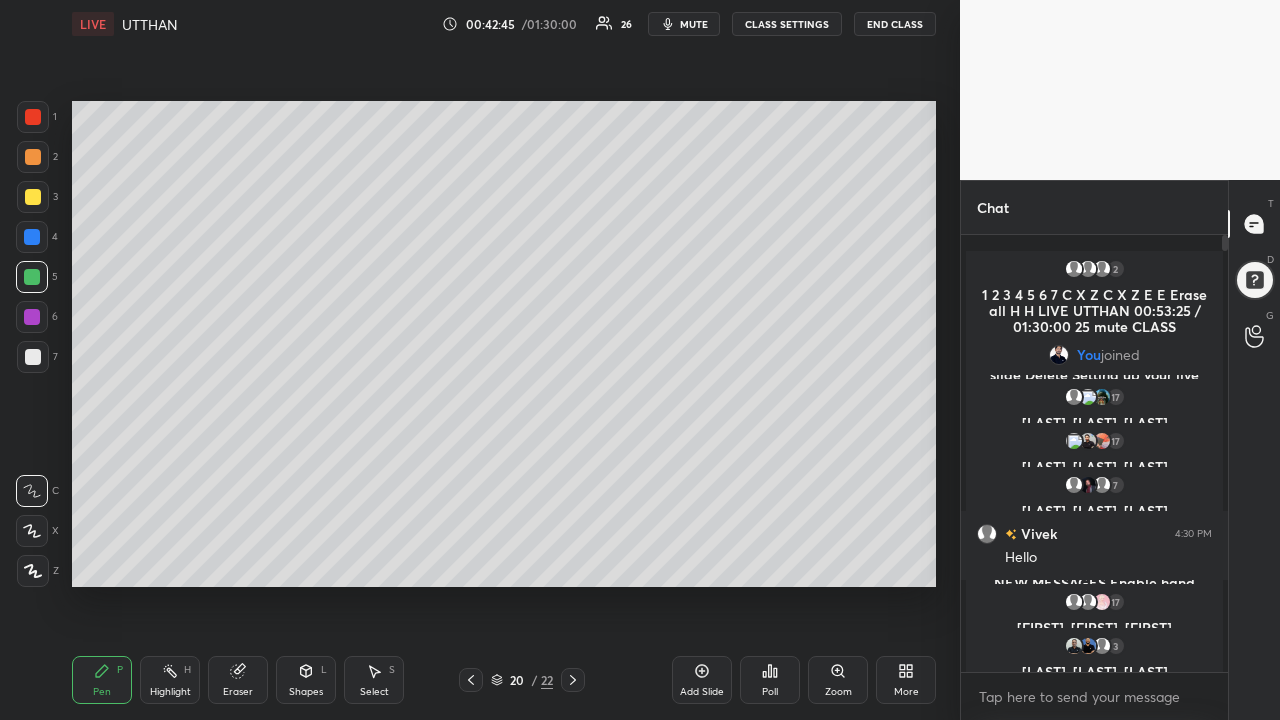 click on "Eraser" at bounding box center (238, 680) 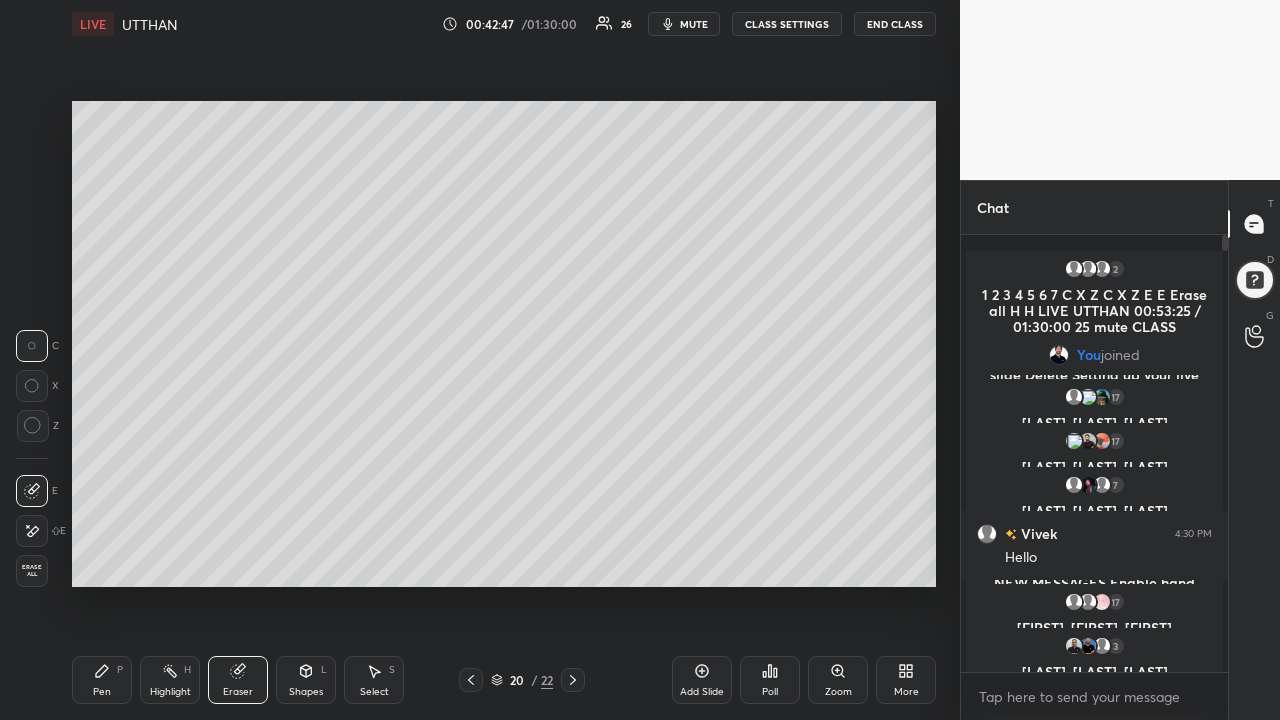 click on "Pen" at bounding box center (102, 692) 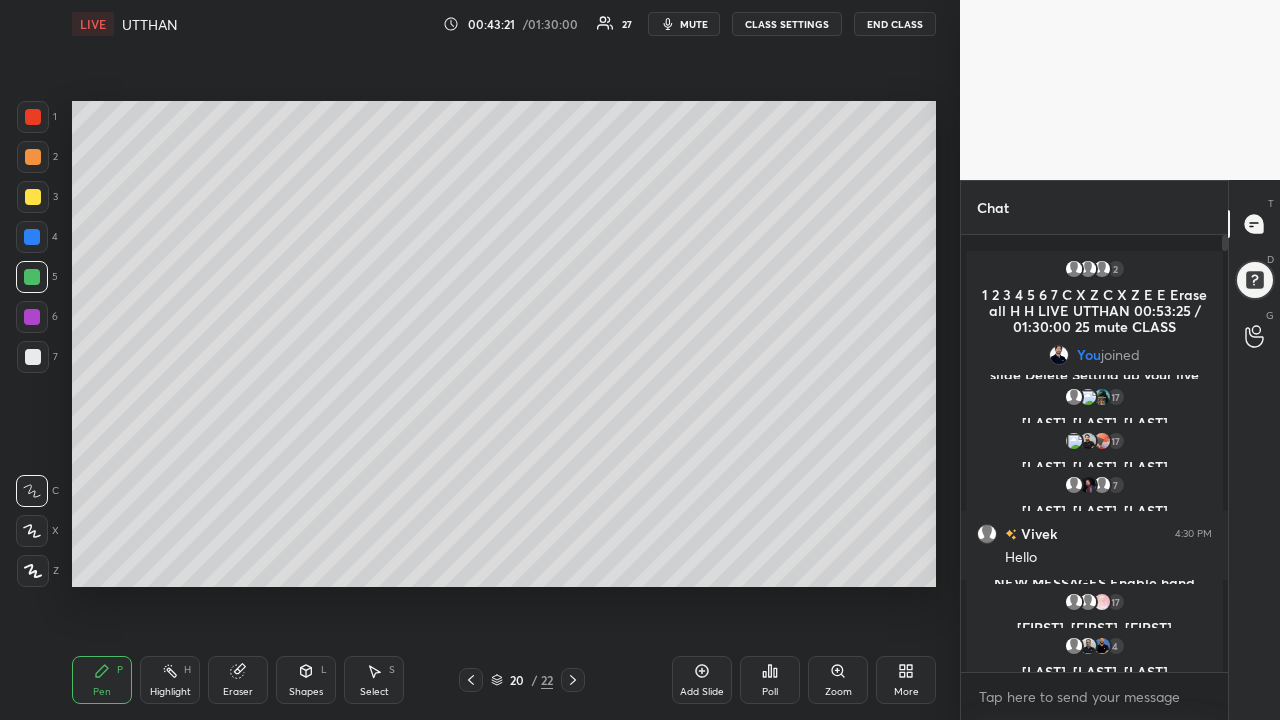 click on "Eraser" at bounding box center [238, 692] 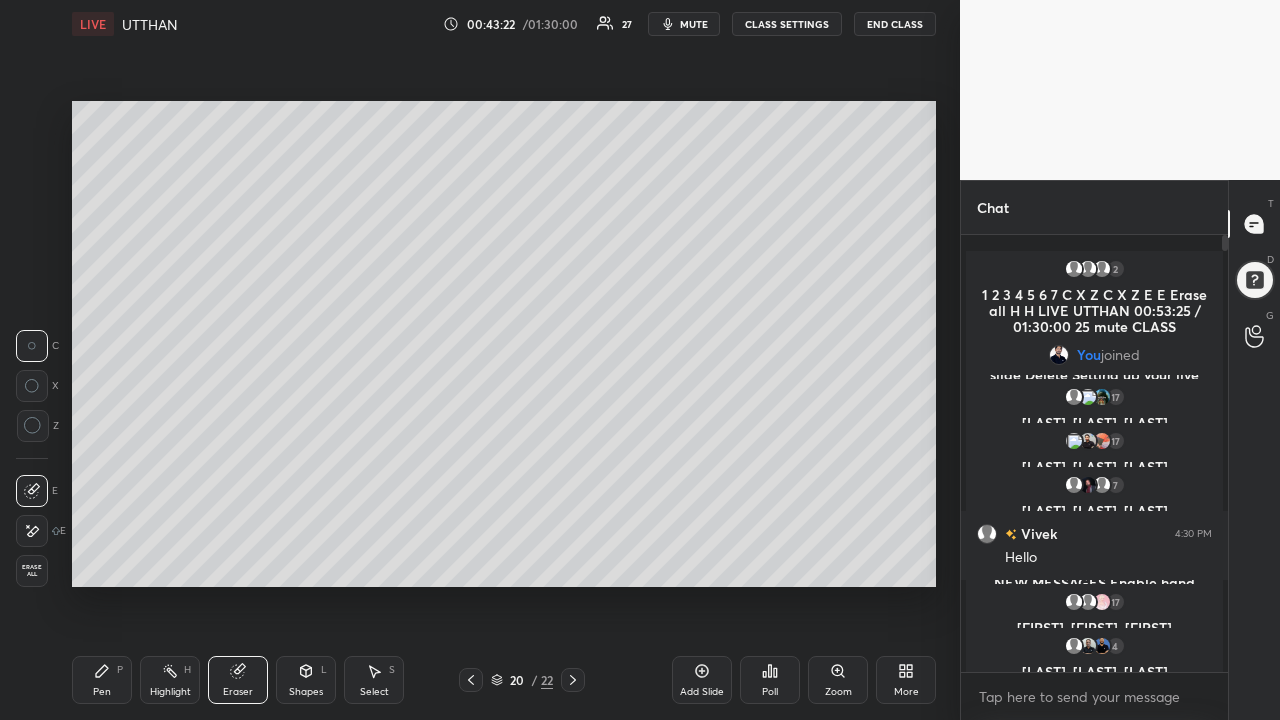 click on "Shapes L" at bounding box center (306, 680) 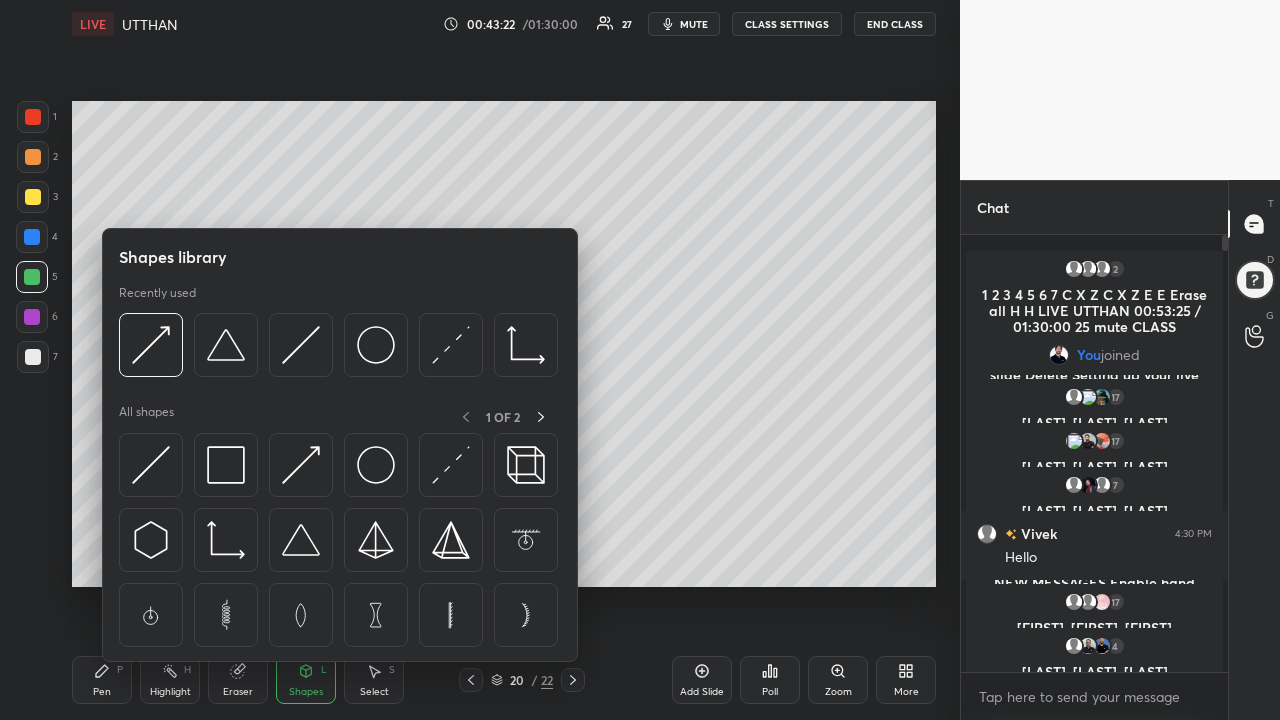 click at bounding box center [226, 465] 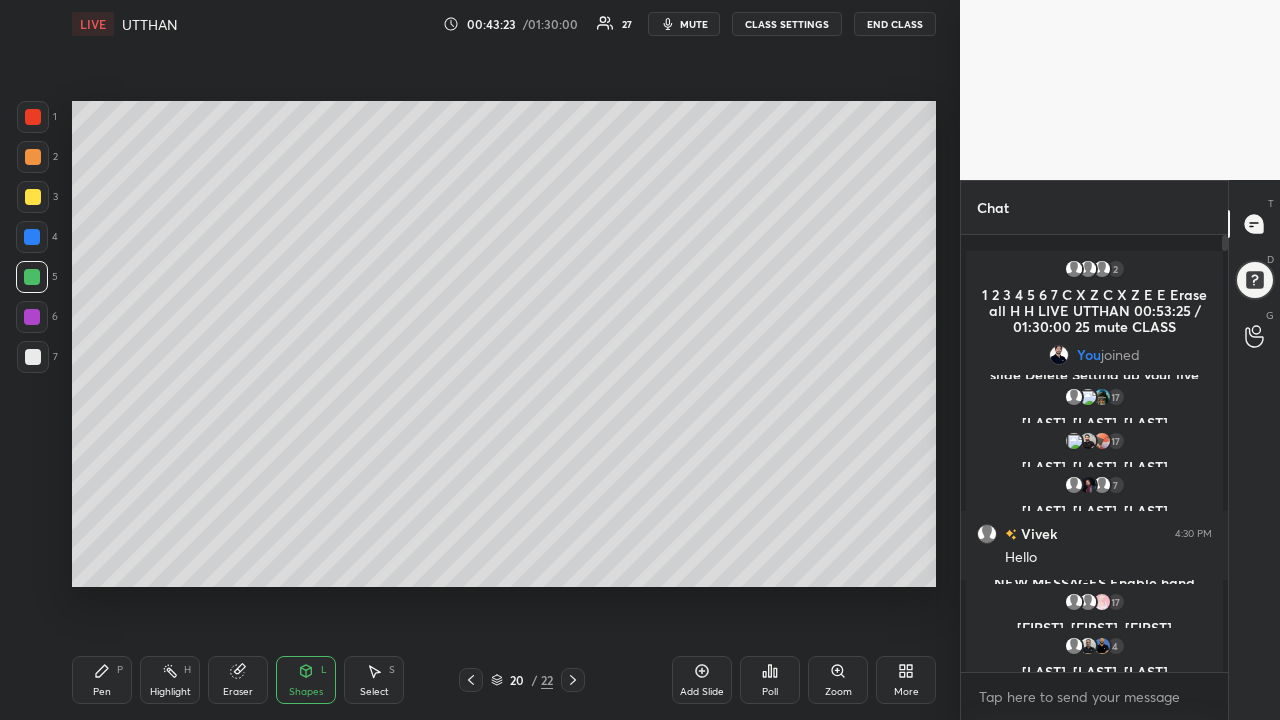 click at bounding box center (33, 197) 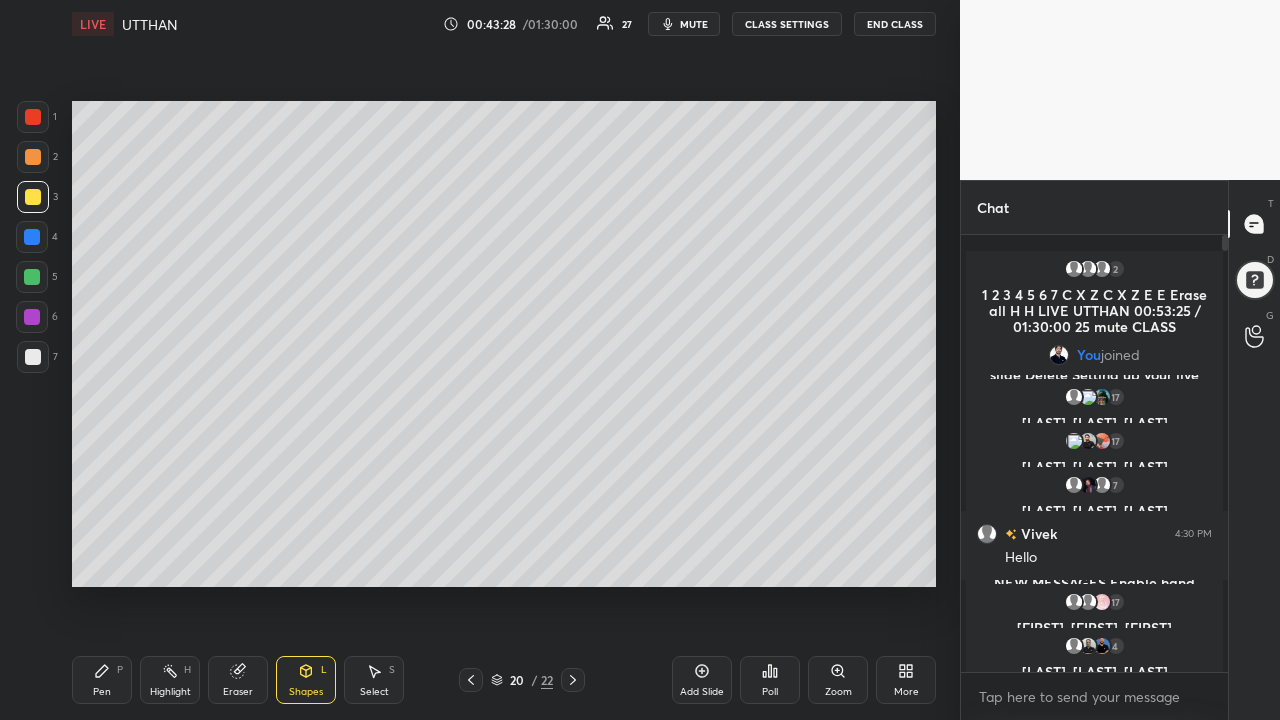 click at bounding box center (33, 357) 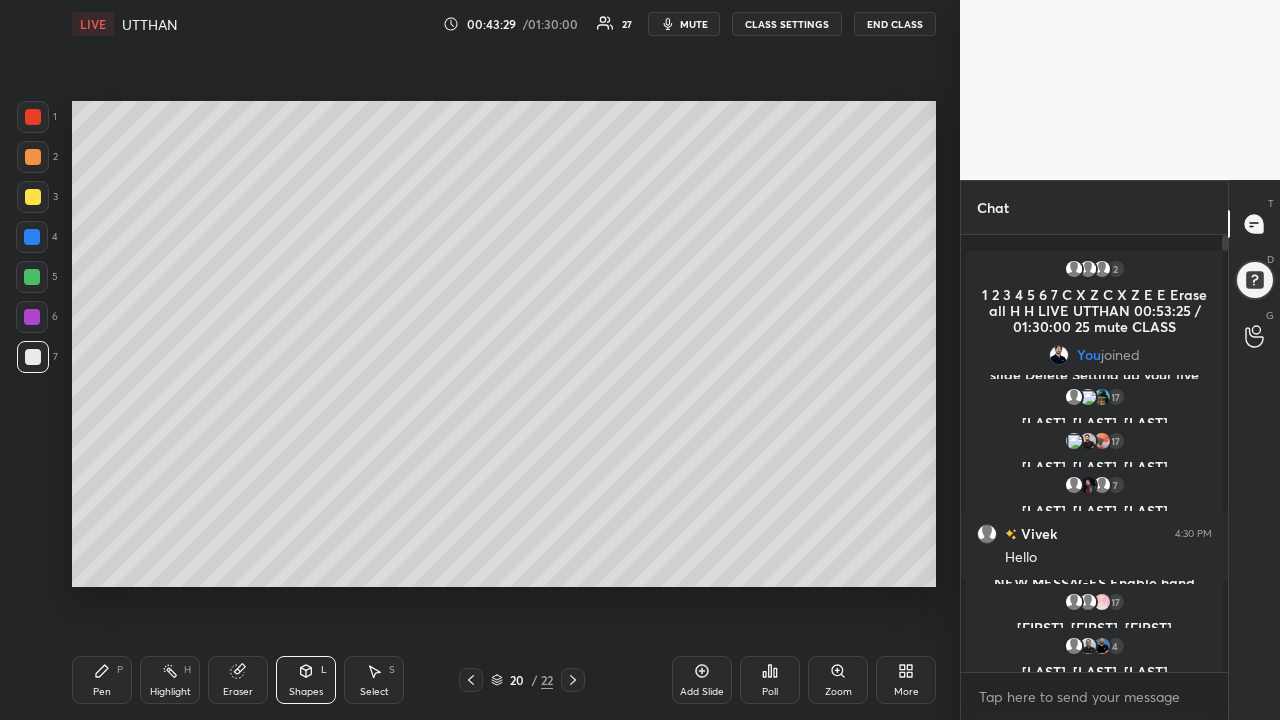 click at bounding box center [32, 277] 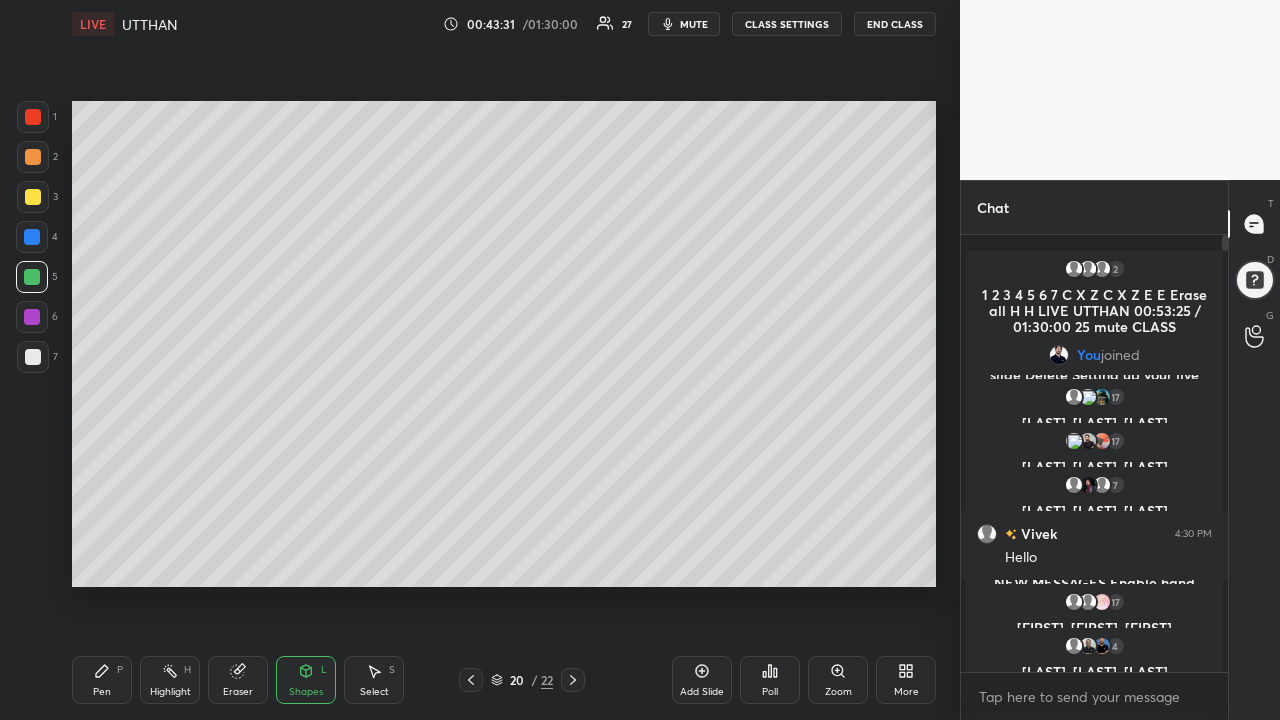 click 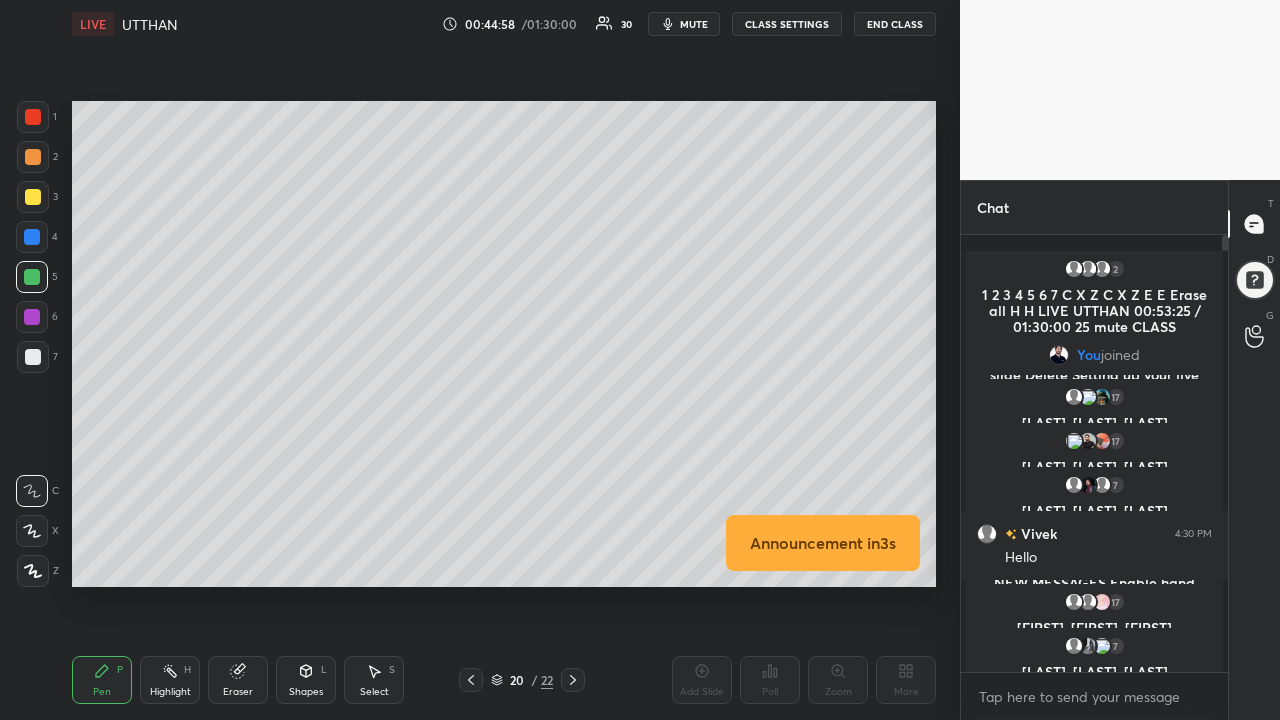click at bounding box center (32, 317) 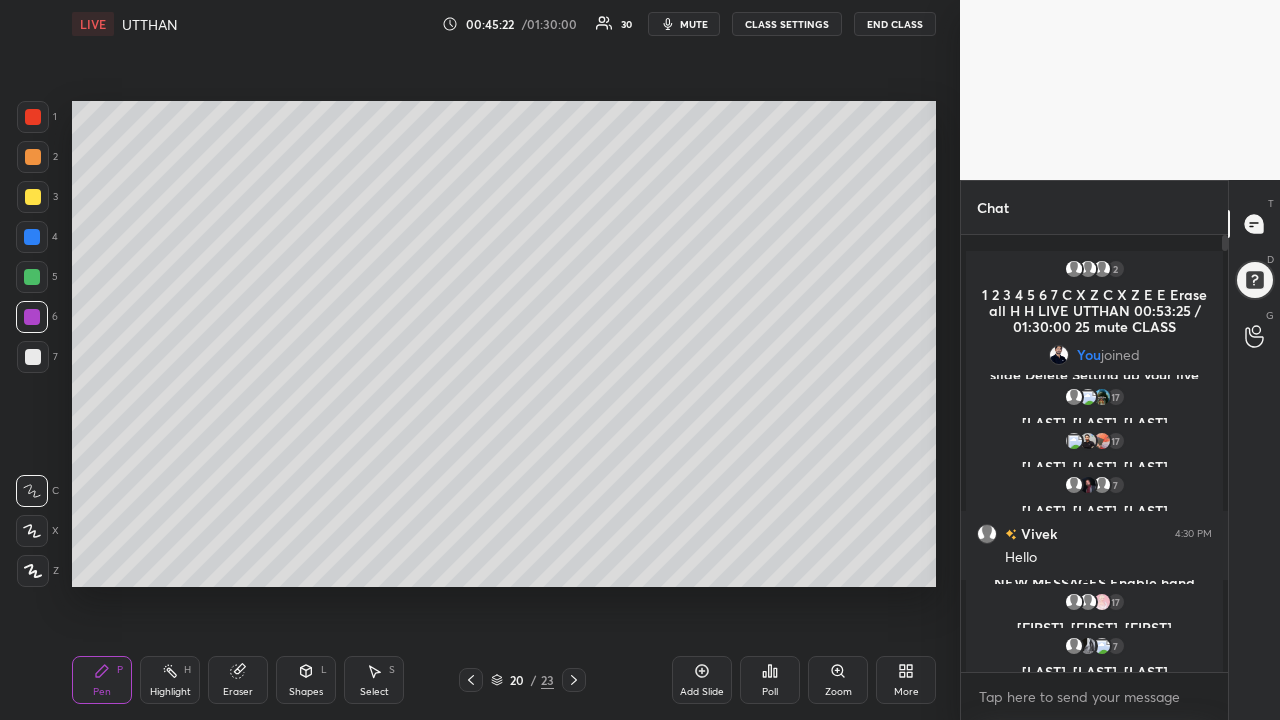 click on "Add Slide" at bounding box center (702, 680) 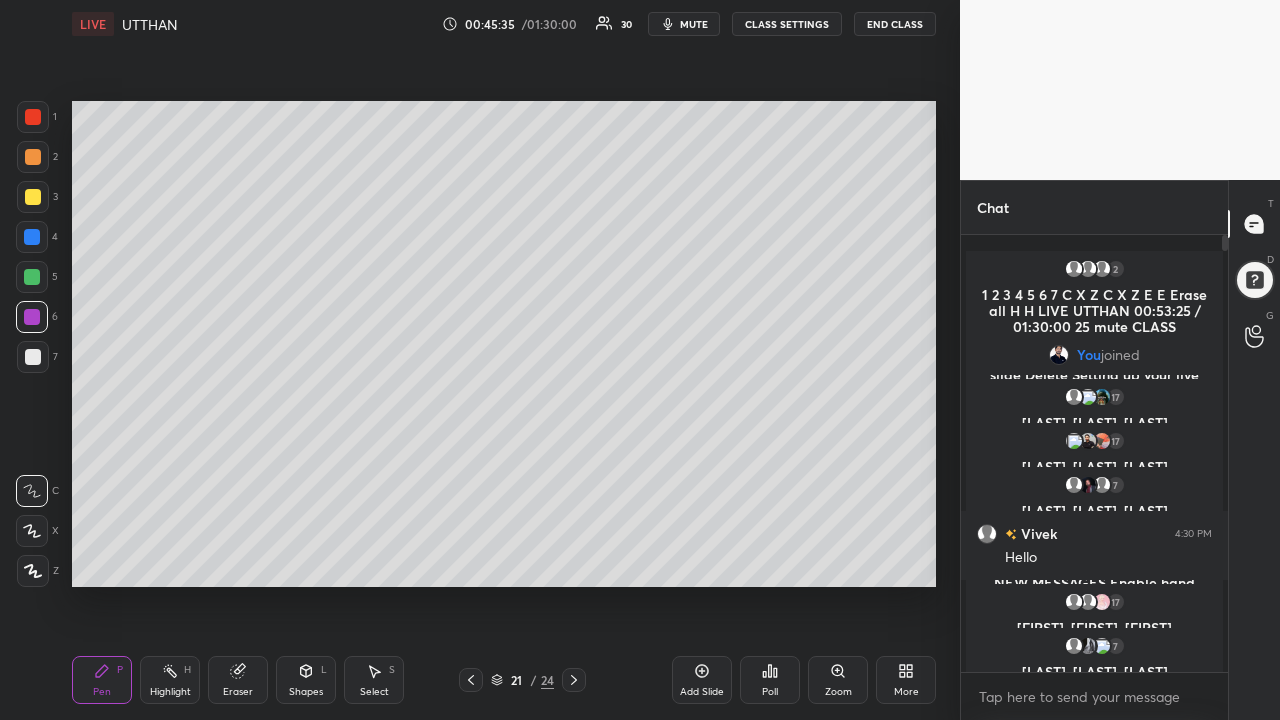 click at bounding box center (33, 357) 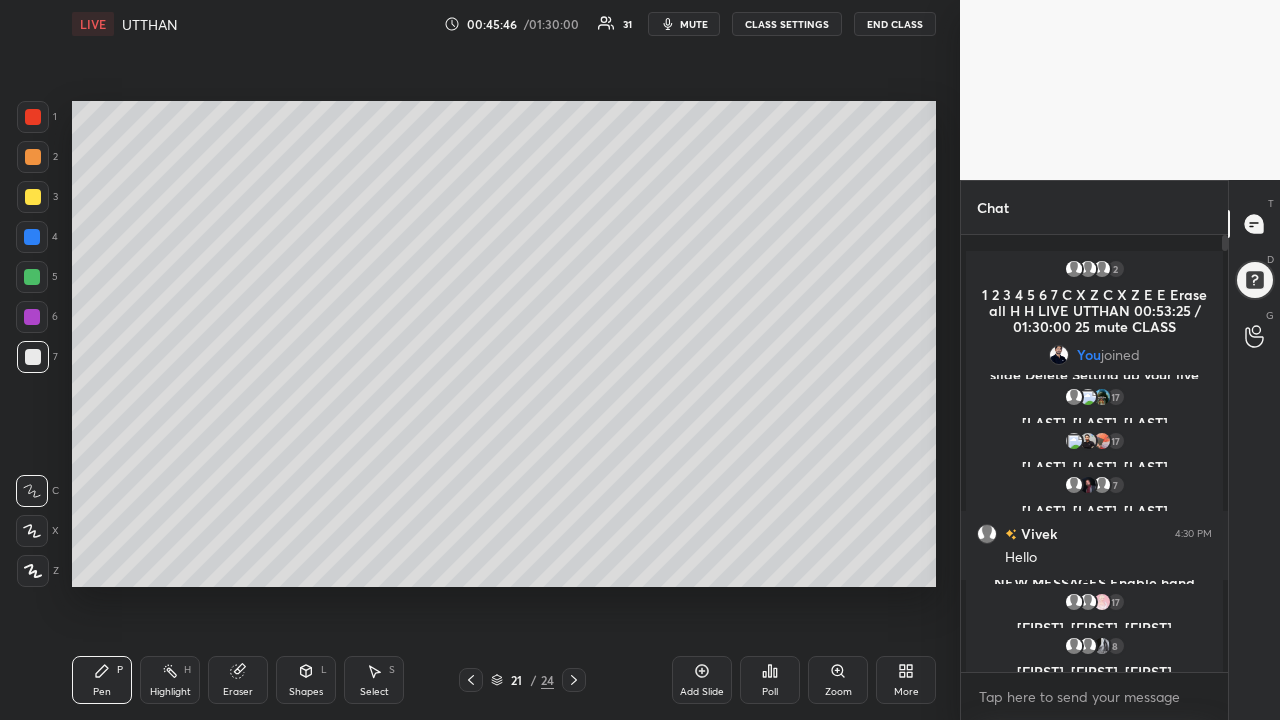 click at bounding box center [32, 277] 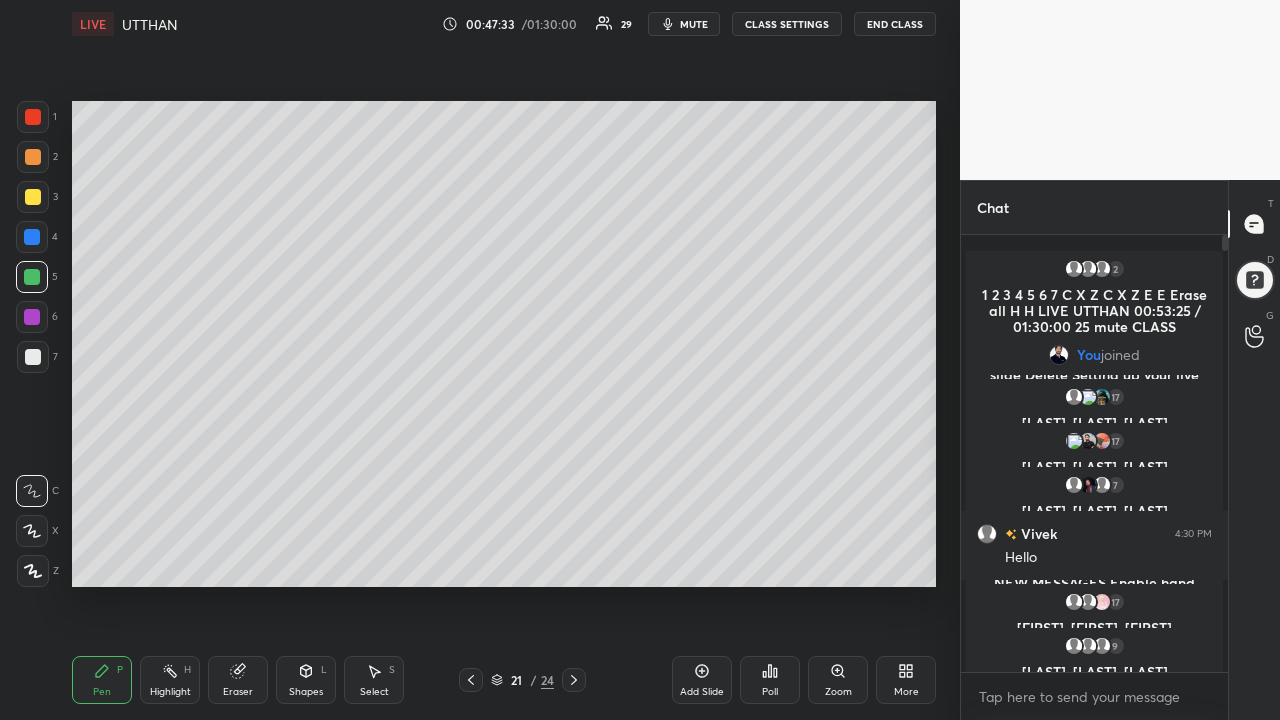 click at bounding box center (33, 197) 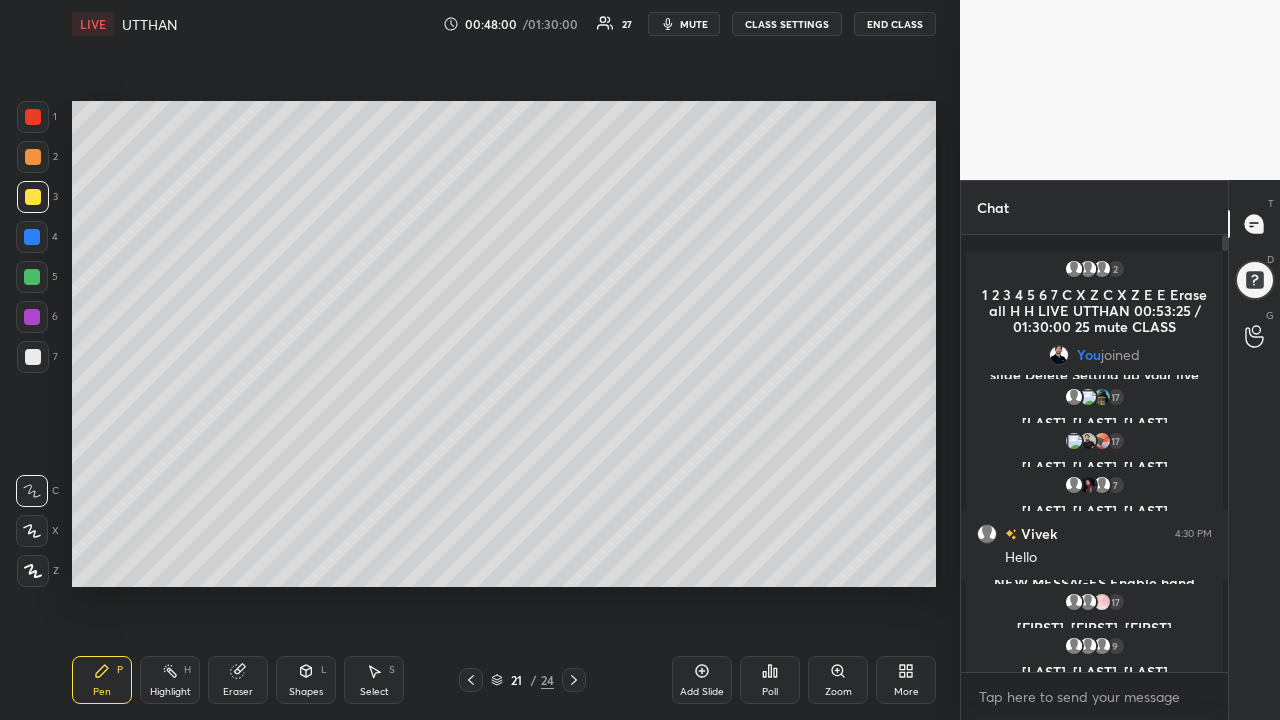 click at bounding box center [32, 317] 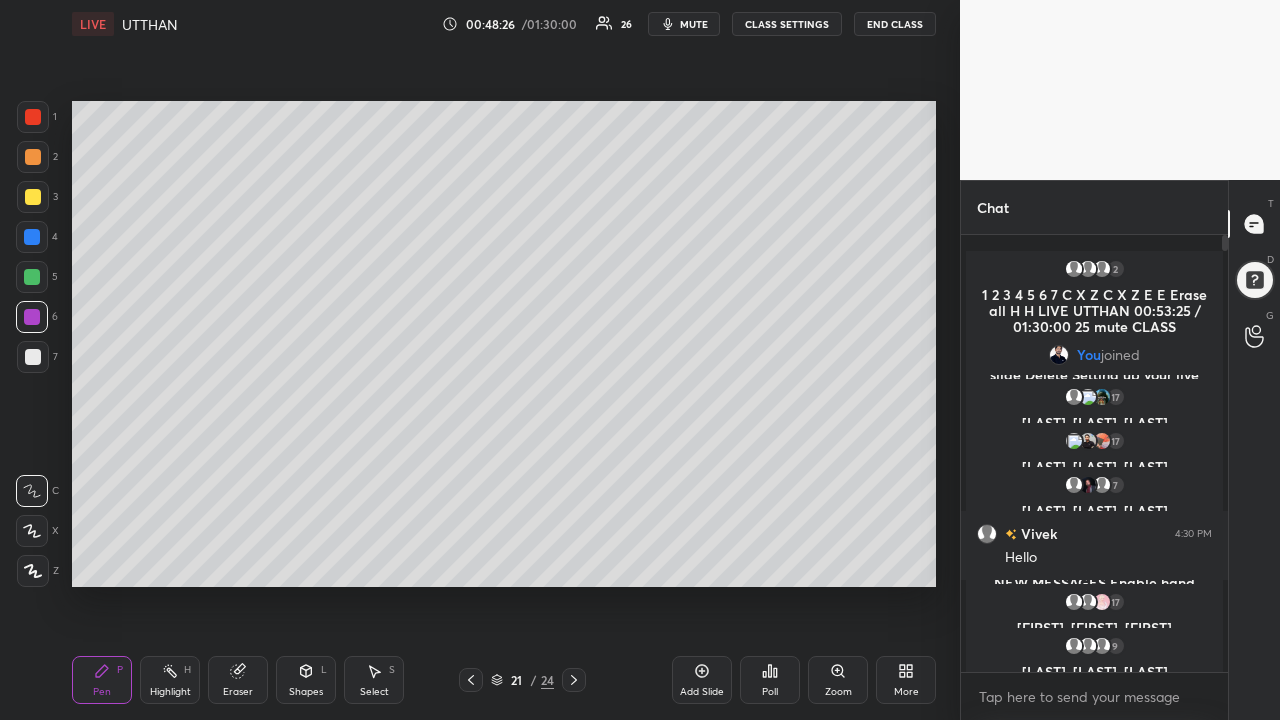 click at bounding box center (32, 277) 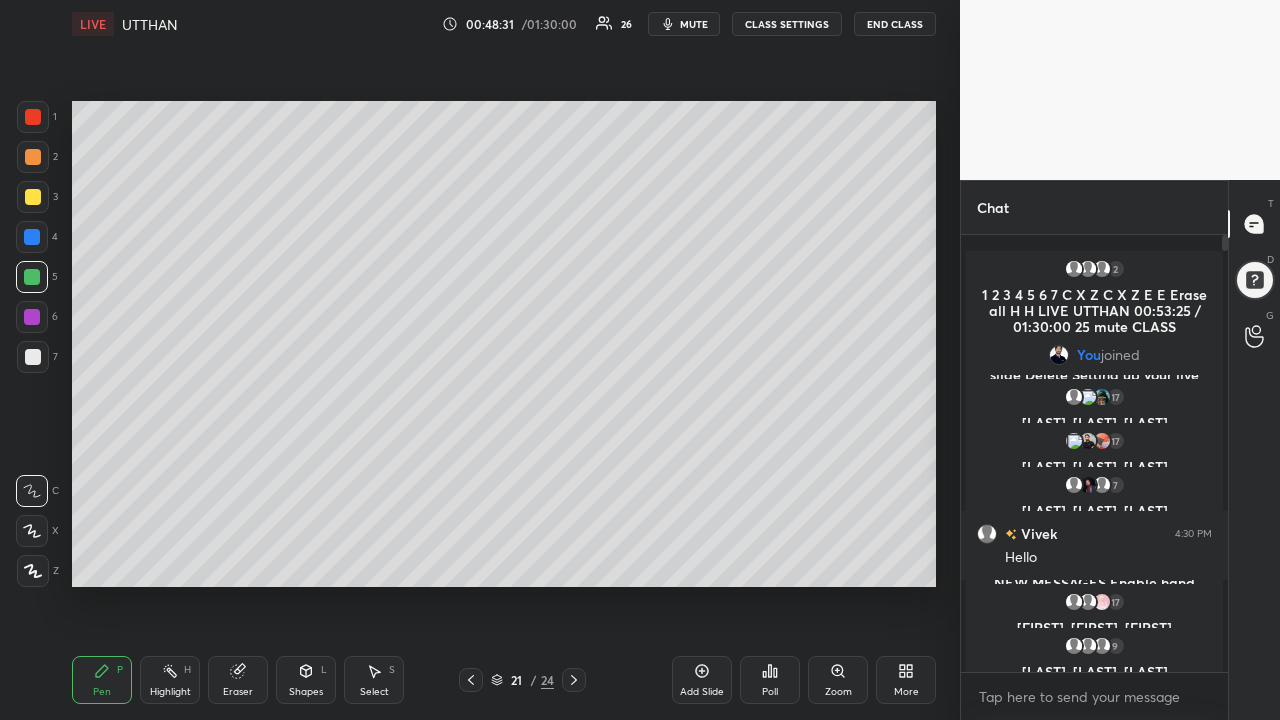 click 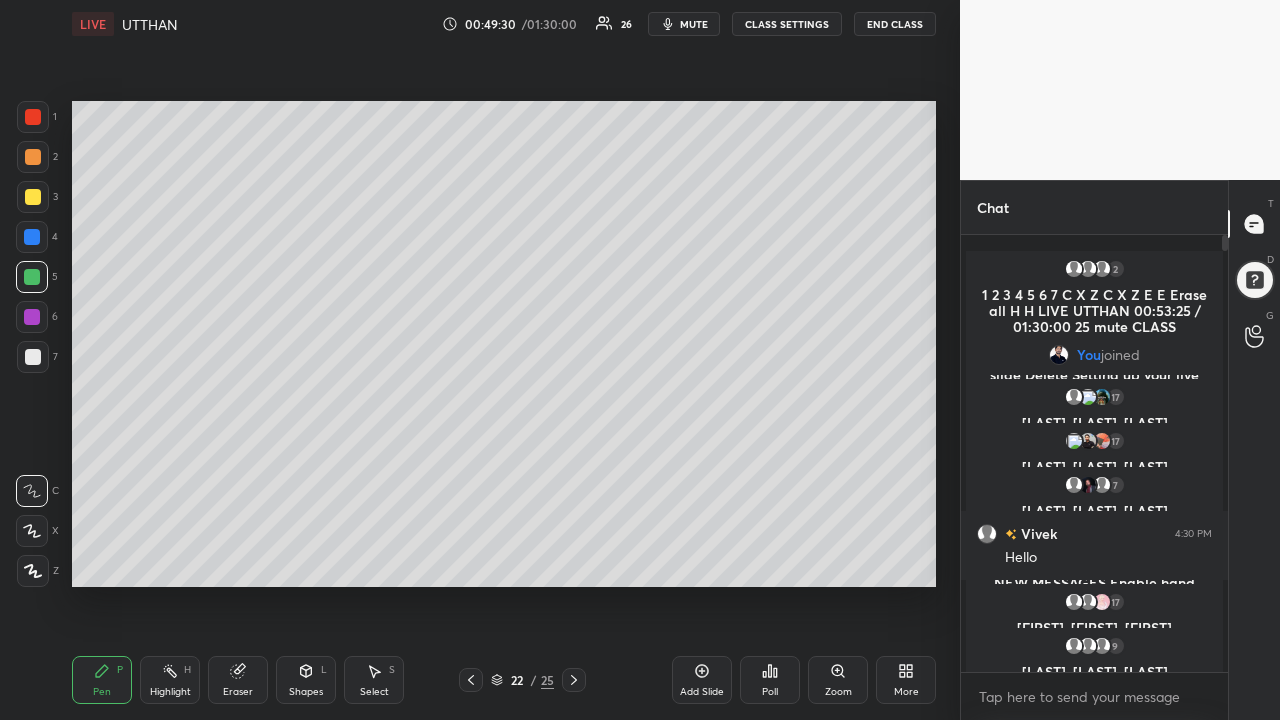 click at bounding box center (33, 197) 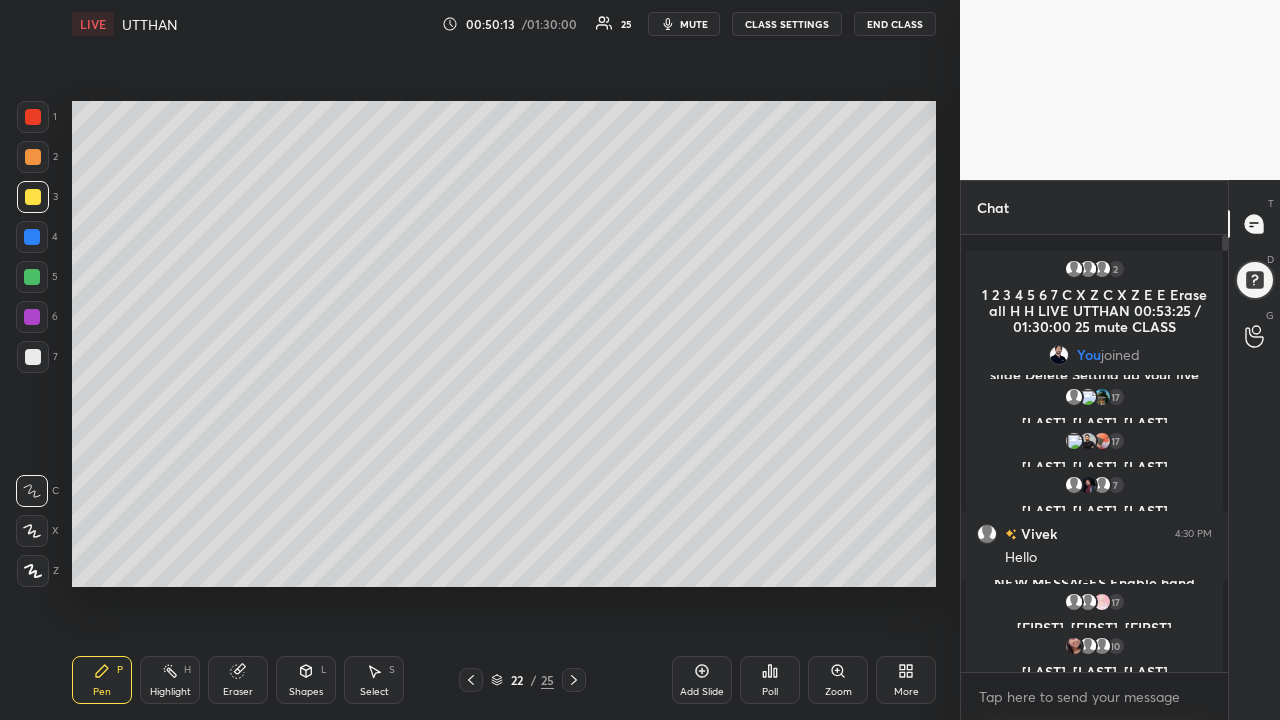 click at bounding box center (32, 277) 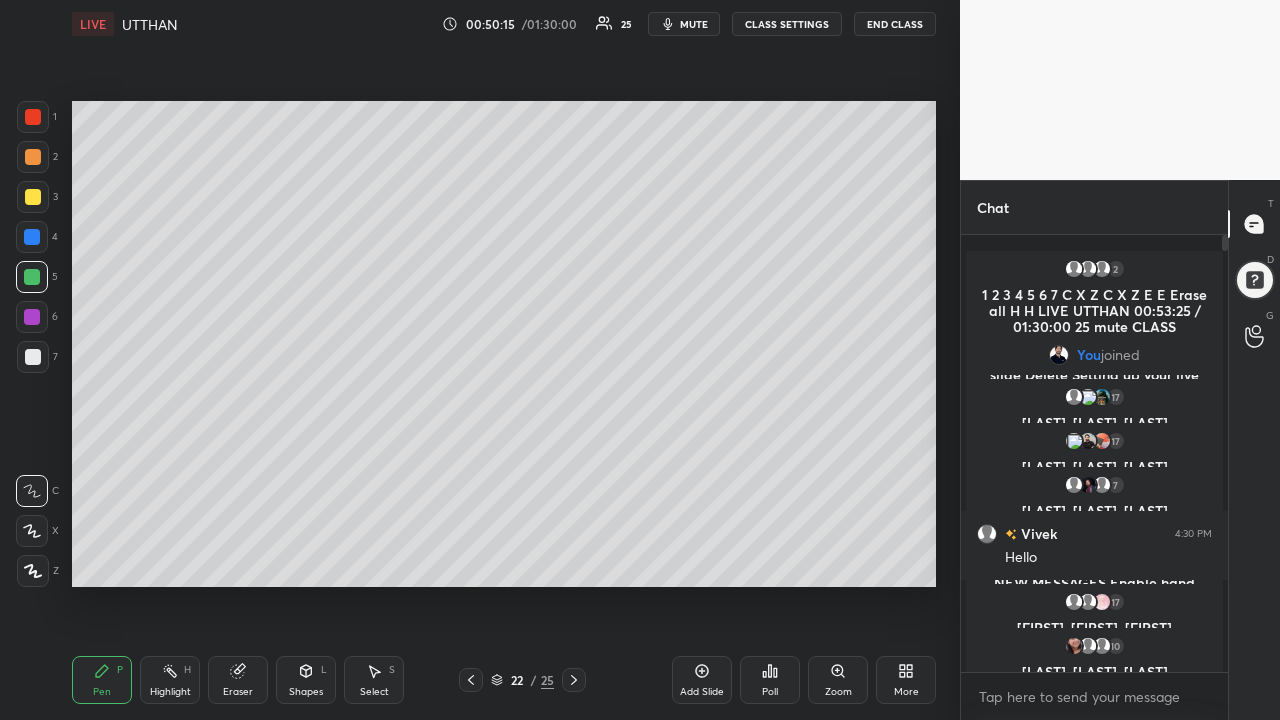 click on "Add Slide" at bounding box center [702, 680] 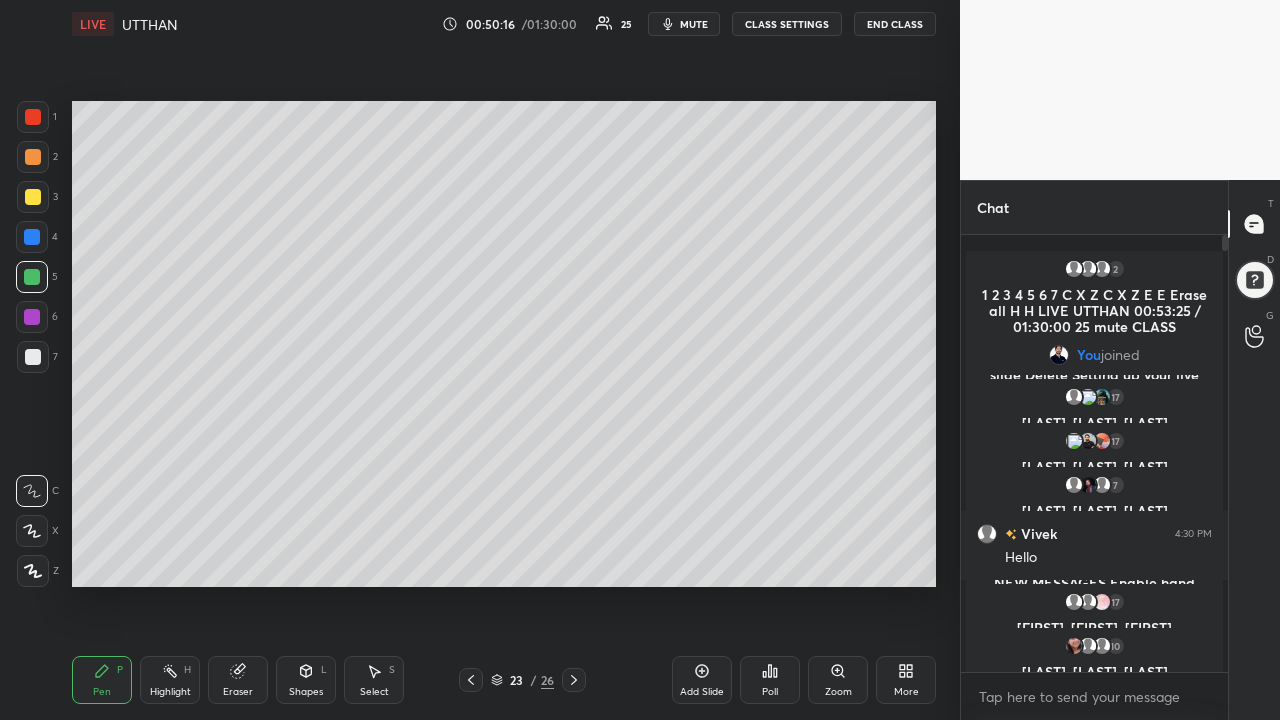 click at bounding box center [33, 357] 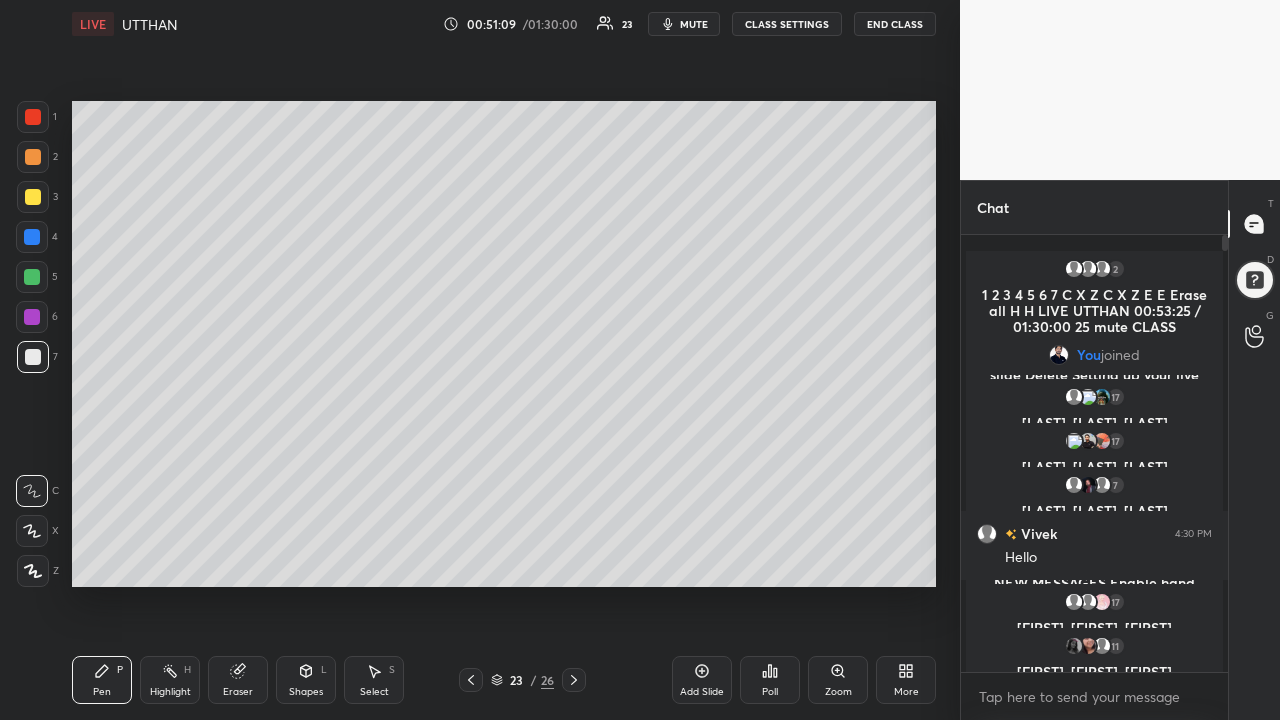 click at bounding box center (32, 277) 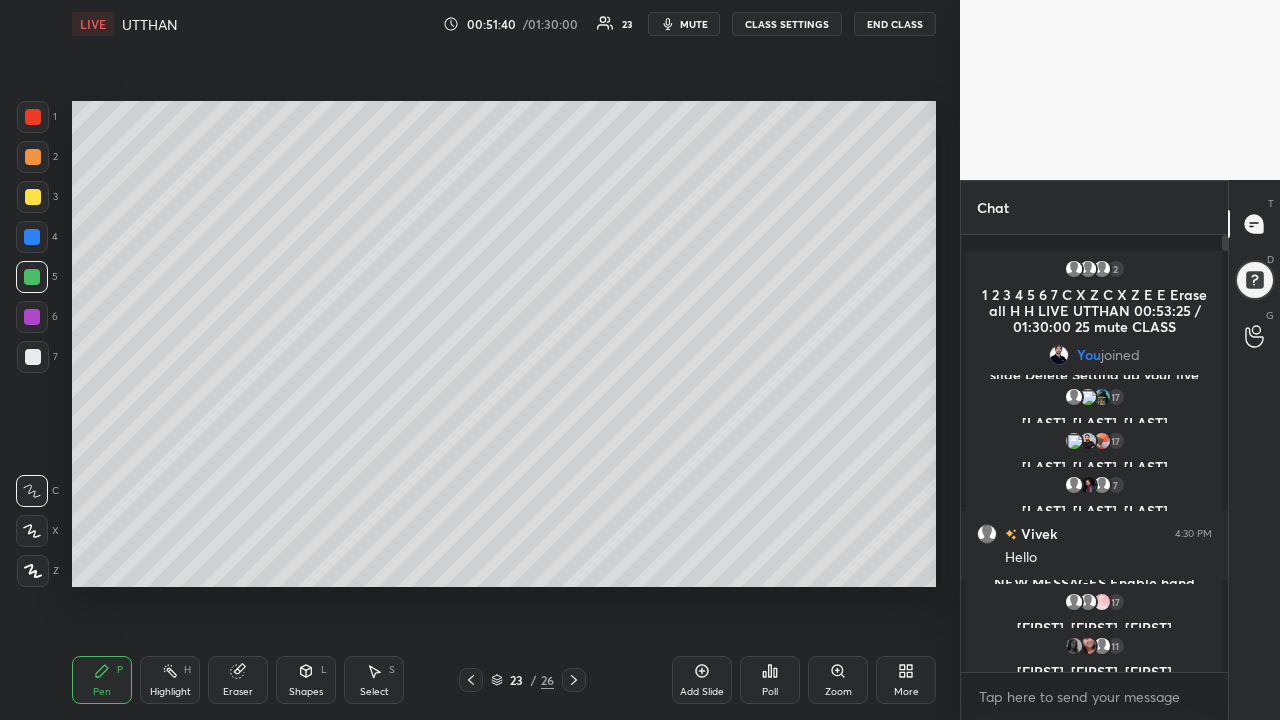 click at bounding box center (33, 197) 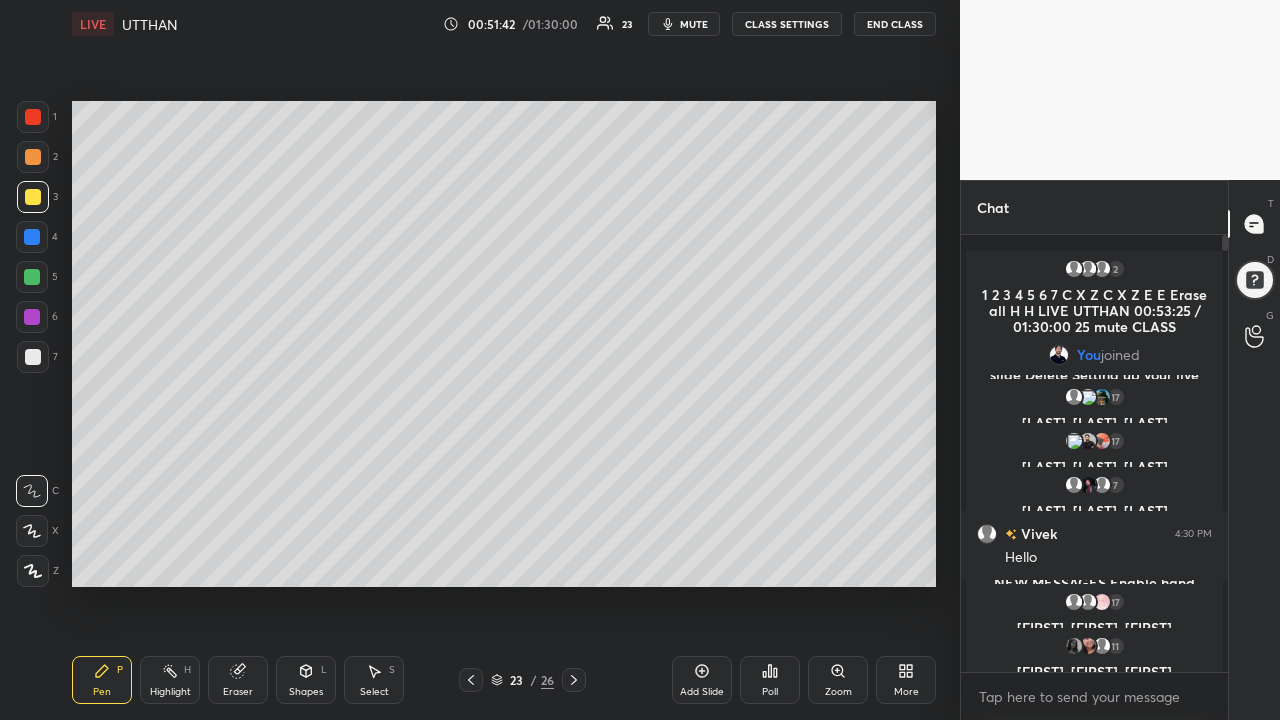 click 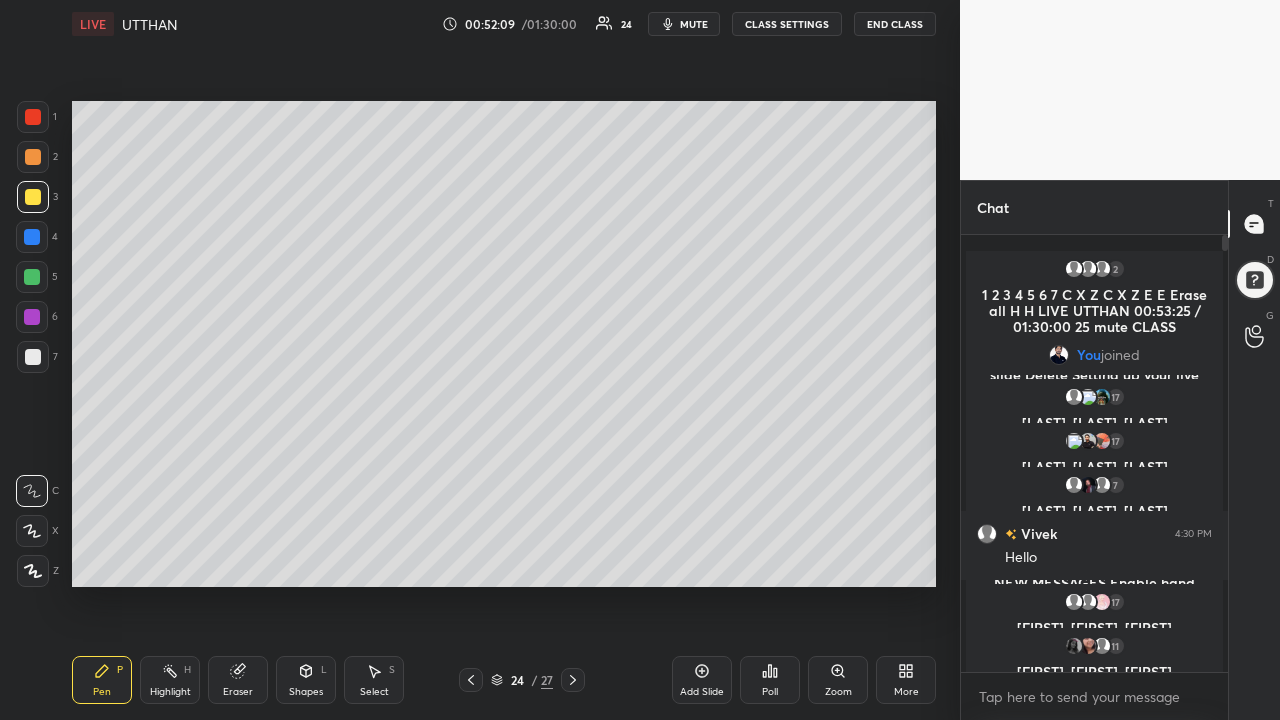 click on "Eraser" at bounding box center [238, 692] 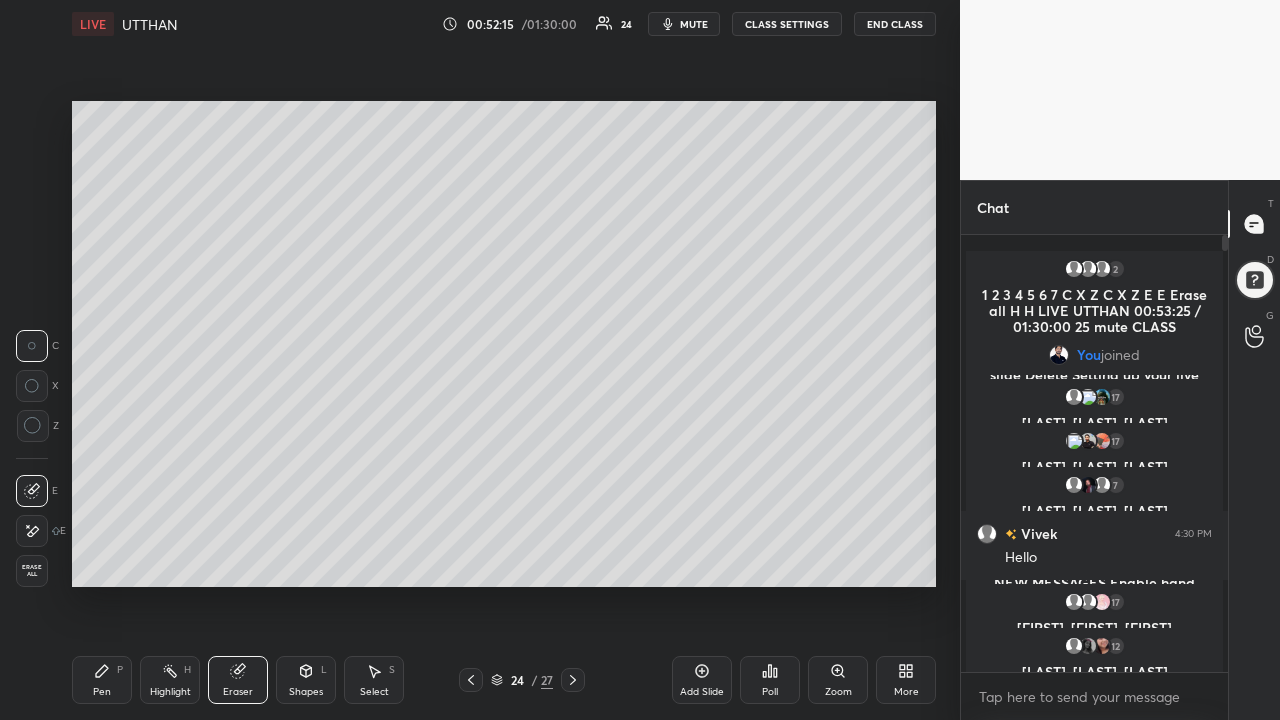click on "Pen P" at bounding box center (102, 680) 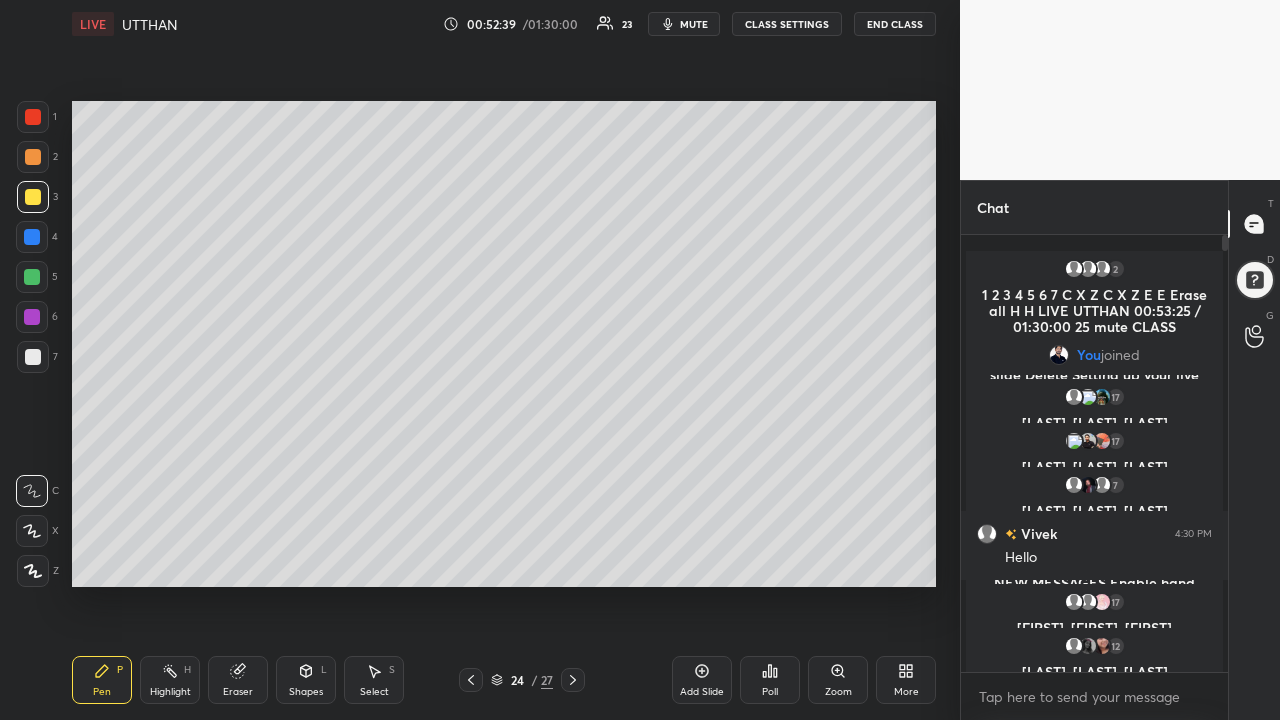 click on "Eraser" at bounding box center (238, 692) 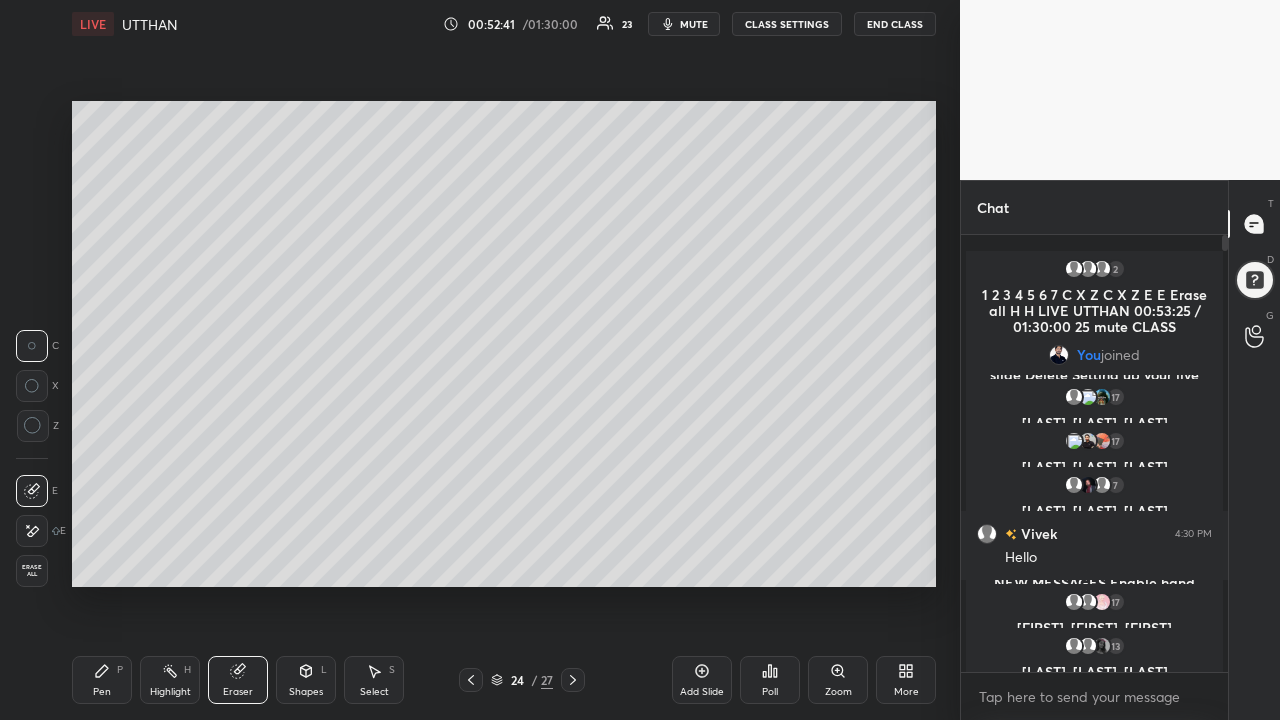 click on "Pen" at bounding box center [102, 692] 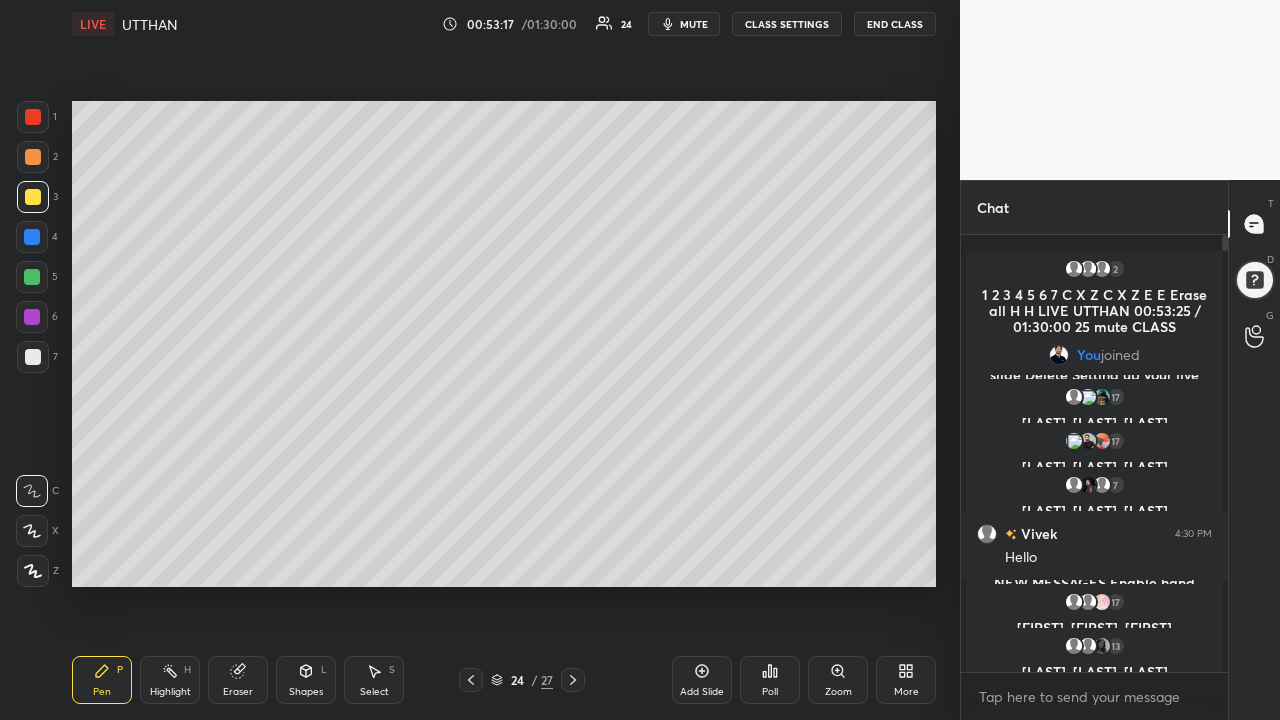 click on "Select" at bounding box center [374, 692] 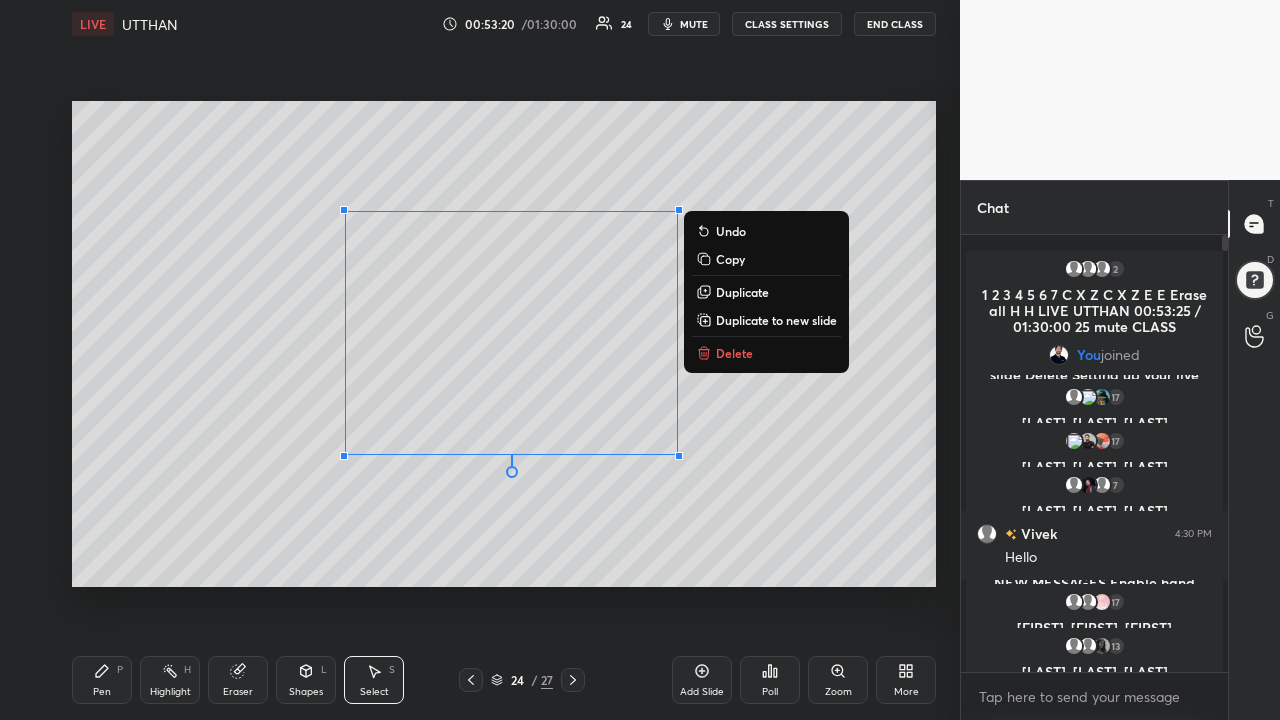 click on "Delete" at bounding box center [734, 353] 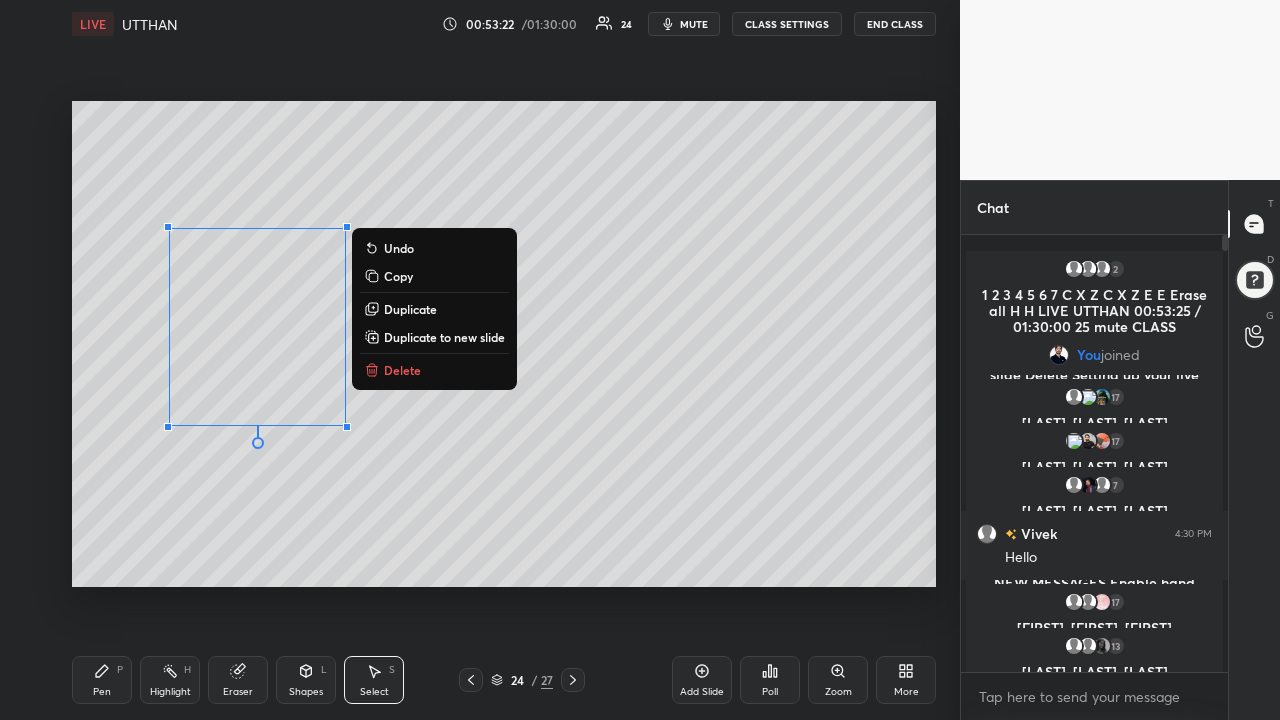 click on "Delete" at bounding box center [402, 370] 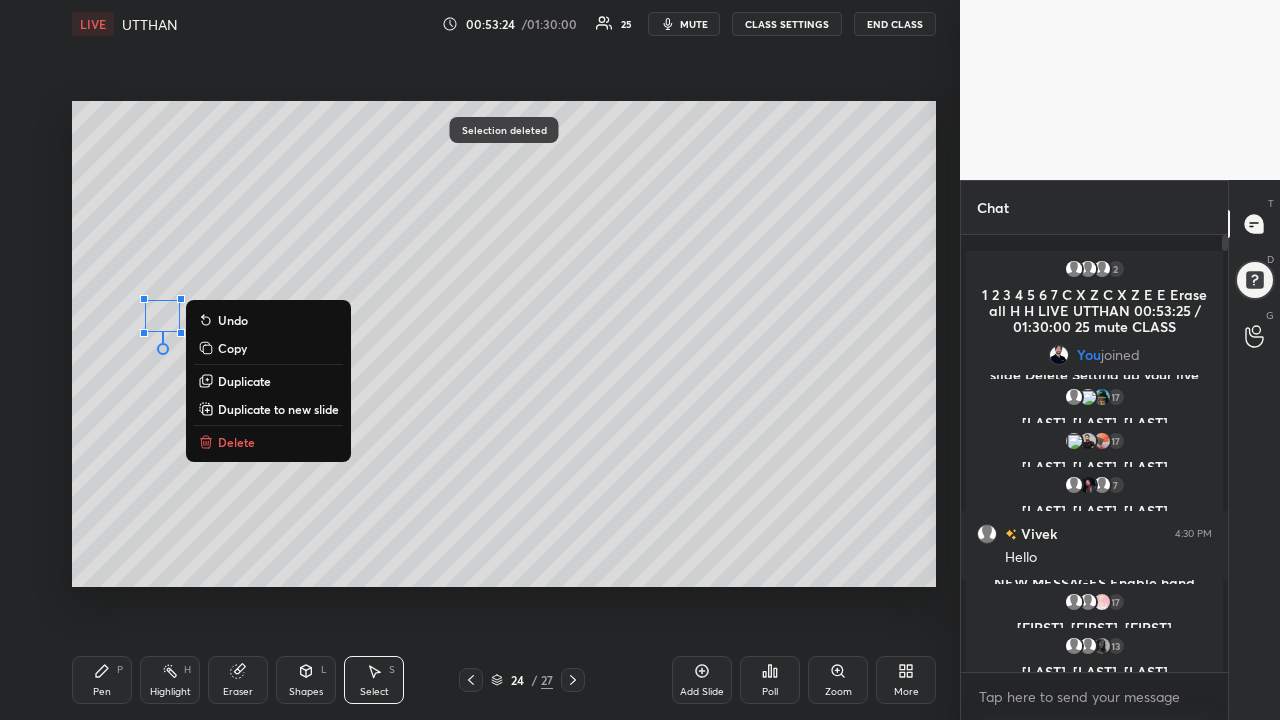 click on "Delete" at bounding box center (236, 442) 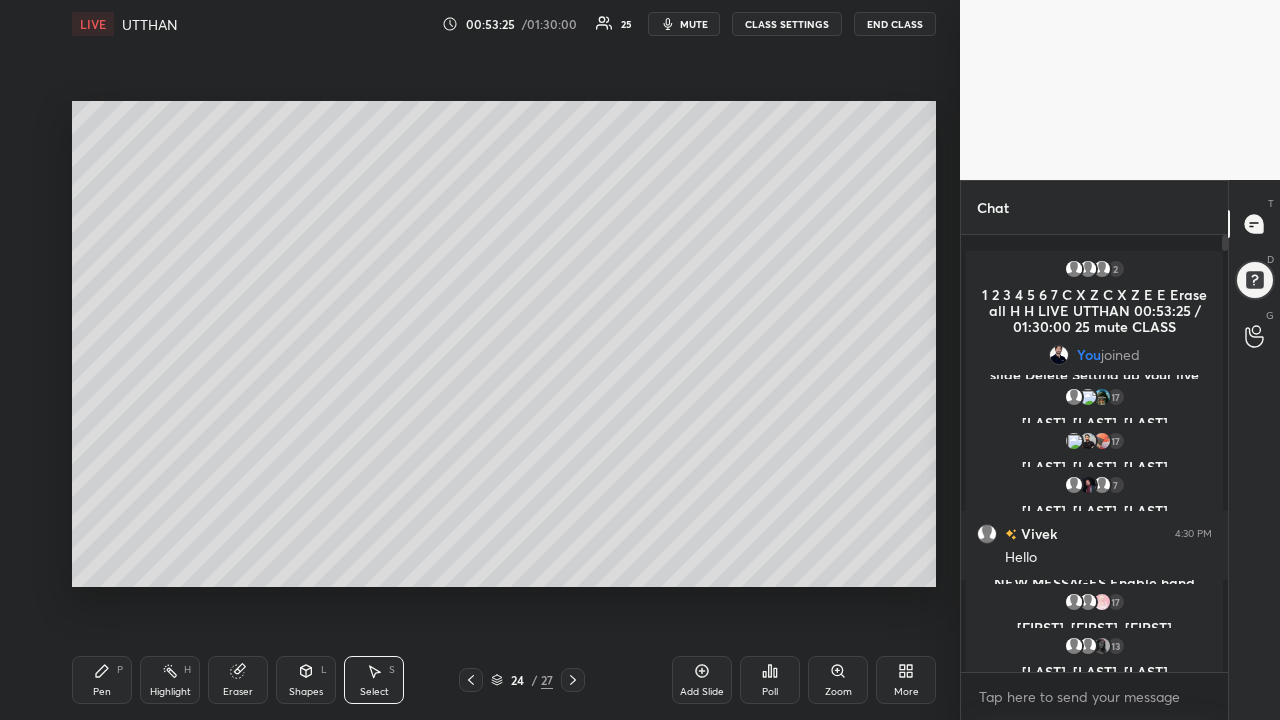 click on "Pen" at bounding box center [102, 692] 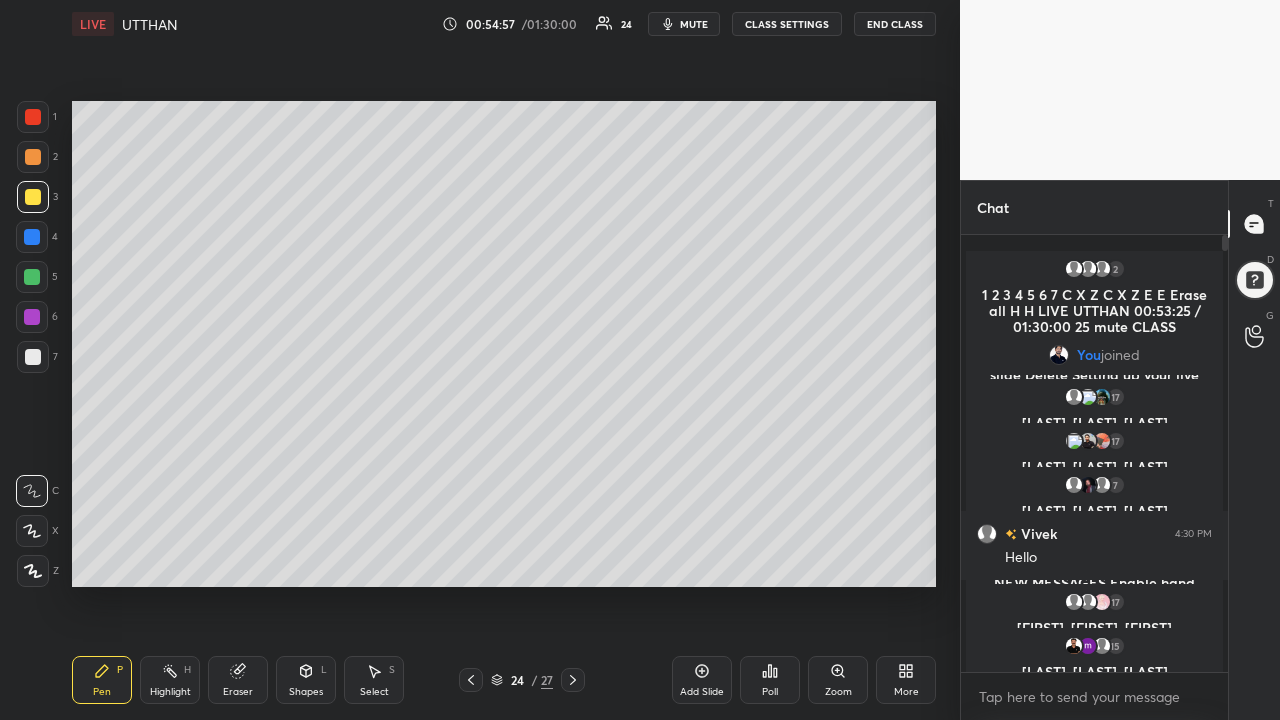 click at bounding box center (32, 277) 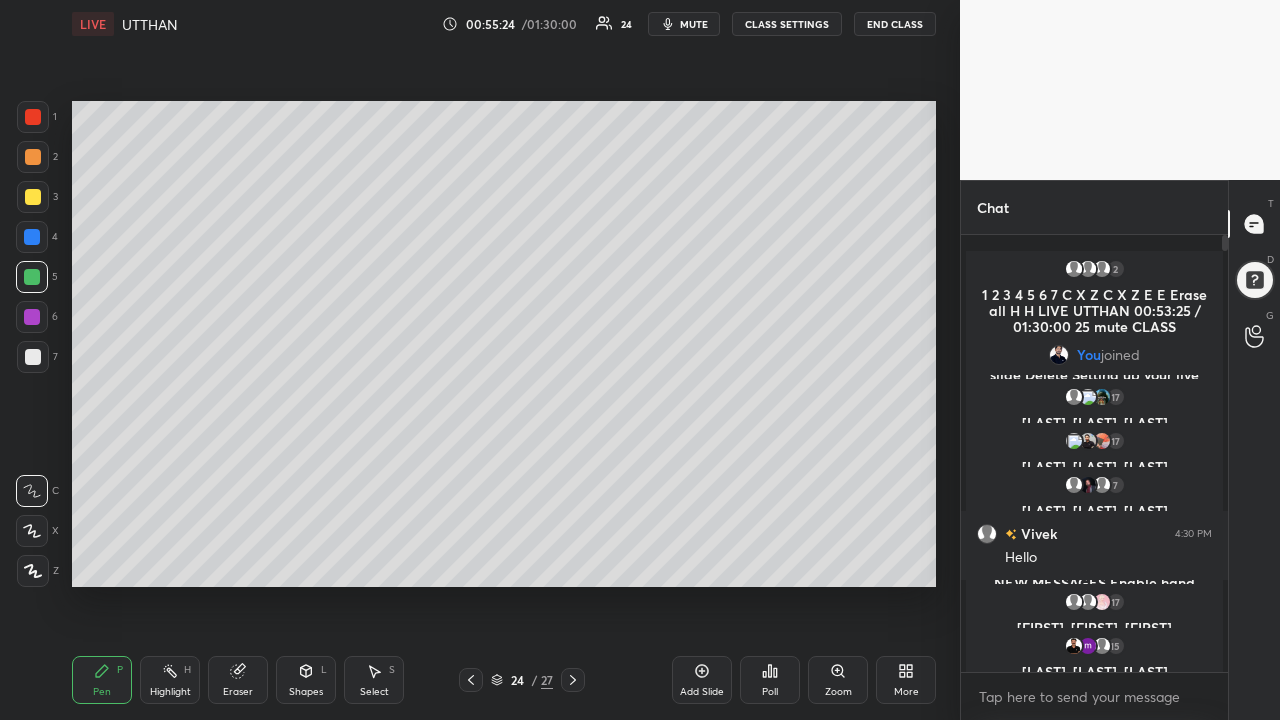 click on "Add Slide" at bounding box center (702, 692) 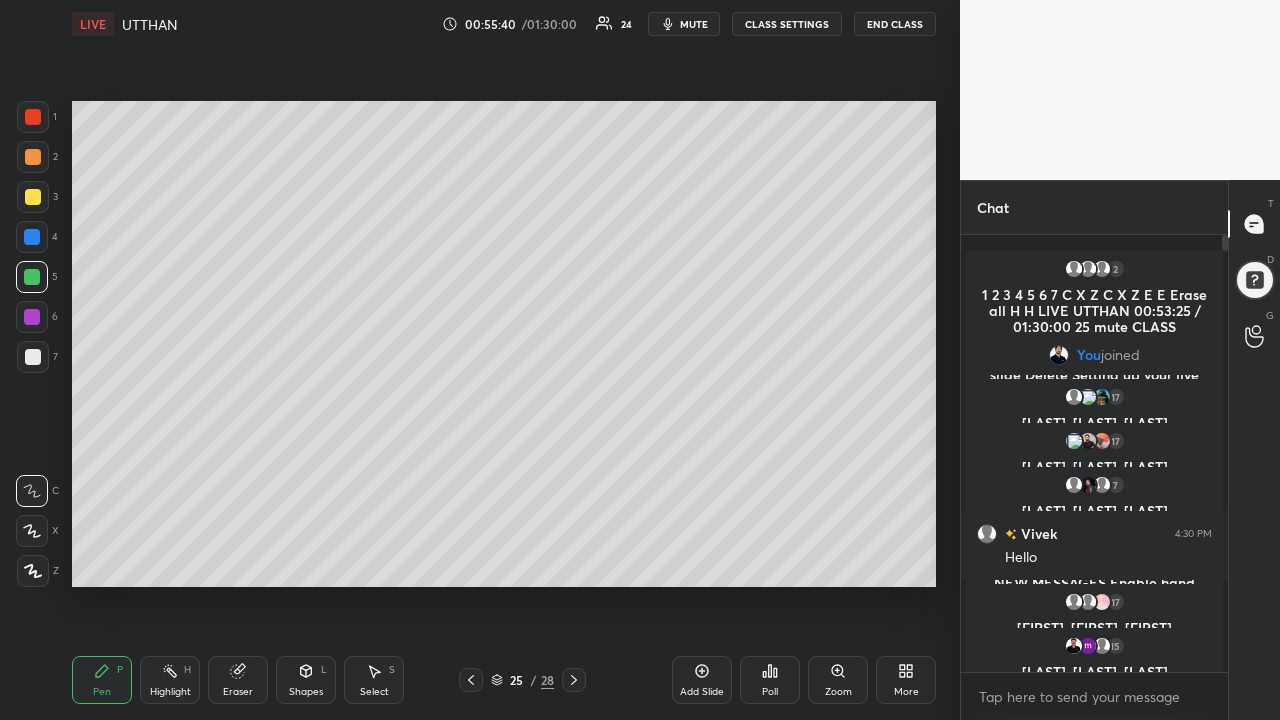click on "Eraser" at bounding box center [238, 680] 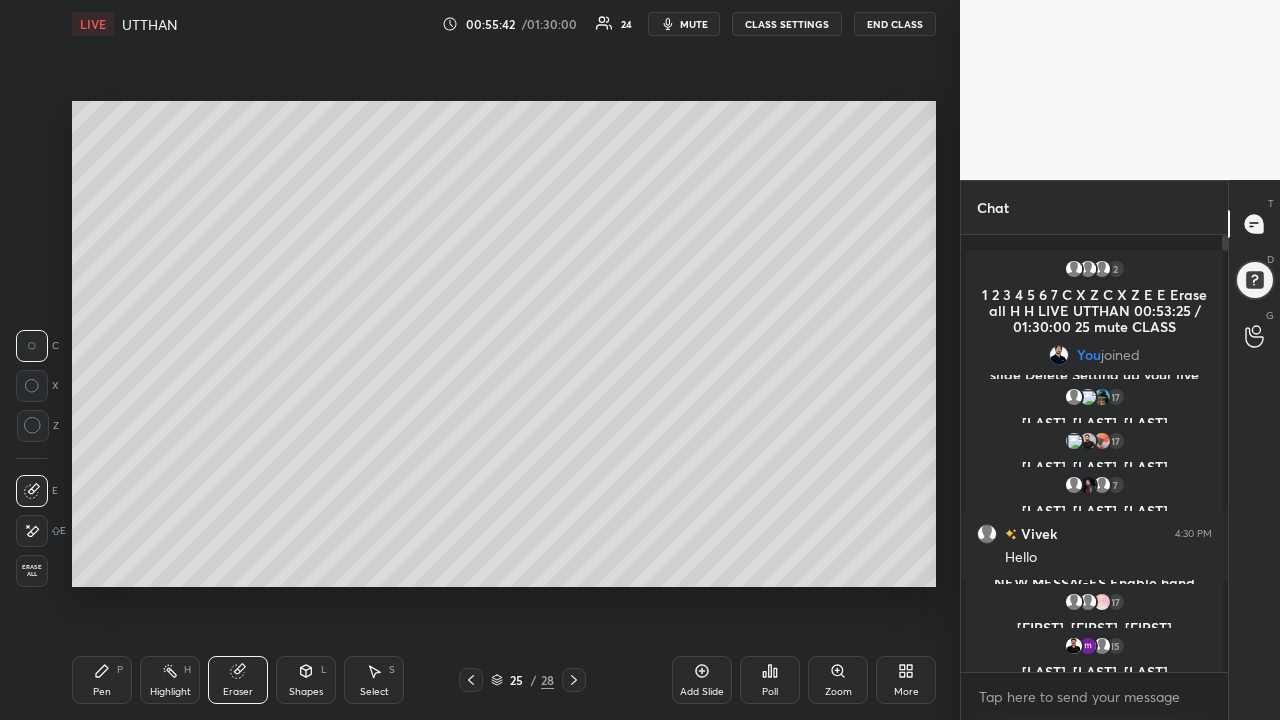 click on "Pen P" at bounding box center [102, 680] 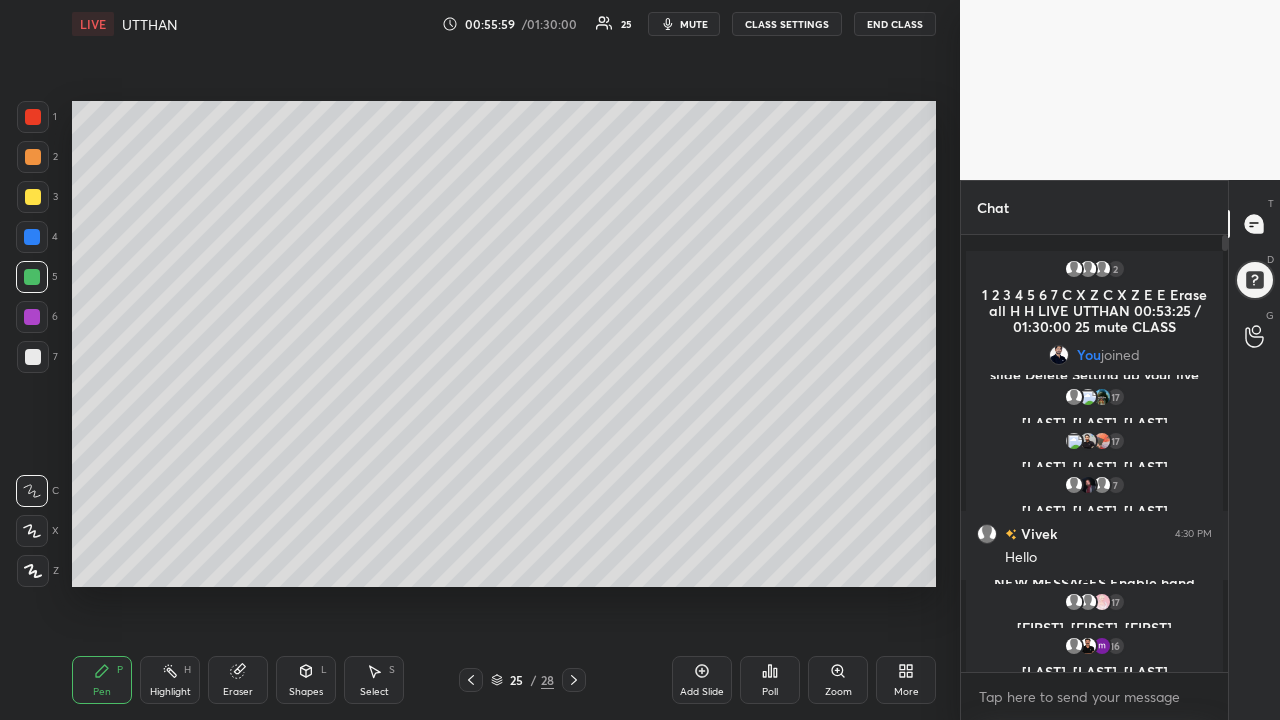 click at bounding box center (33, 197) 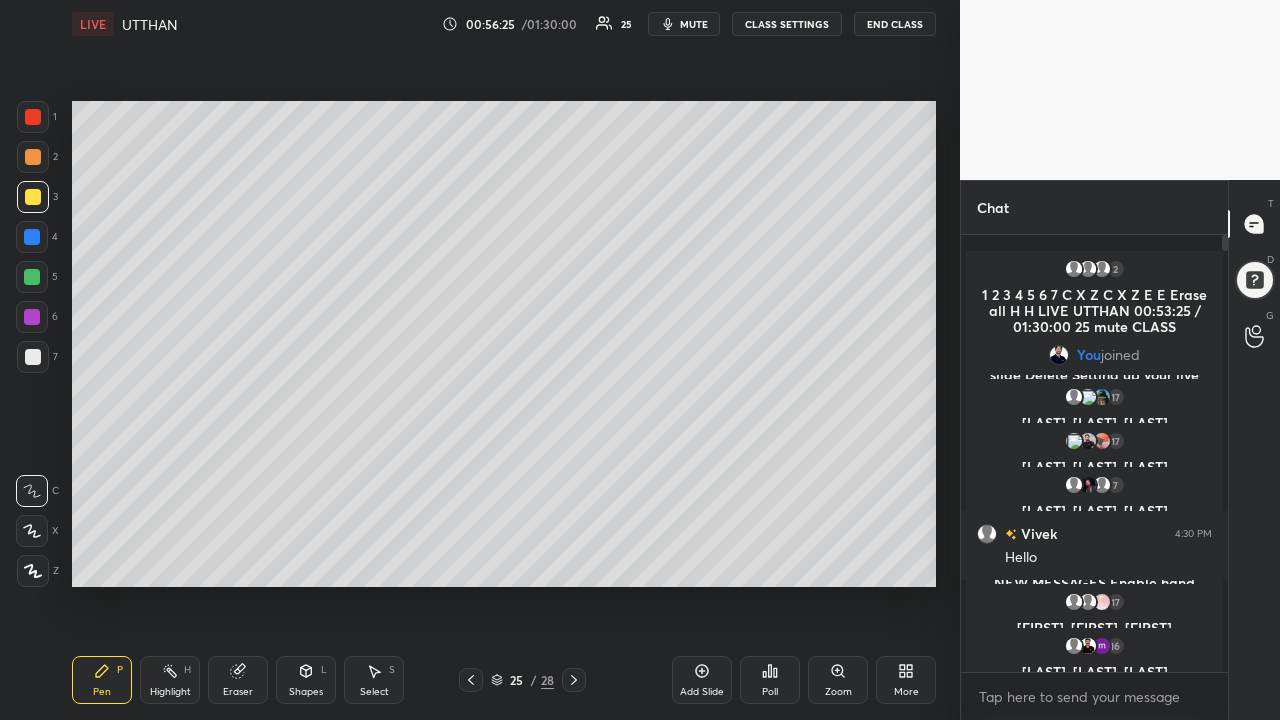 click at bounding box center (32, 277) 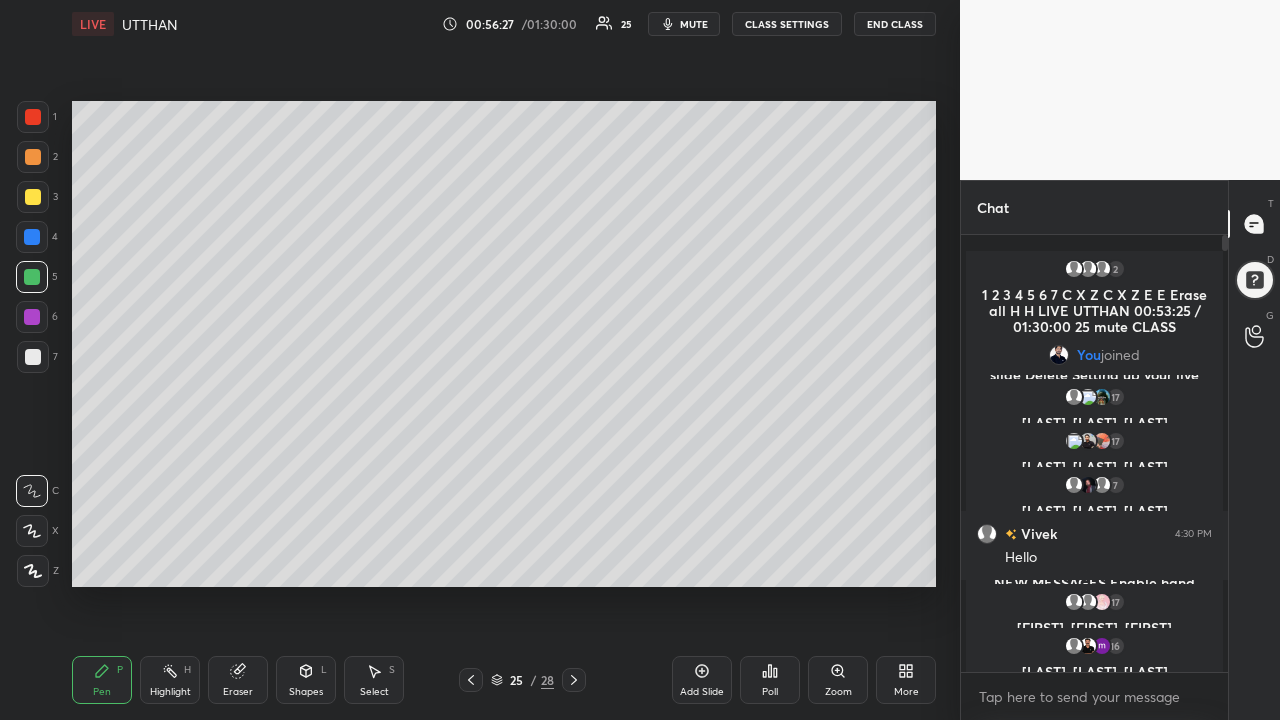 click at bounding box center [33, 197] 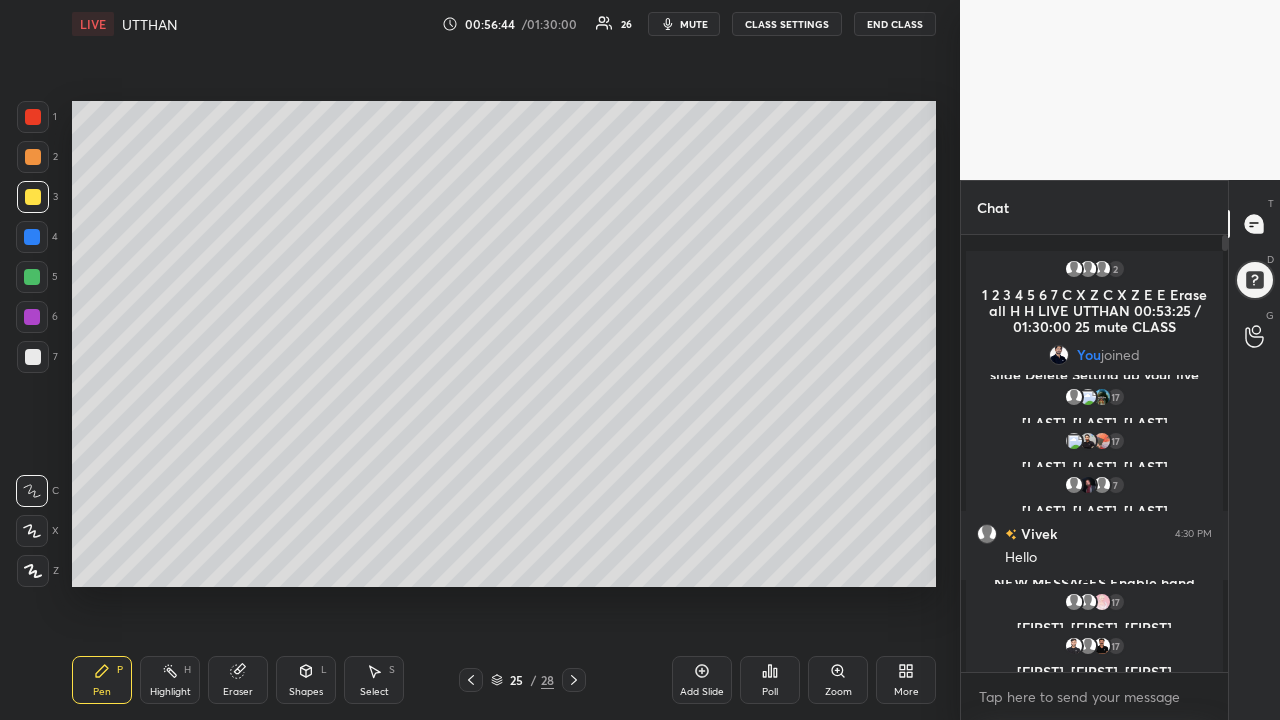 click at bounding box center [32, 277] 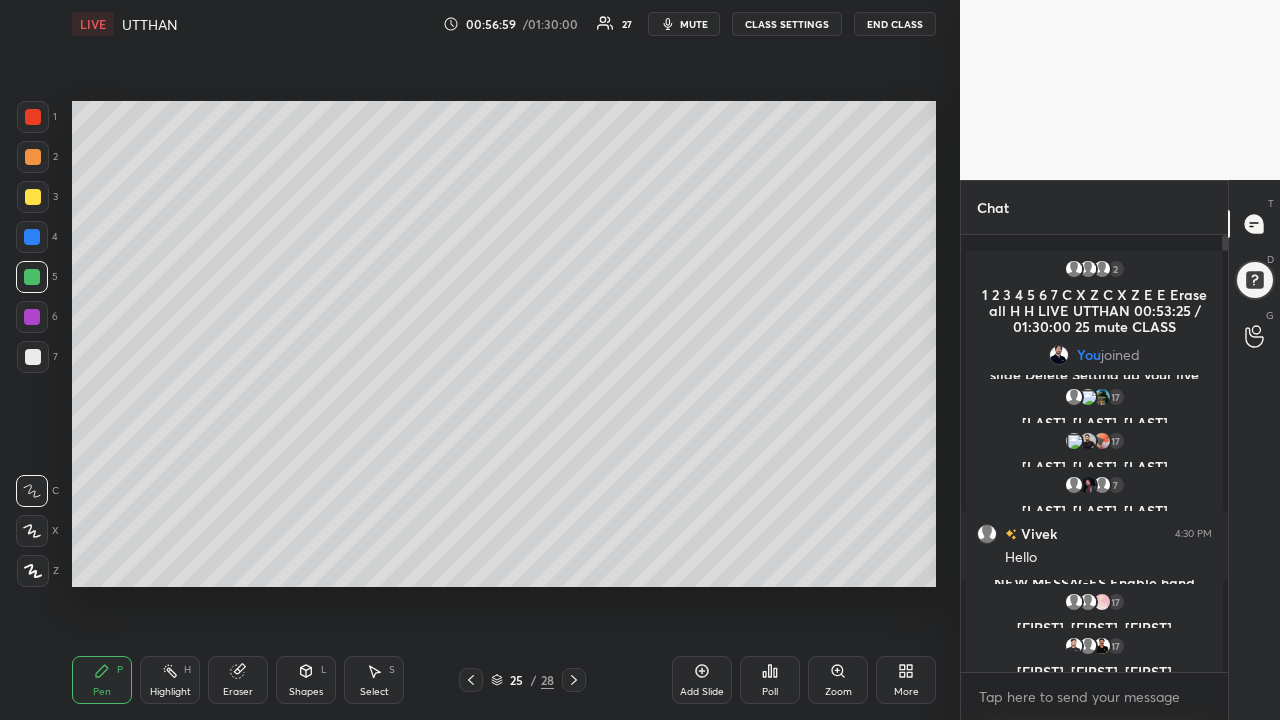 click on "Shapes L" at bounding box center [306, 680] 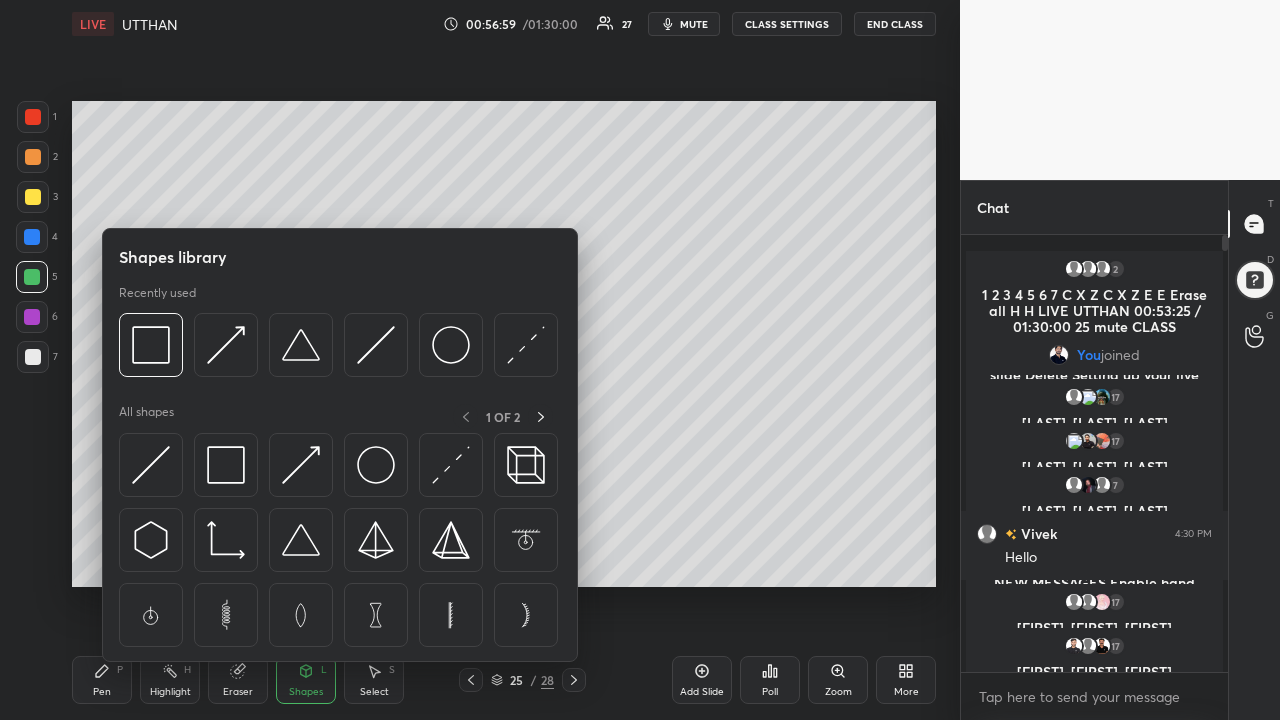 click on "Eraser" at bounding box center [238, 680] 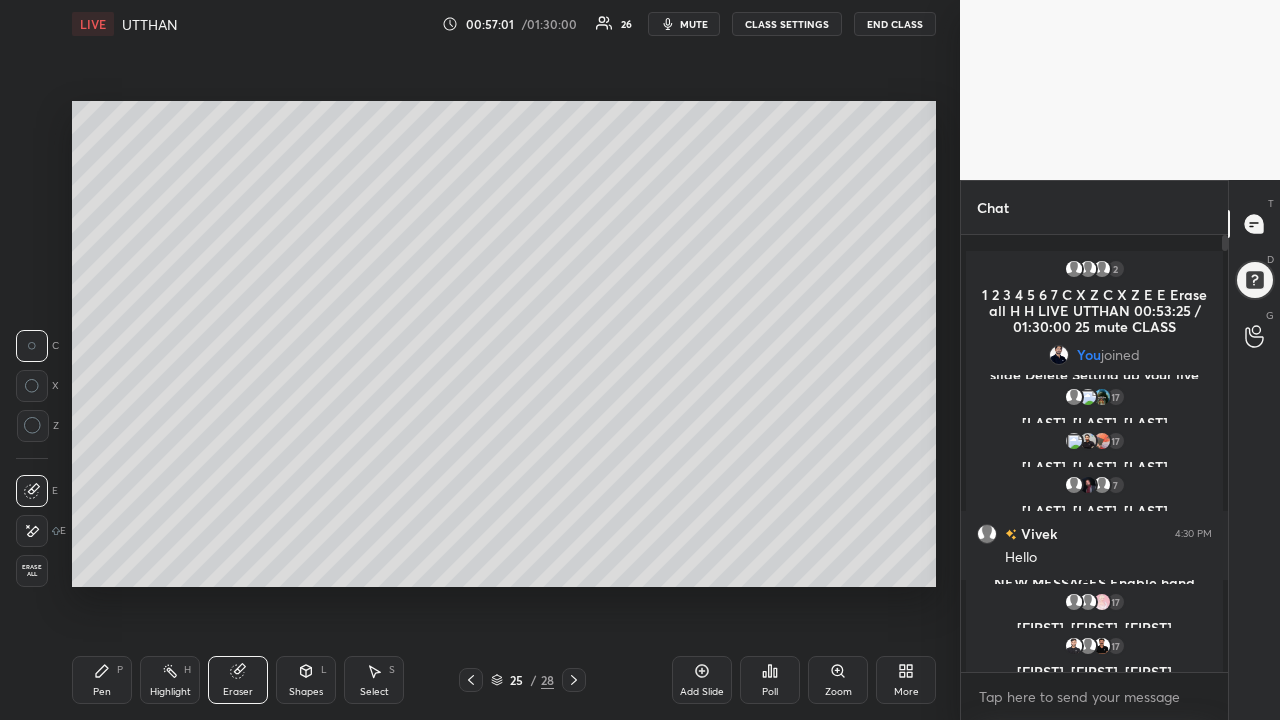 click on "Pen" at bounding box center [102, 692] 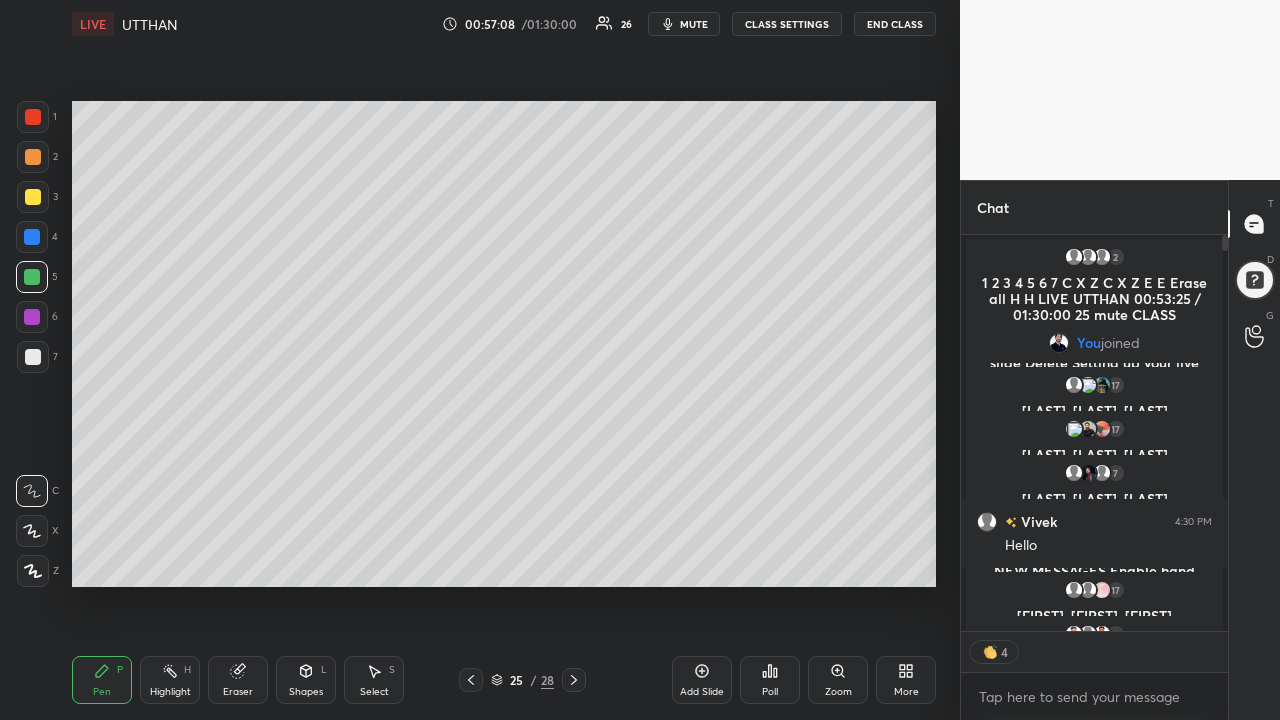 scroll, scrollTop: 390, scrollLeft: 261, axis: both 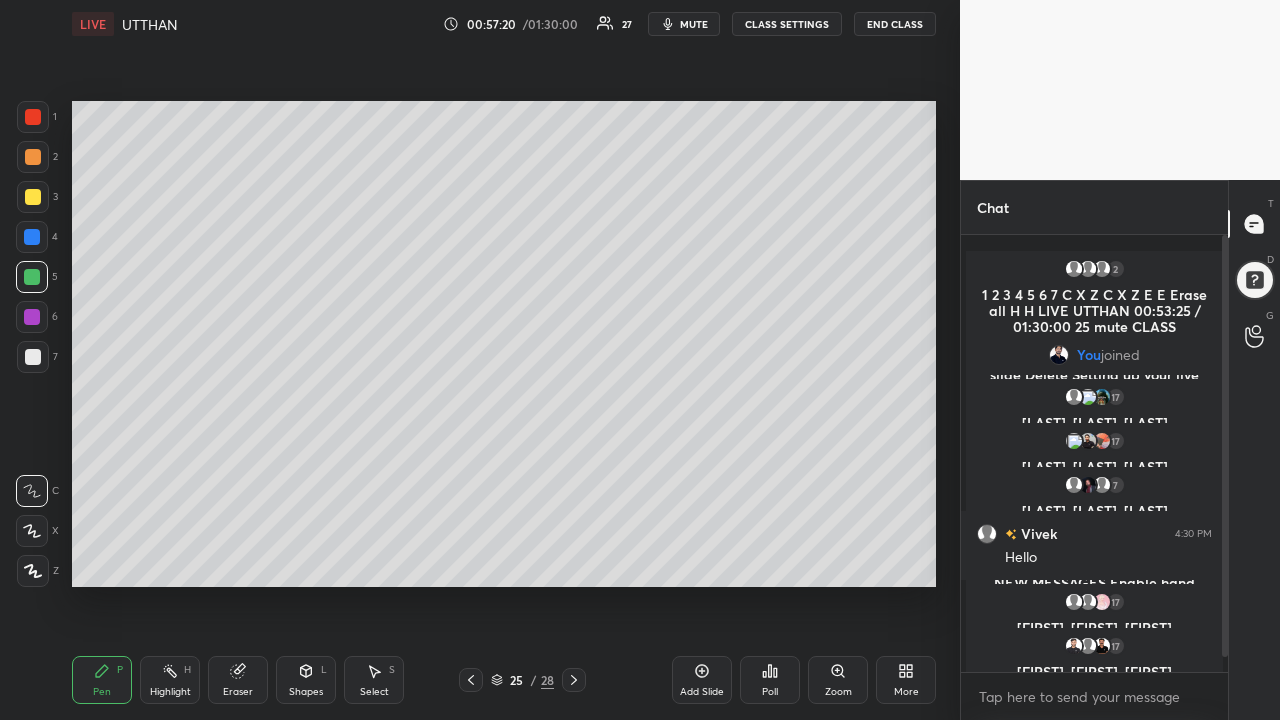 click on "Eraser" at bounding box center (238, 680) 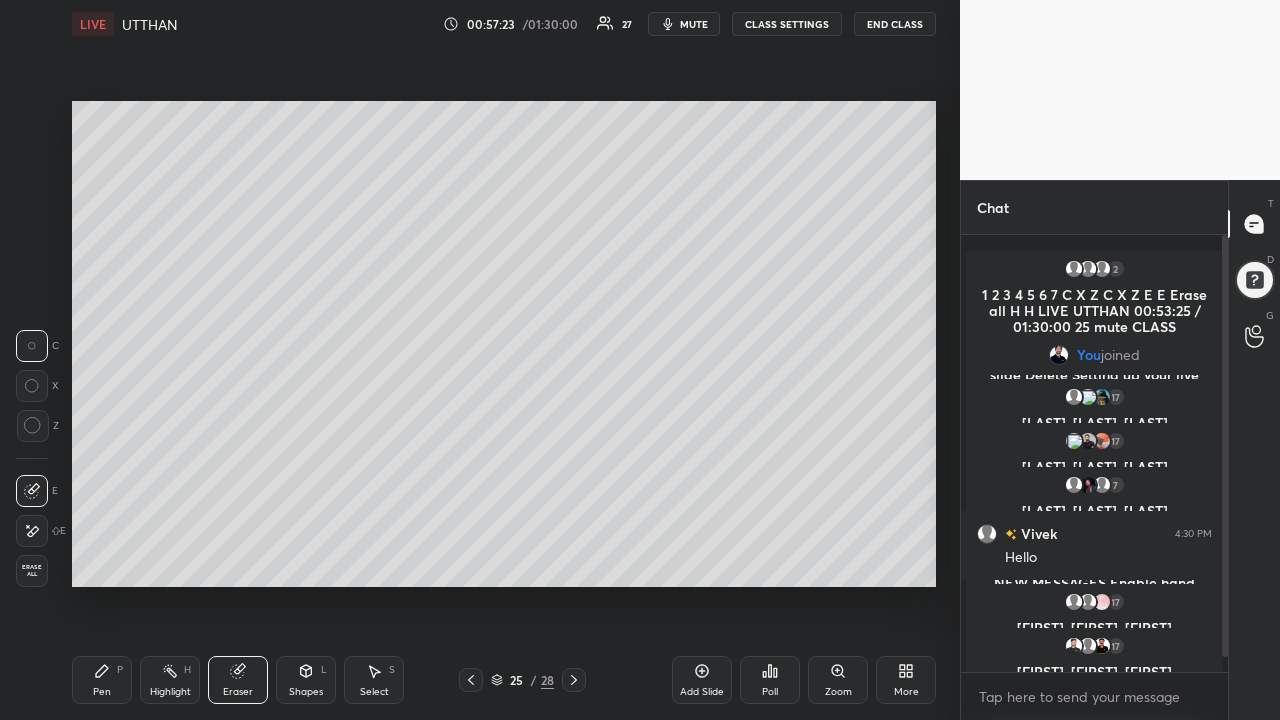 click on "Pen P" at bounding box center (102, 680) 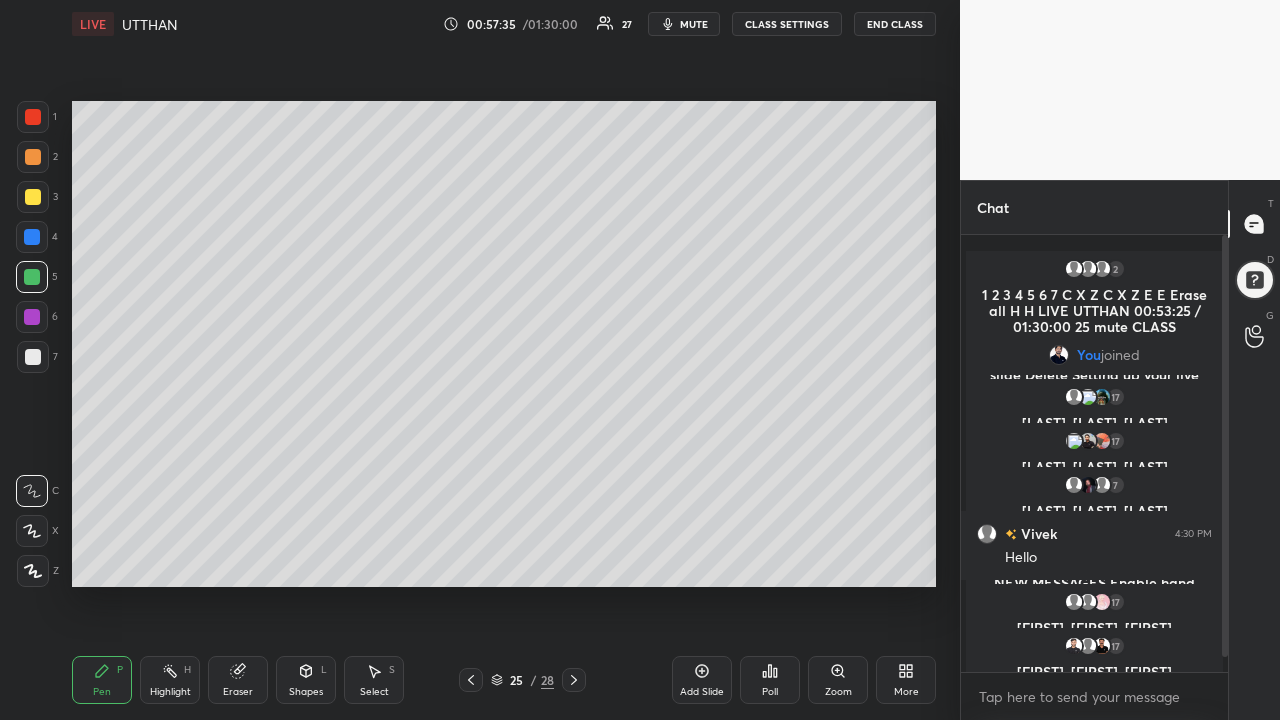 click on "Eraser" at bounding box center [238, 680] 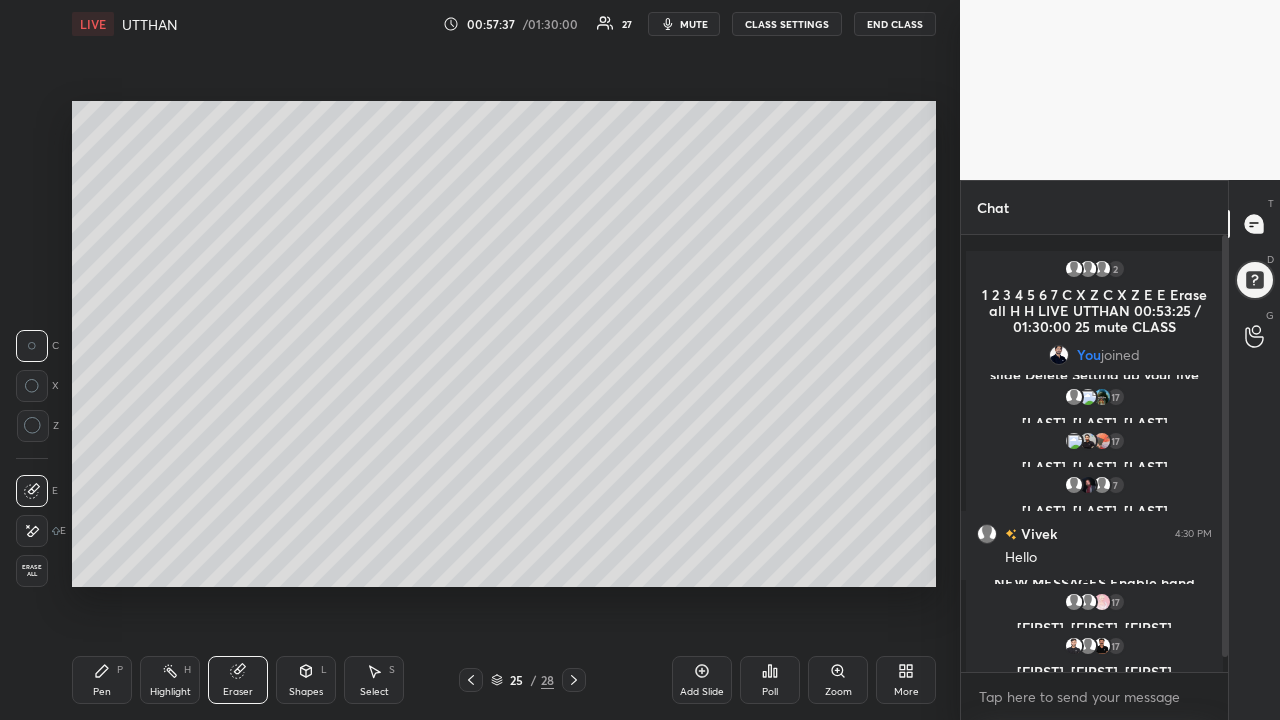 click on "Shapes" at bounding box center [306, 692] 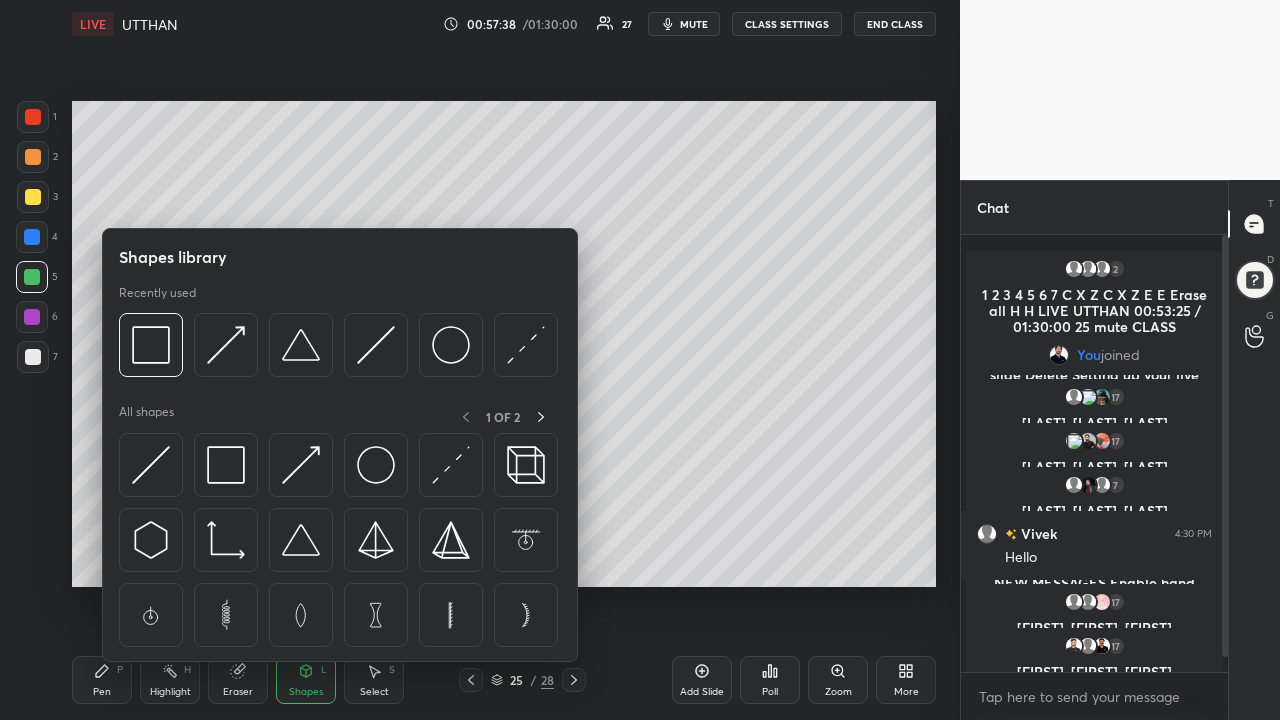 click on "Select S" at bounding box center [374, 680] 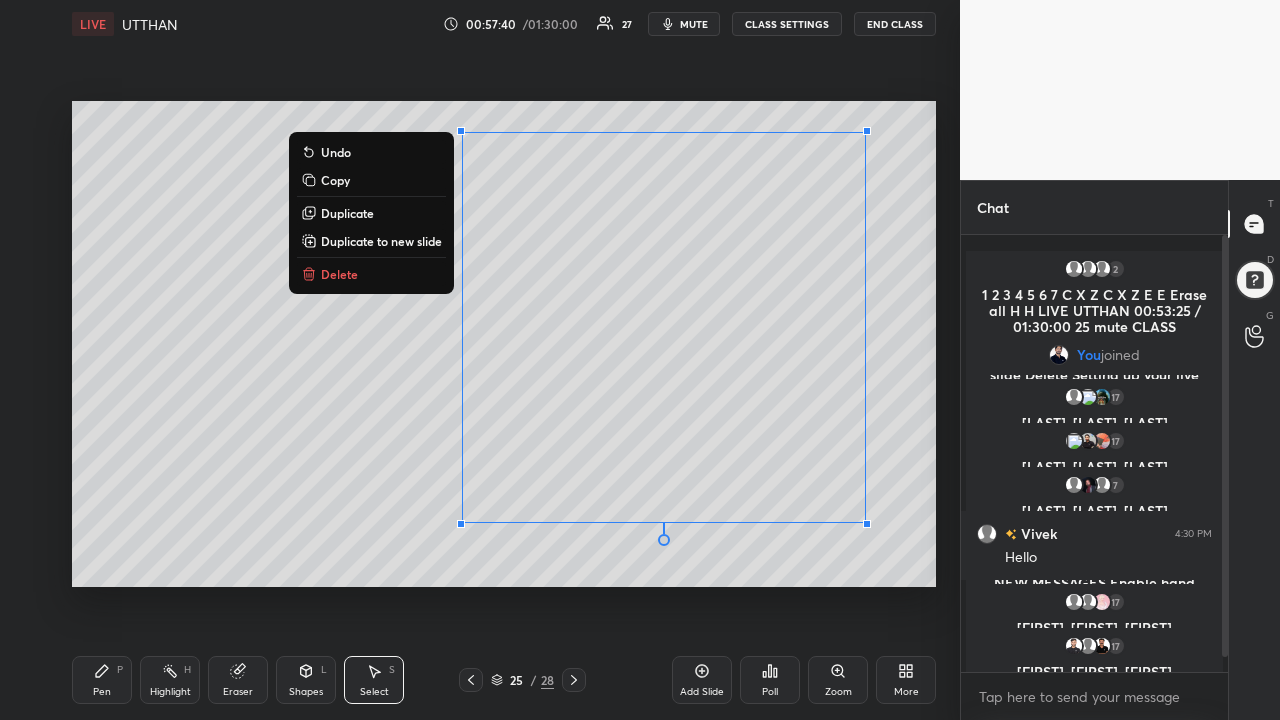 click on "Delete" at bounding box center [339, 274] 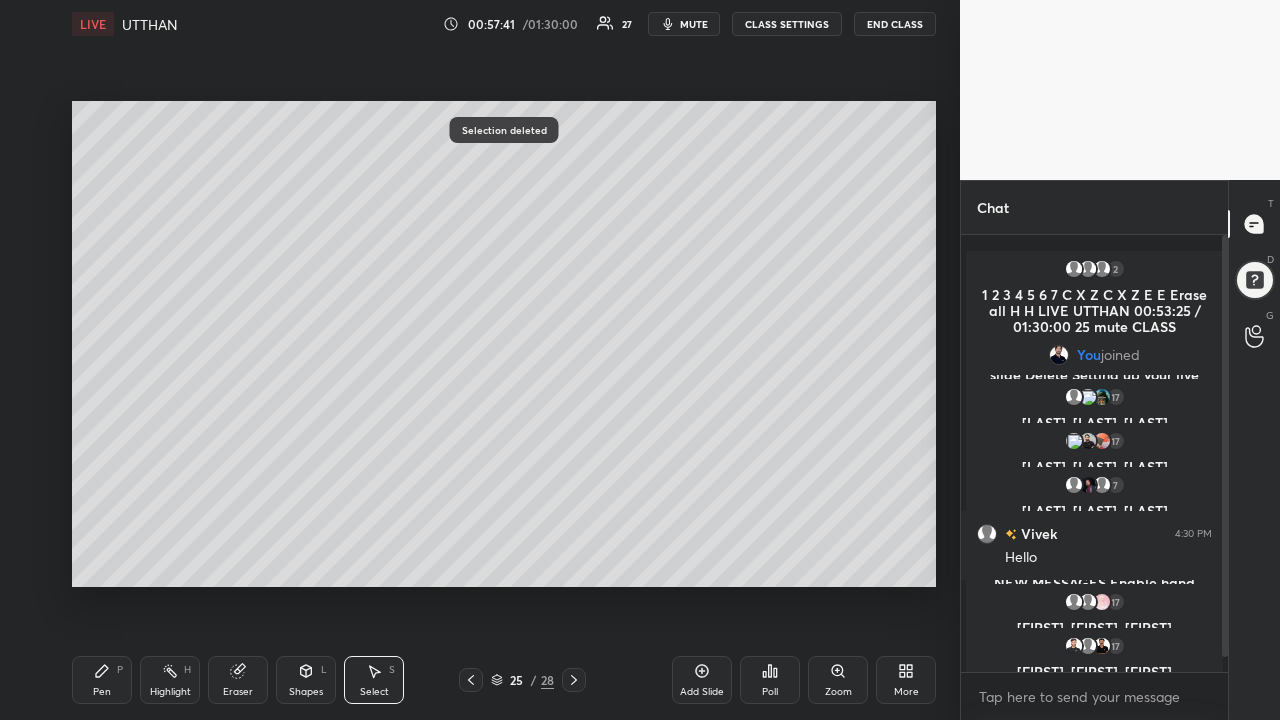 click on "Pen" at bounding box center (102, 692) 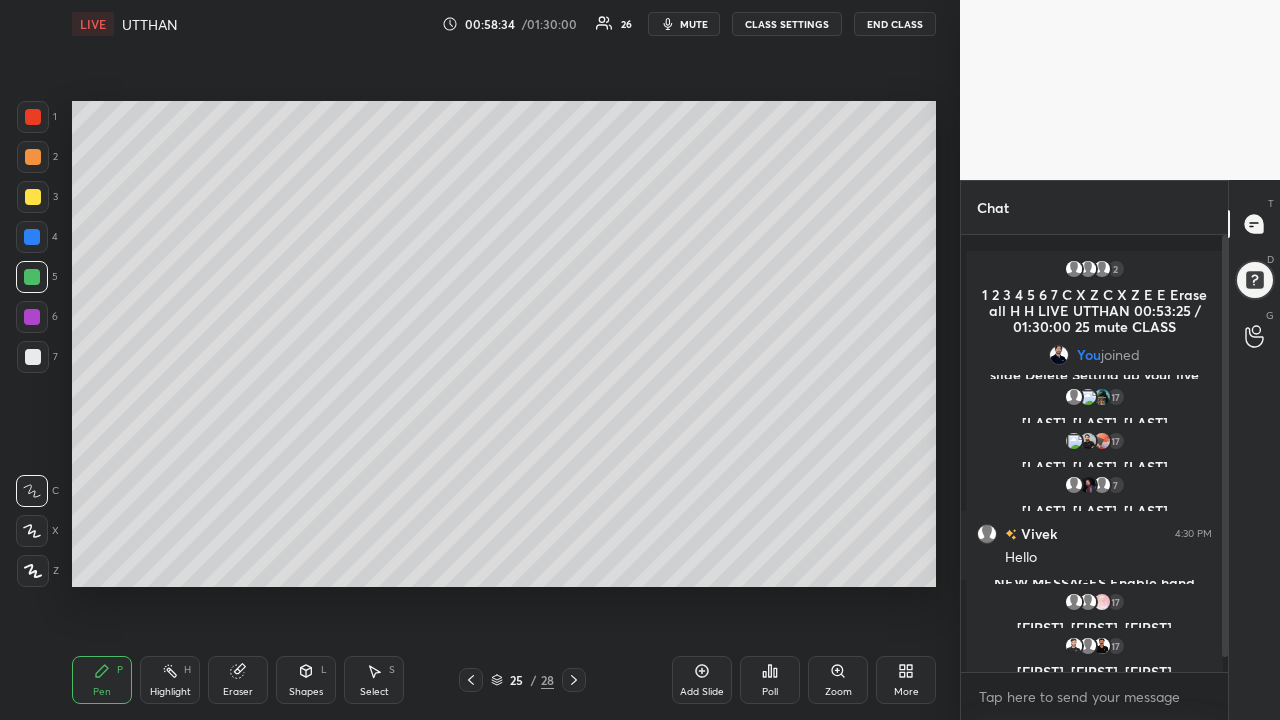 click at bounding box center (32, 317) 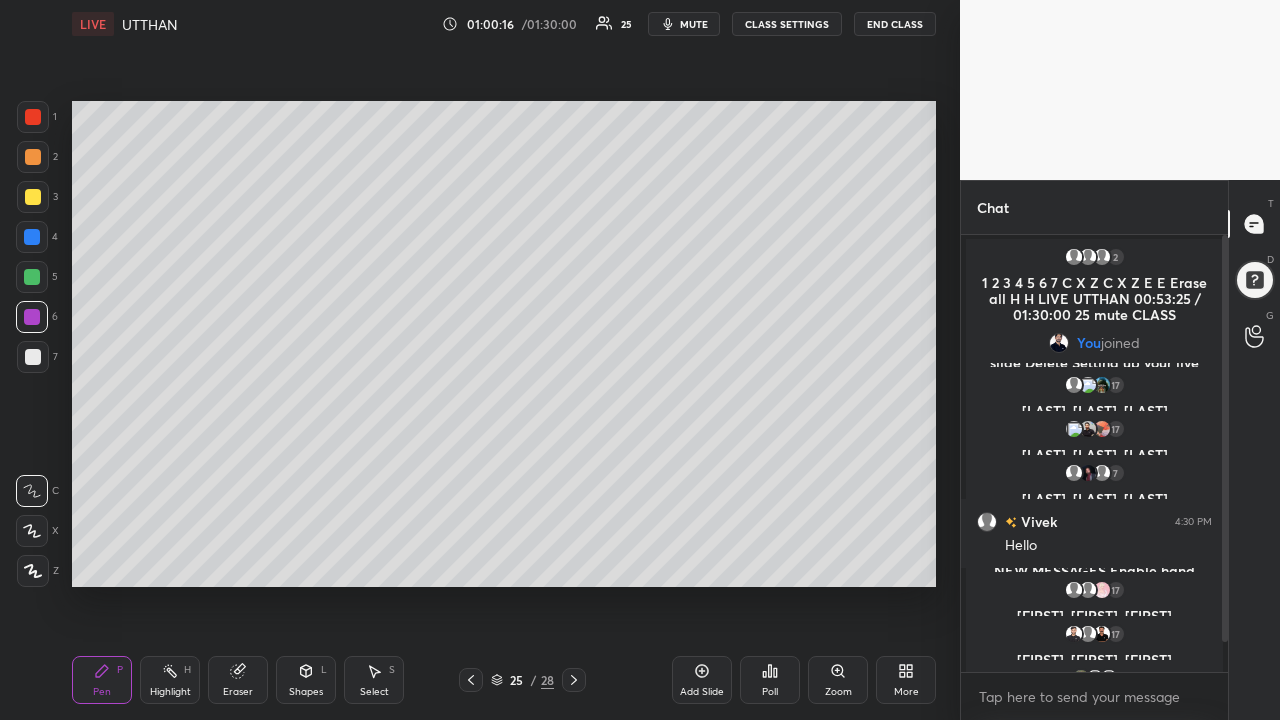 click at bounding box center (33, 157) 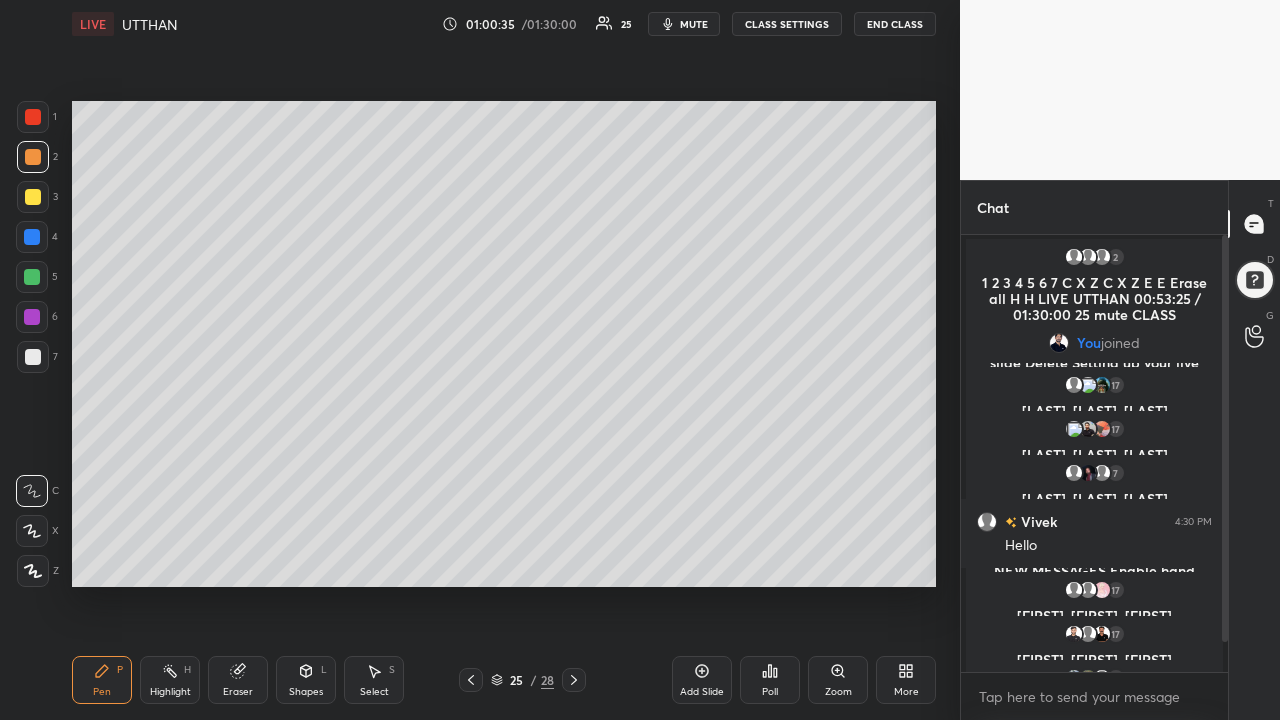 click on "Add Slide" at bounding box center [702, 692] 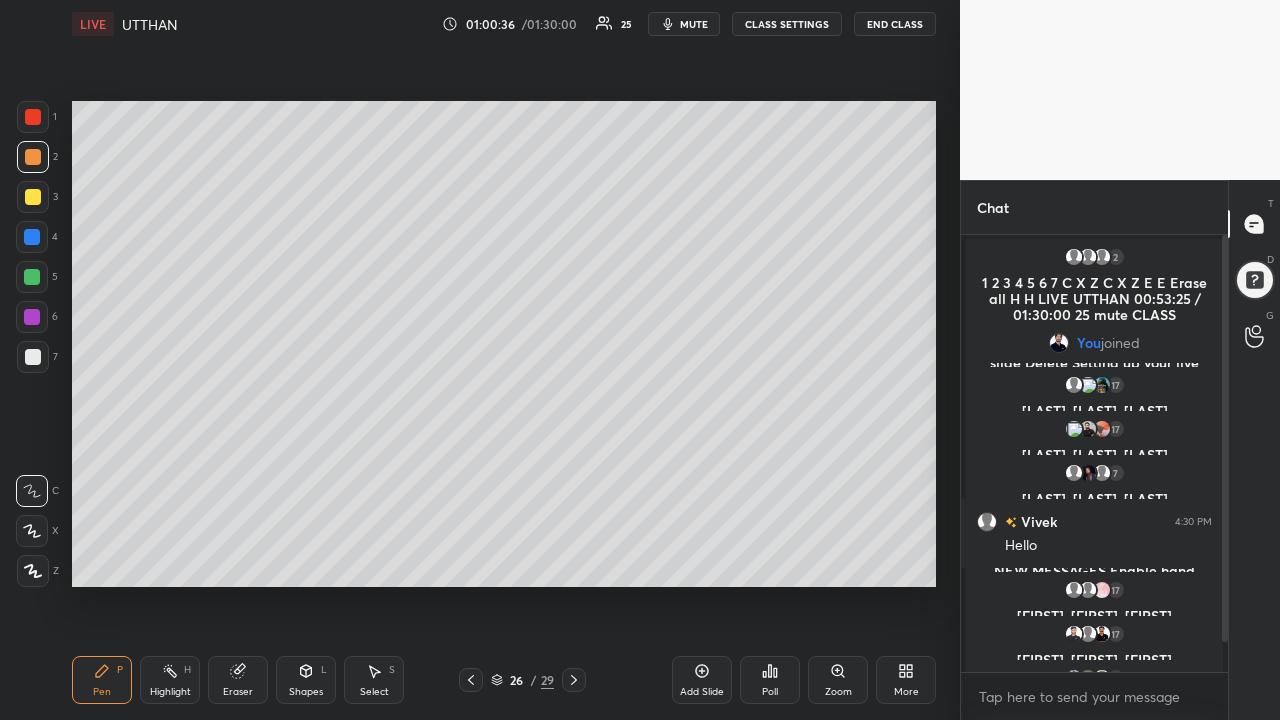 click at bounding box center [32, 317] 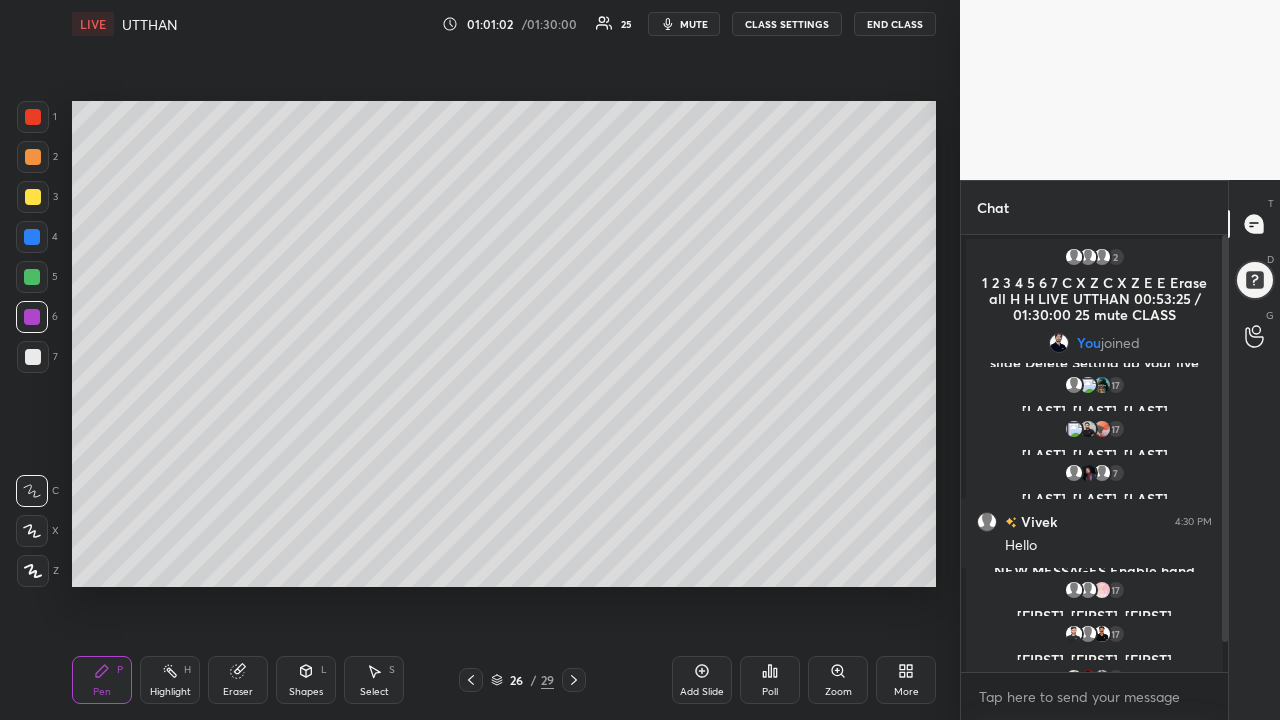 click at bounding box center [32, 277] 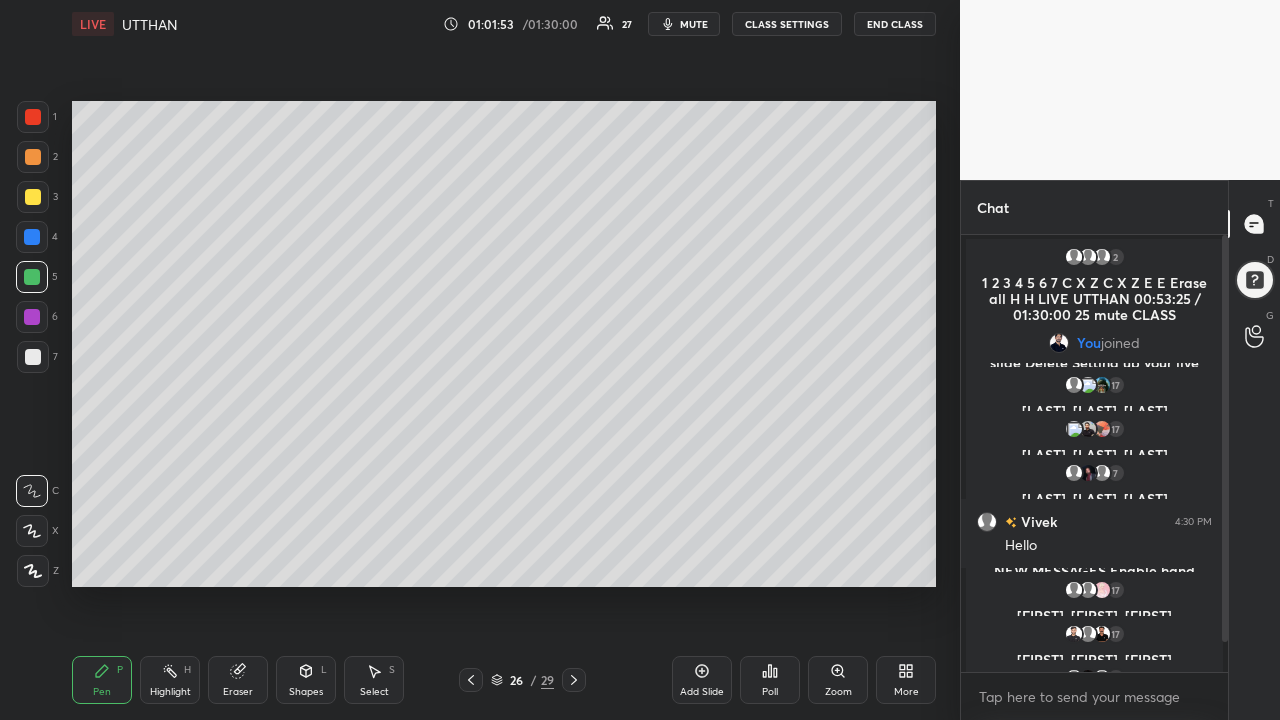 click at bounding box center (33, 197) 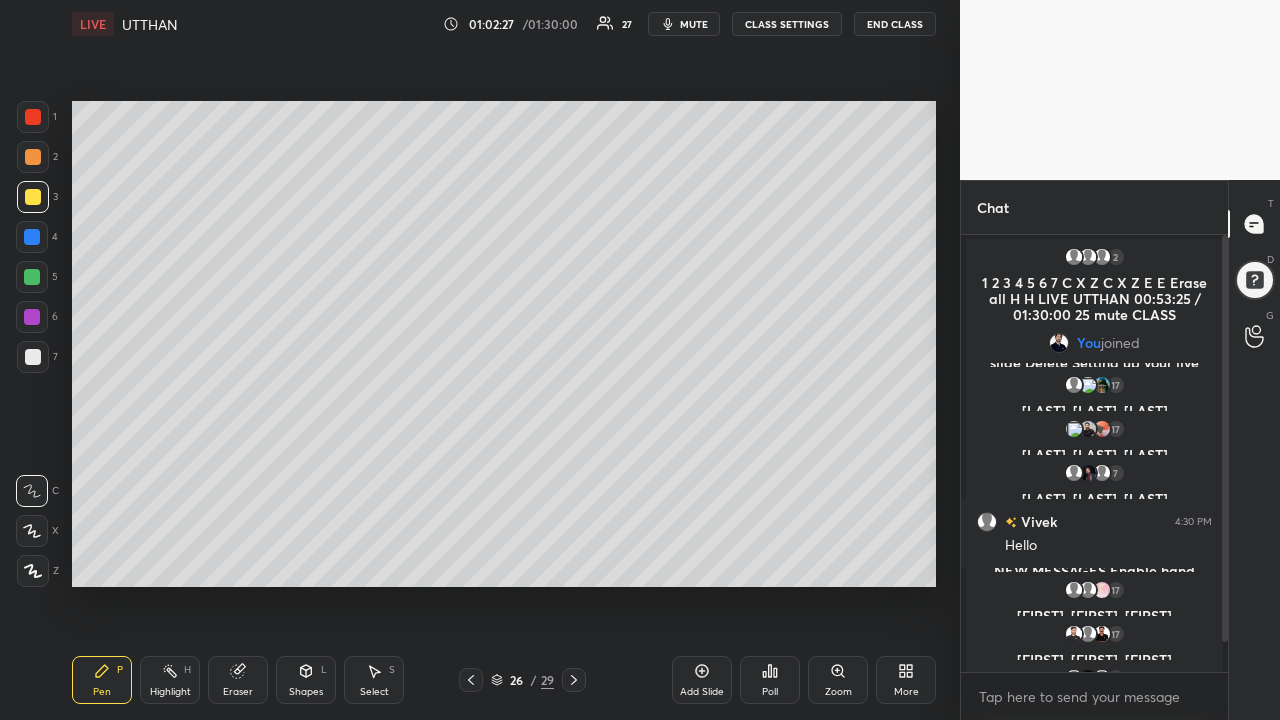 click on "Add Slide" at bounding box center (702, 680) 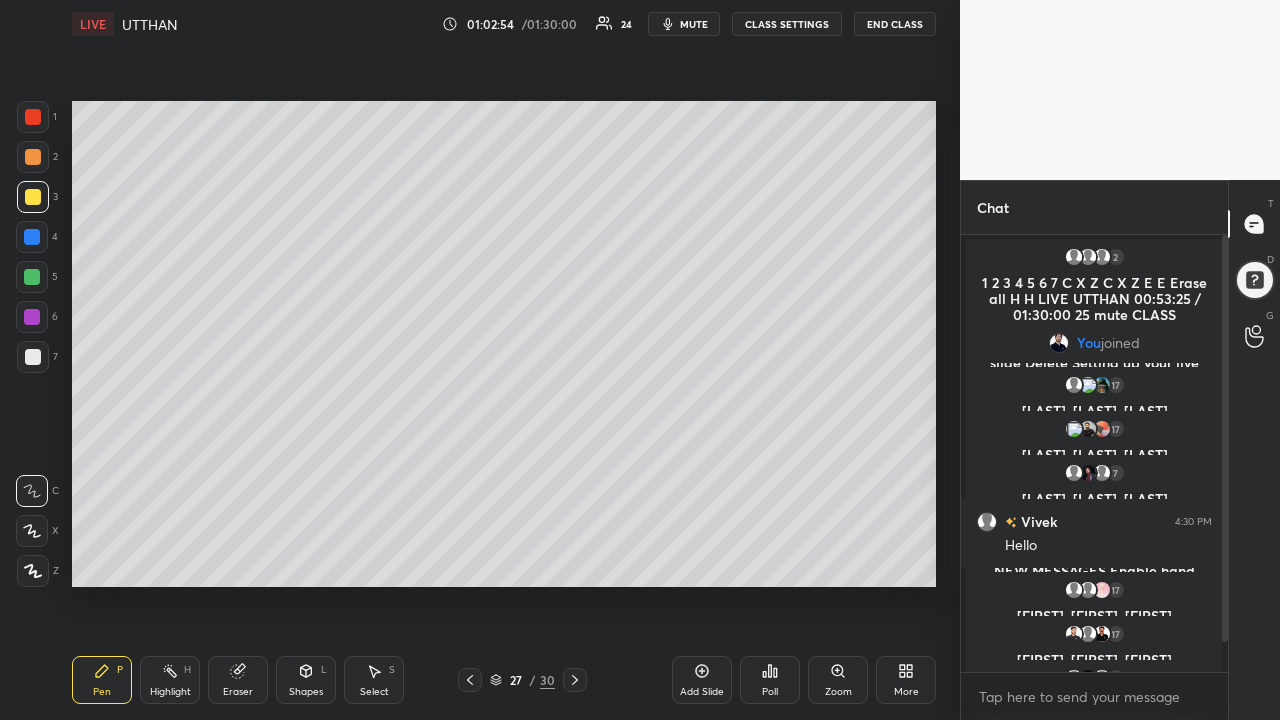 click at bounding box center [32, 237] 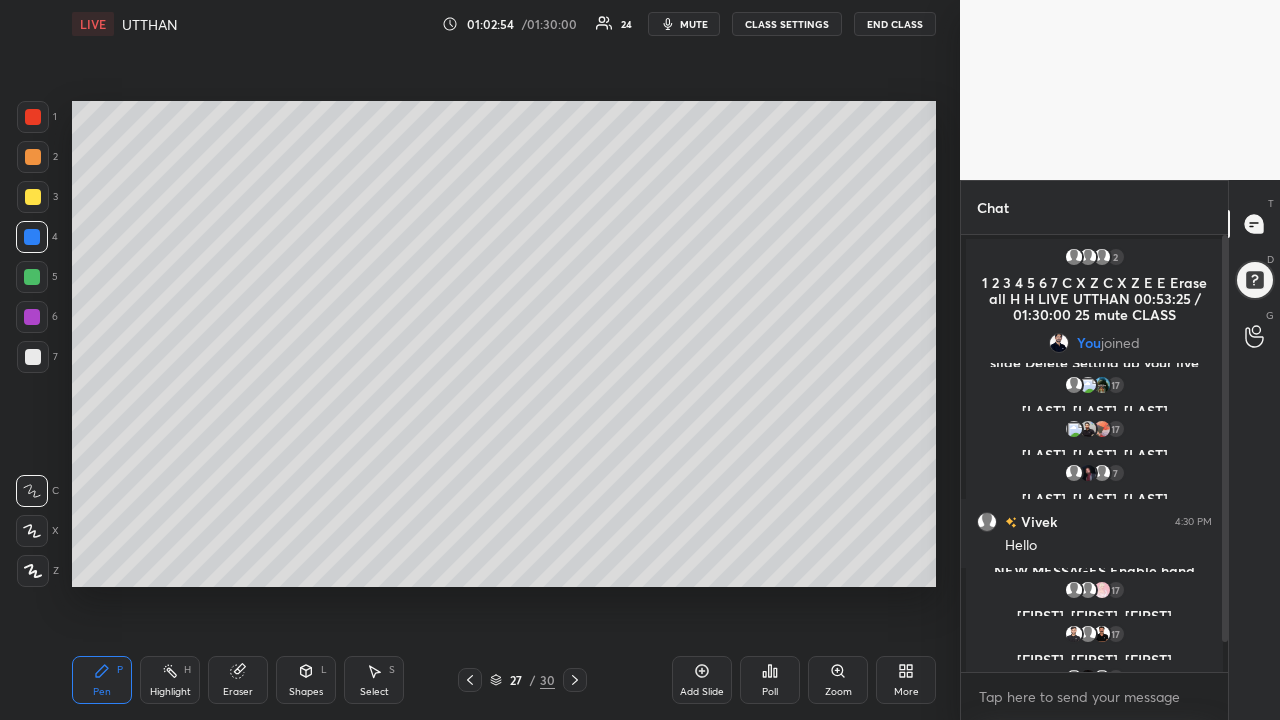 click at bounding box center [32, 277] 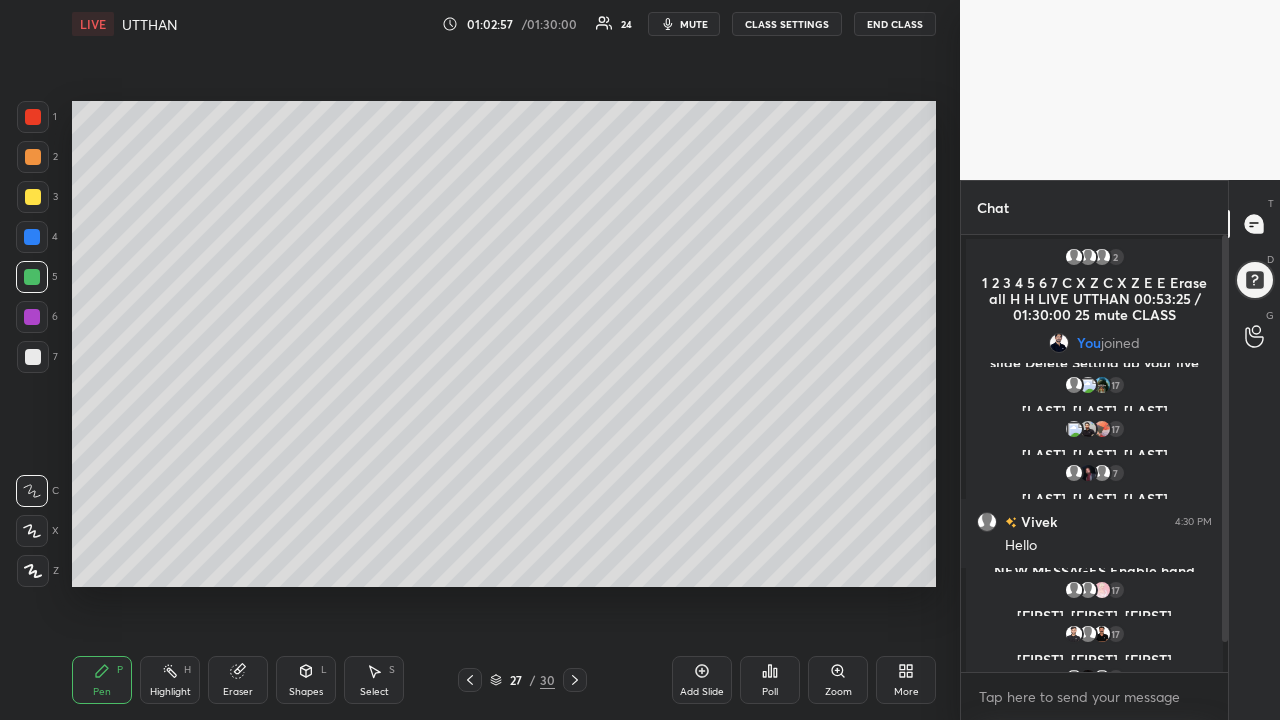 click on "Add Slide" at bounding box center (702, 680) 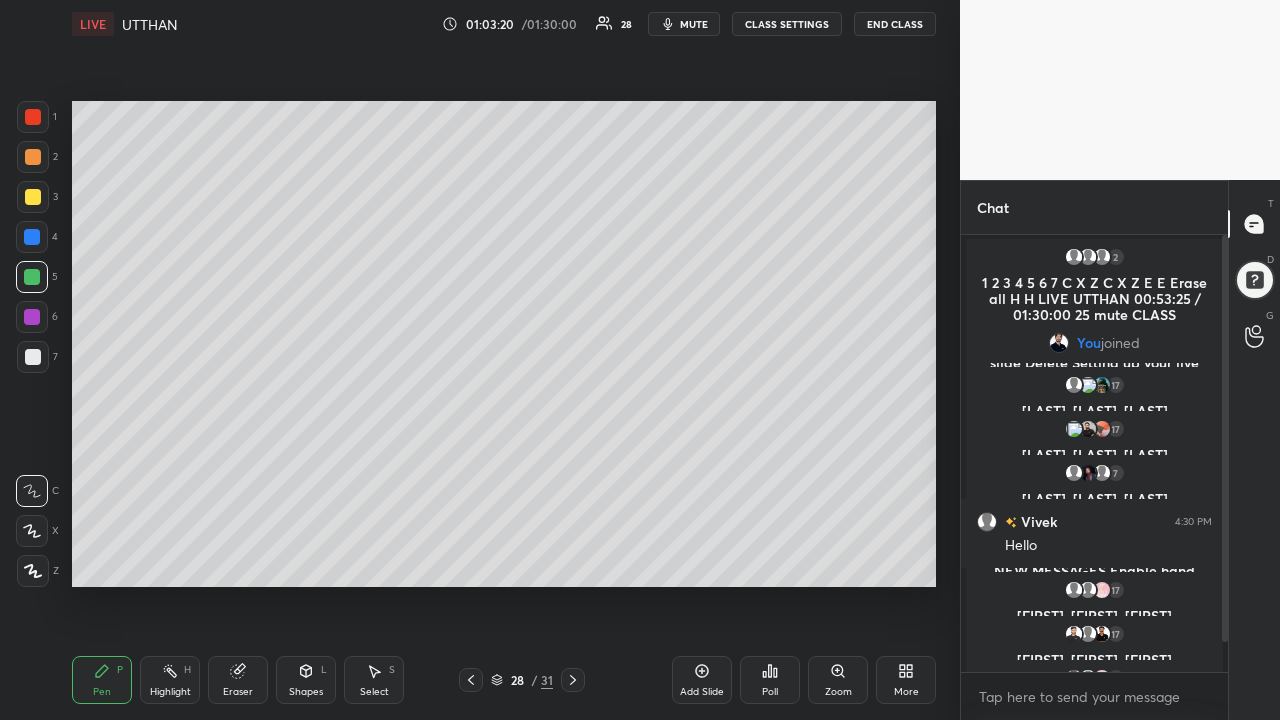 click at bounding box center (33, 197) 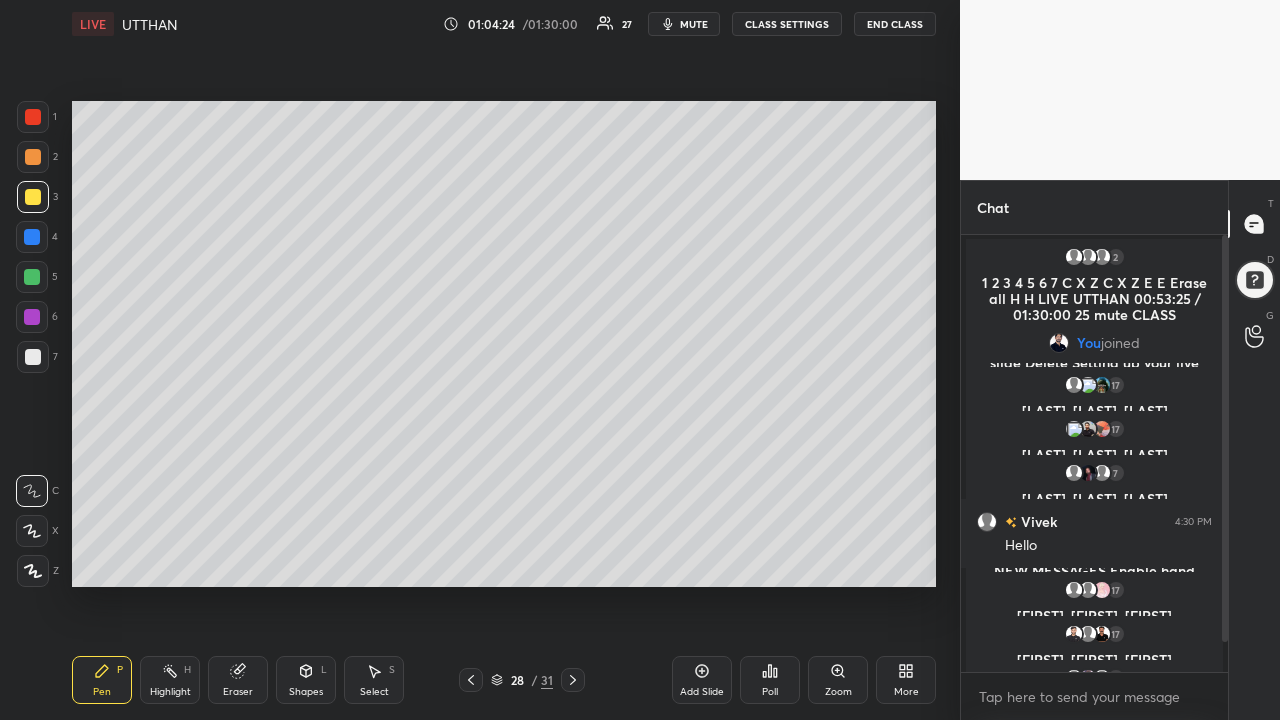 click at bounding box center [32, 277] 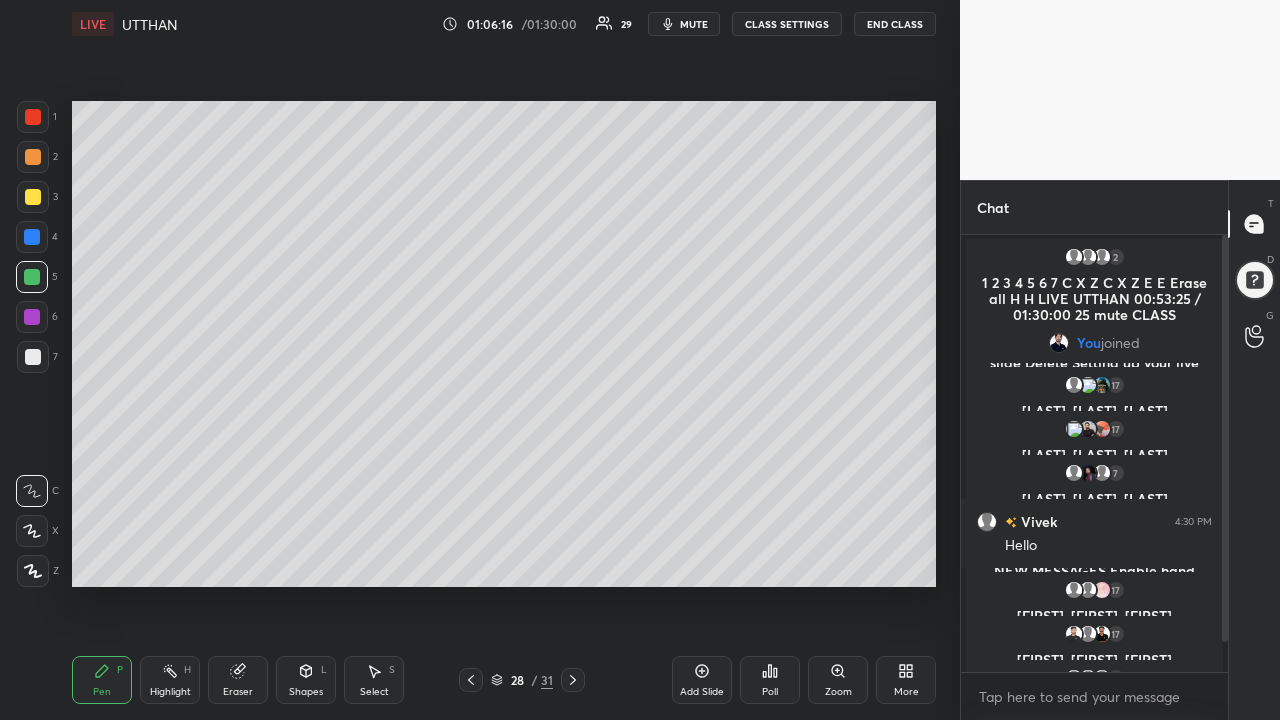 click on "Eraser" at bounding box center [238, 680] 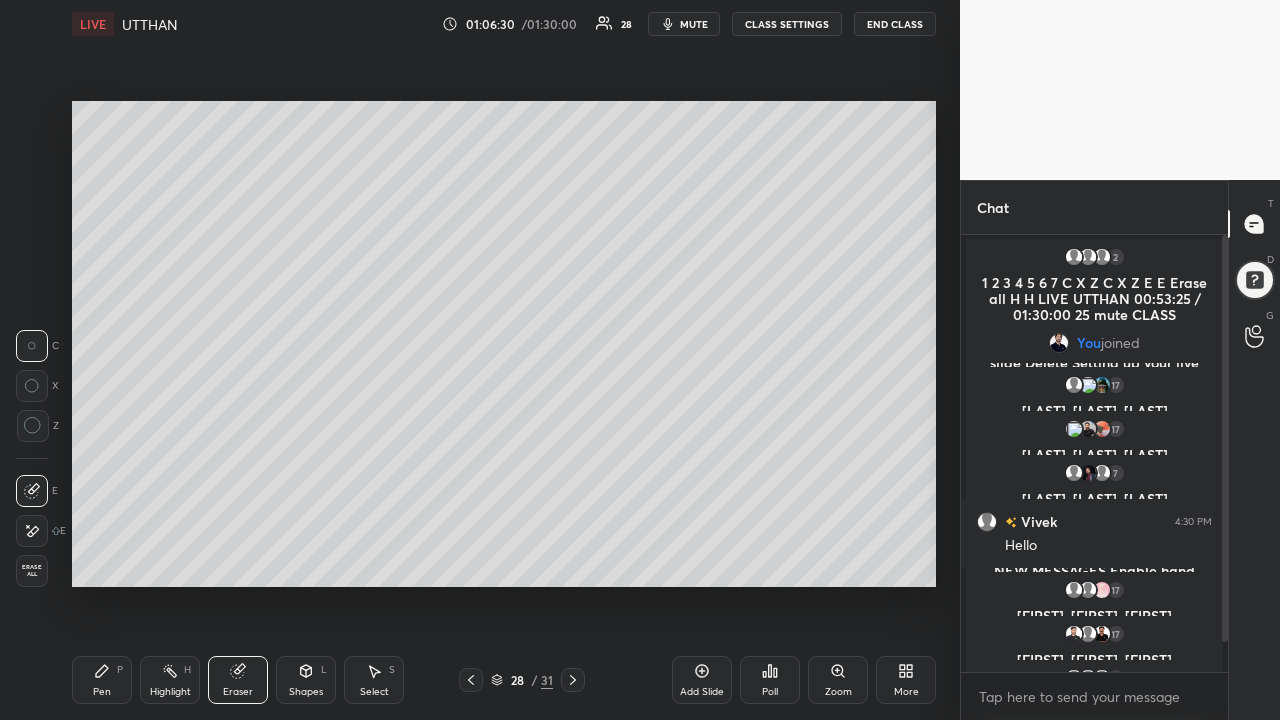 click on "Pen P" at bounding box center (102, 680) 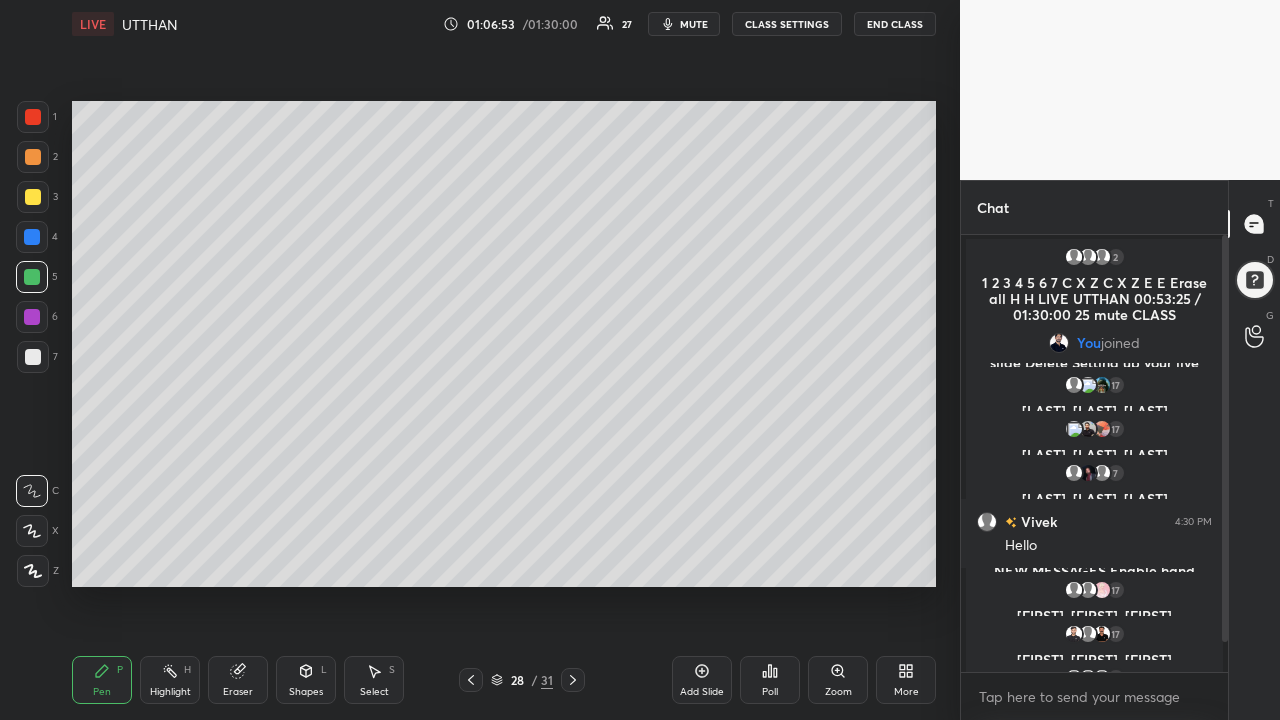 click 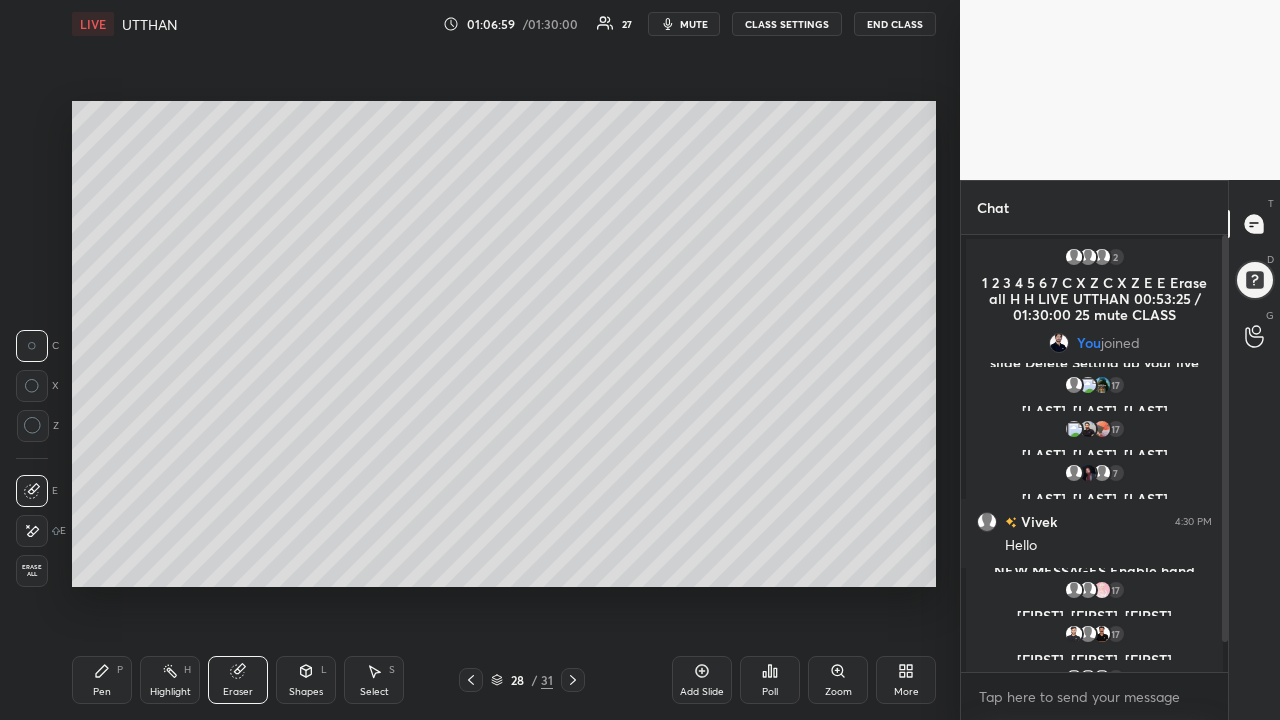 click on "Pen" at bounding box center (102, 692) 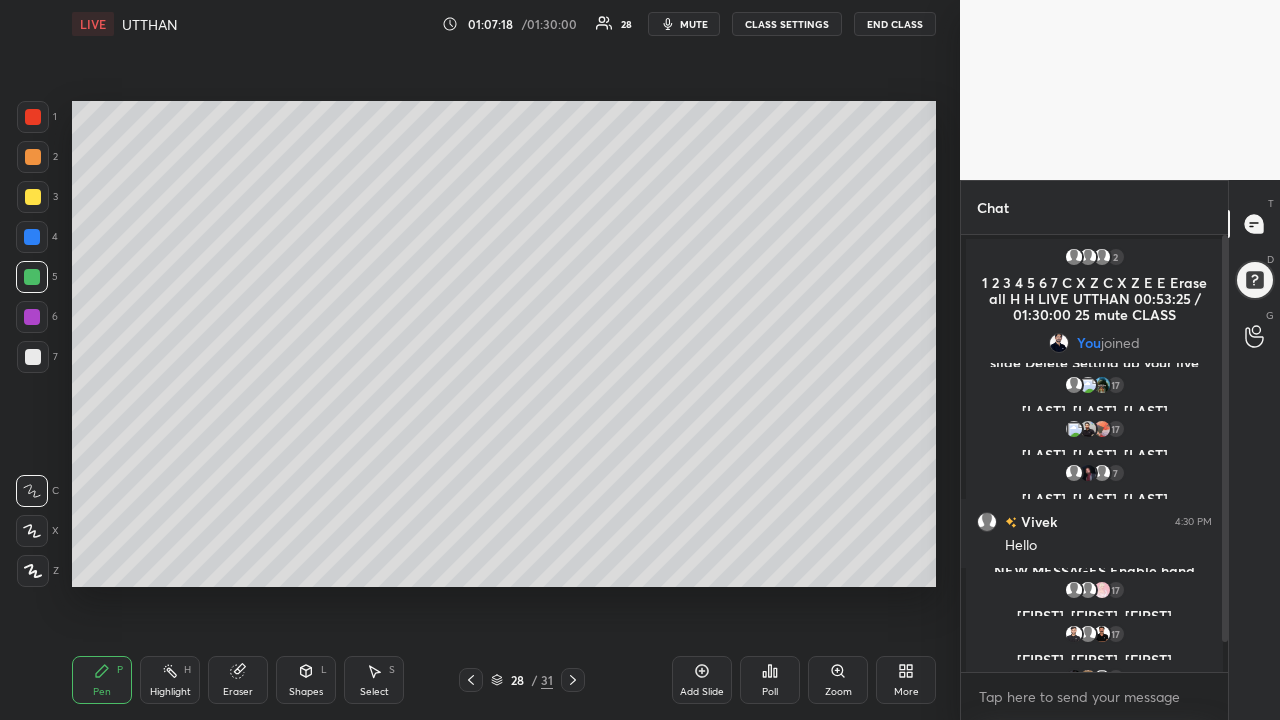 click on "Eraser" at bounding box center [238, 692] 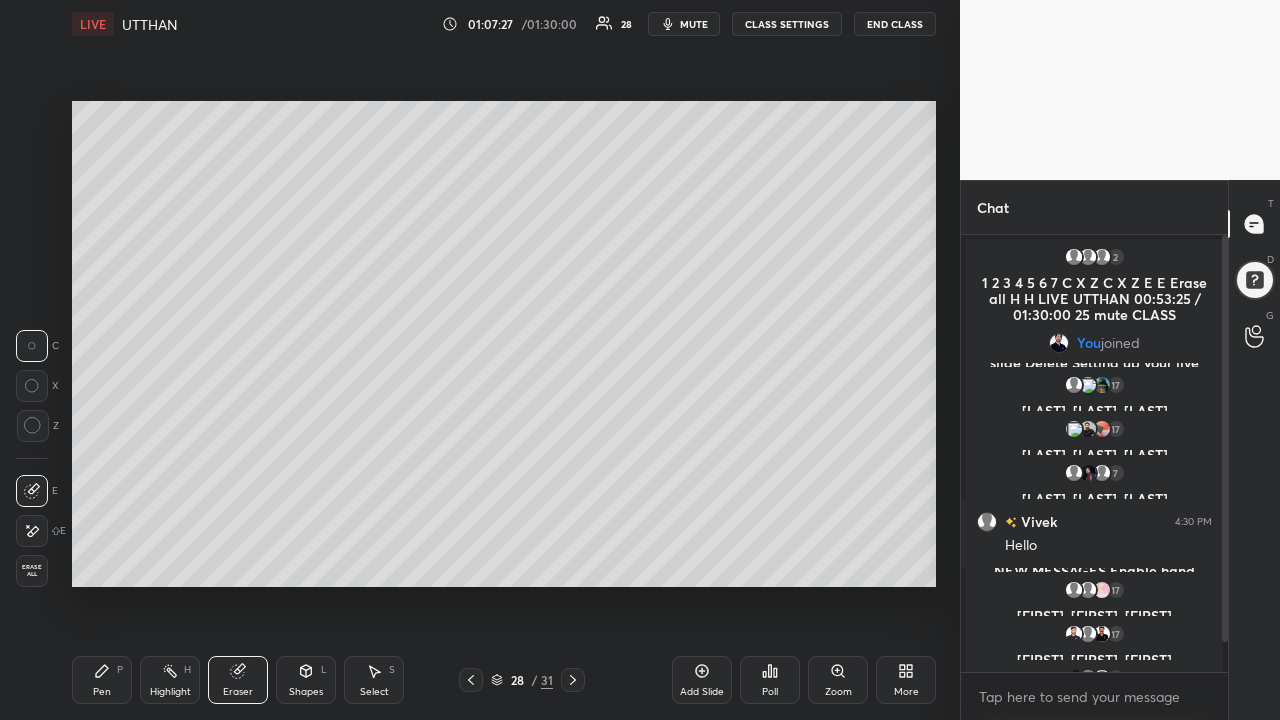 click on "Pen P" at bounding box center [102, 680] 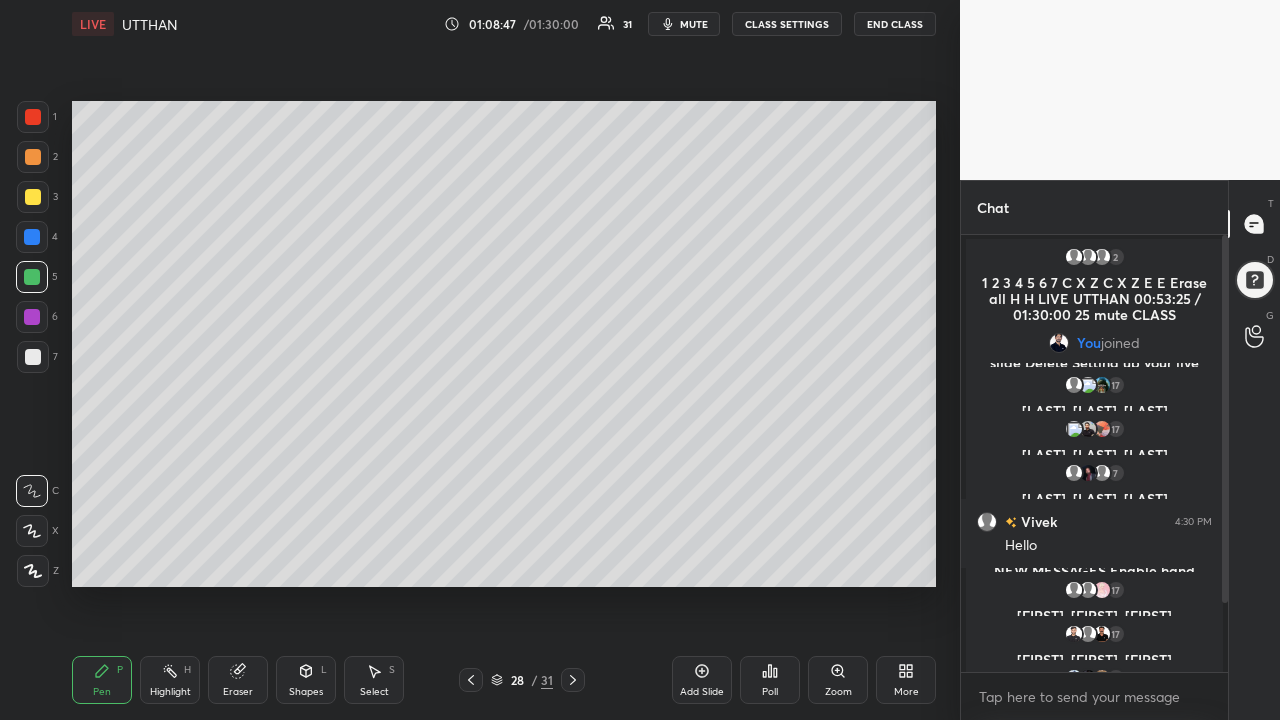 click on "Eraser" at bounding box center [238, 692] 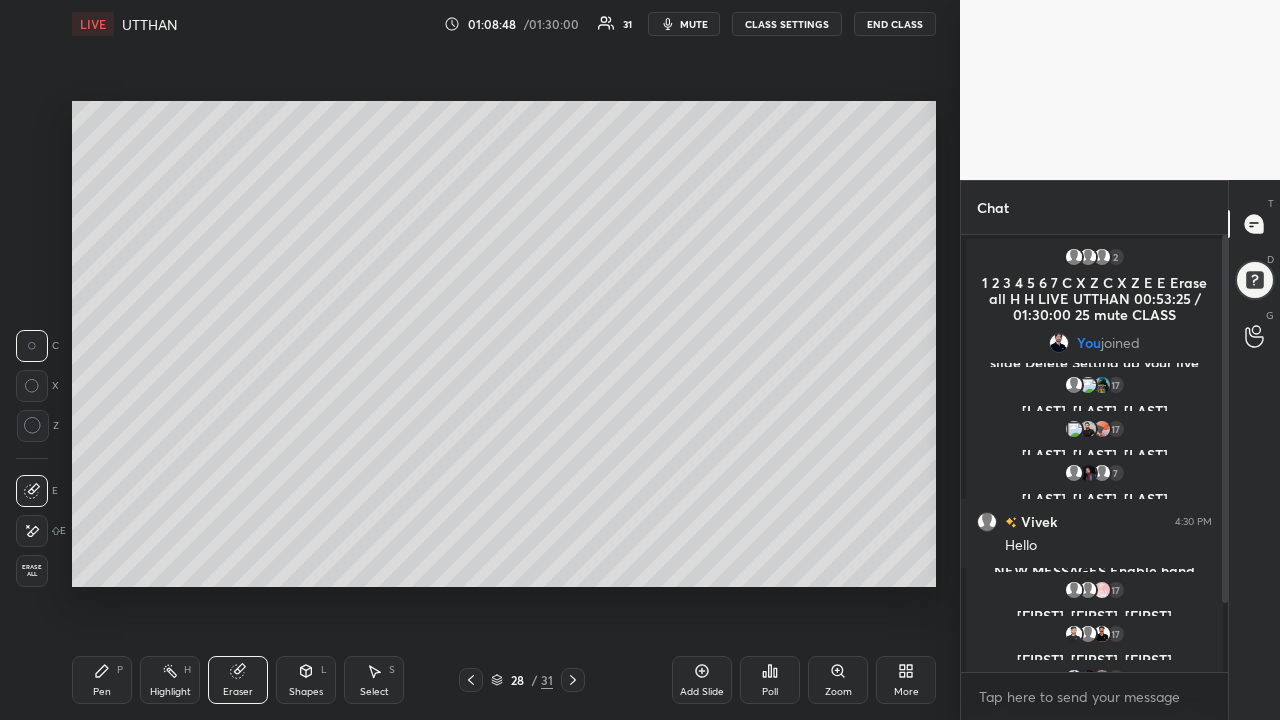 click on "Select" at bounding box center [374, 692] 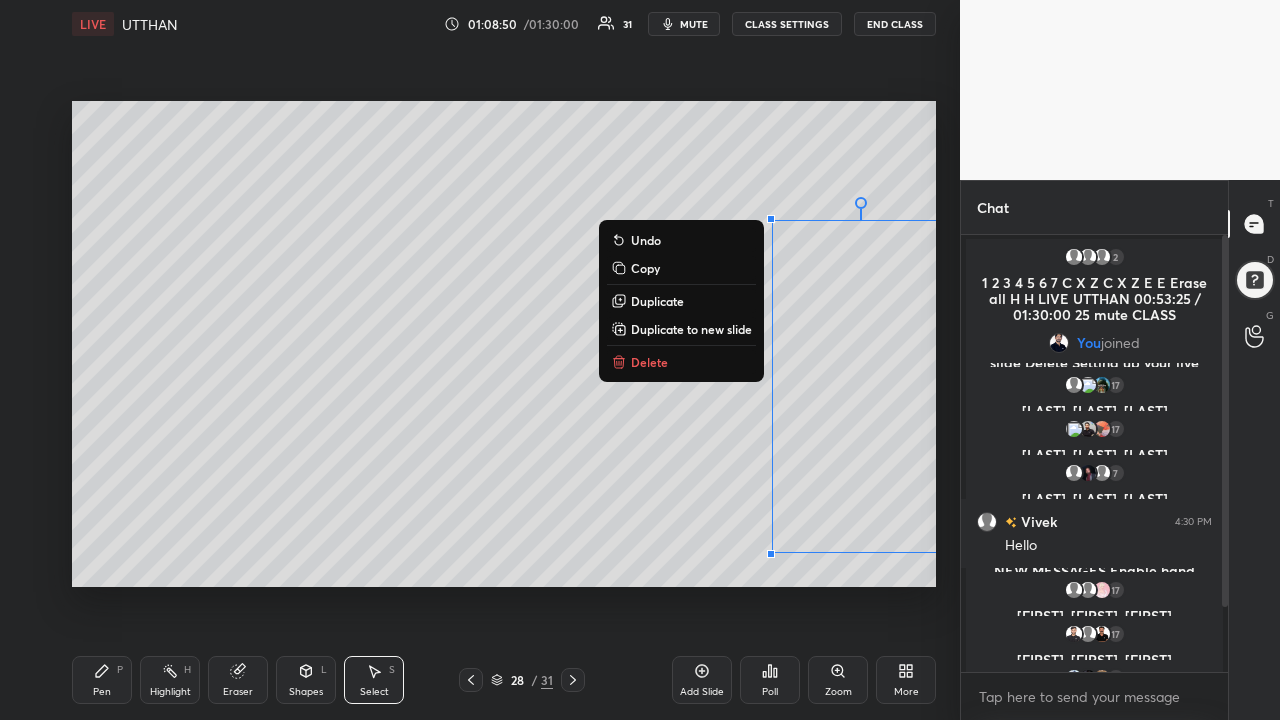 click on "Delete" at bounding box center (649, 362) 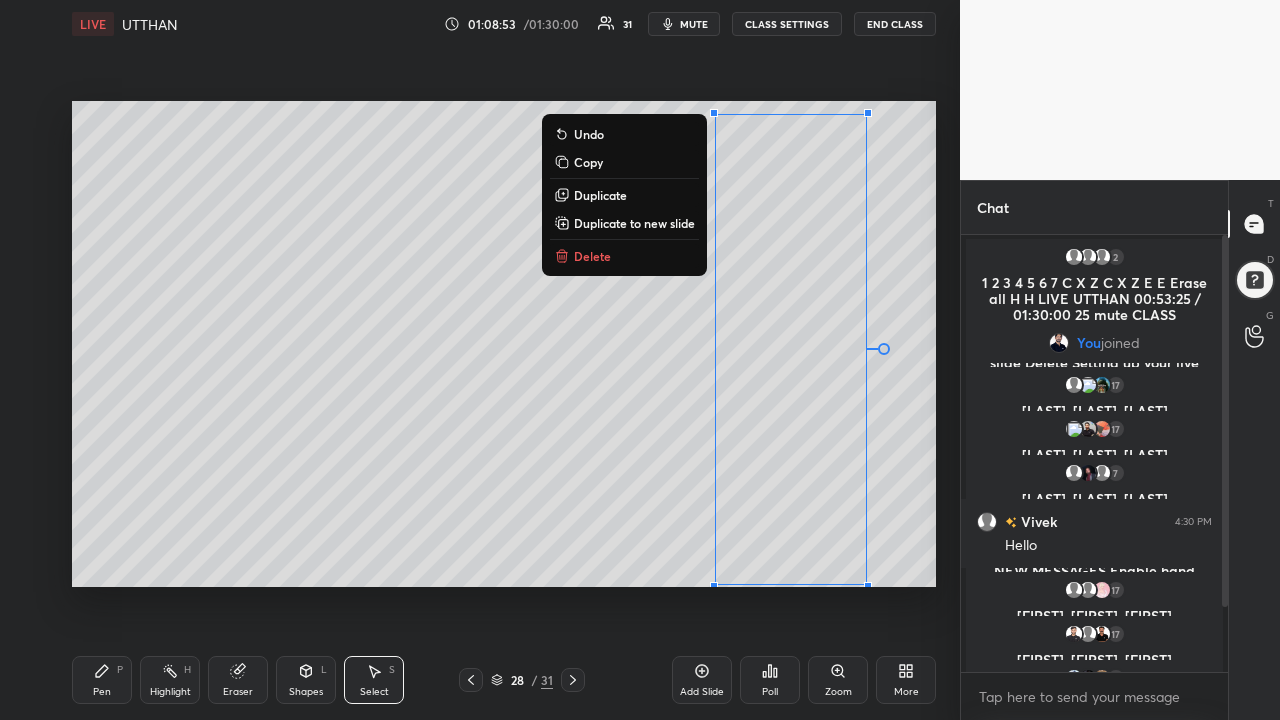 click on "Delete" at bounding box center (592, 256) 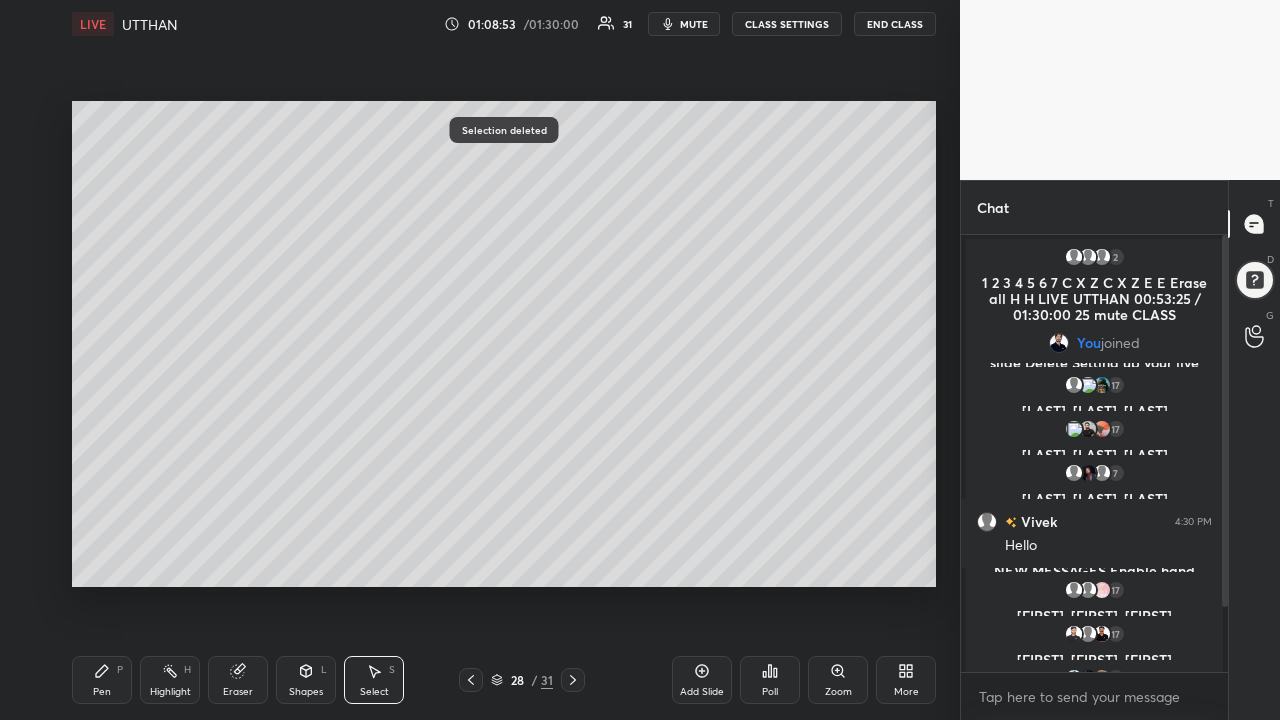 click 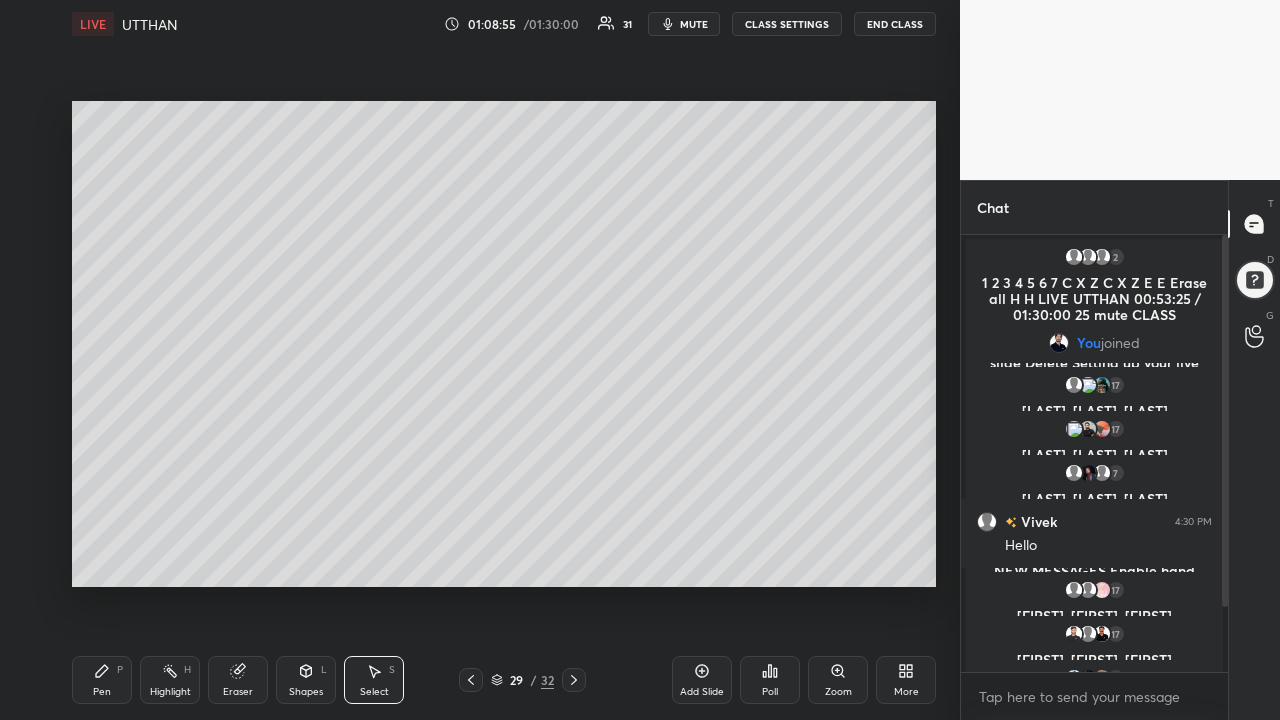 click on "Pen P" at bounding box center [102, 680] 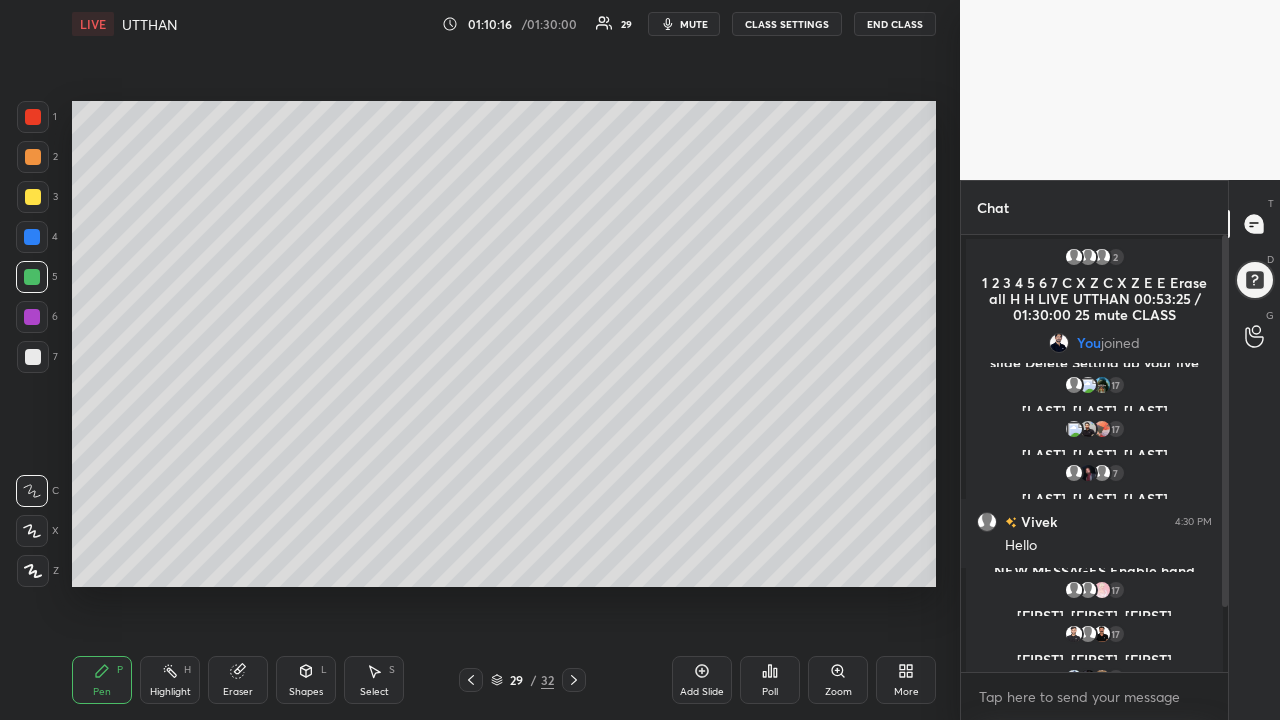 click at bounding box center [33, 357] 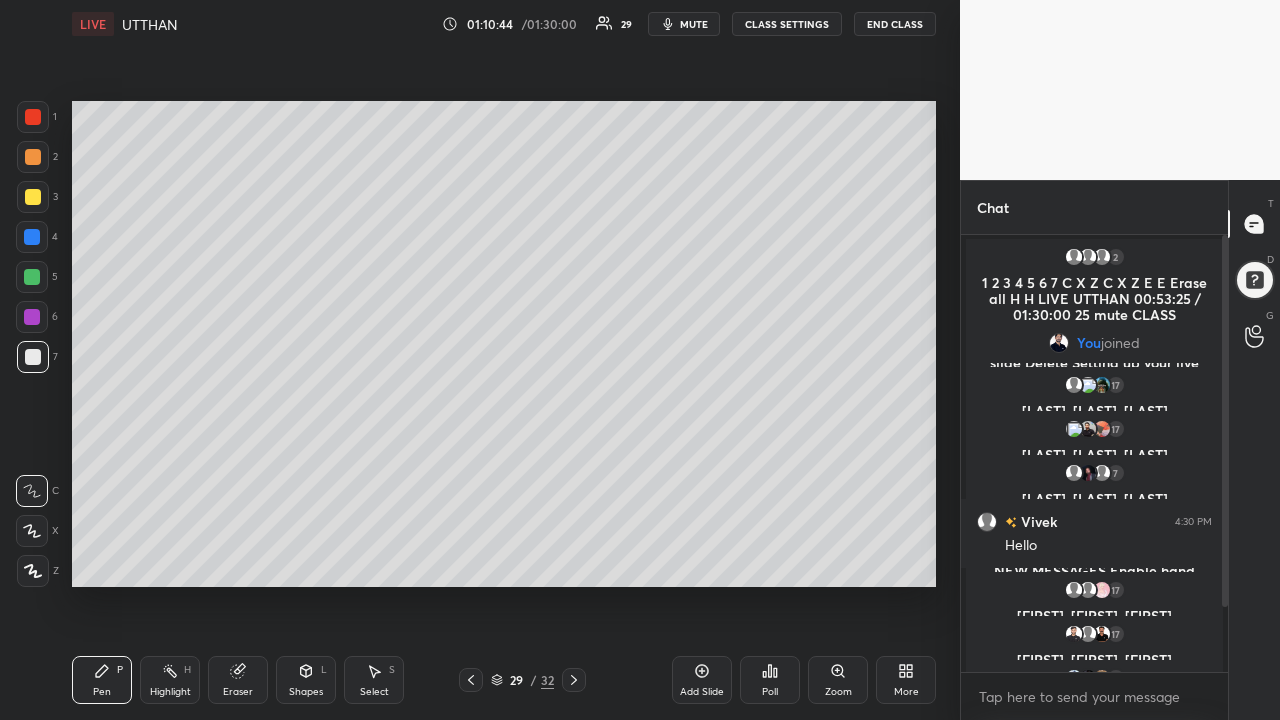 click on "Add Slide" at bounding box center [702, 680] 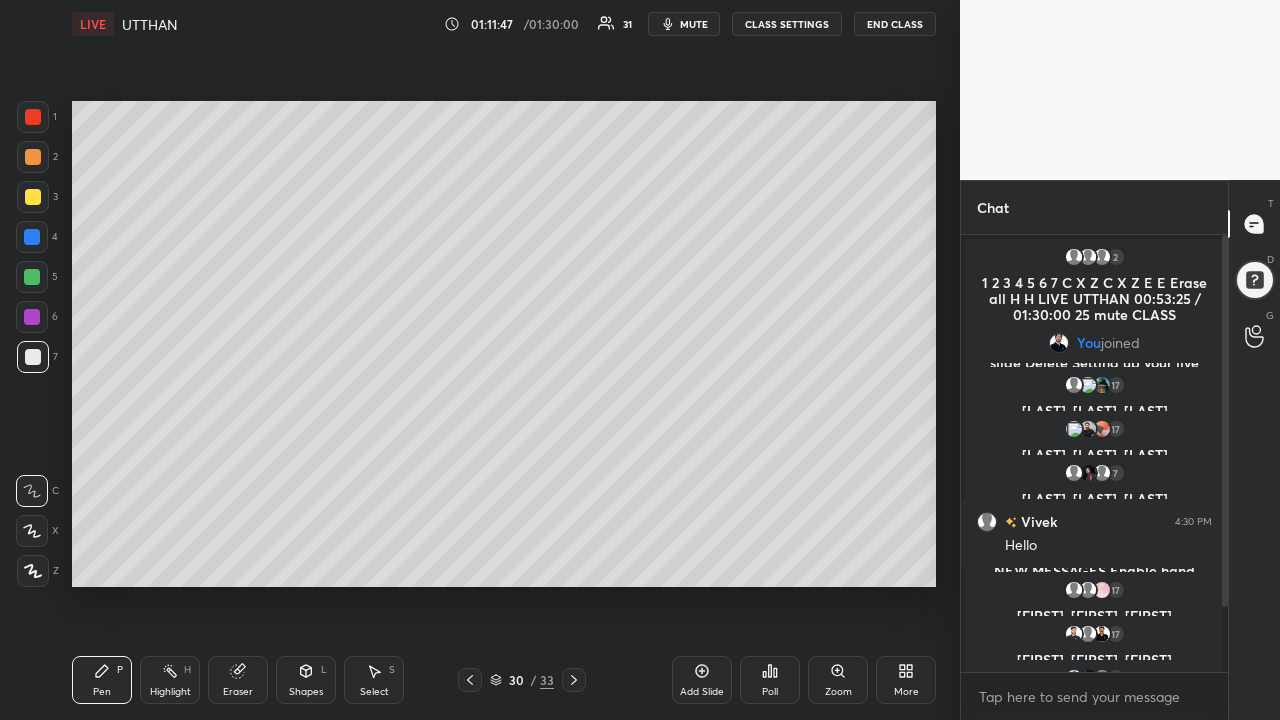 click on "Eraser" at bounding box center (238, 692) 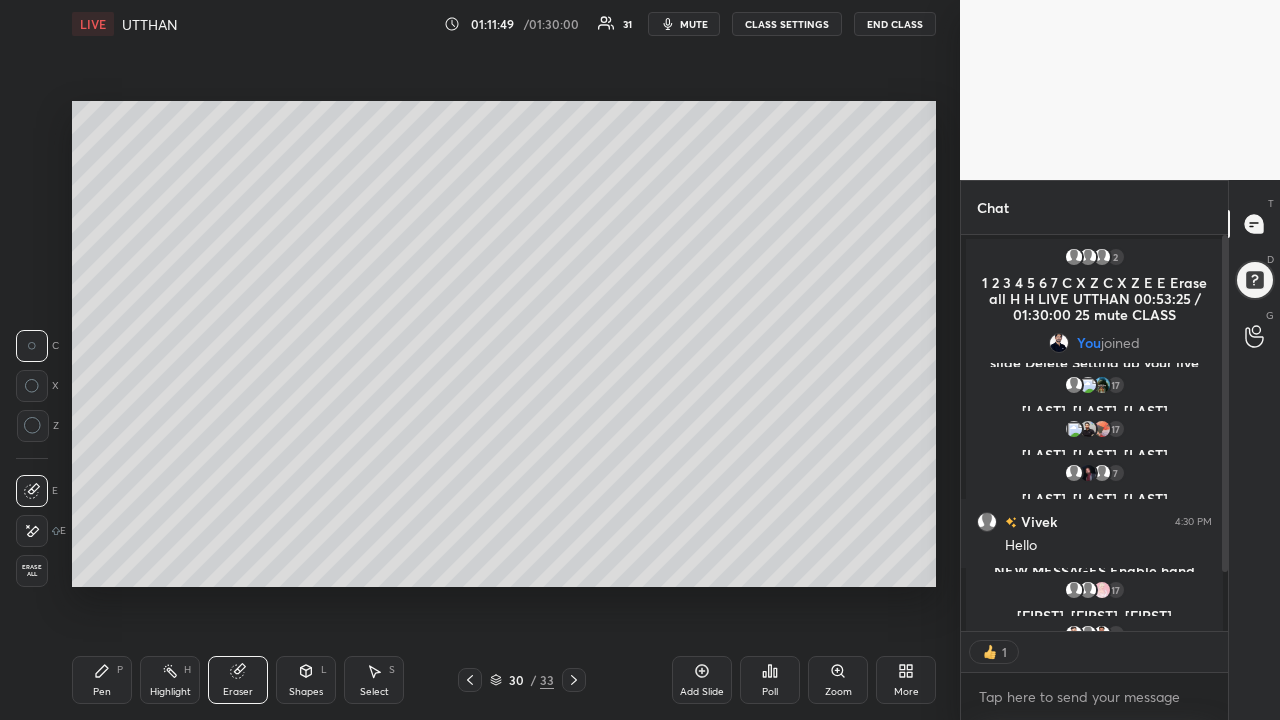 scroll, scrollTop: 390, scrollLeft: 261, axis: both 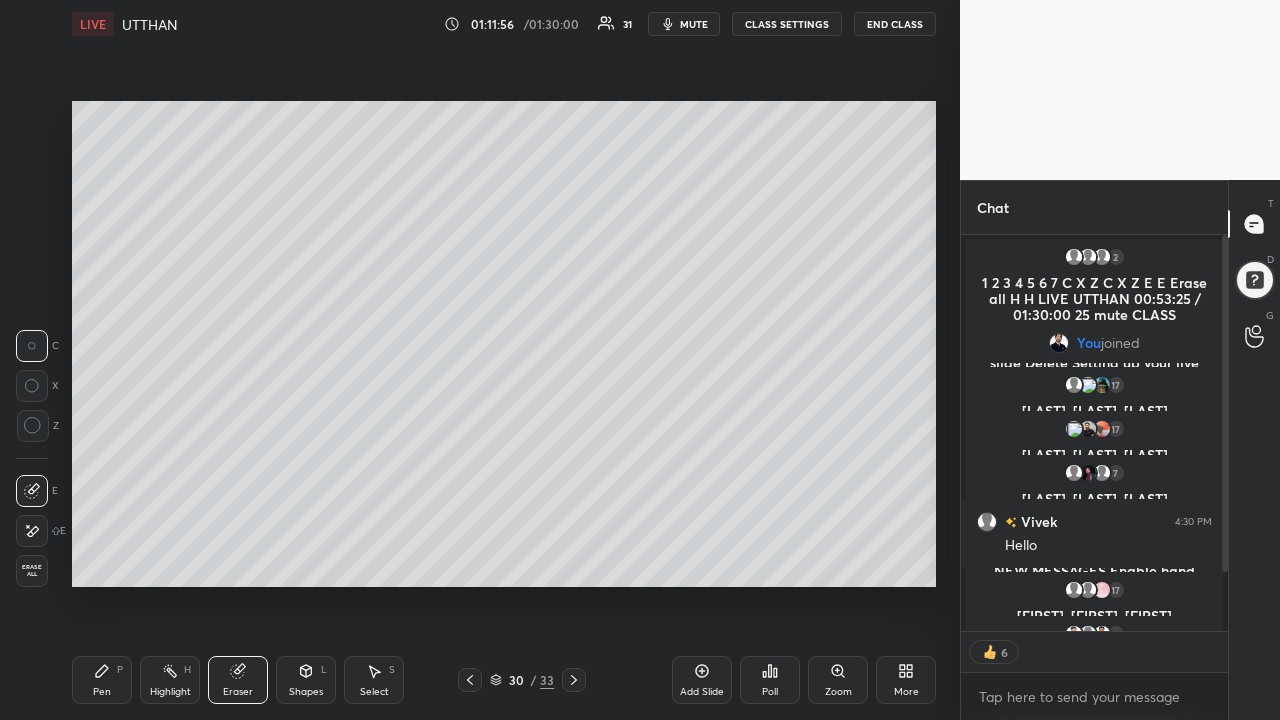 click on "Pen P" at bounding box center [102, 680] 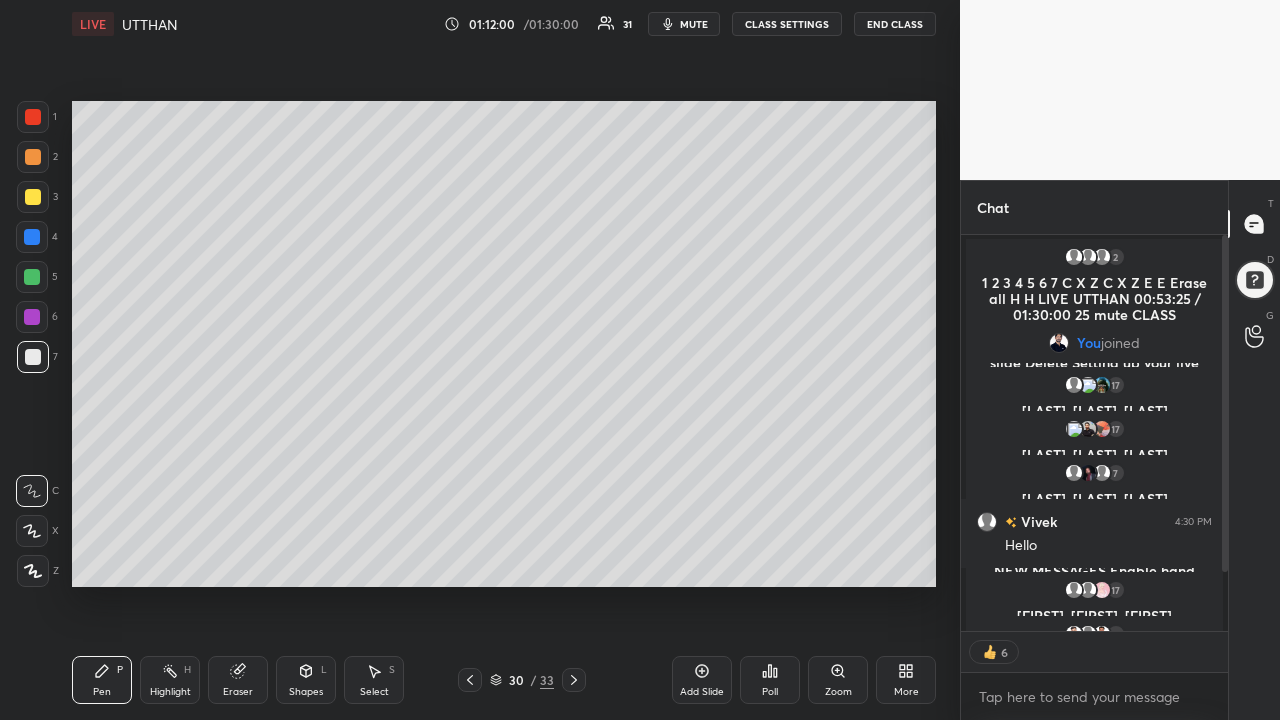 click on "Eraser" at bounding box center (238, 680) 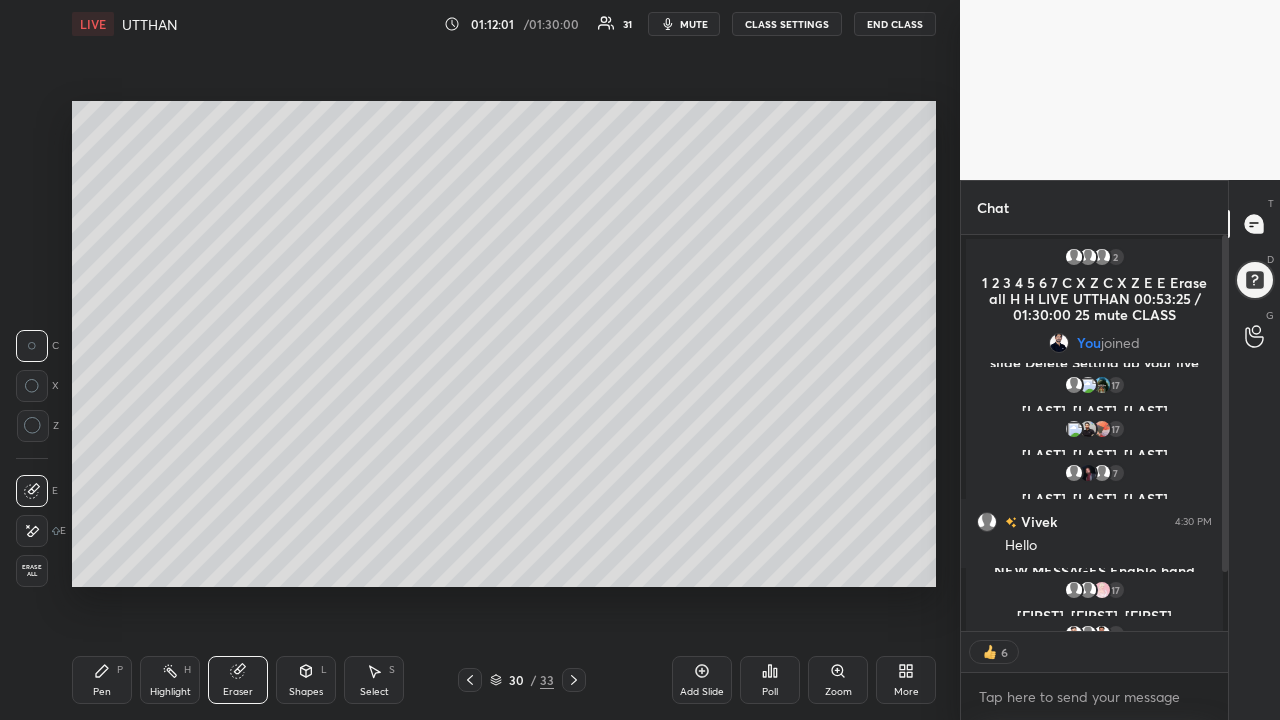 scroll, scrollTop: 7, scrollLeft: 7, axis: both 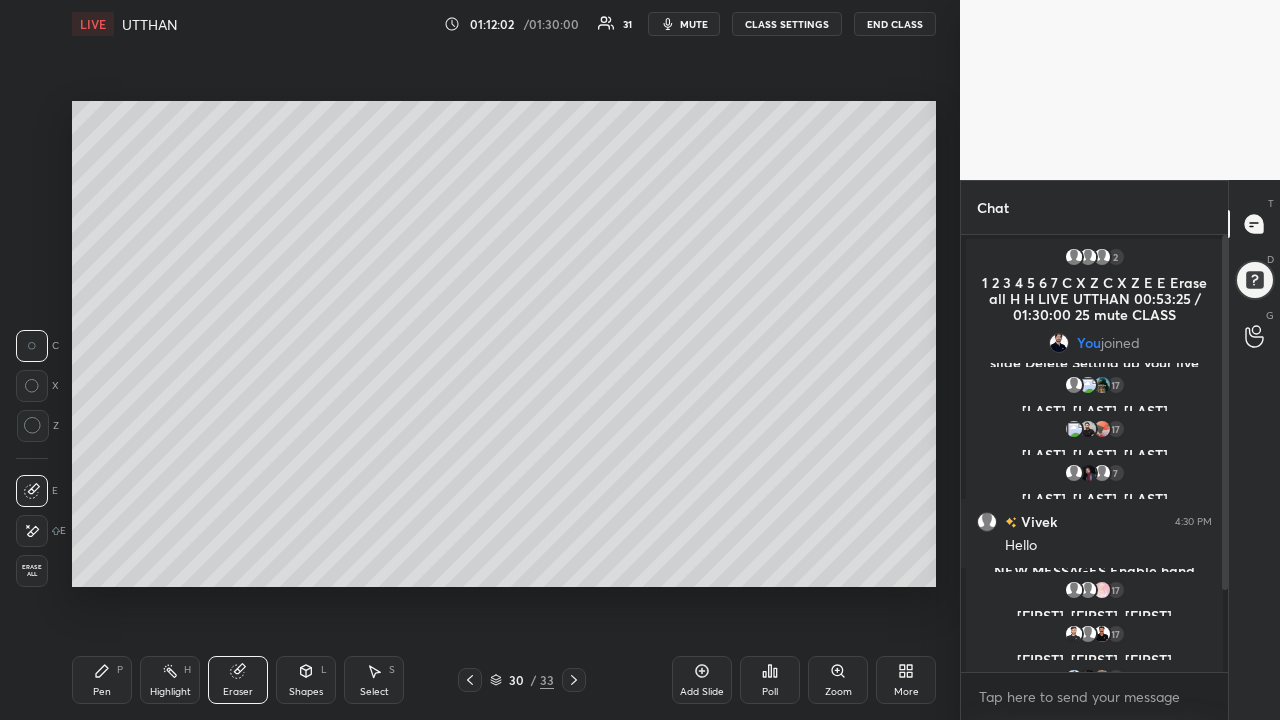 click 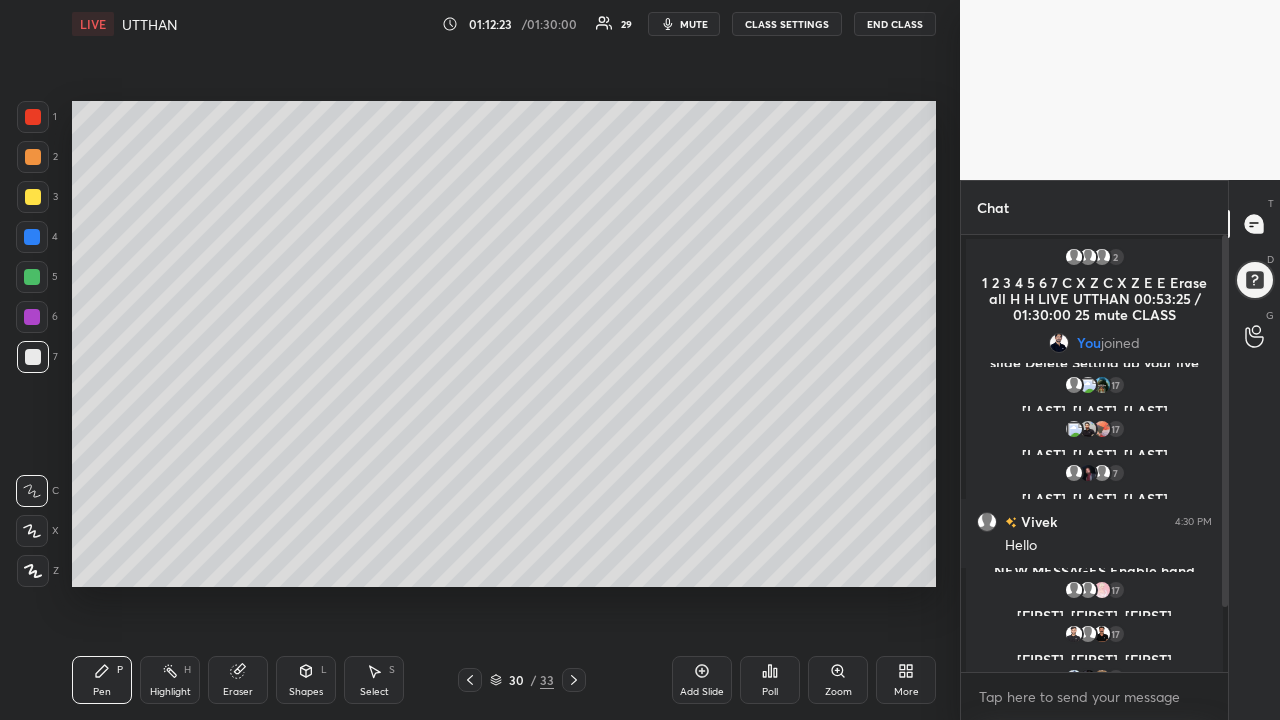 click at bounding box center [33, 197] 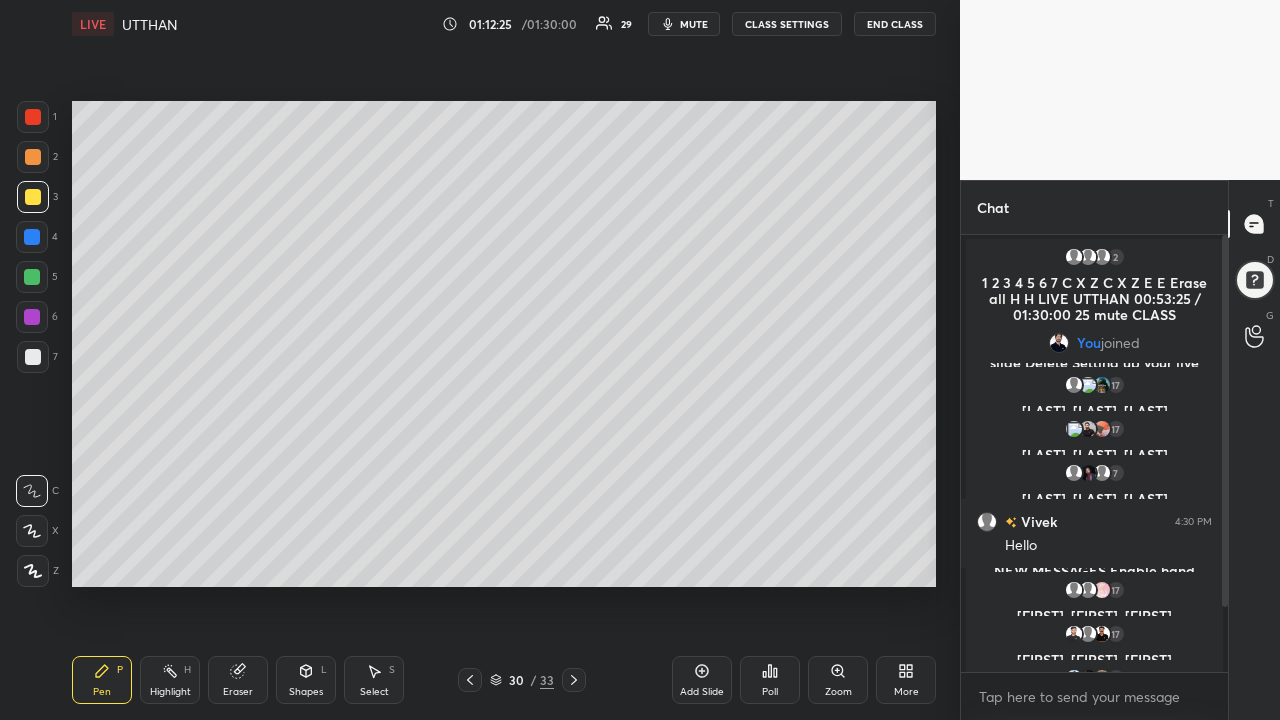 click on "Add Slide" at bounding box center [702, 680] 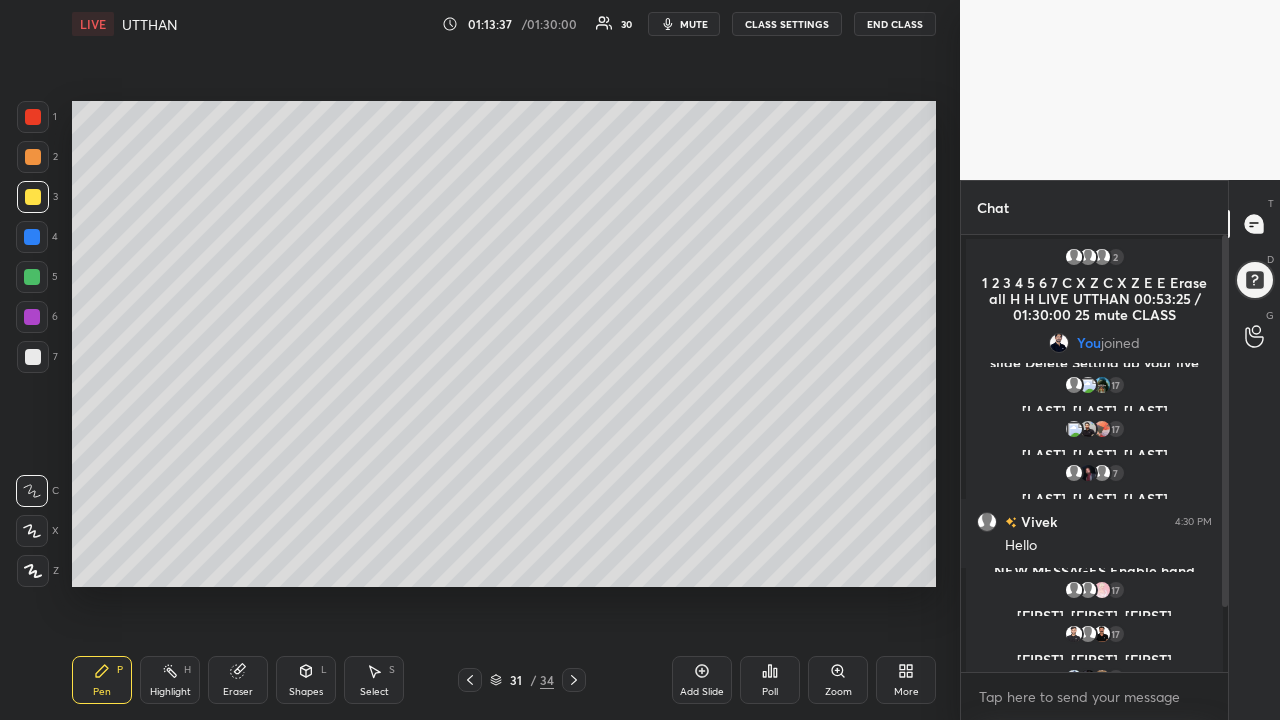 click 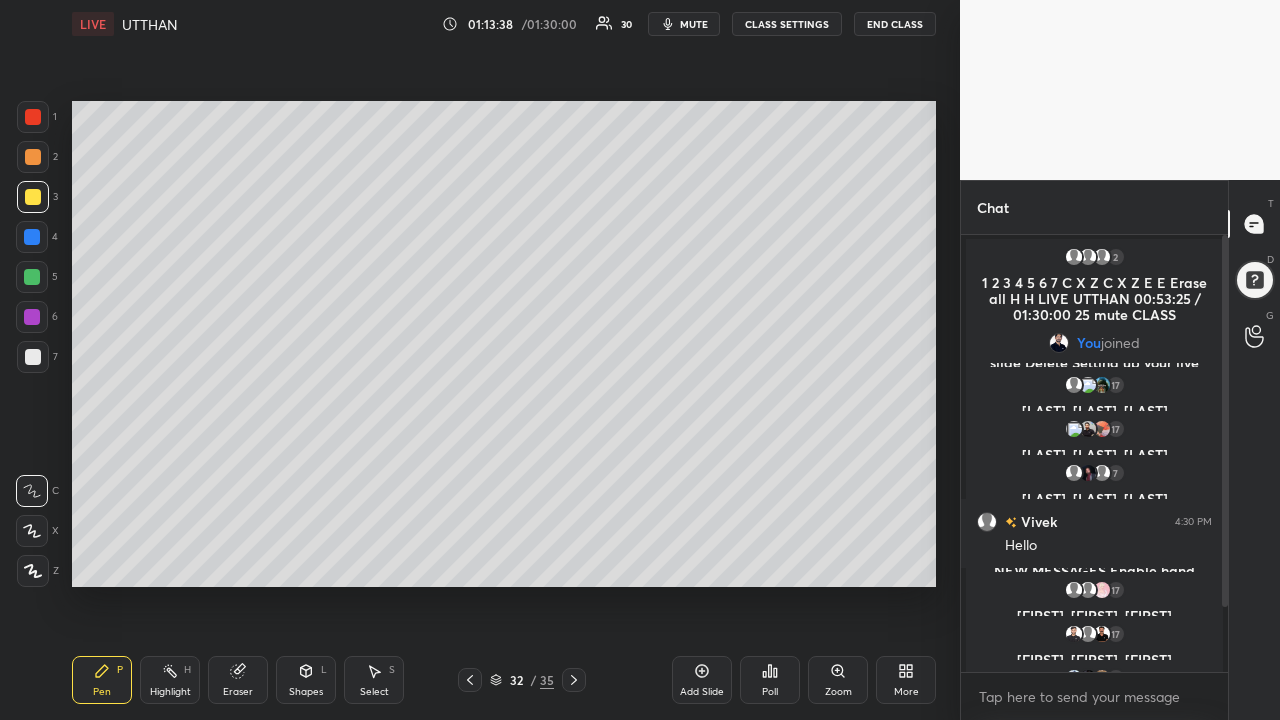 click at bounding box center (32, 277) 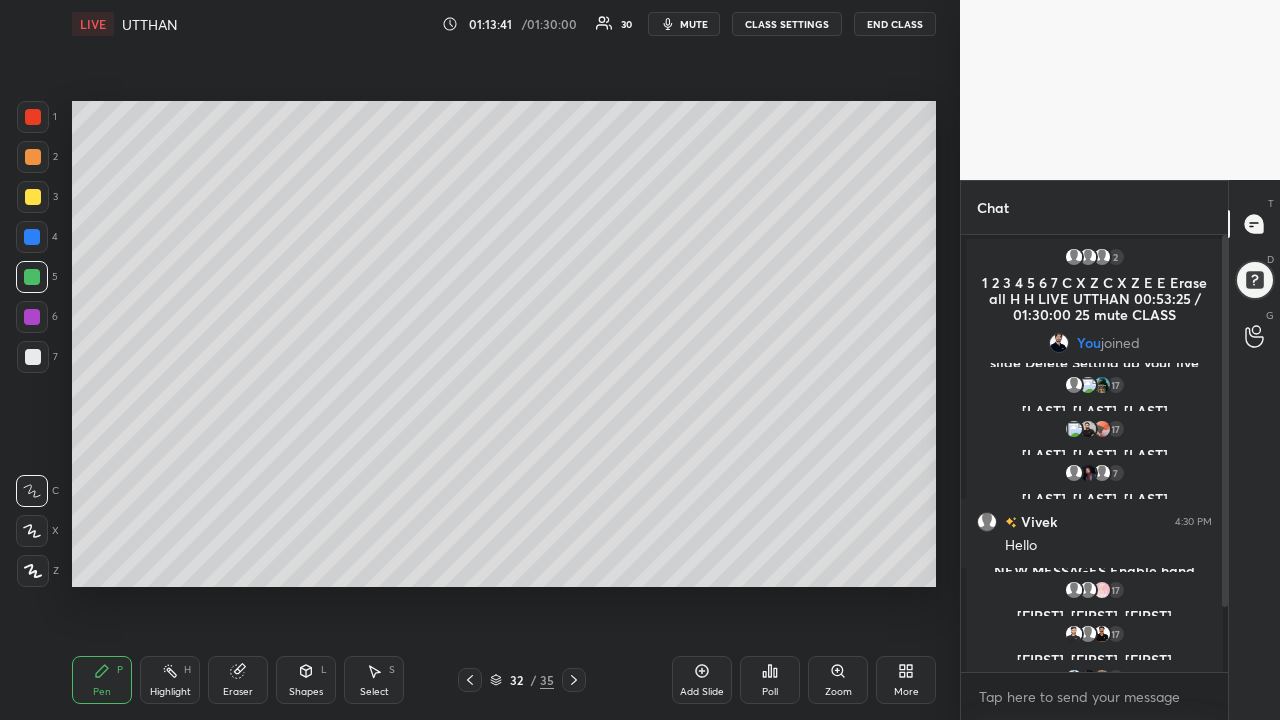 scroll, scrollTop: 390, scrollLeft: 261, axis: both 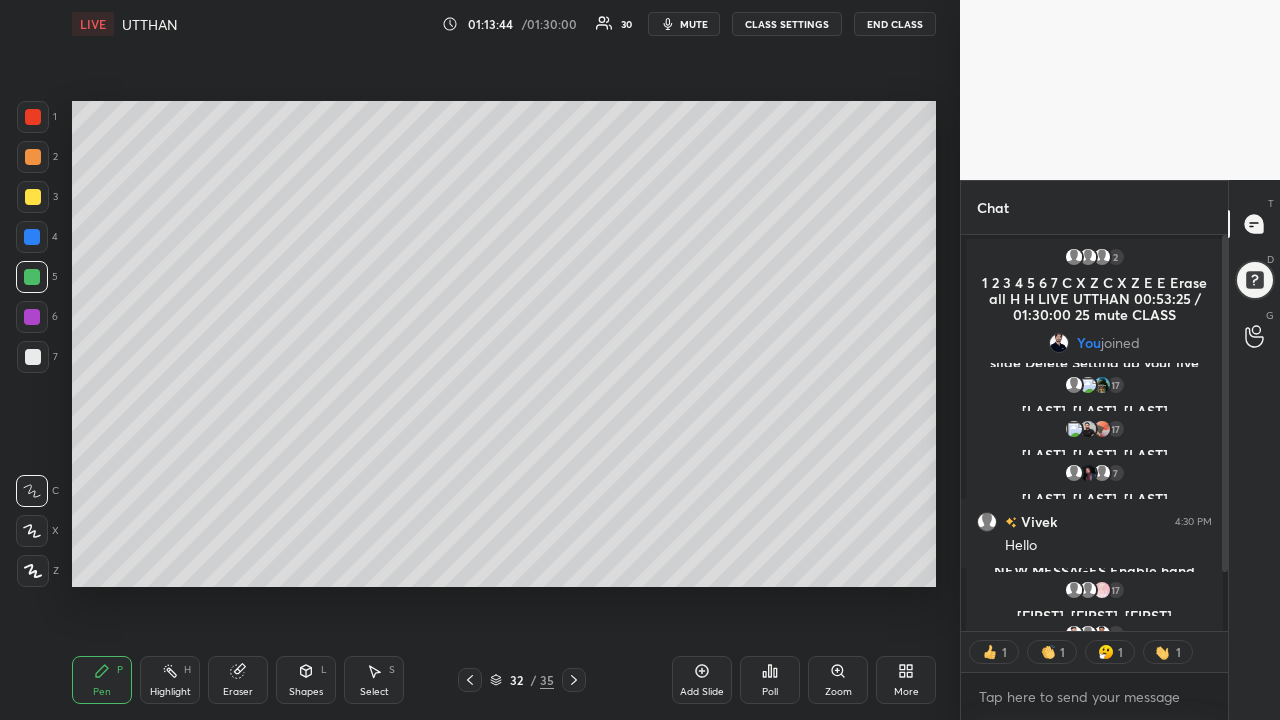click on "Eraser" at bounding box center [238, 680] 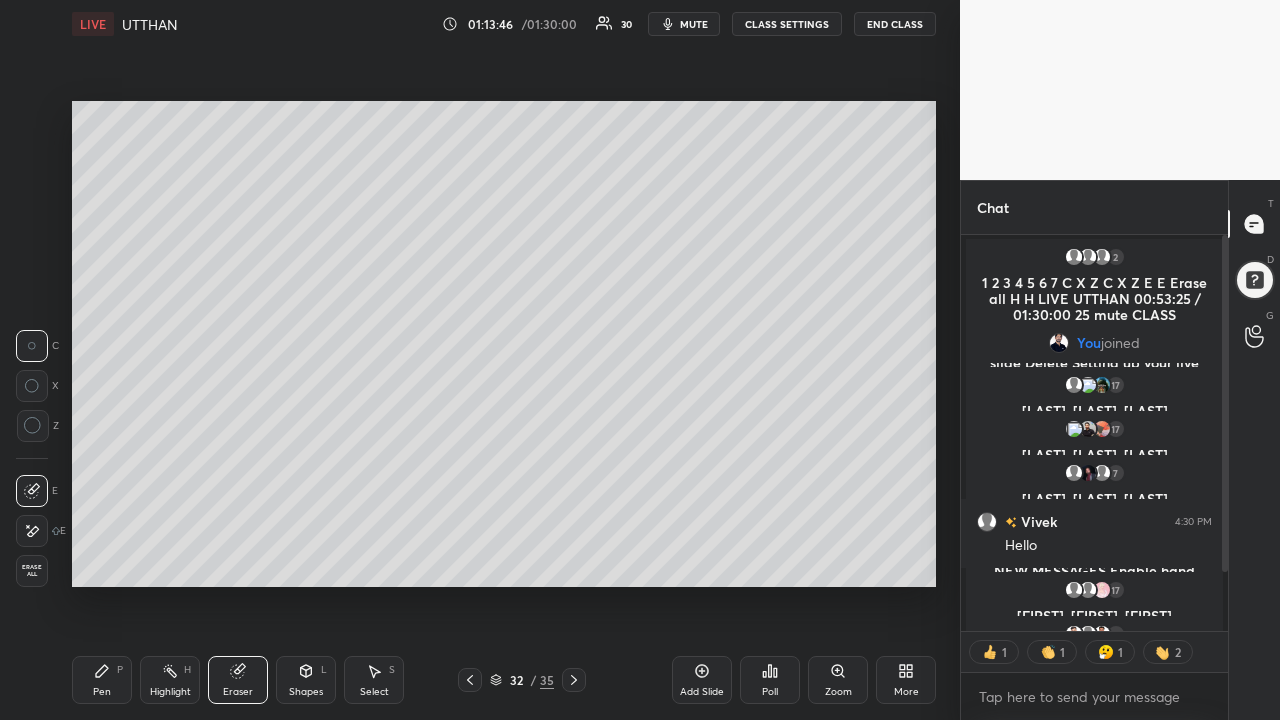 click on "Pen P" at bounding box center (102, 680) 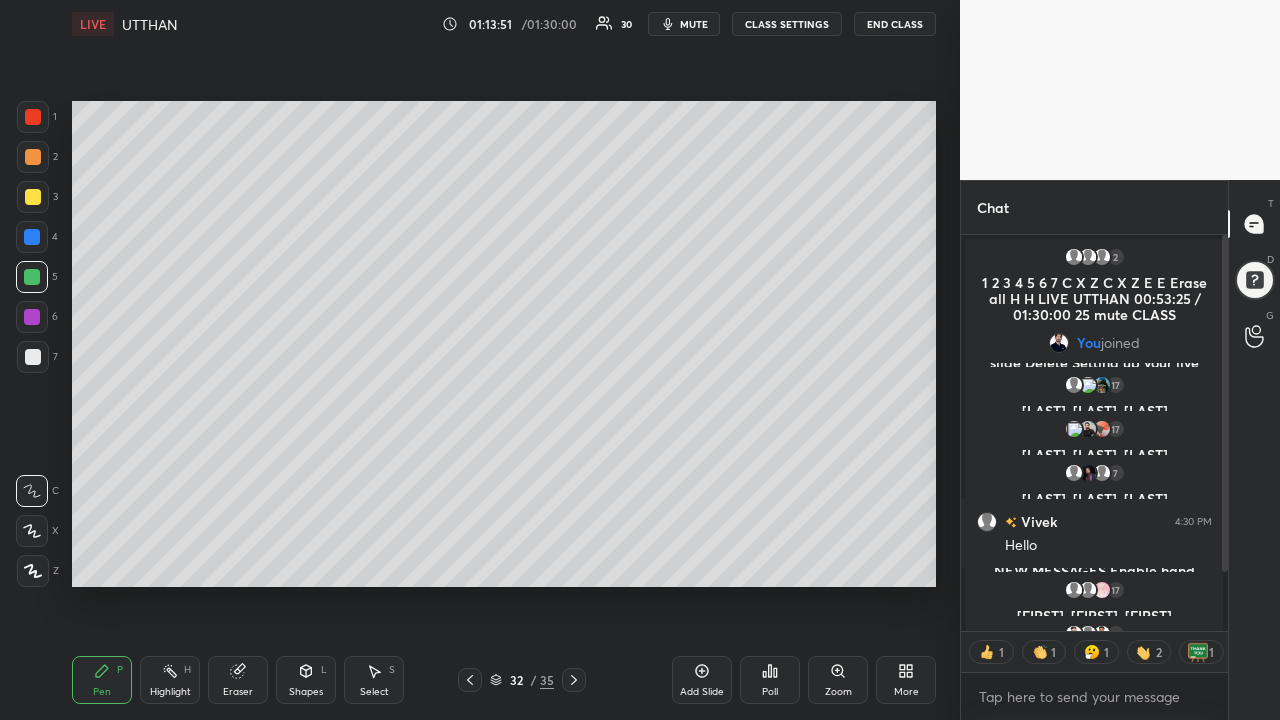 click on "Eraser" at bounding box center [238, 692] 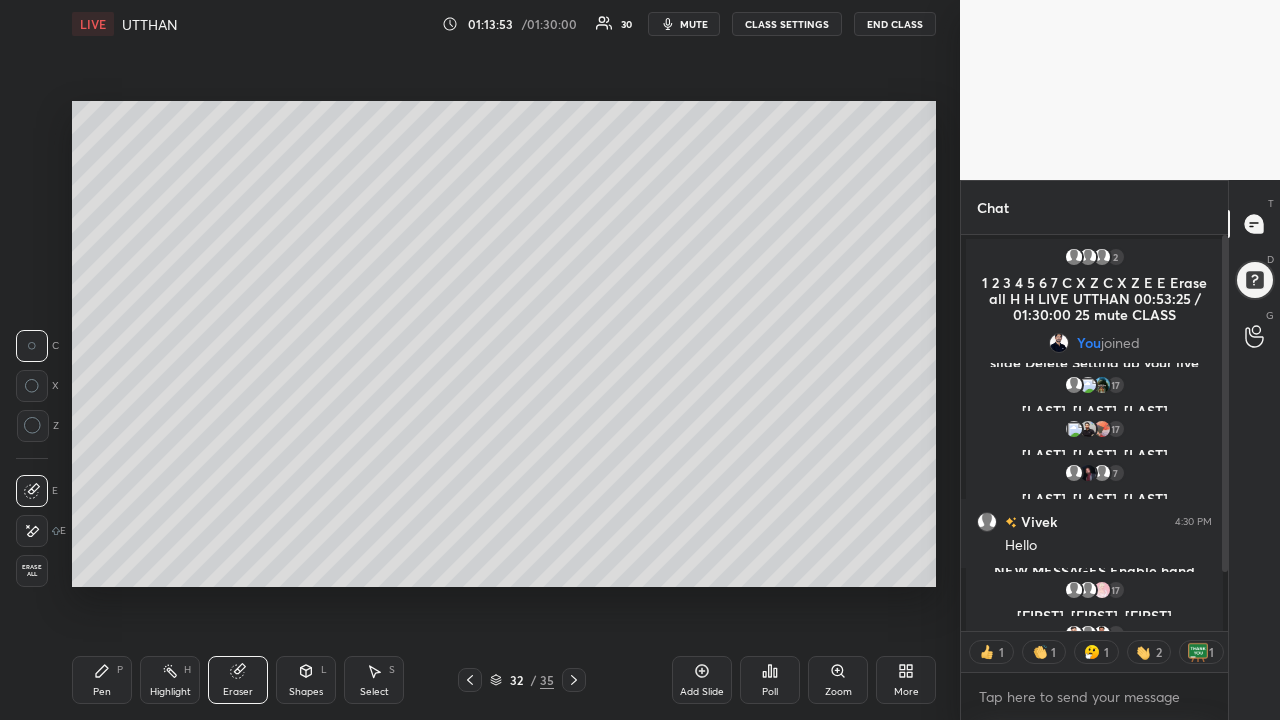click on "Pen P" at bounding box center [102, 680] 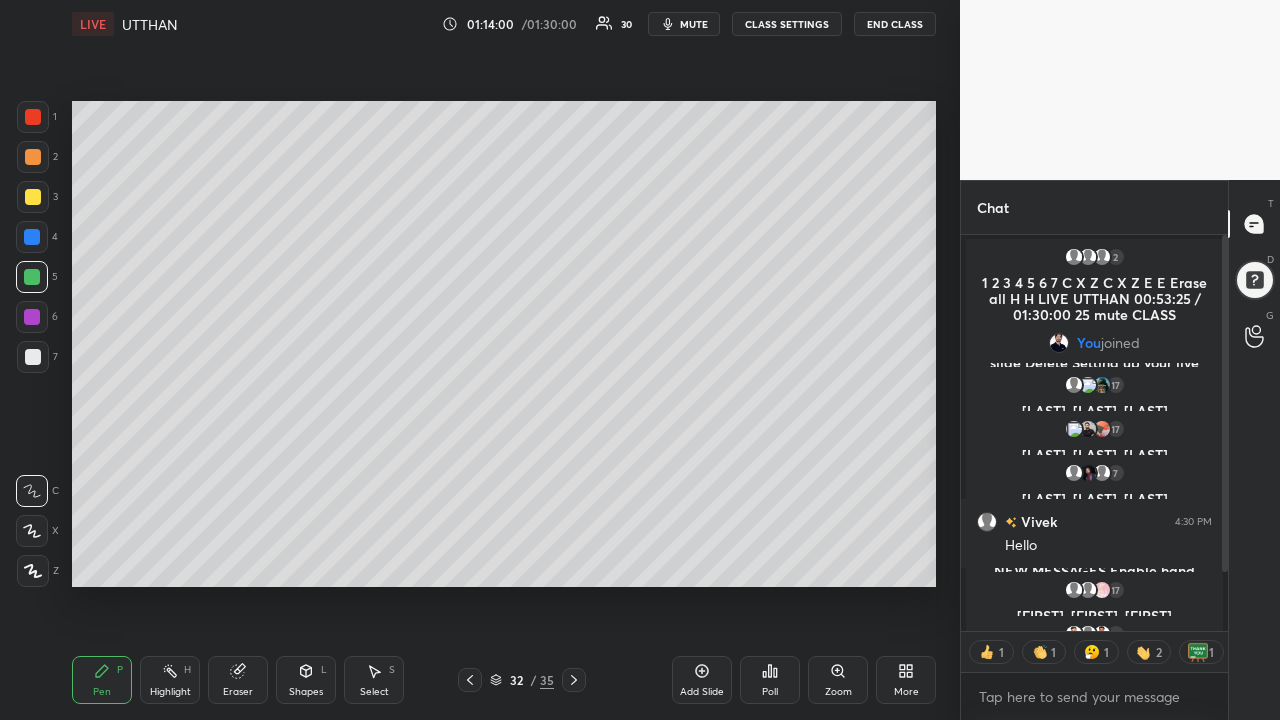 scroll, scrollTop: 7, scrollLeft: 7, axis: both 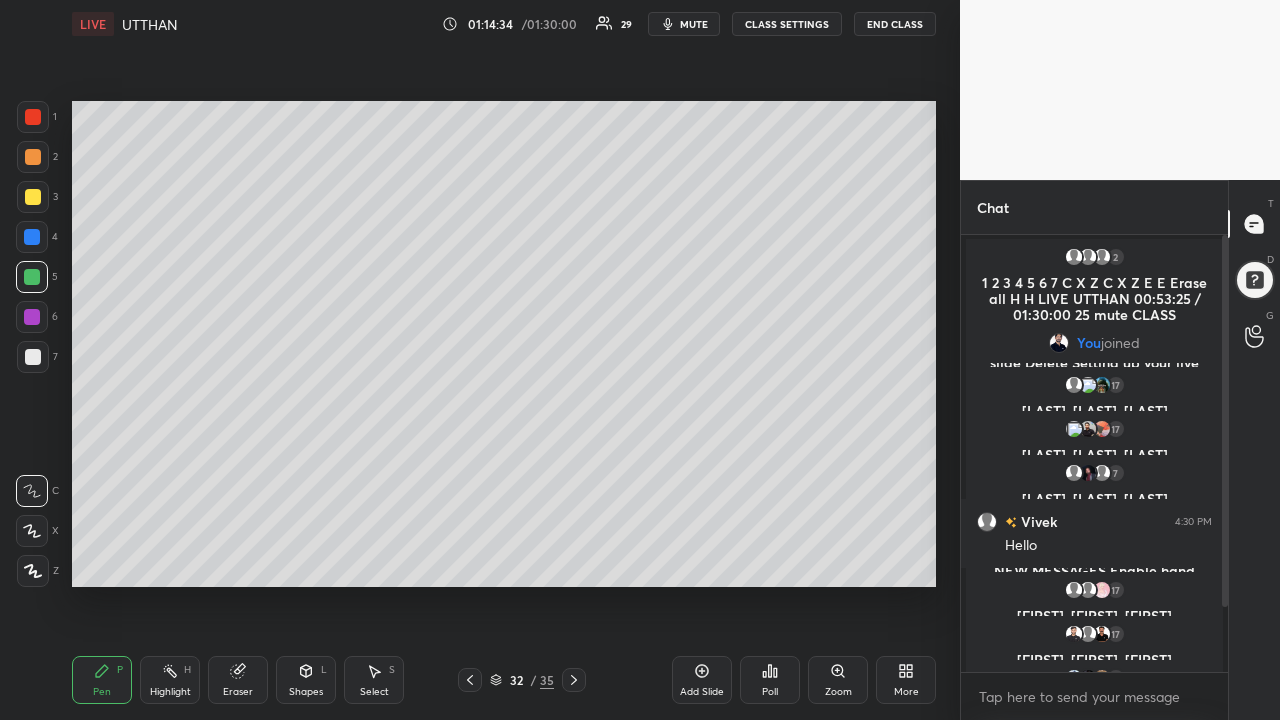 click at bounding box center [33, 197] 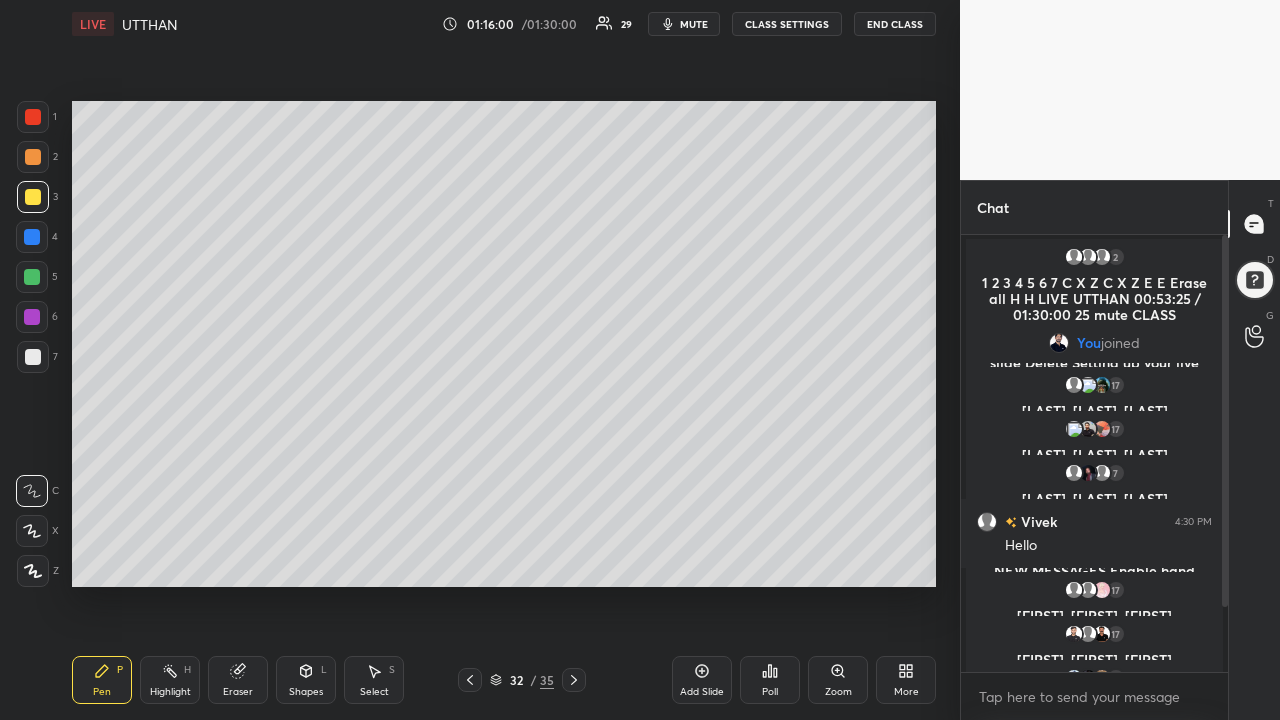 click at bounding box center [32, 277] 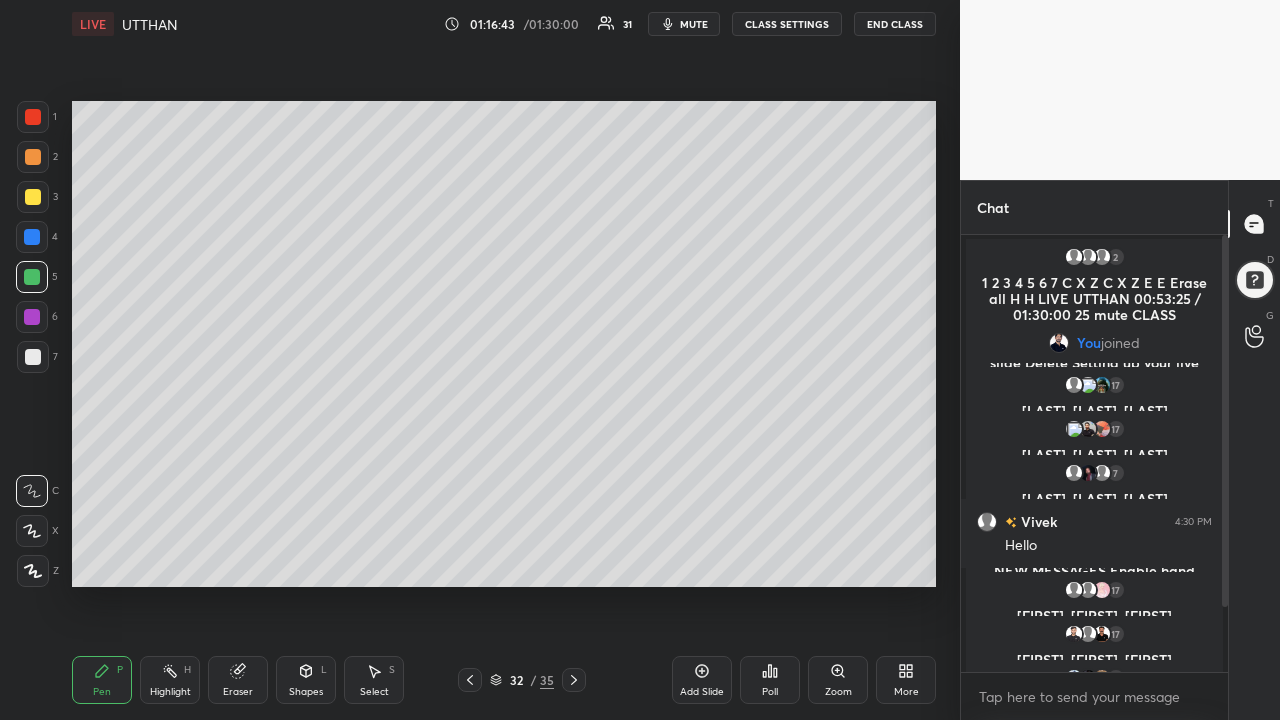 click at bounding box center [33, 357] 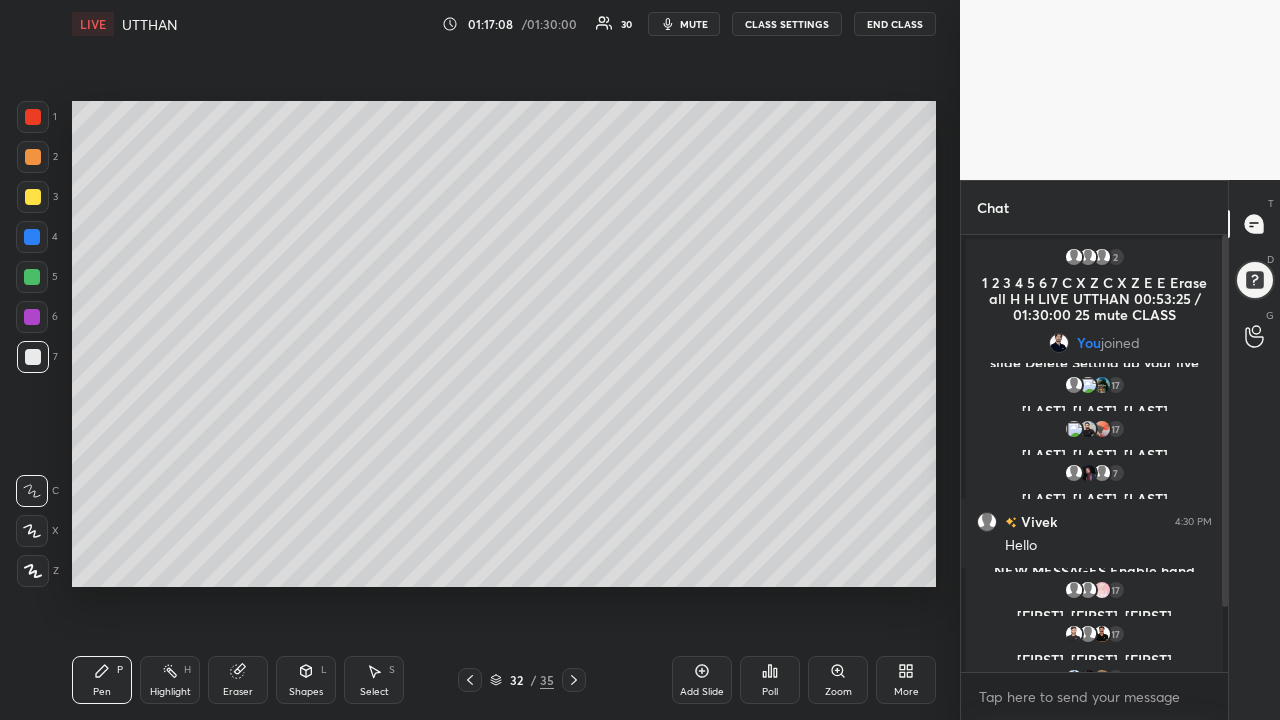 click on "Add Slide" at bounding box center (702, 692) 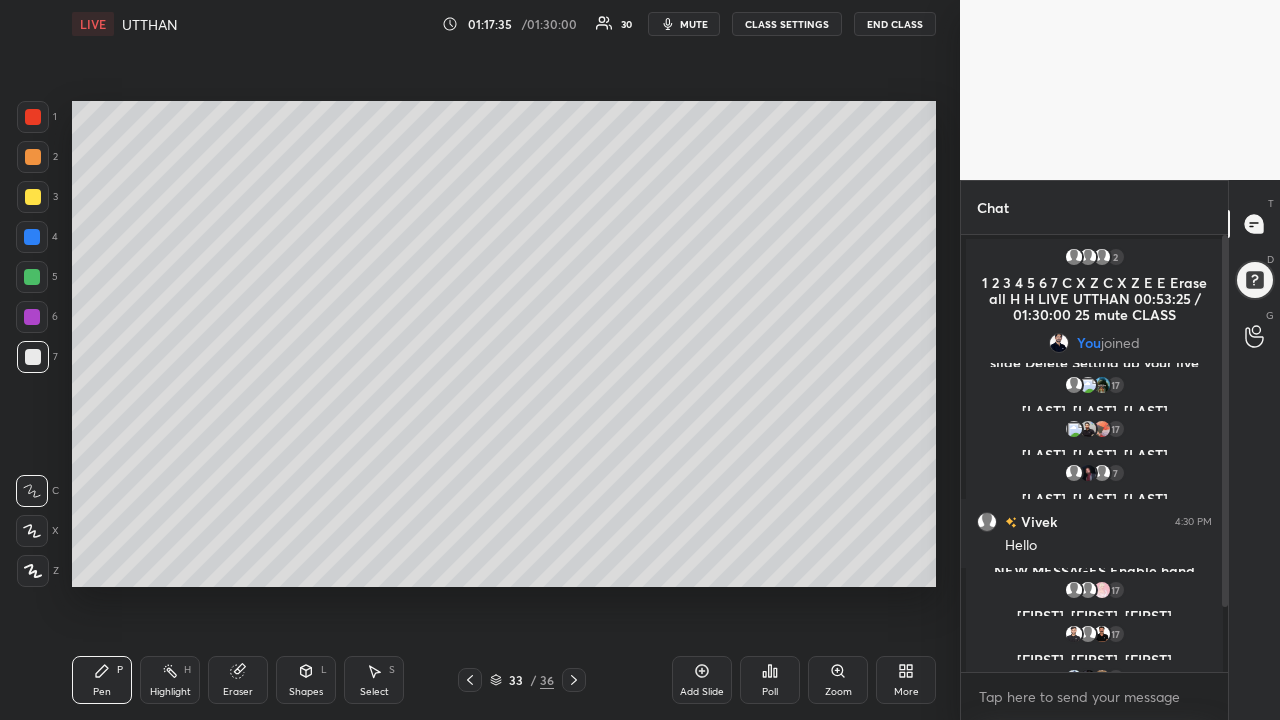 click on "Eraser" at bounding box center [238, 692] 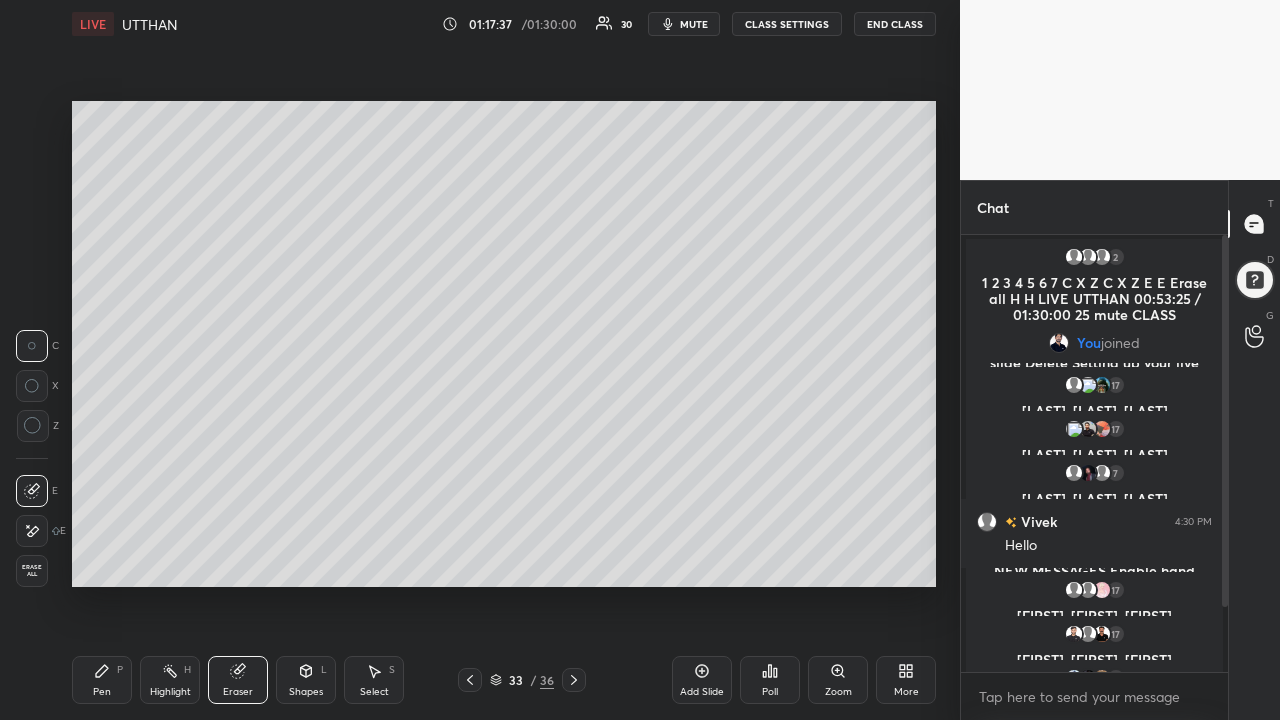 click on "Pen" at bounding box center (102, 692) 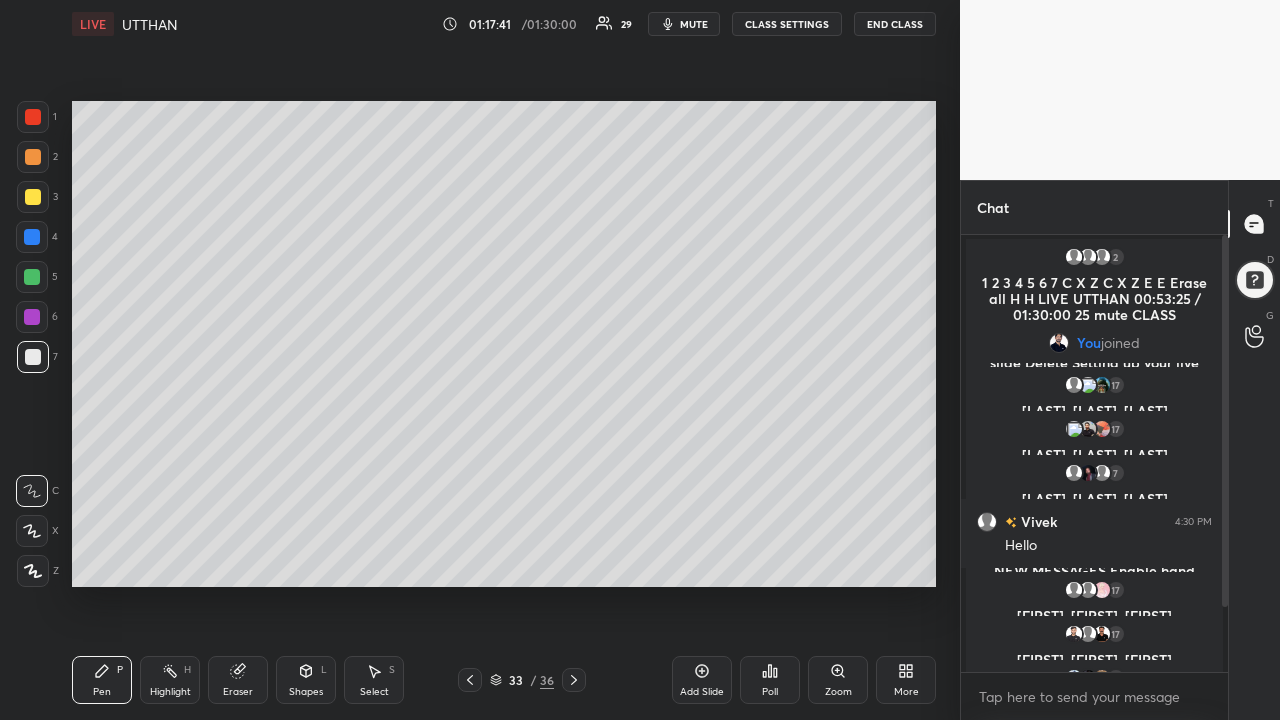 click on "Eraser" at bounding box center (238, 692) 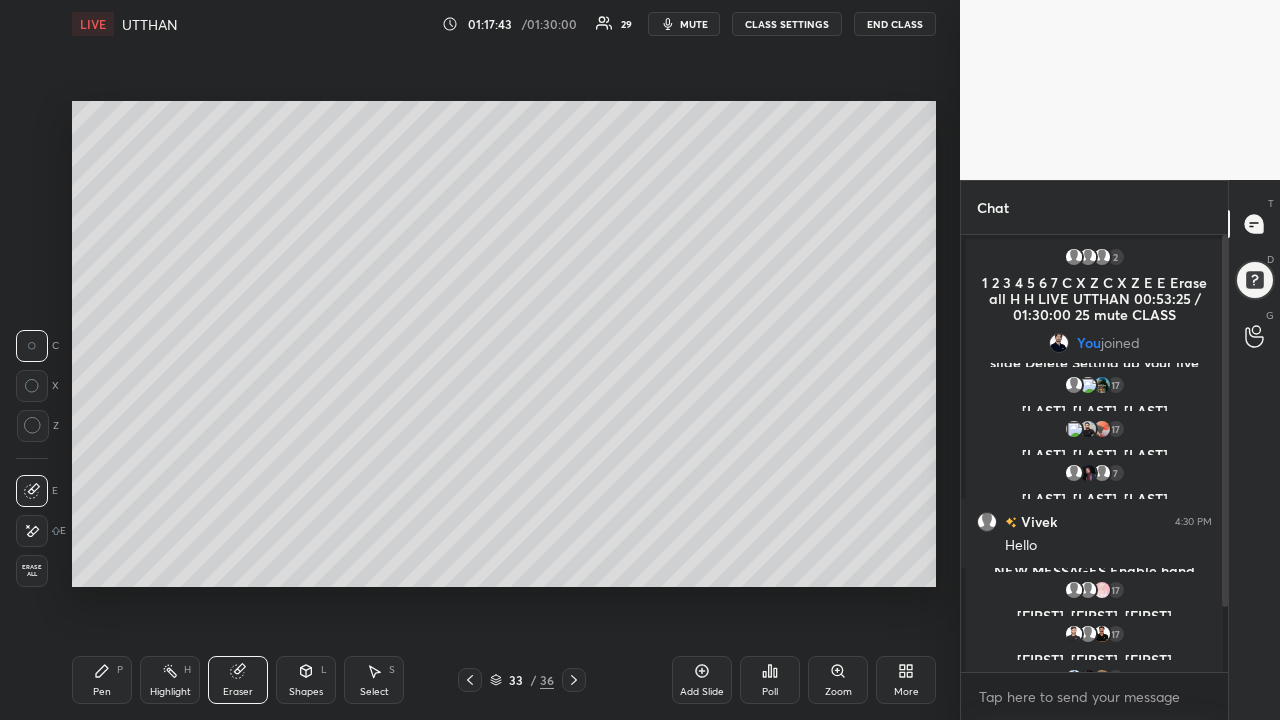 click on "Pen P" at bounding box center (102, 680) 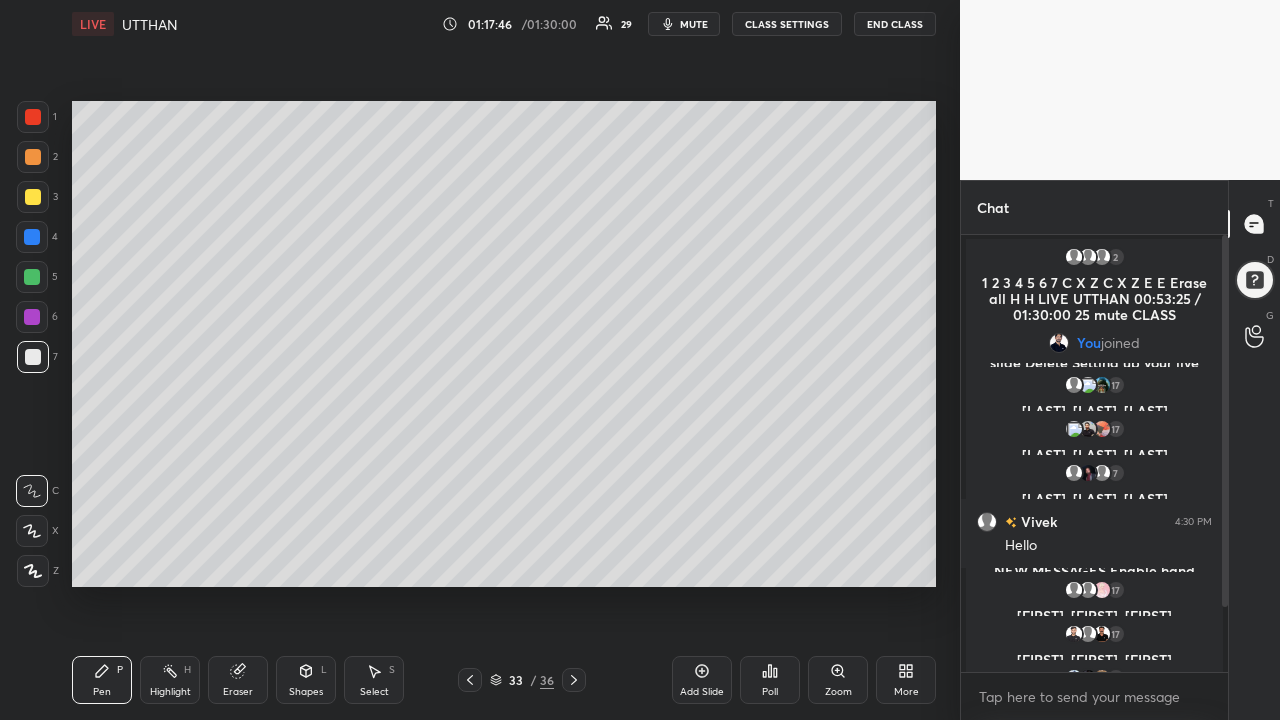 click on "Eraser" at bounding box center (238, 692) 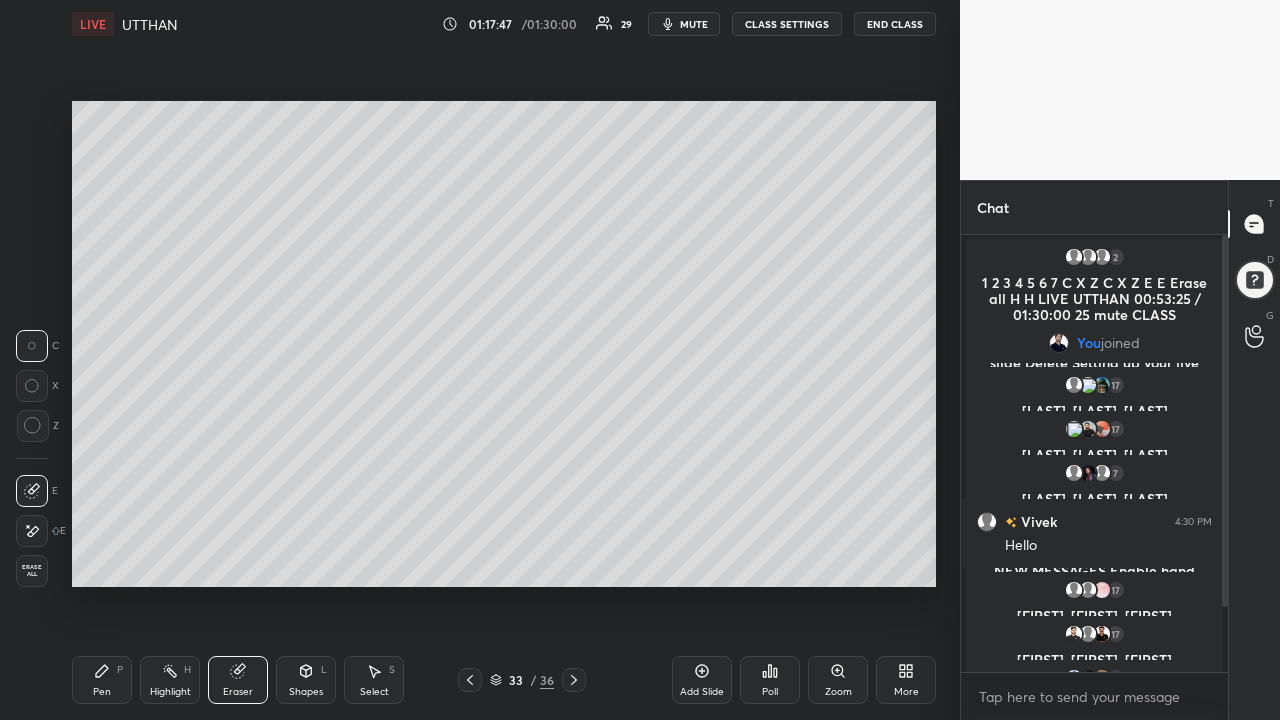 click on "Pen P" at bounding box center (102, 680) 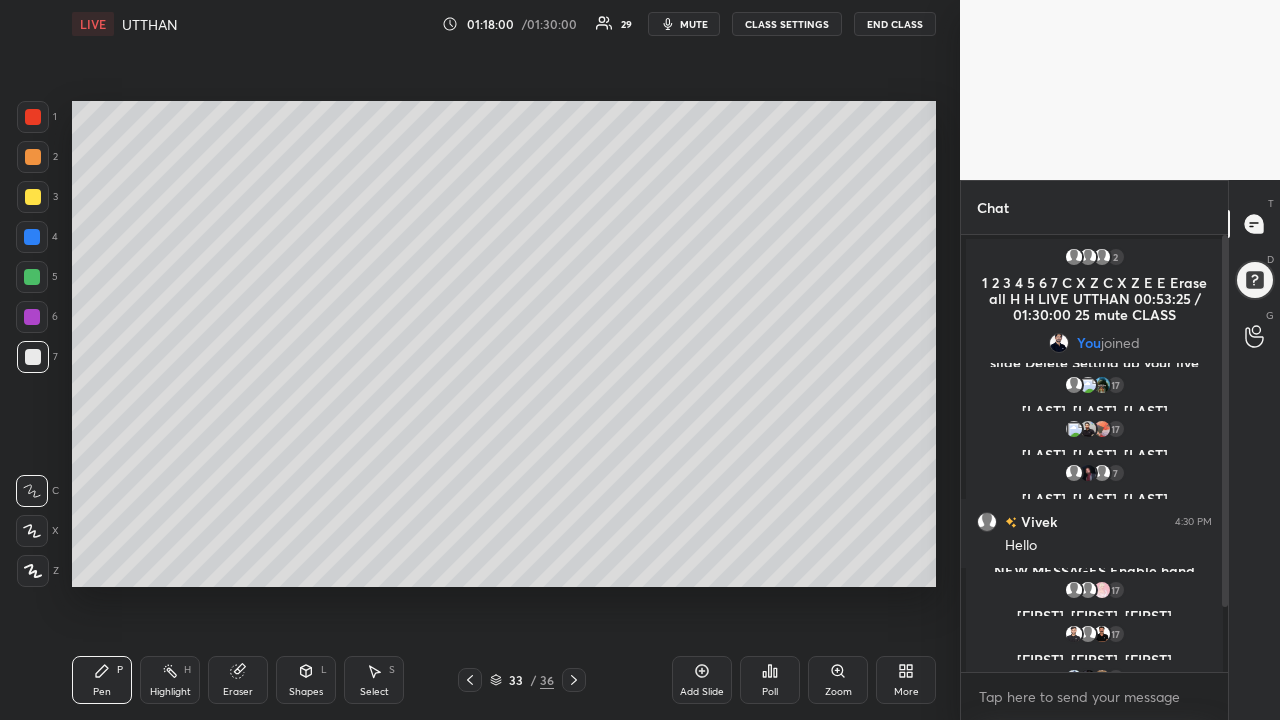 click at bounding box center (33, 197) 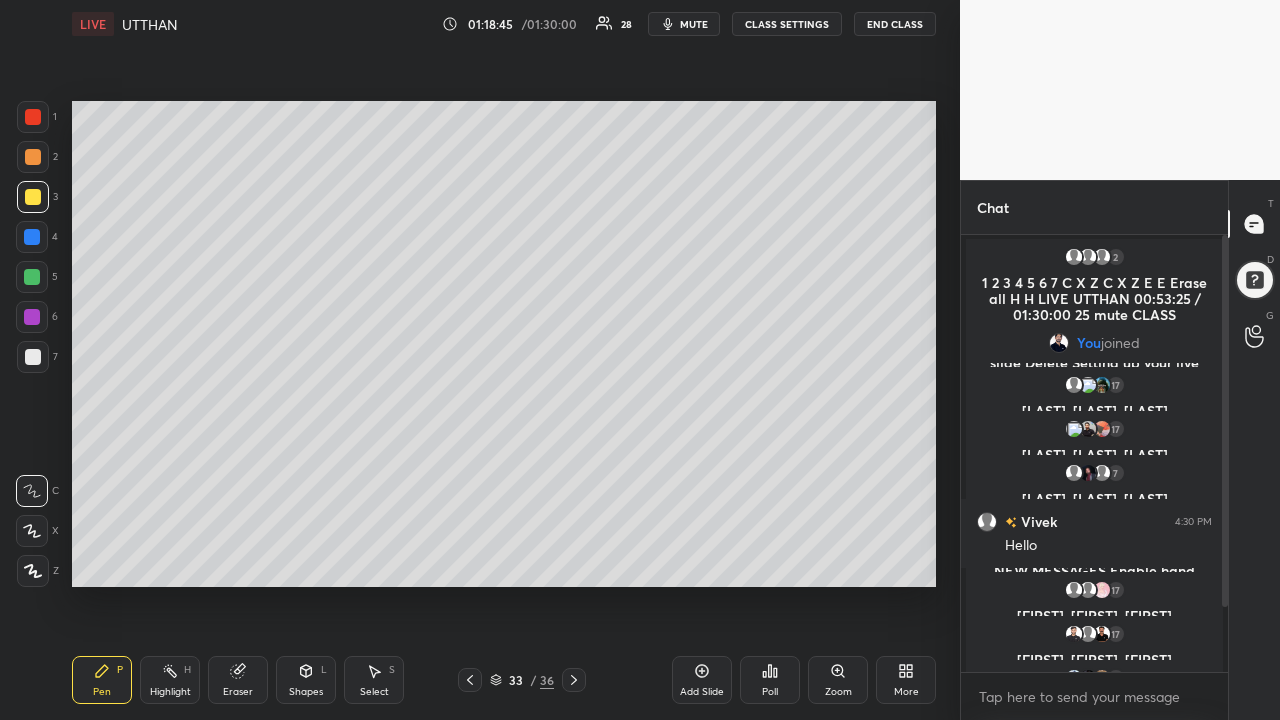 click at bounding box center (32, 277) 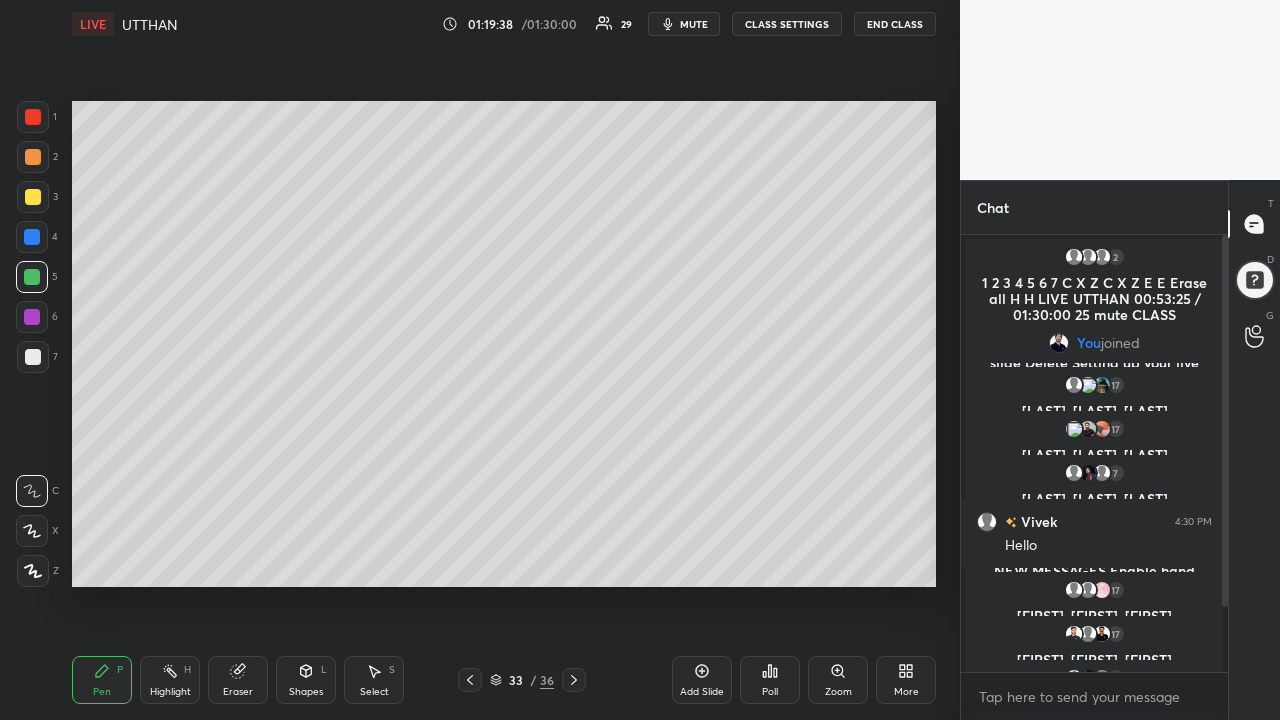 click 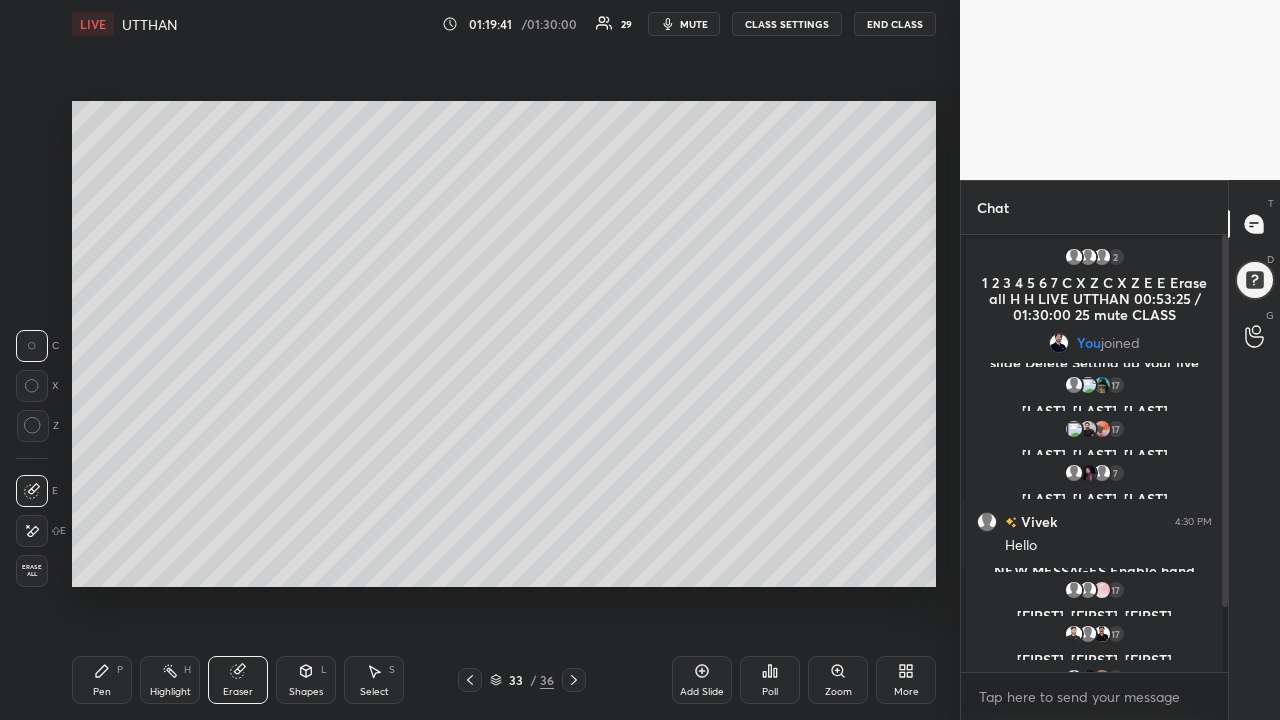 click on "Pen P" at bounding box center (102, 680) 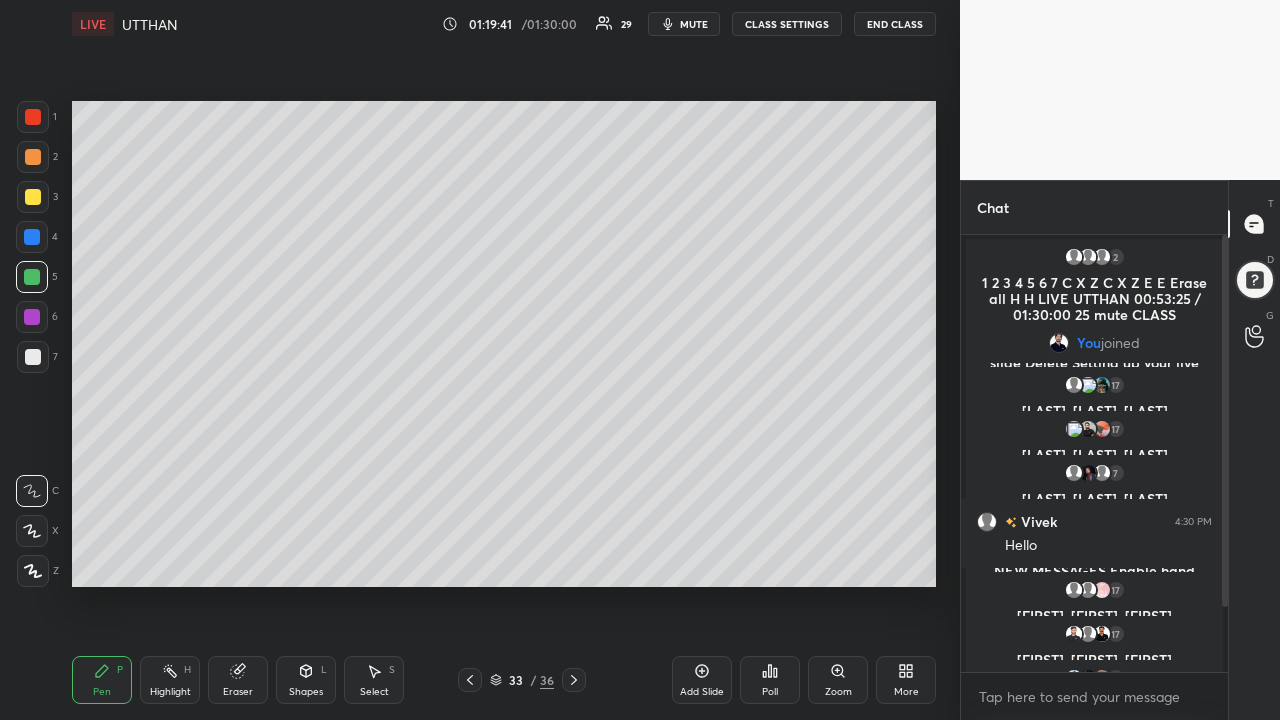click on "Eraser" at bounding box center (238, 680) 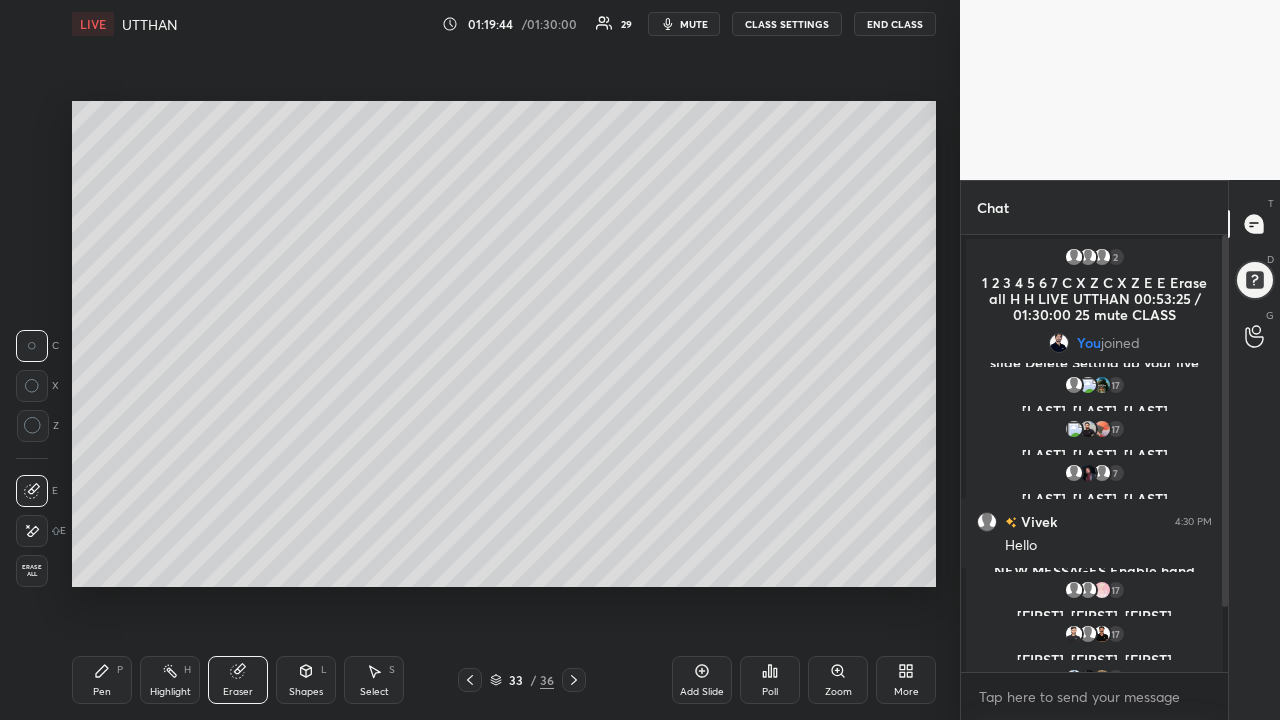 click on "Pen" at bounding box center [102, 692] 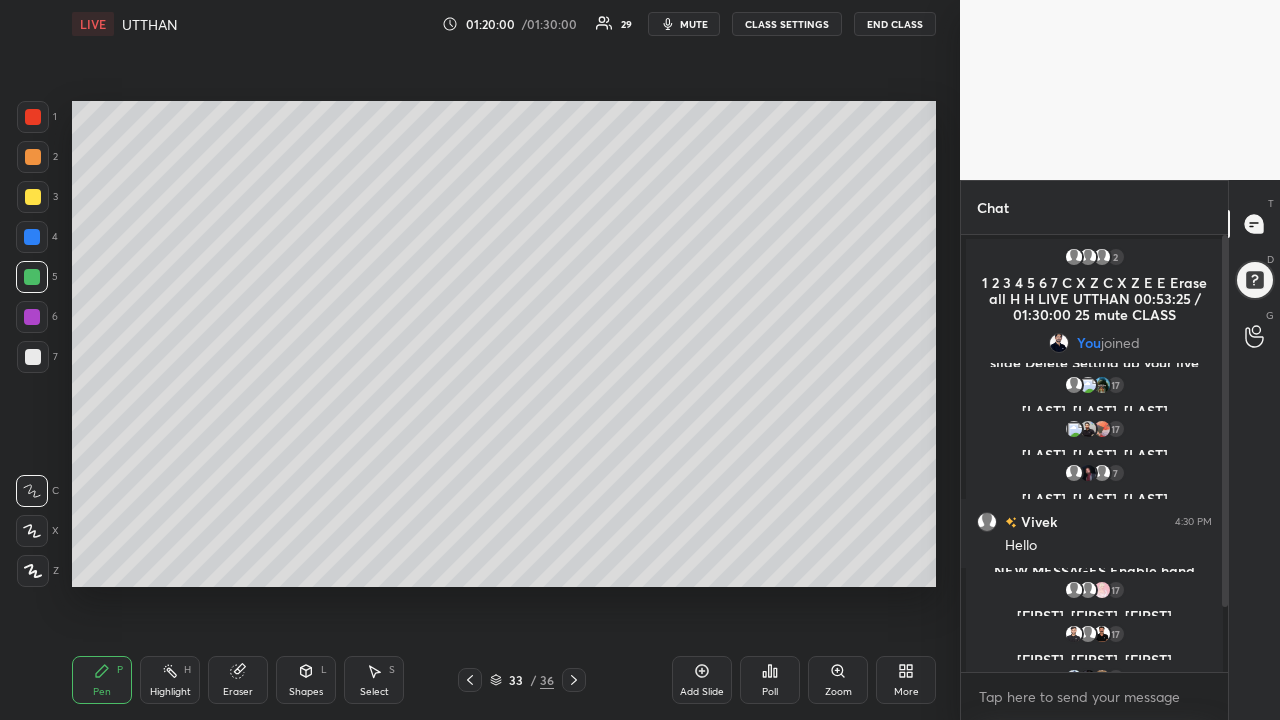 click on "Add Slide" at bounding box center (702, 680) 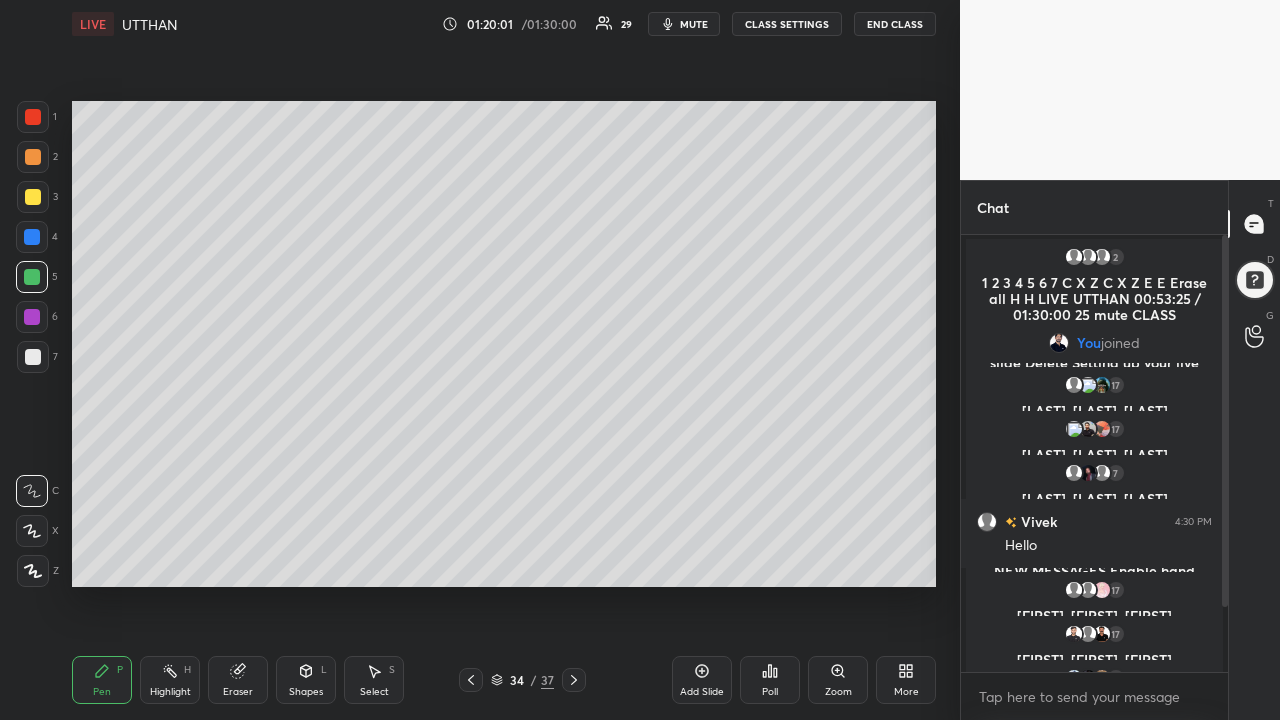 click at bounding box center (33, 197) 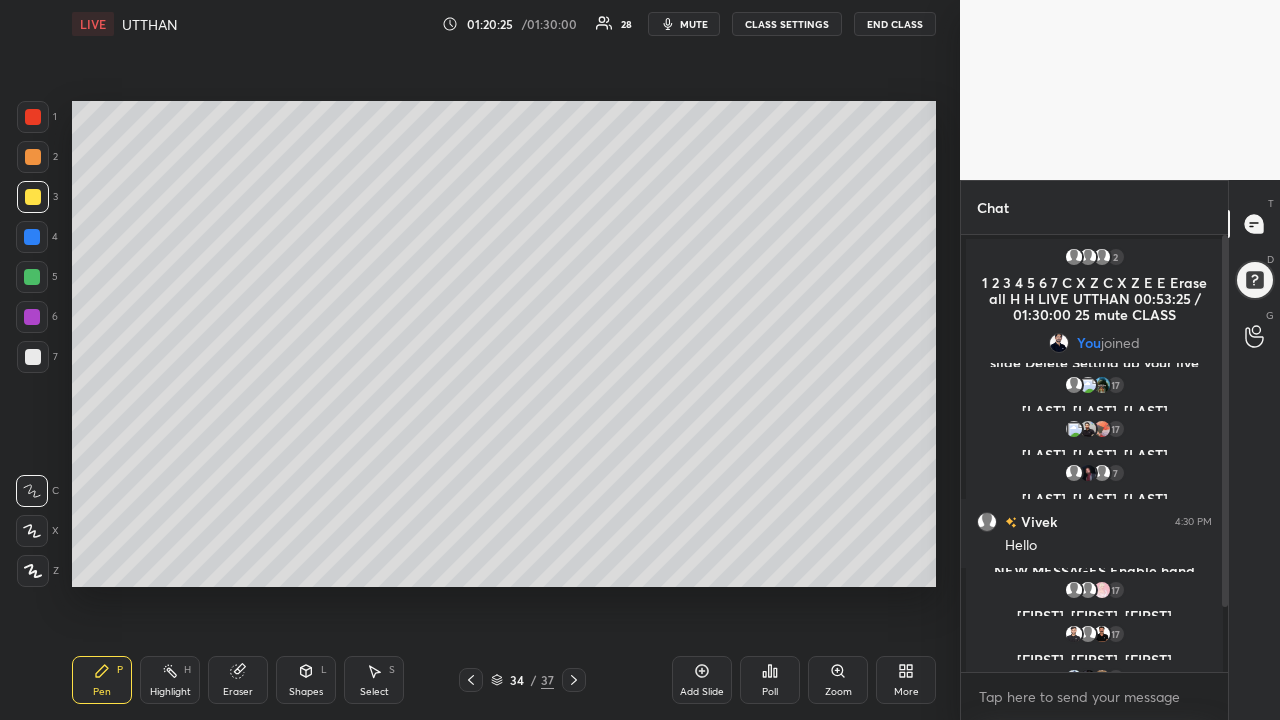 click on "Eraser" at bounding box center (238, 680) 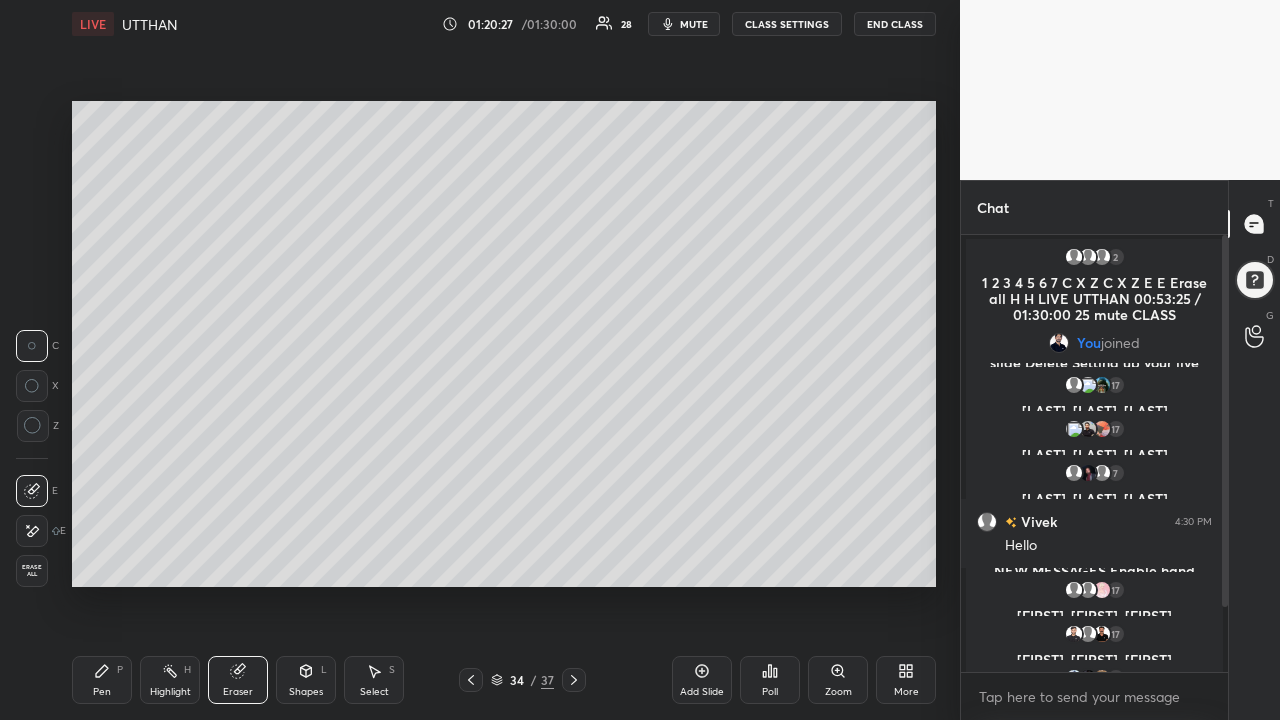 click 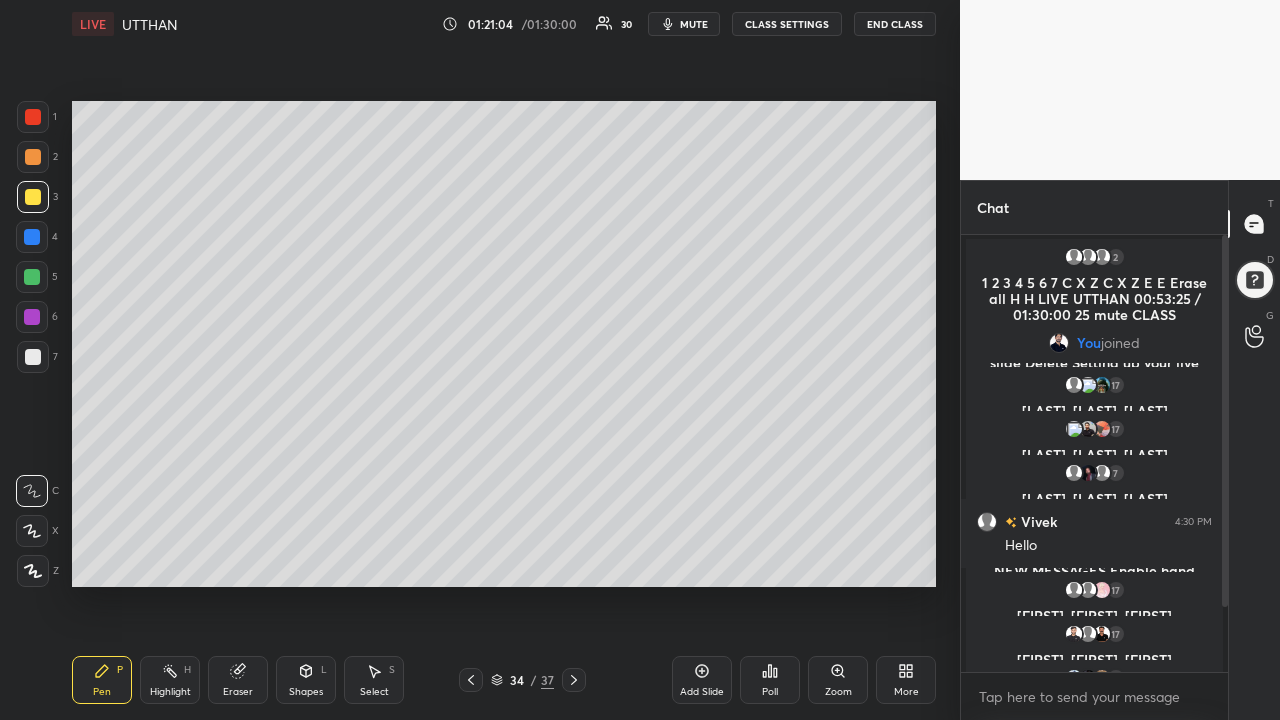 click at bounding box center (32, 317) 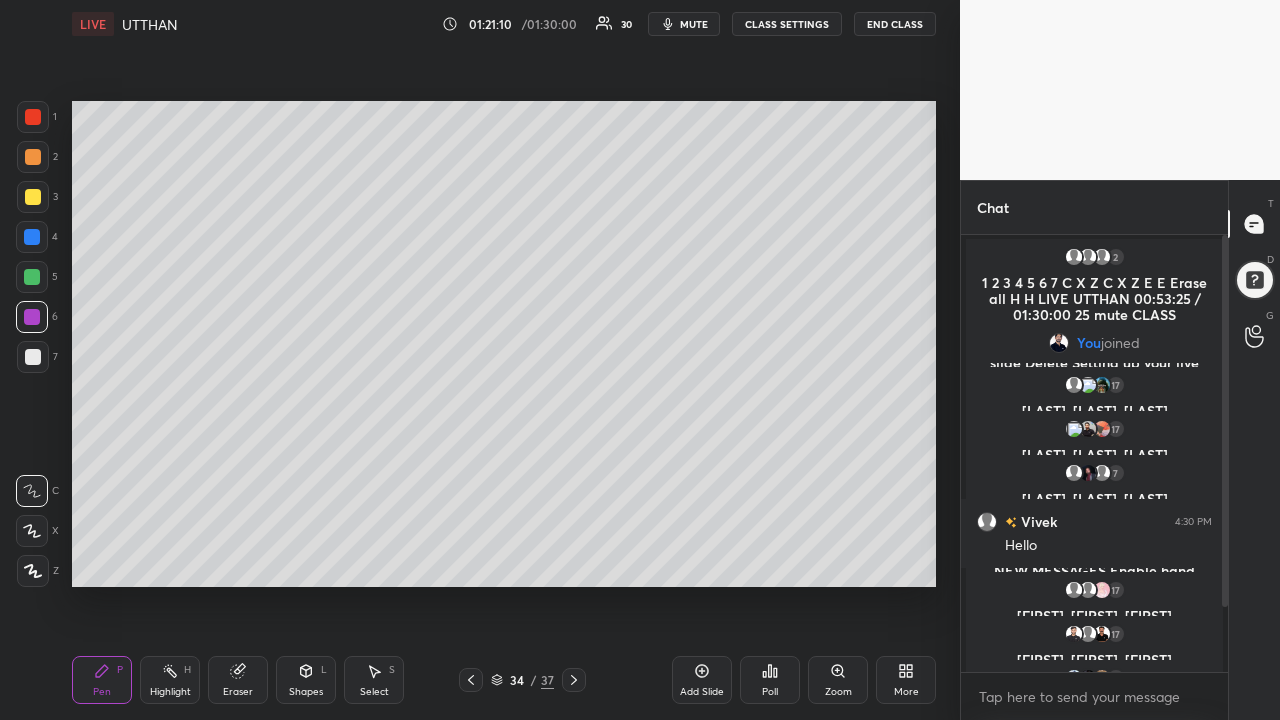 click 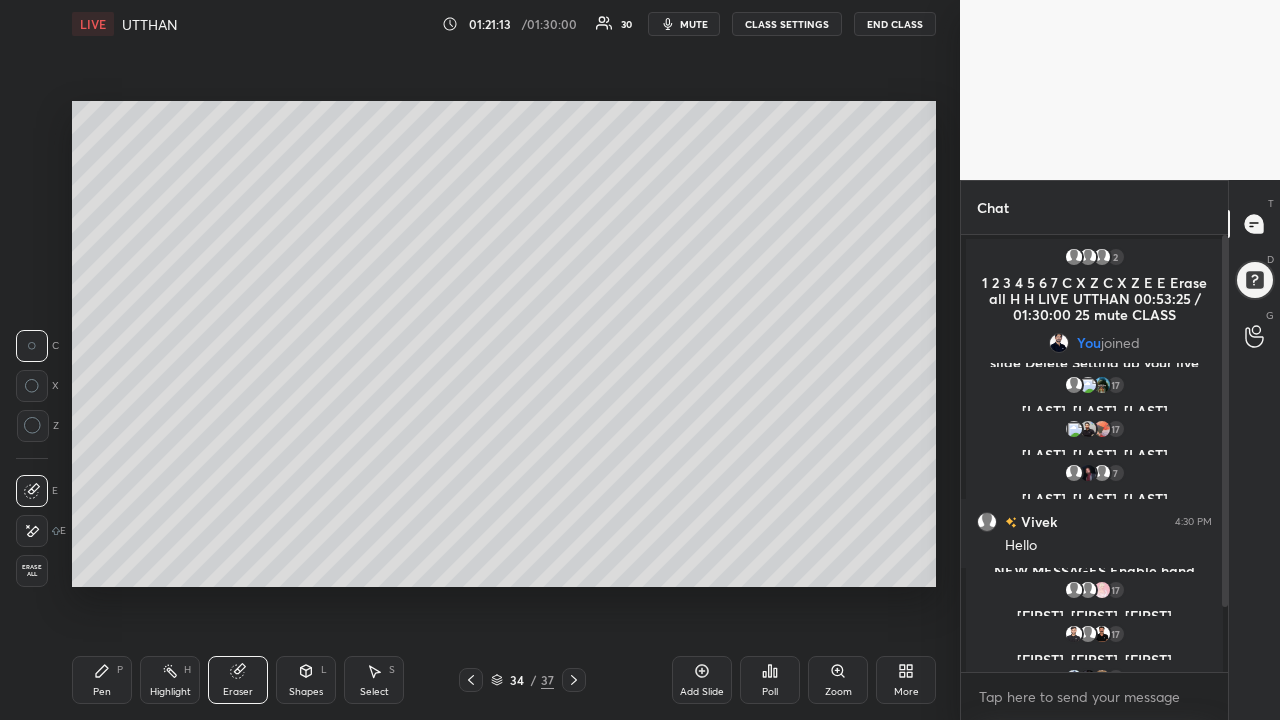 click 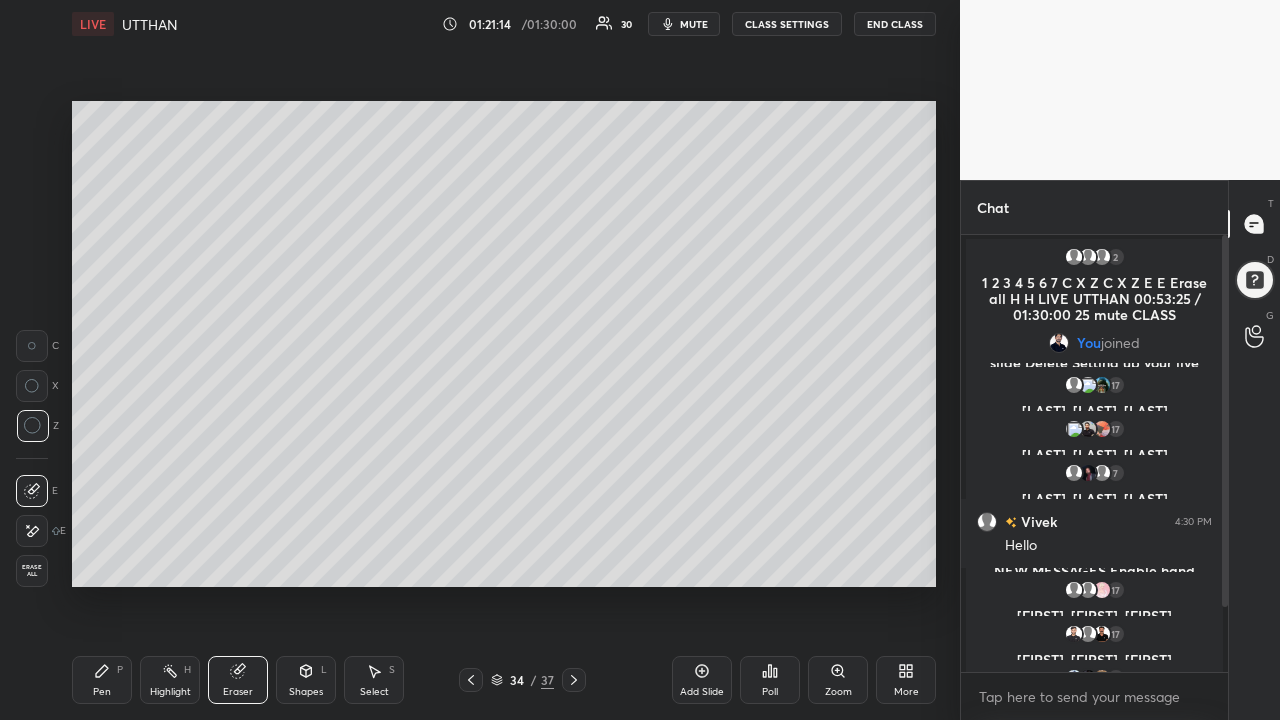 click on "Pen P" at bounding box center (102, 680) 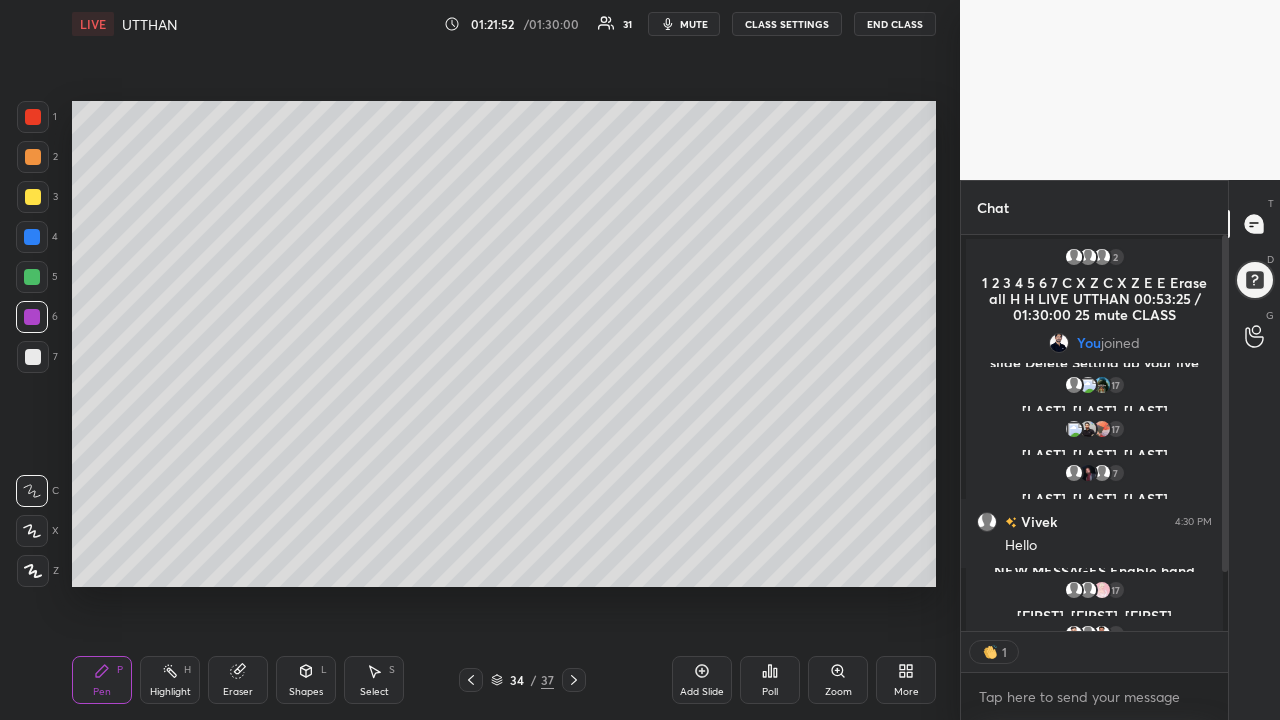 scroll, scrollTop: 390, scrollLeft: 261, axis: both 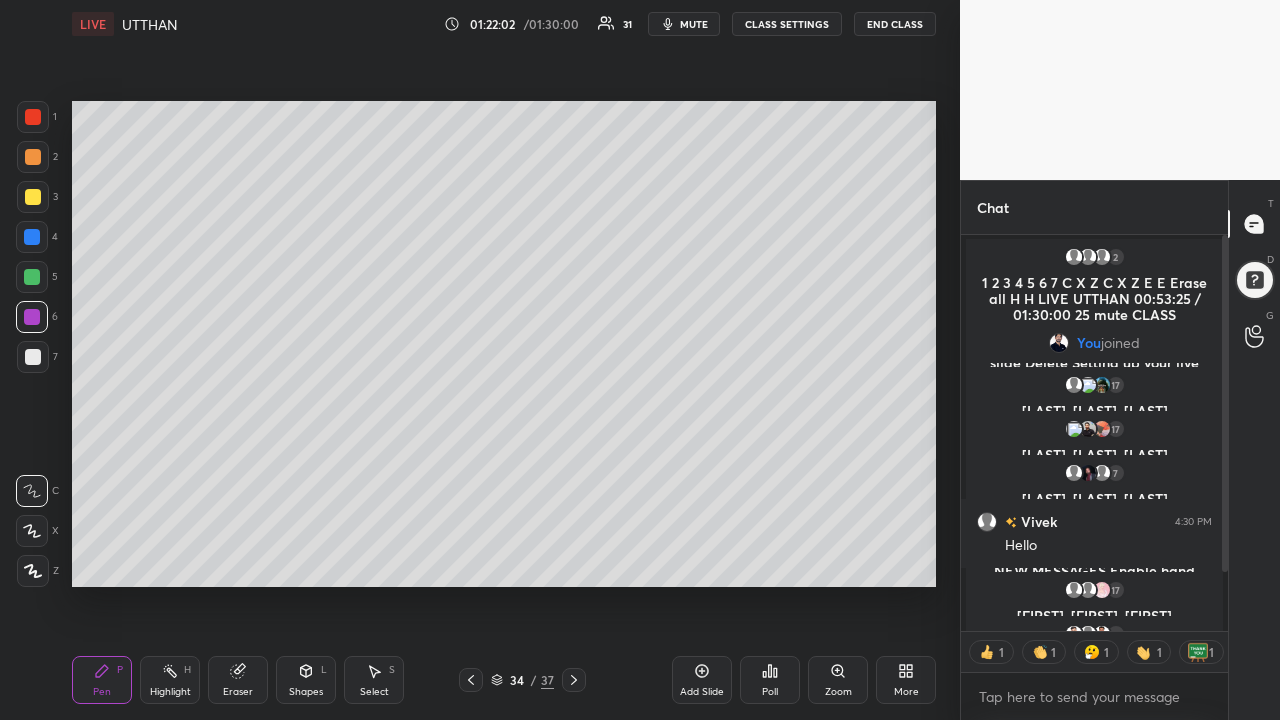 click at bounding box center [33, 357] 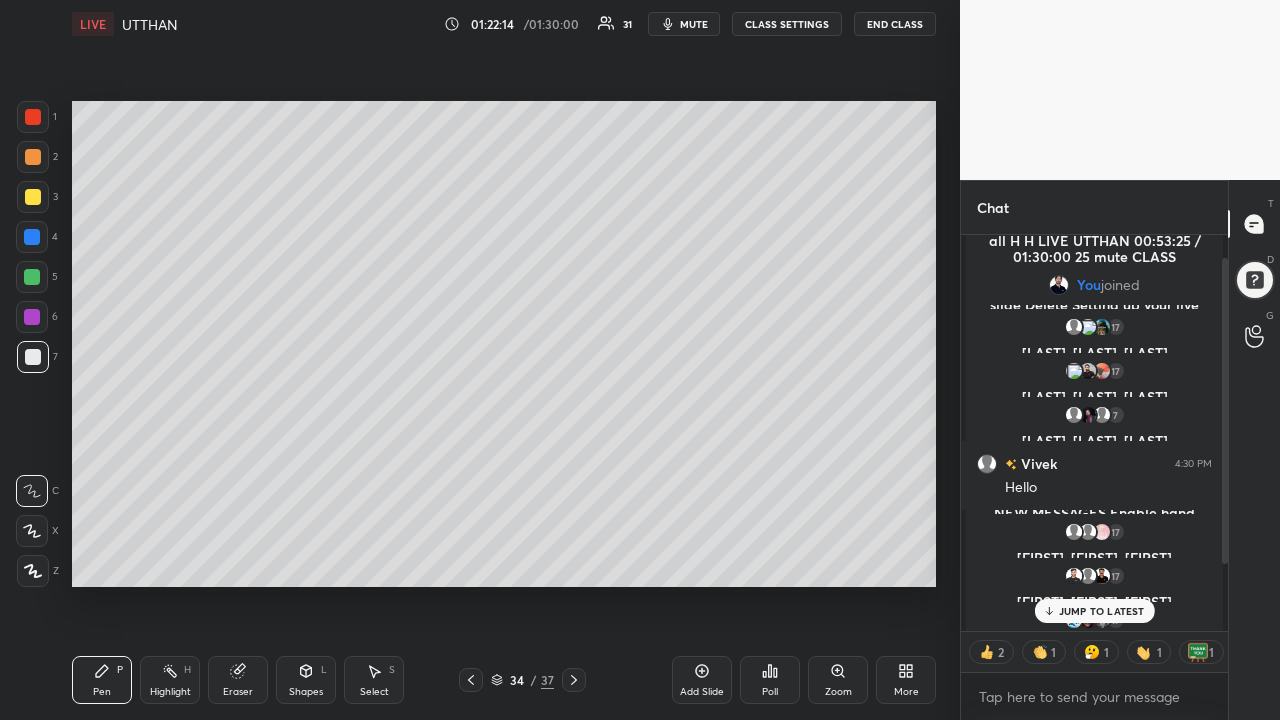 scroll, scrollTop: 117, scrollLeft: 0, axis: vertical 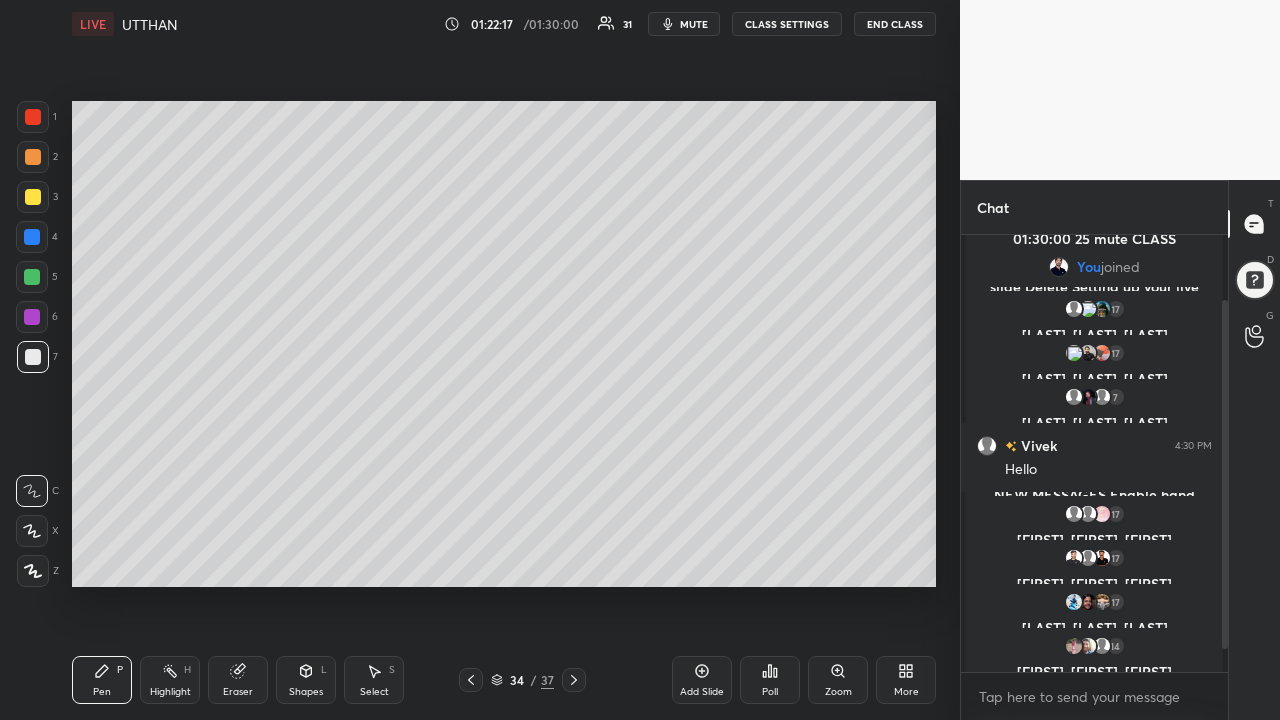 click on "Add Slide" at bounding box center (702, 680) 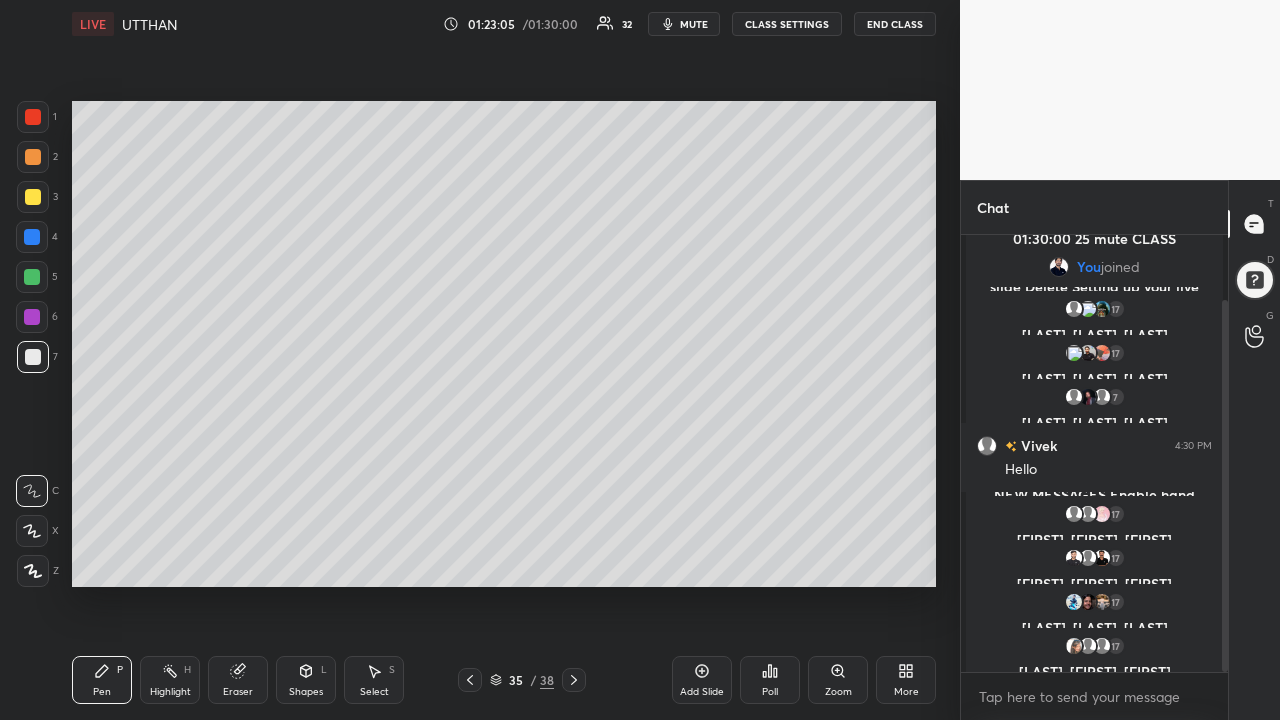 click at bounding box center (32, 317) 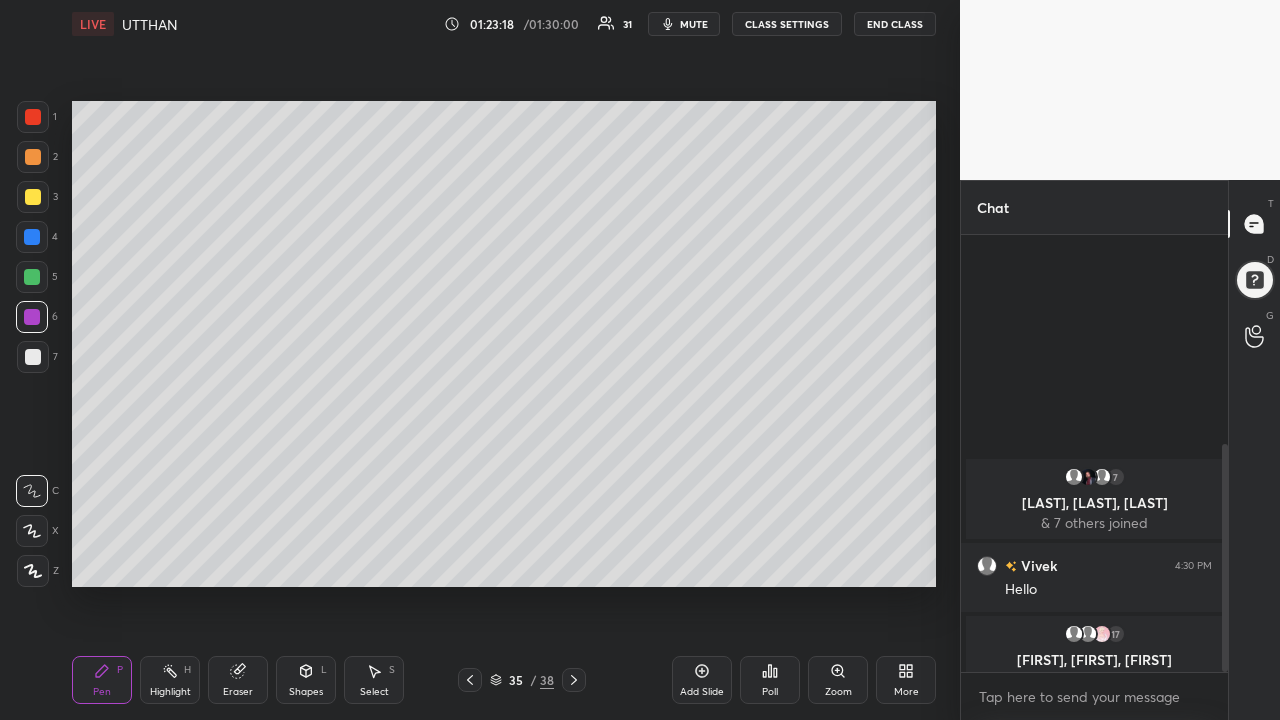 scroll, scrollTop: 400, scrollLeft: 0, axis: vertical 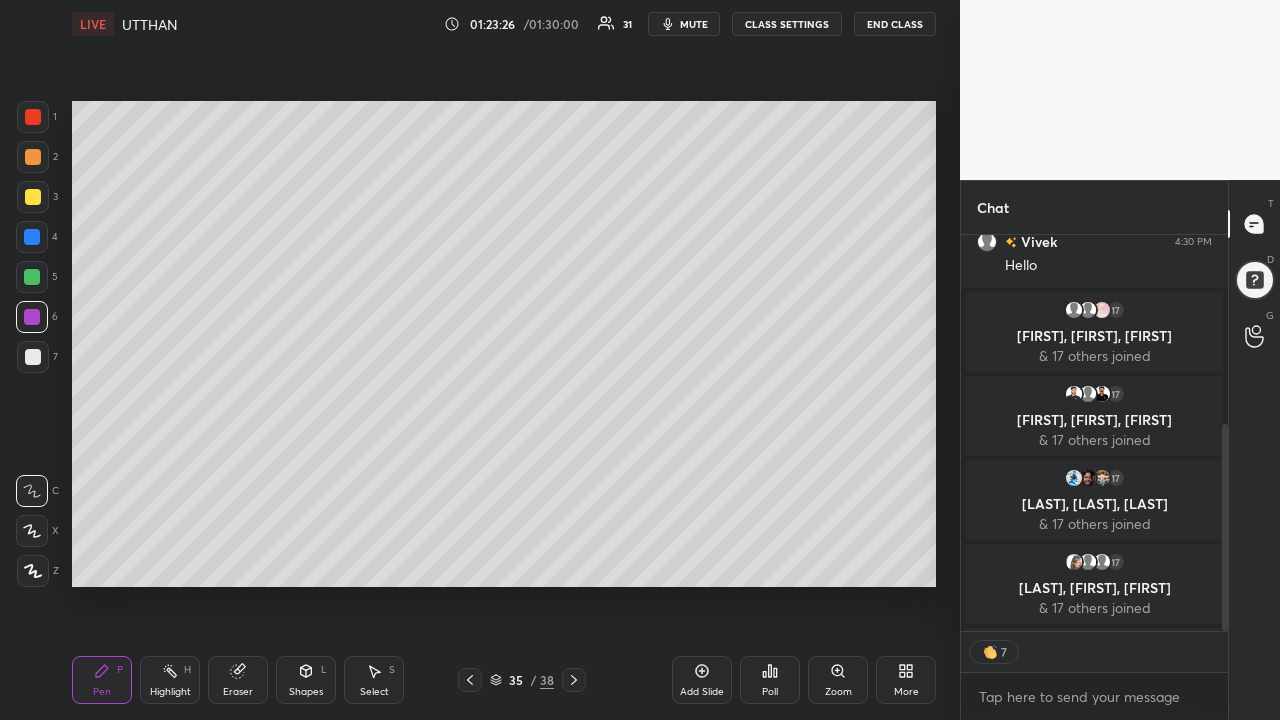 click at bounding box center [32, 277] 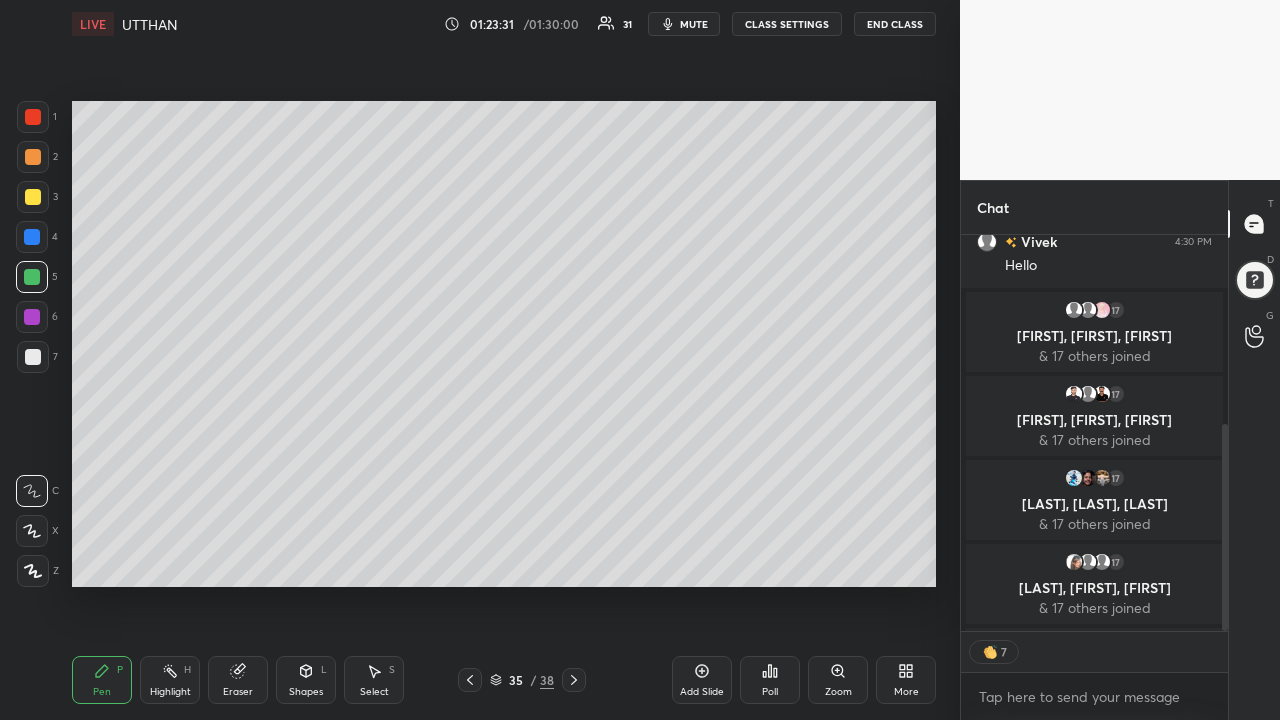 scroll, scrollTop: 465, scrollLeft: 0, axis: vertical 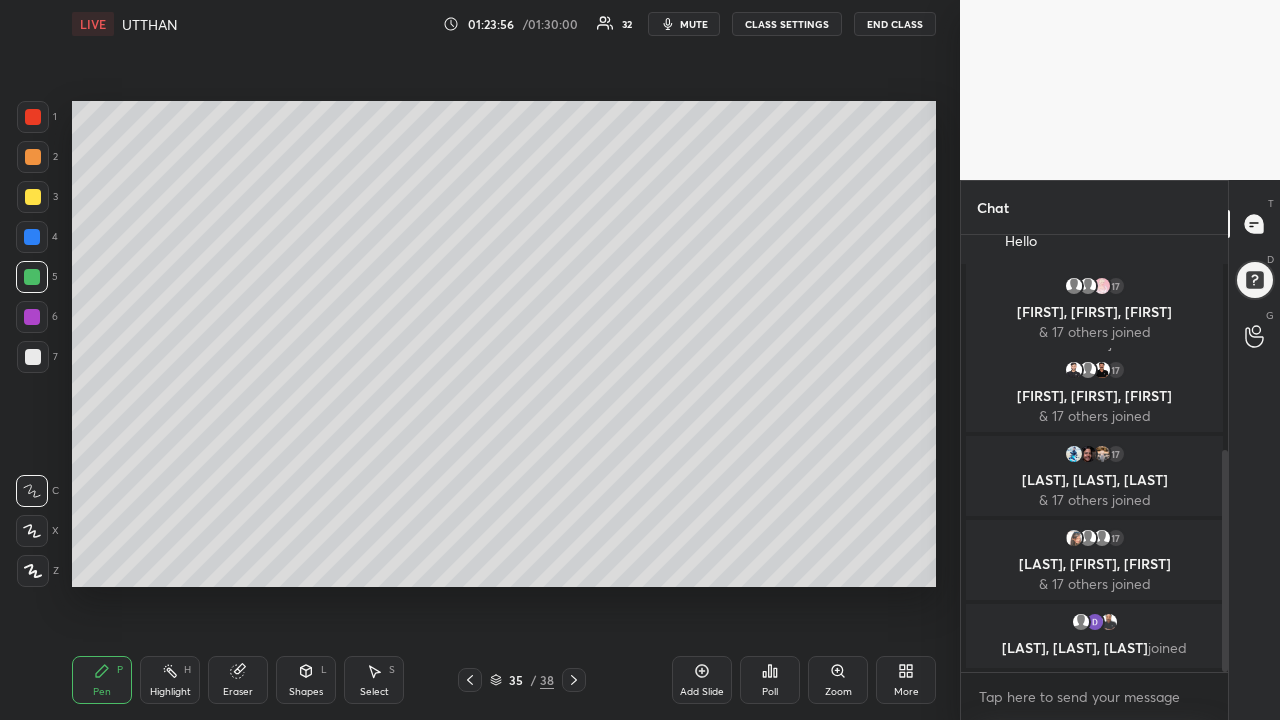 click on "Eraser" at bounding box center [238, 680] 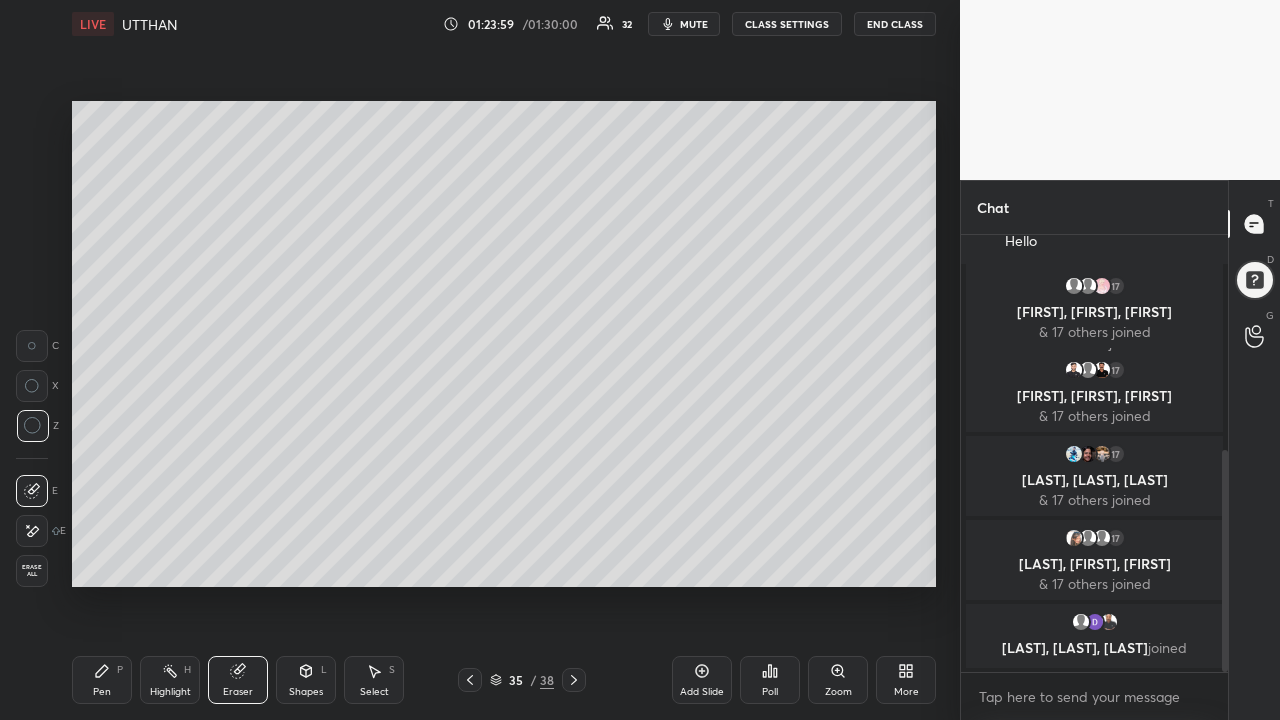 click on "Pen" at bounding box center [102, 692] 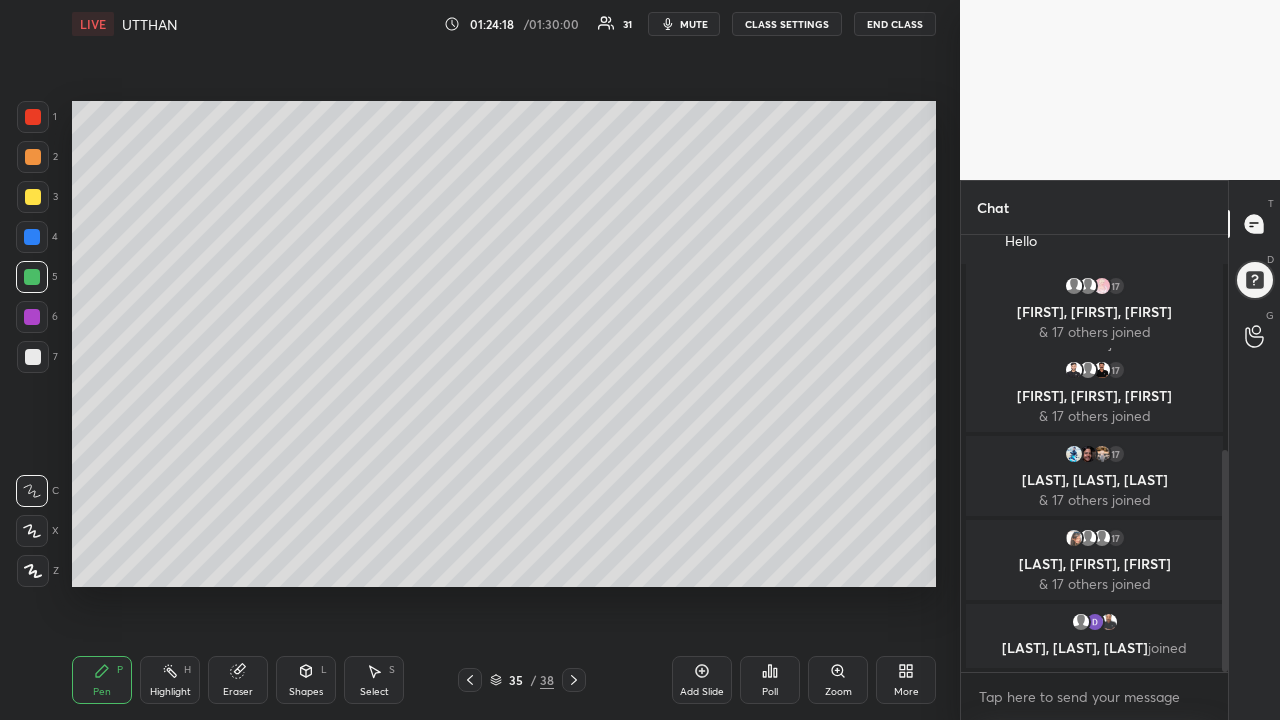 click at bounding box center [33, 357] 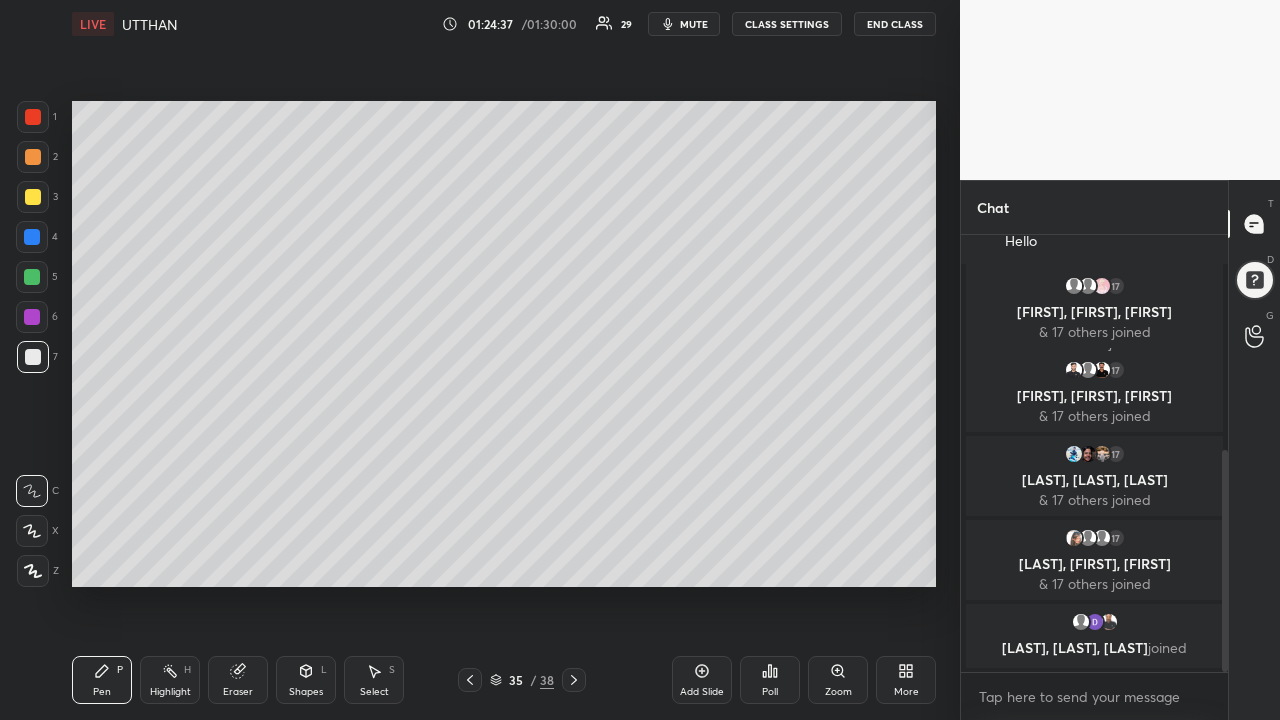 scroll, scrollTop: 440, scrollLeft: 0, axis: vertical 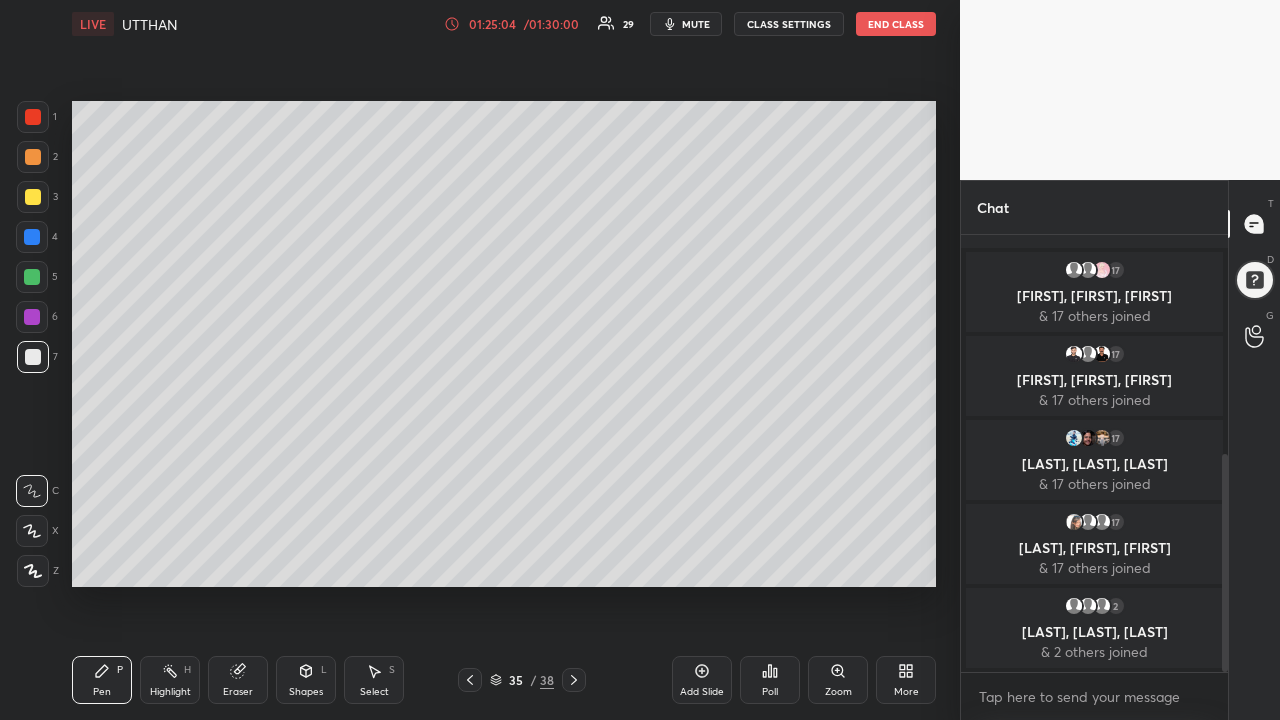 click on "CLASS SETTINGS" at bounding box center (789, 24) 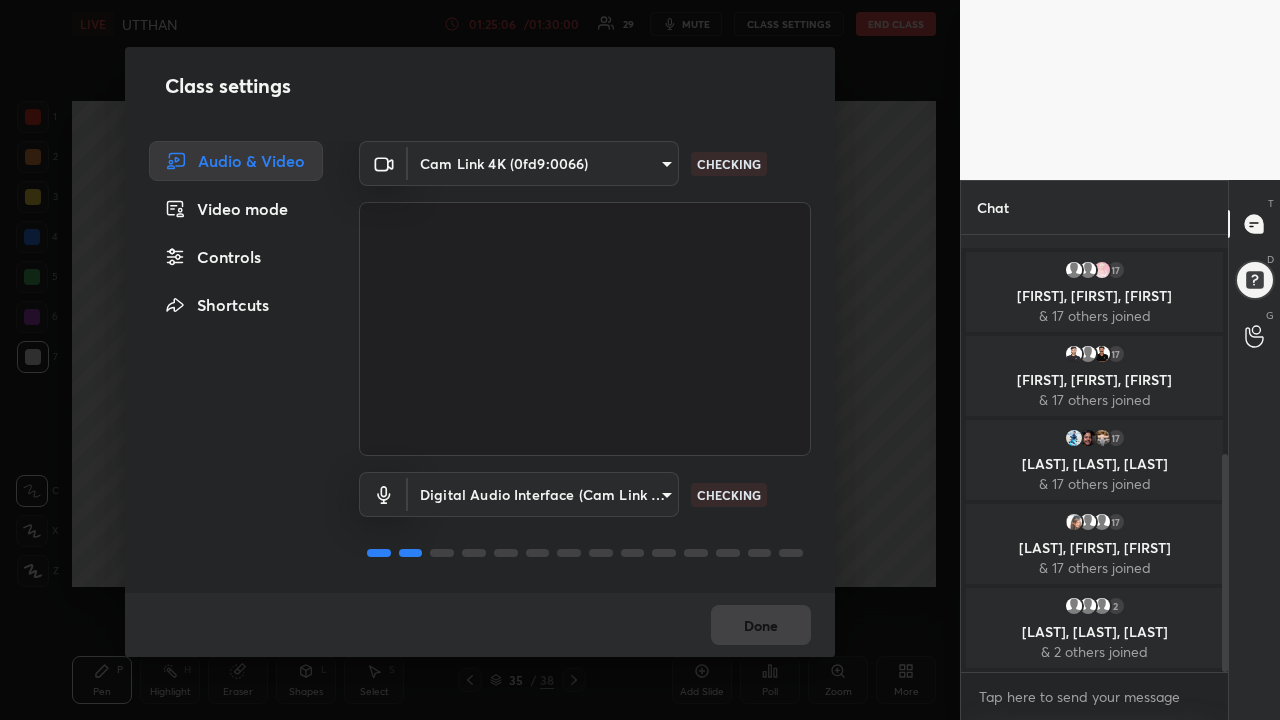 click on "Class settings Audio & Video Video mode Controls Shortcuts Cam Link 4K (0fd9:0066) 59f823c558ae2b0e37a3f6a567f89ea2e2bf920e668cff6bd88db7d4cc61669f CHECKING Digital Audio Interface (Cam Link 4K) 600d81868d32bd76e074f027fb9c536042d9e1c1e53731148dbf1caa92354c05 CHECKING Done" at bounding box center [480, 360] 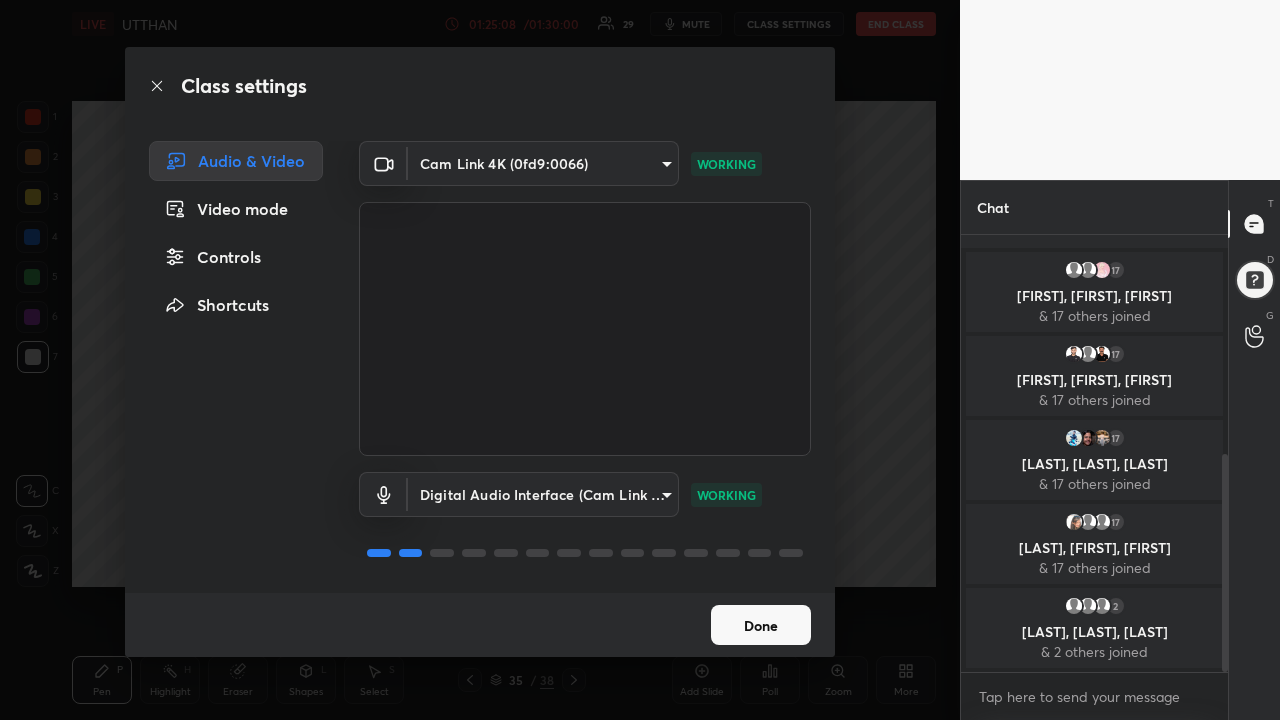 click on "Done" at bounding box center (761, 625) 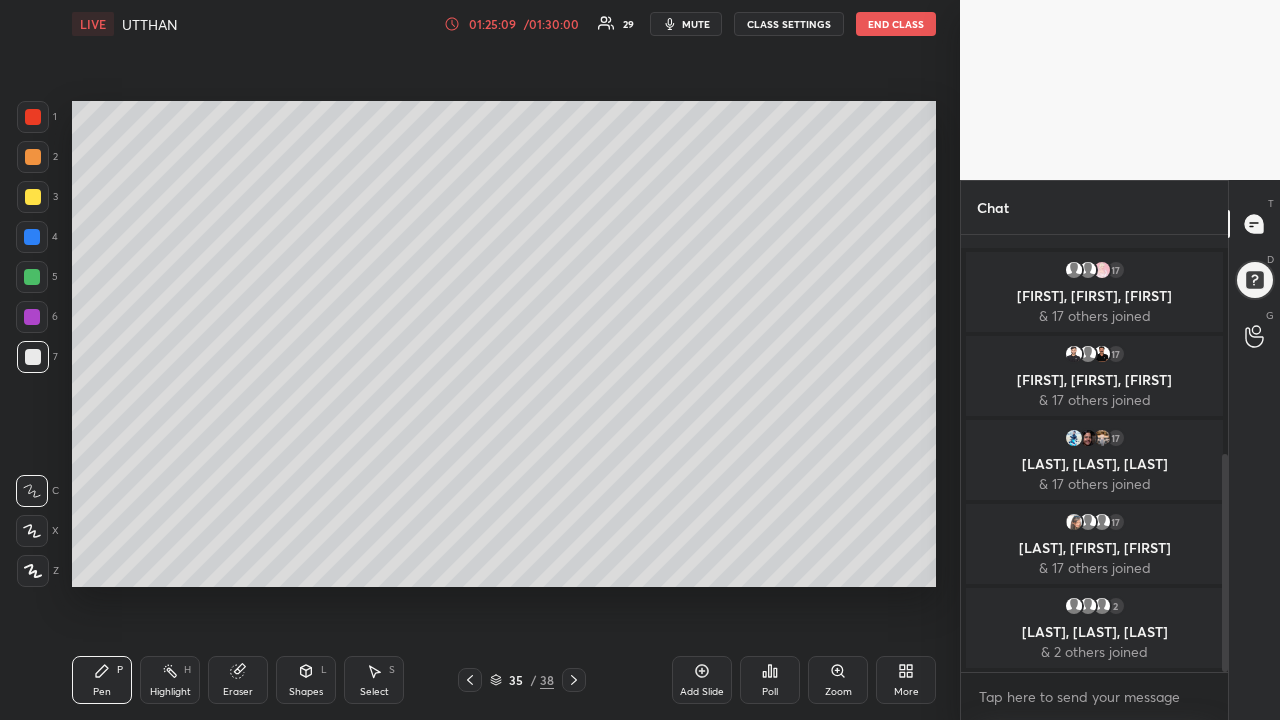 click on "/  01:30:00" at bounding box center [551, 24] 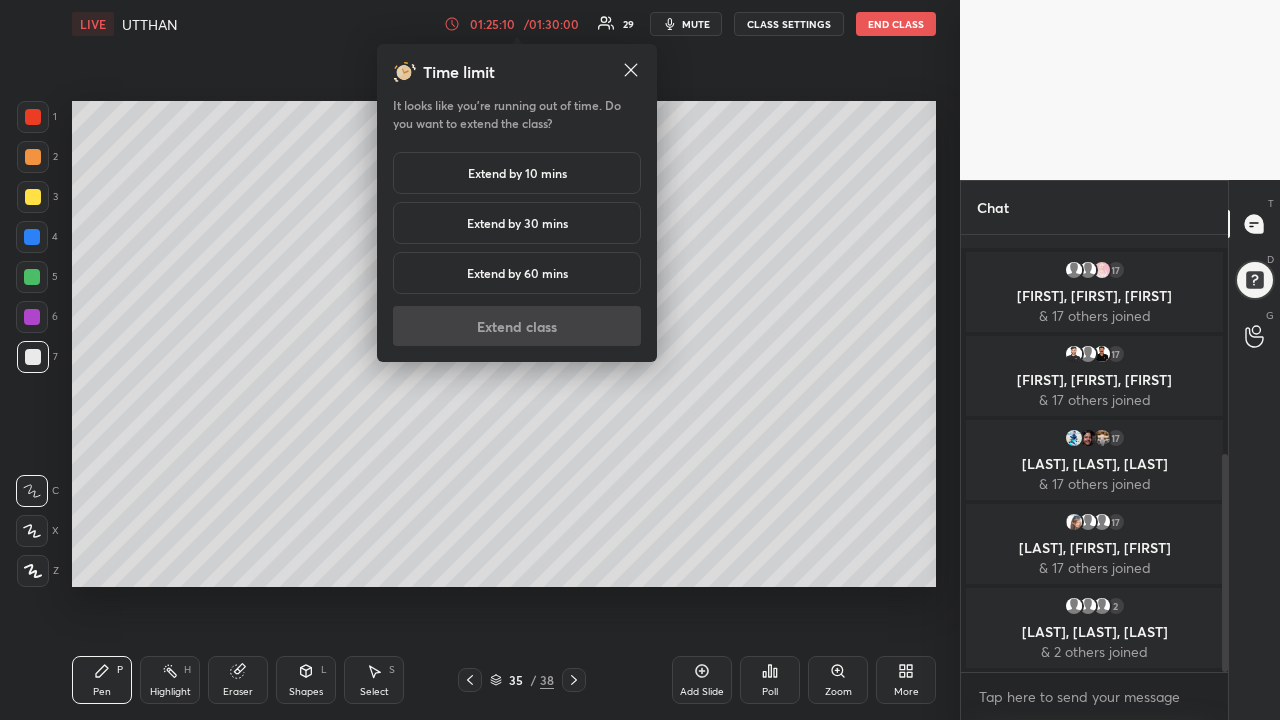 click on "Extend by 10 mins" at bounding box center (517, 173) 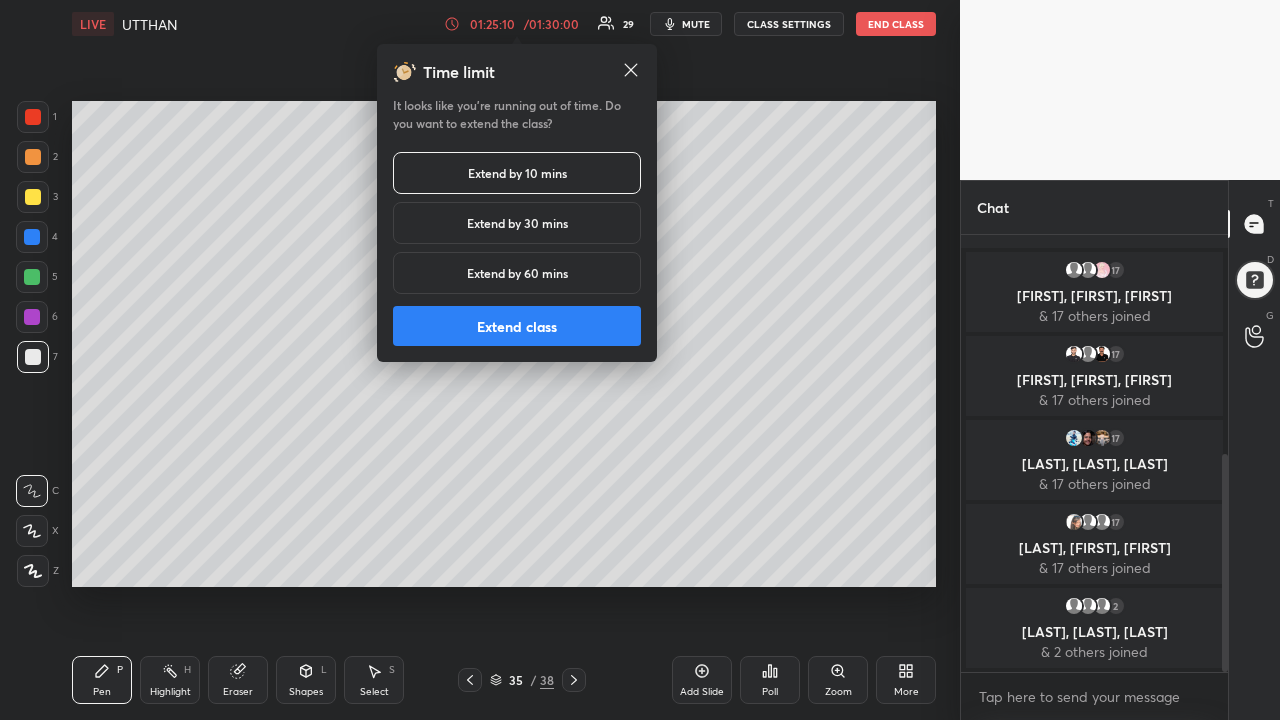 click on "Extend class" at bounding box center [517, 326] 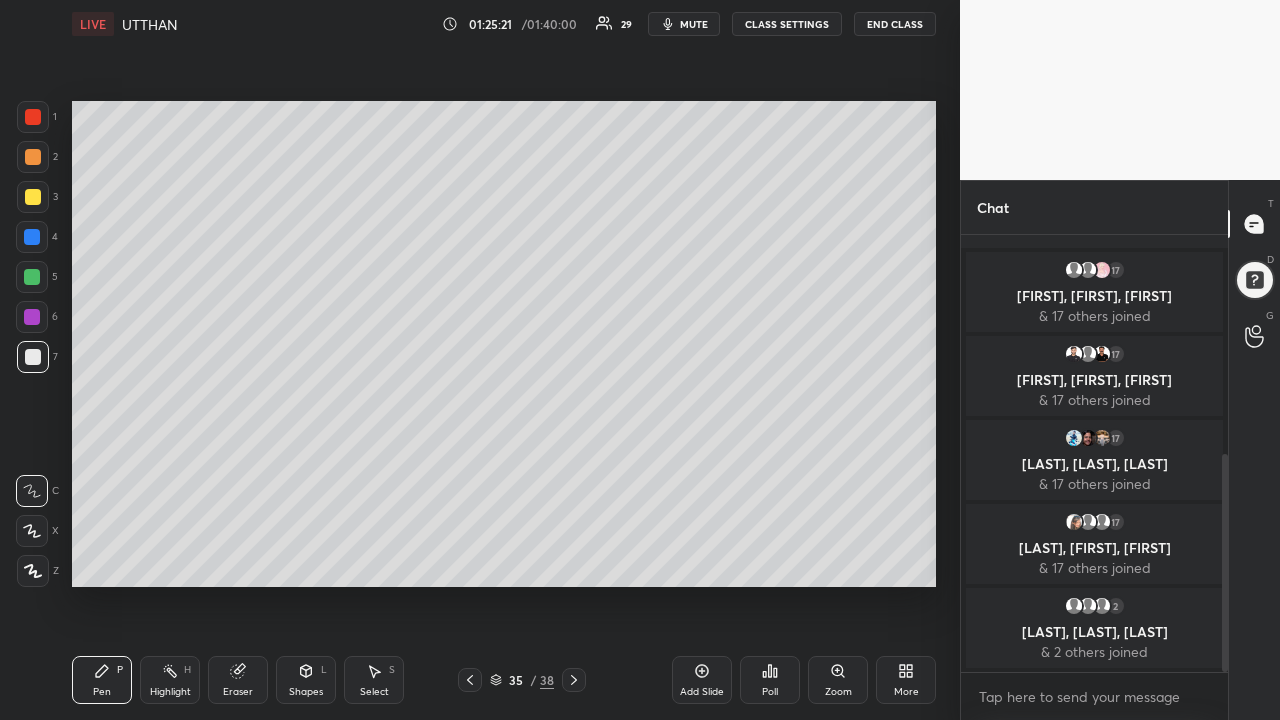 click on "Add Slide" at bounding box center (702, 692) 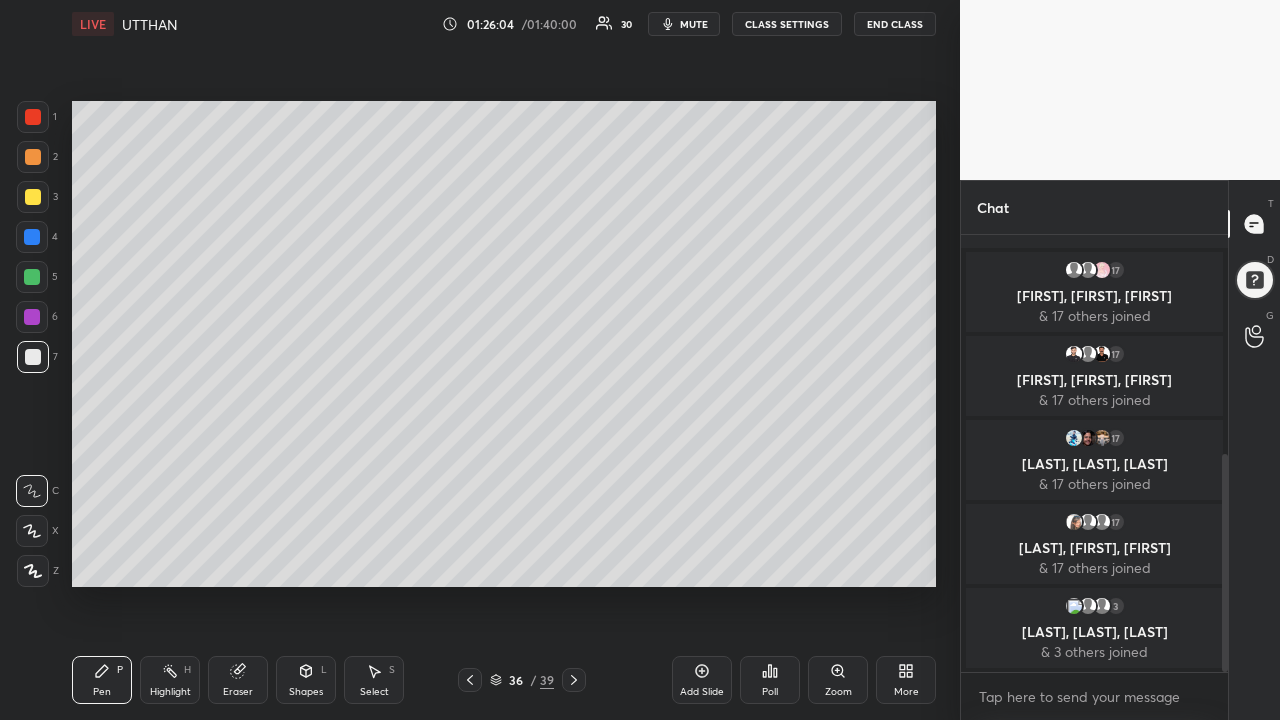 click at bounding box center (32, 317) 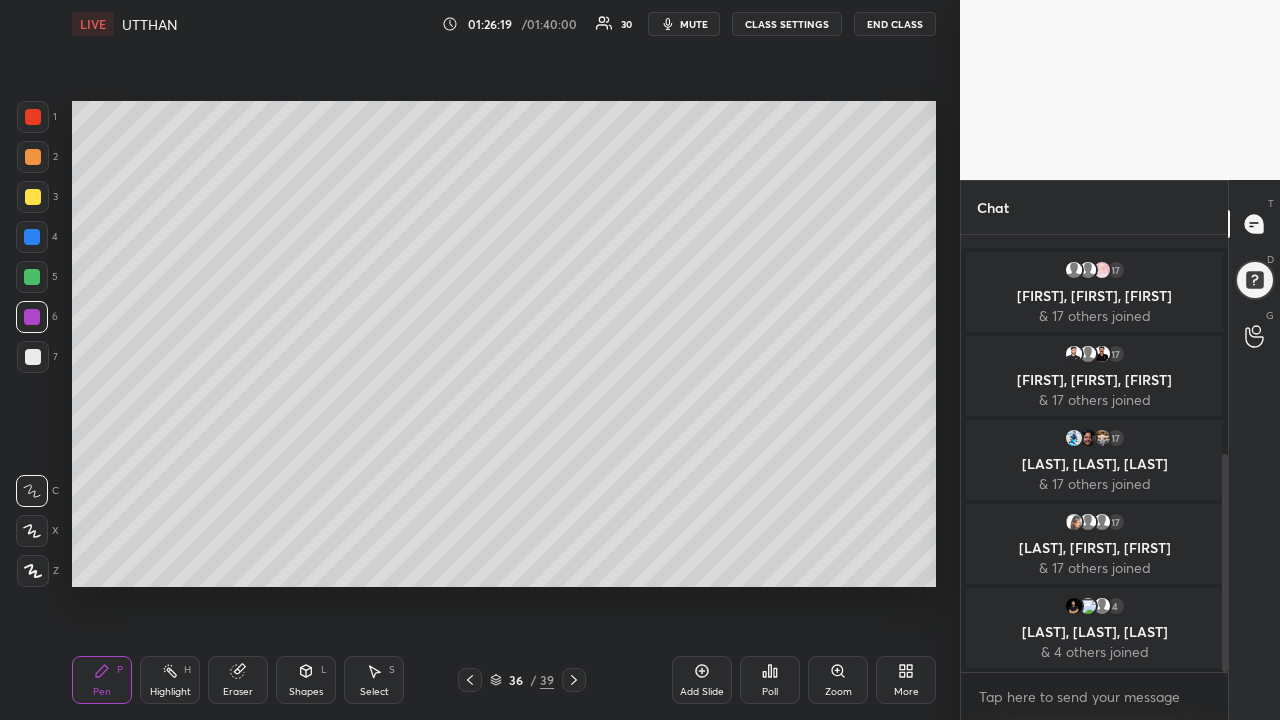 click on "Eraser" at bounding box center (238, 680) 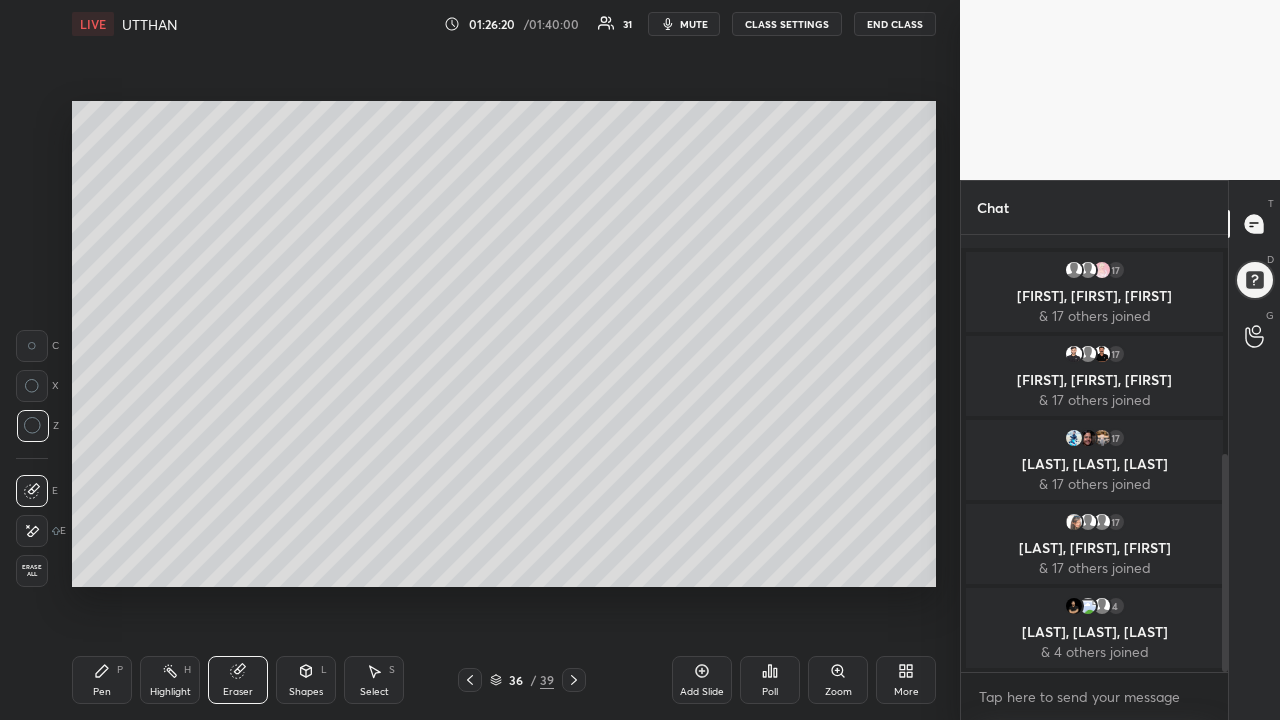 click on "Pen P" at bounding box center (102, 680) 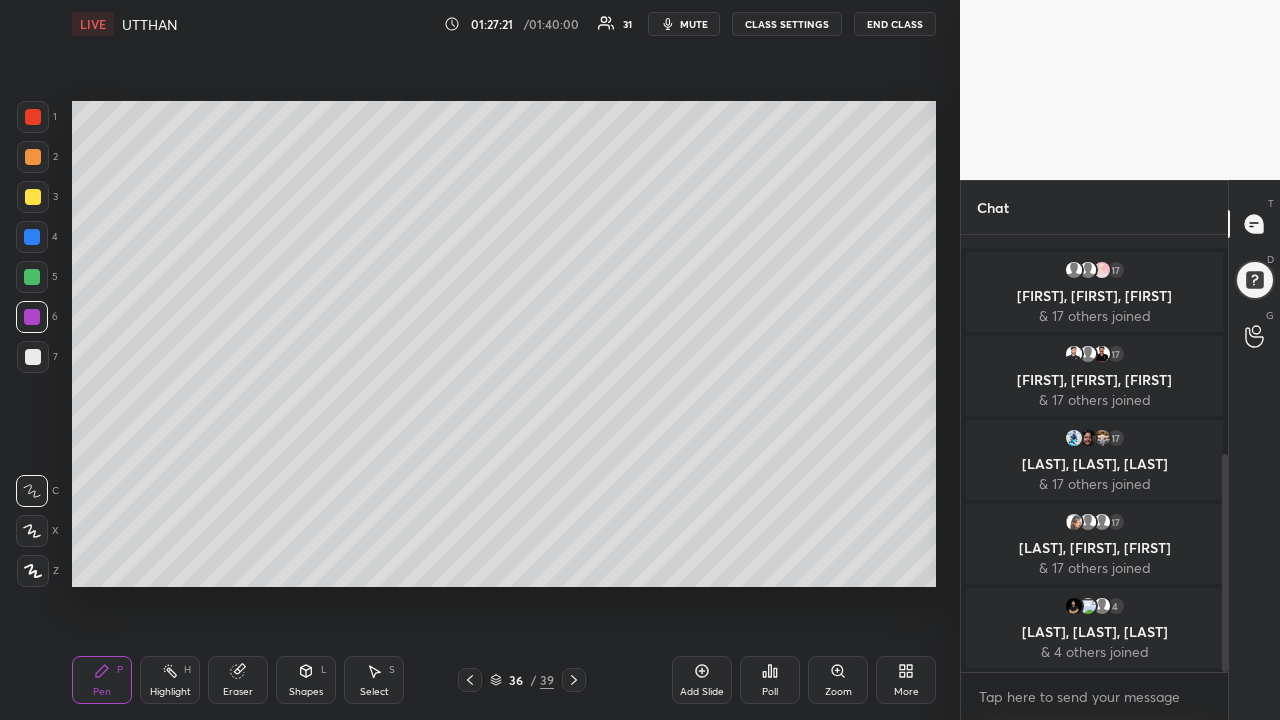 click on "Add Slide" at bounding box center (702, 680) 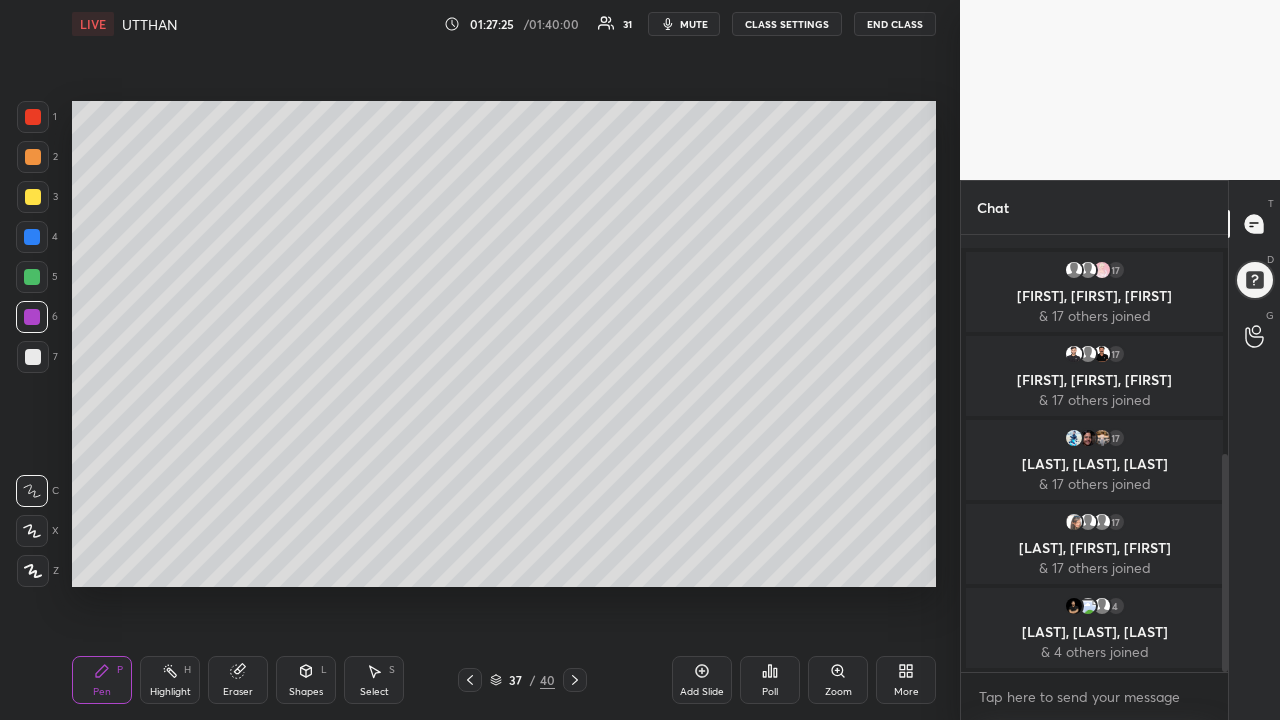 click at bounding box center [33, 357] 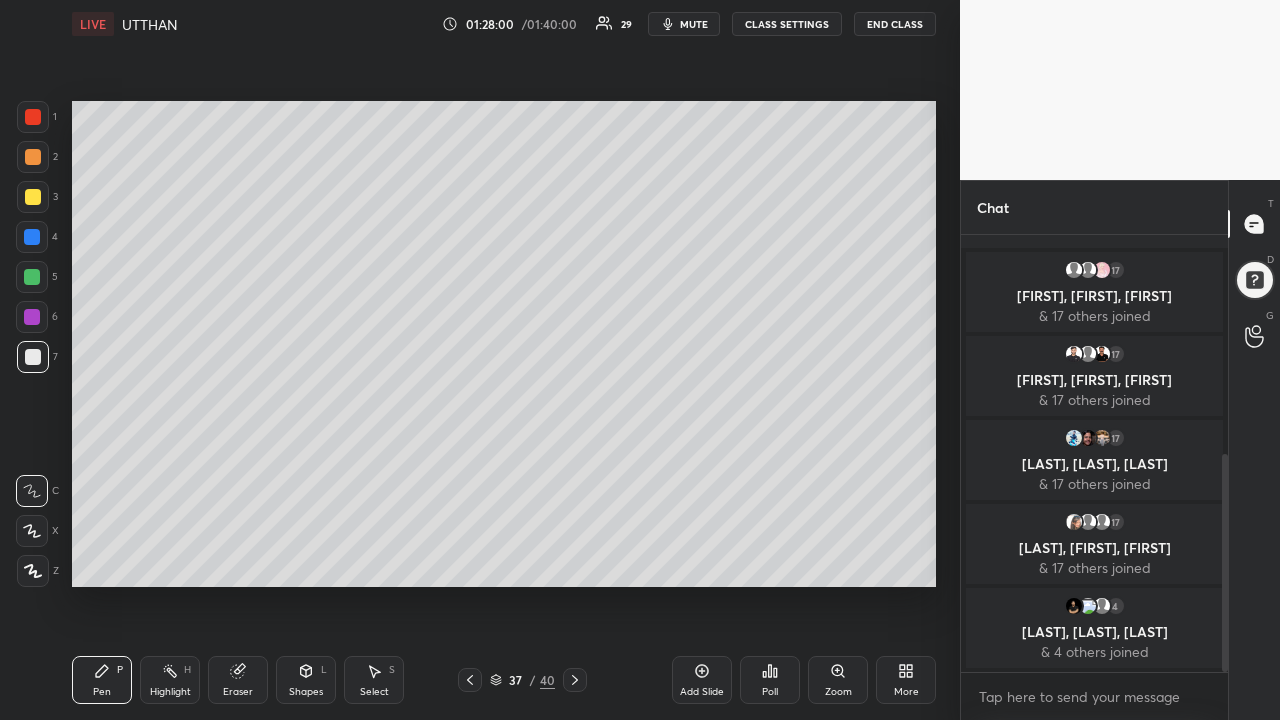 click 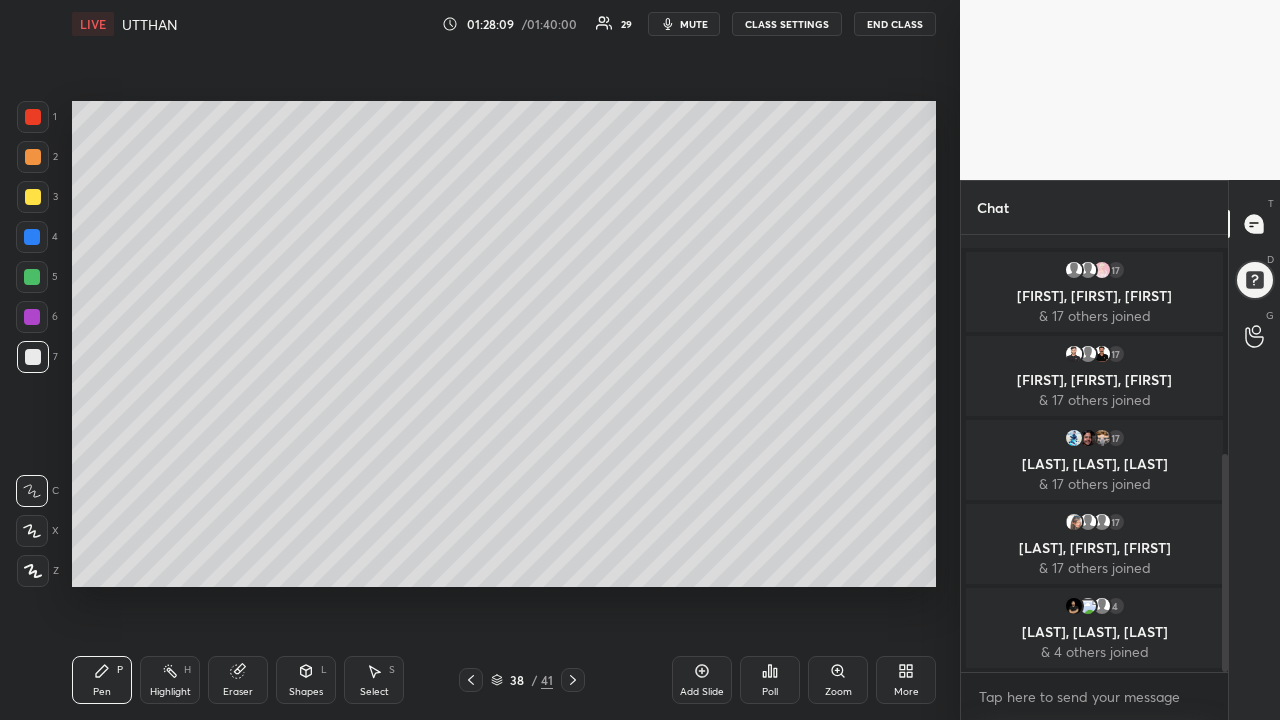 click at bounding box center (32, 277) 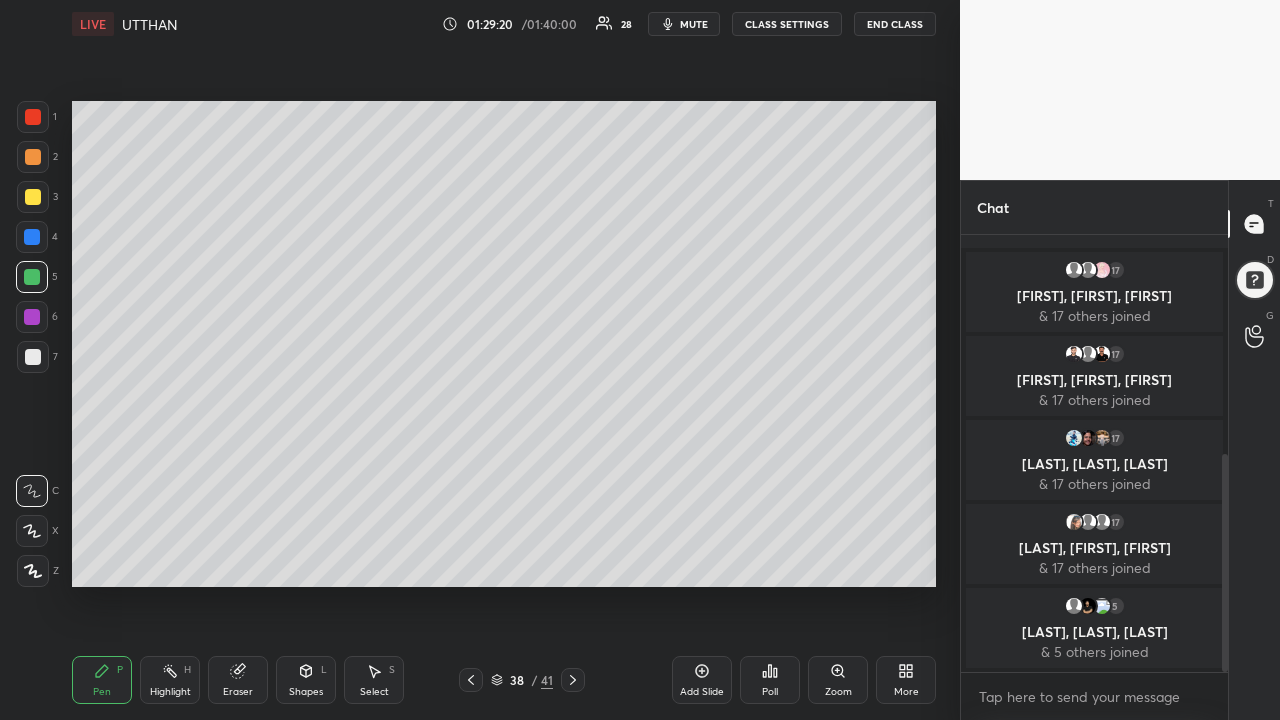 click at bounding box center (33, 357) 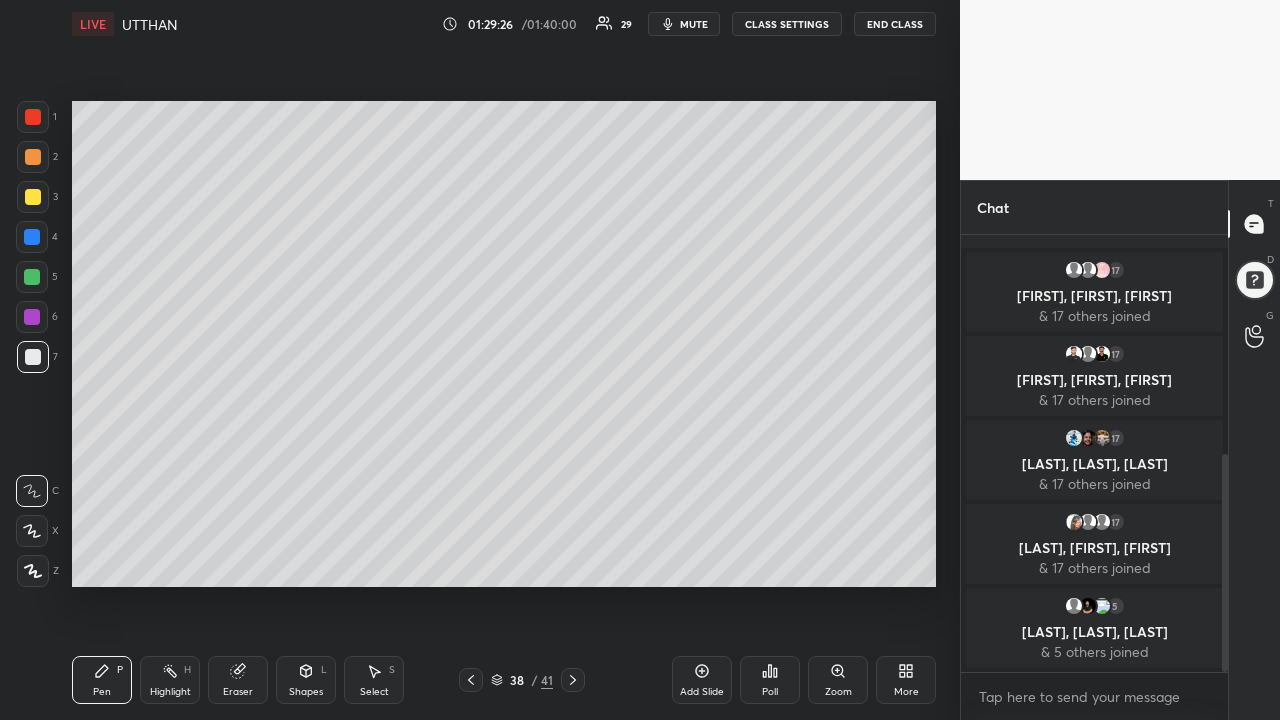 click at bounding box center [32, 277] 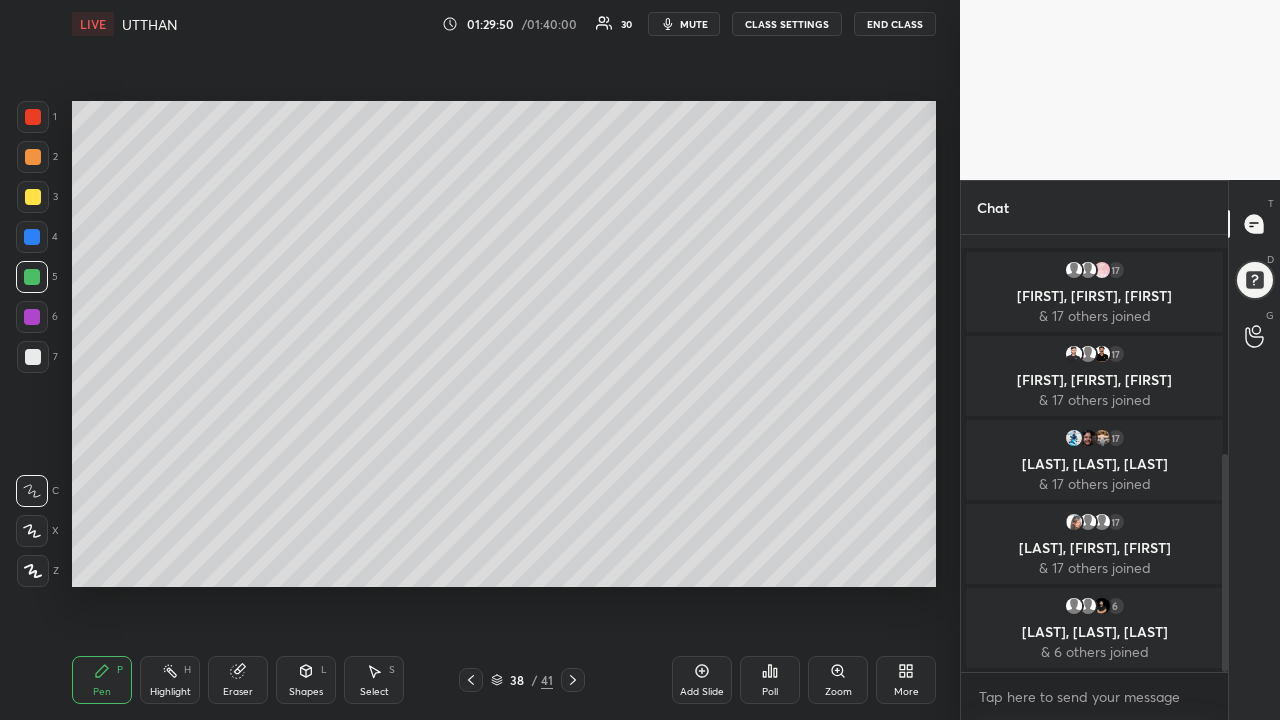 click at bounding box center [32, 317] 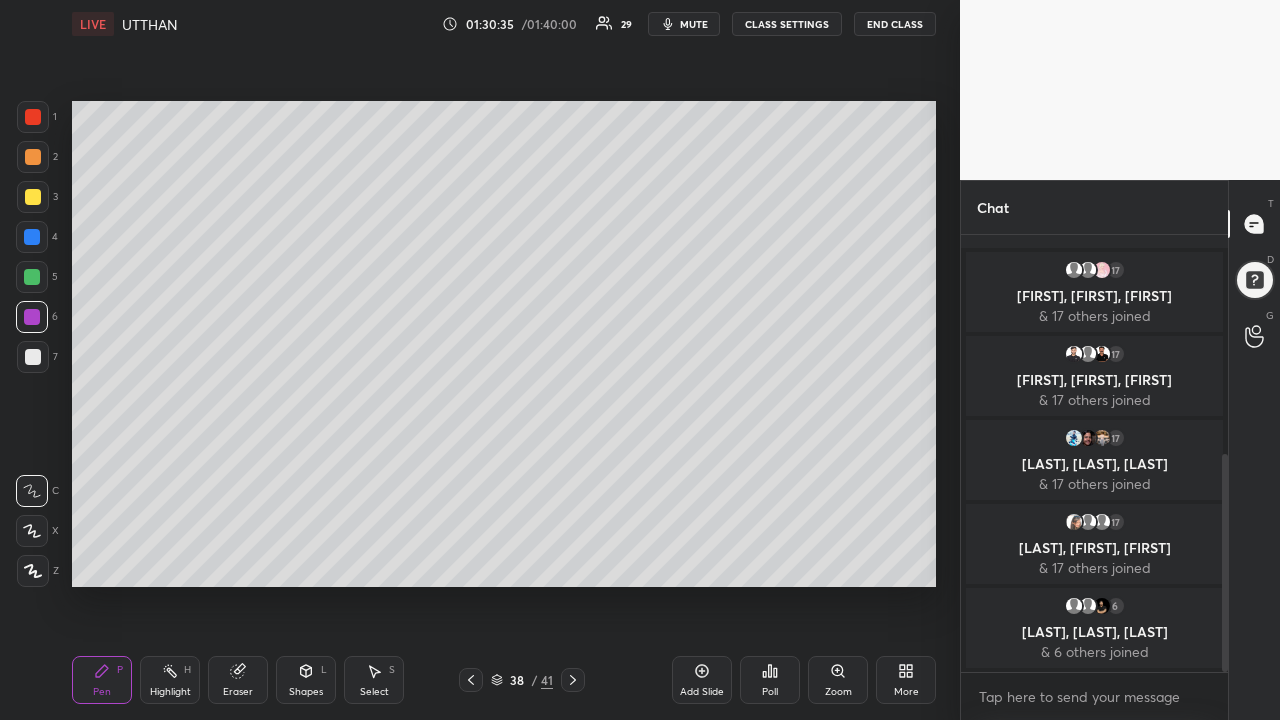 click at bounding box center (32, 277) 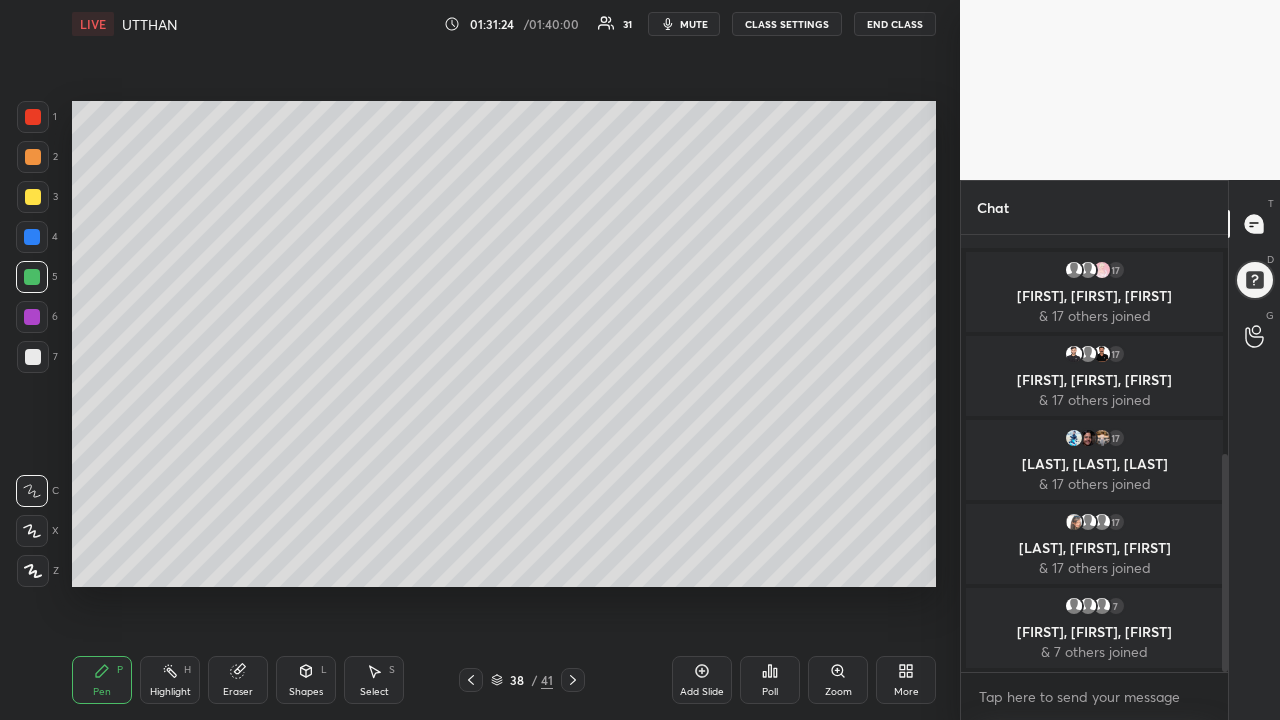 click 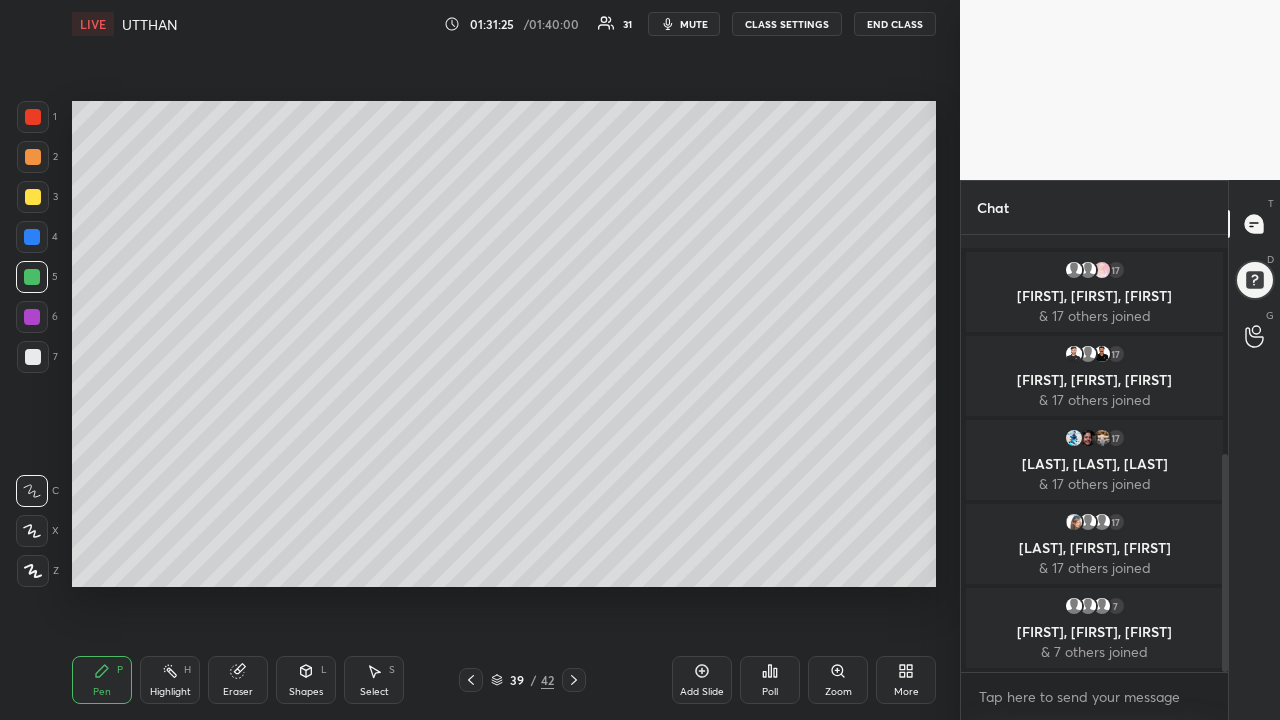 click at bounding box center [32, 317] 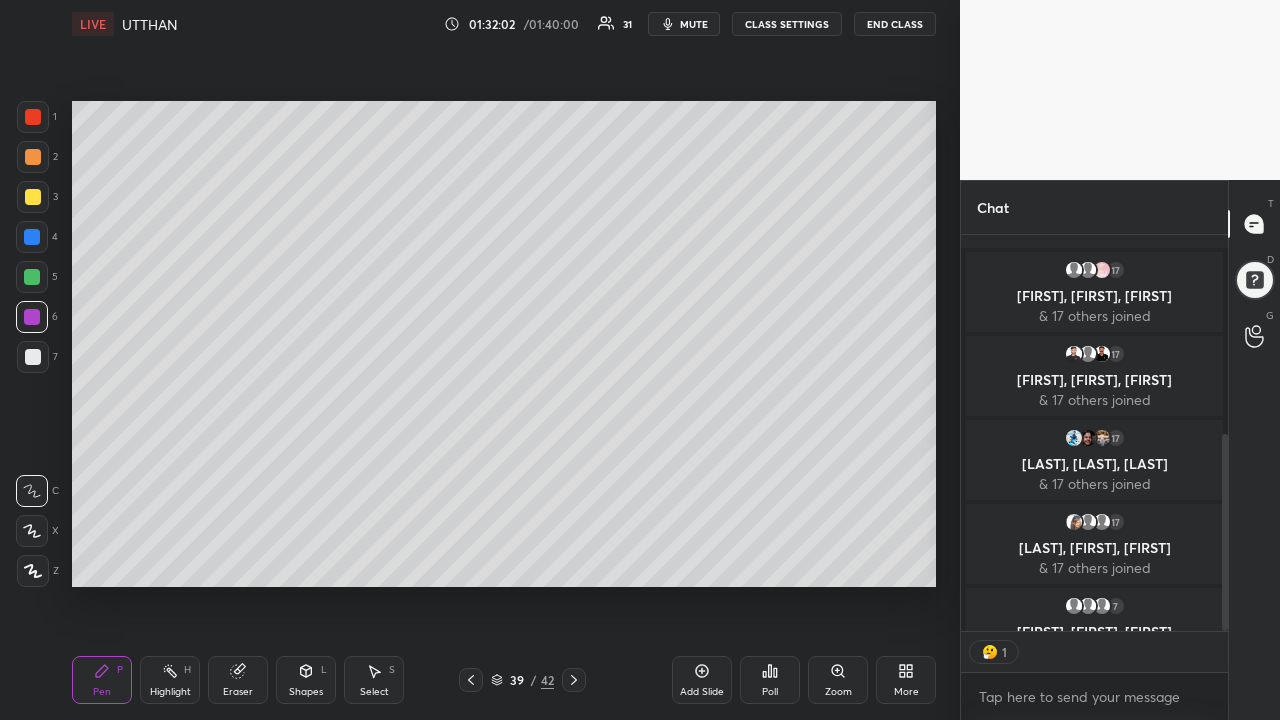 scroll, scrollTop: 390, scrollLeft: 261, axis: both 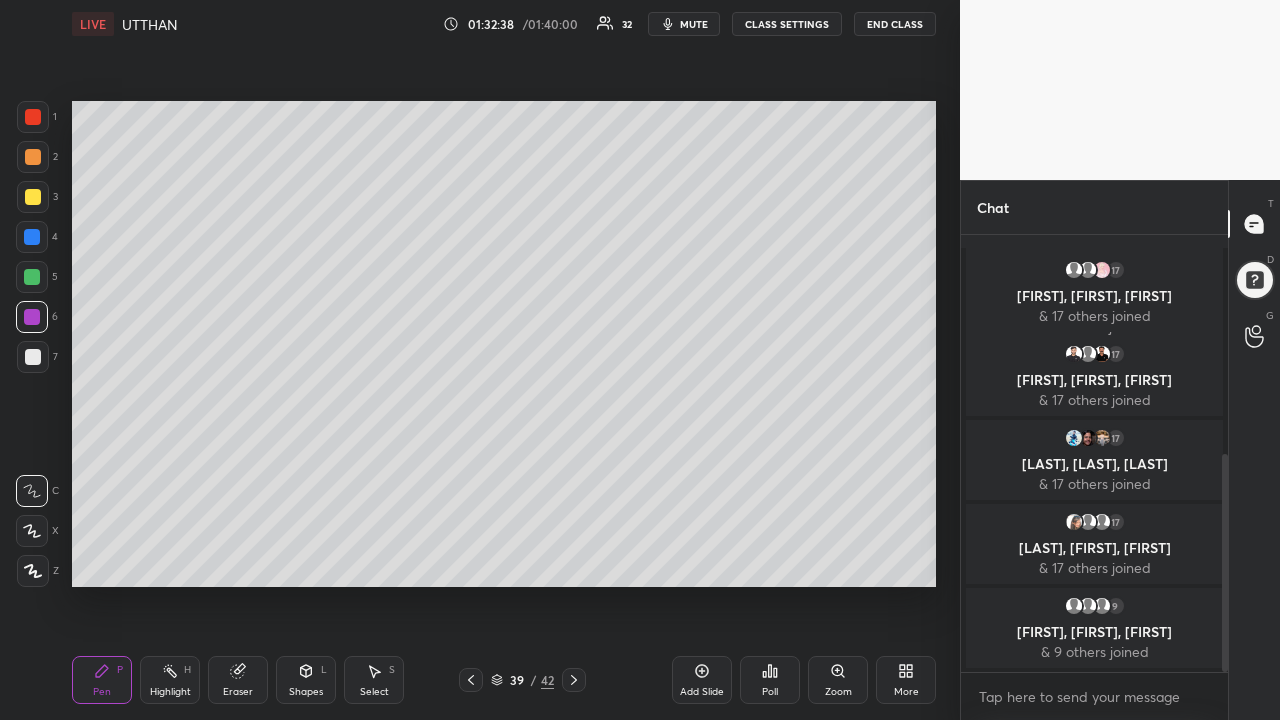 click at bounding box center (32, 277) 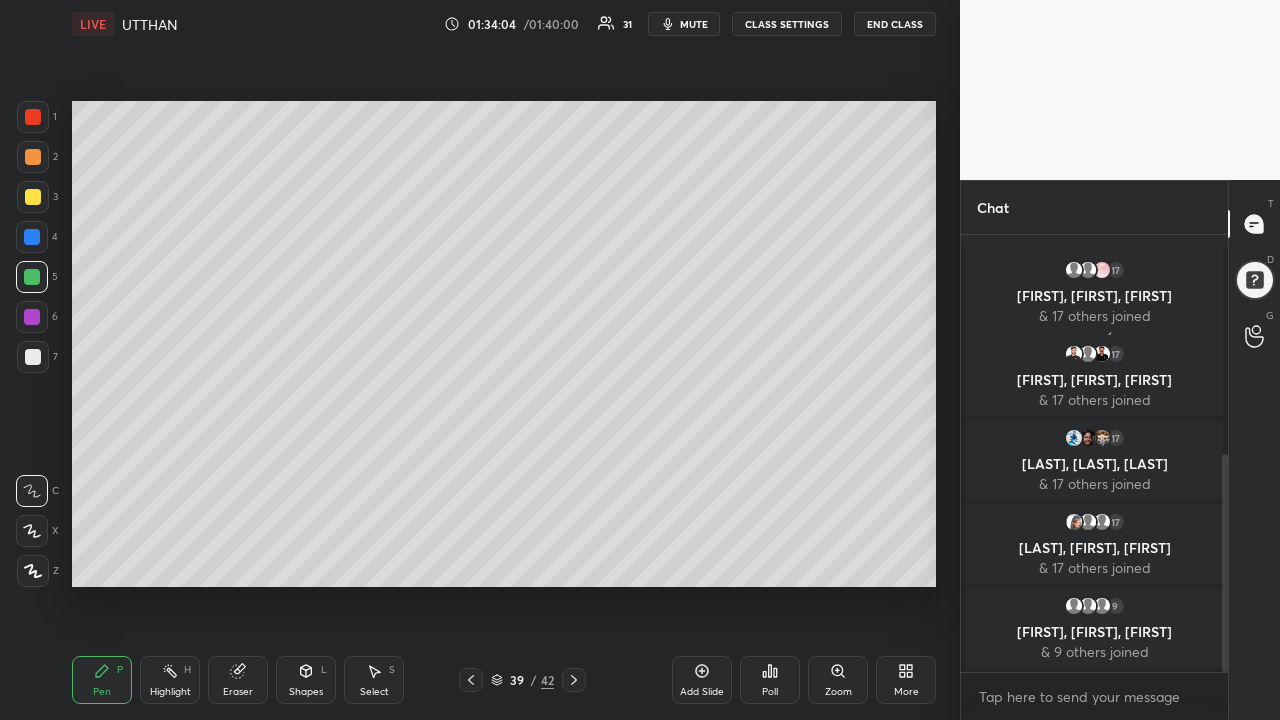 click 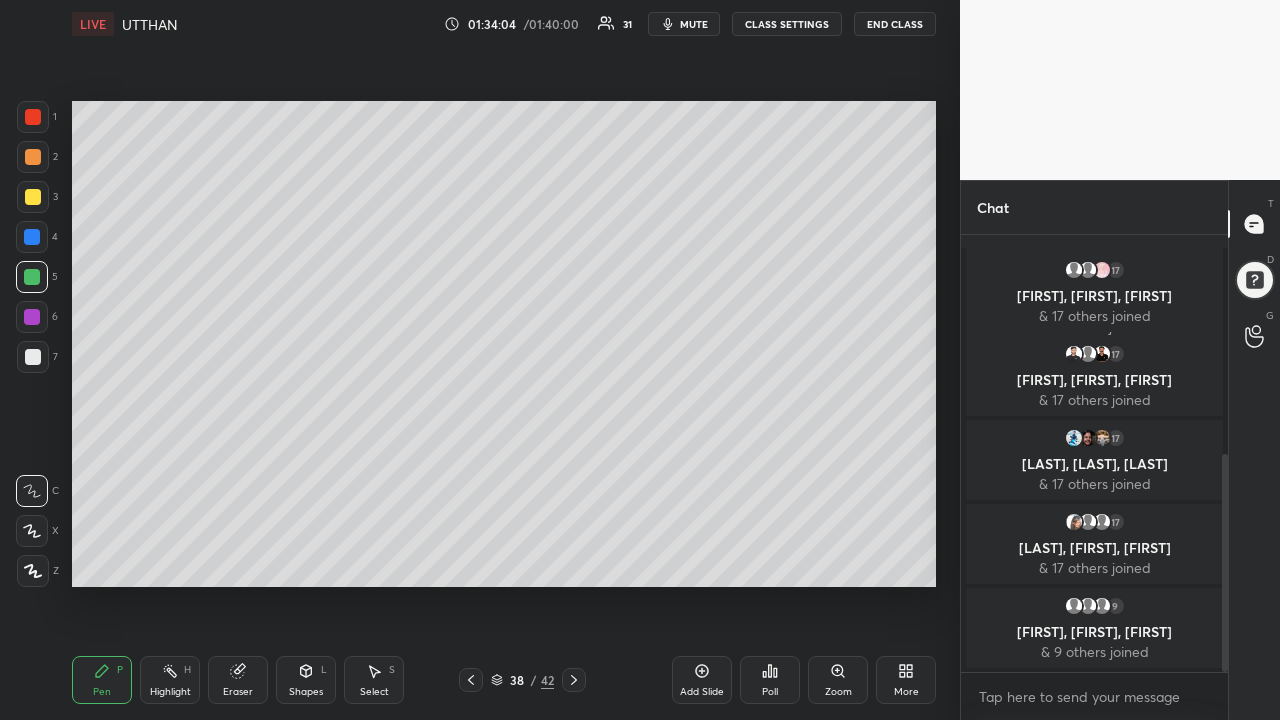 click 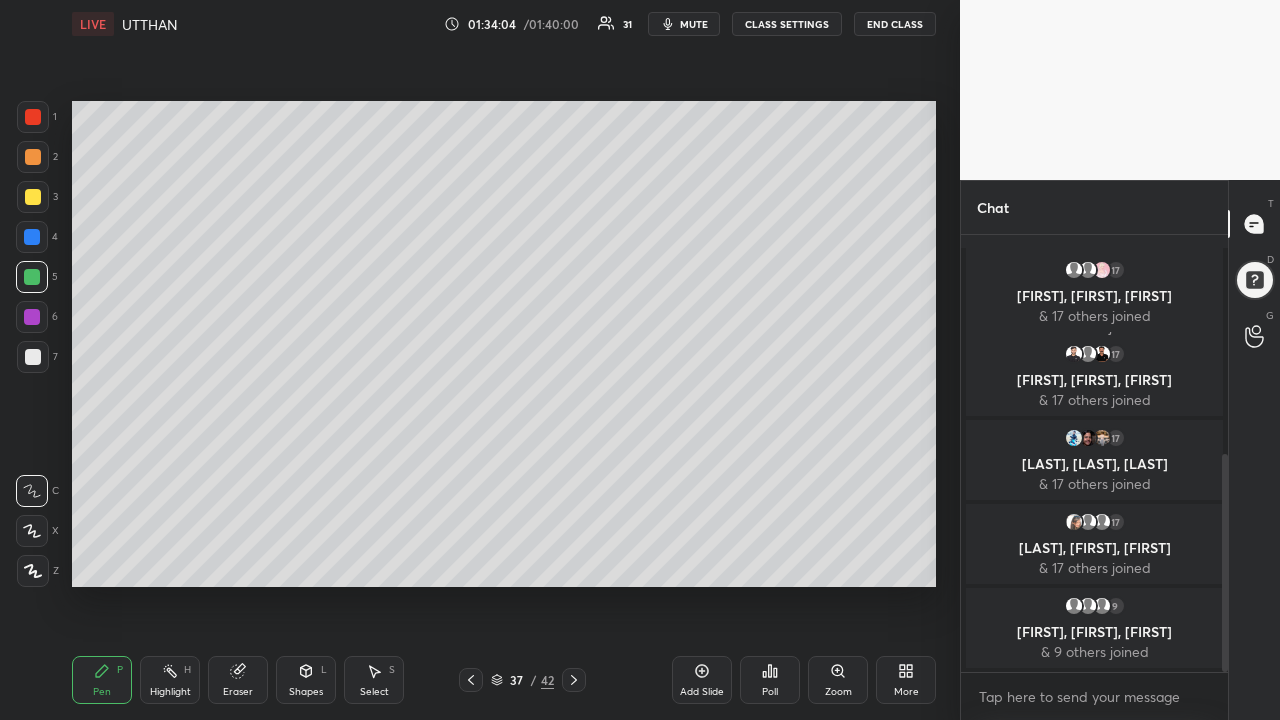 click 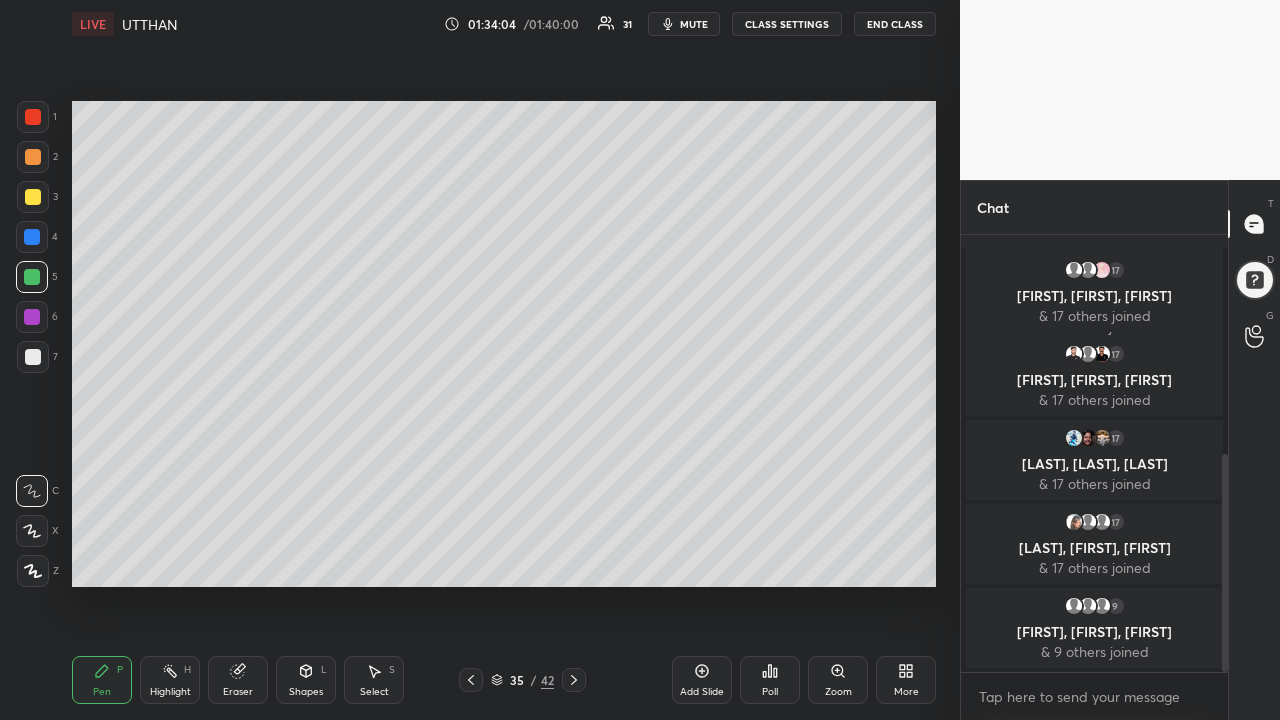 click 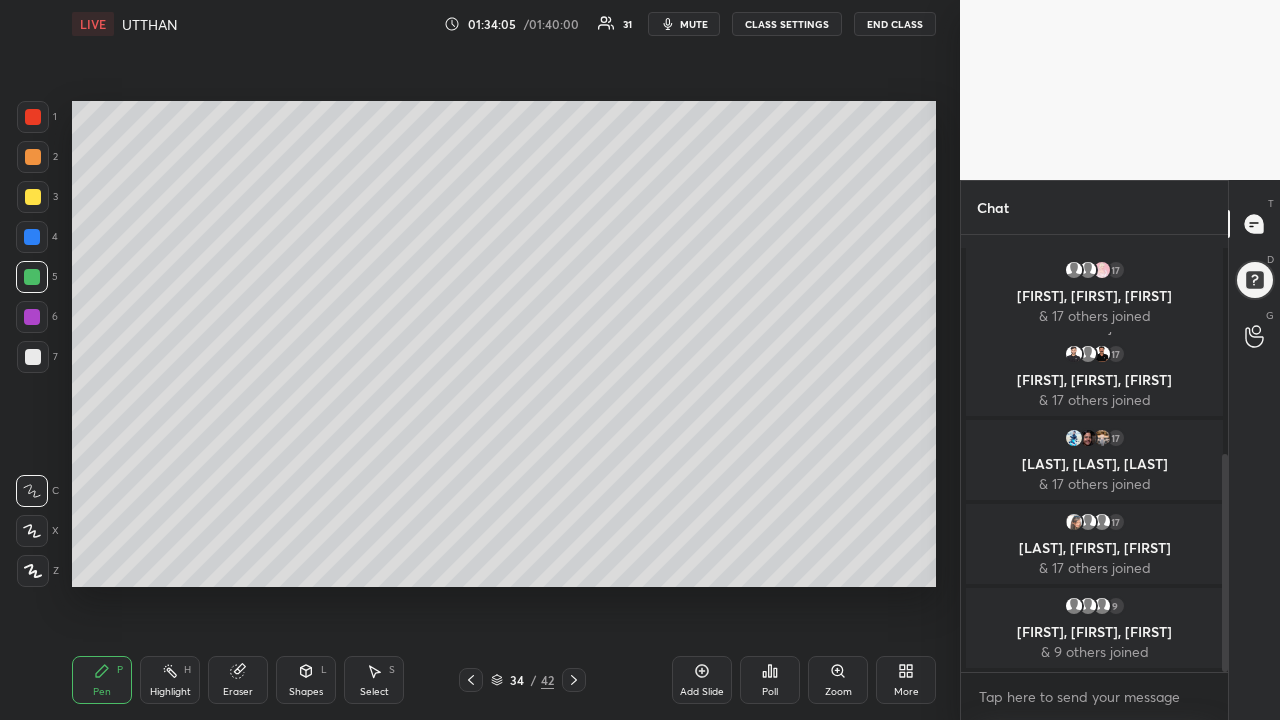 click 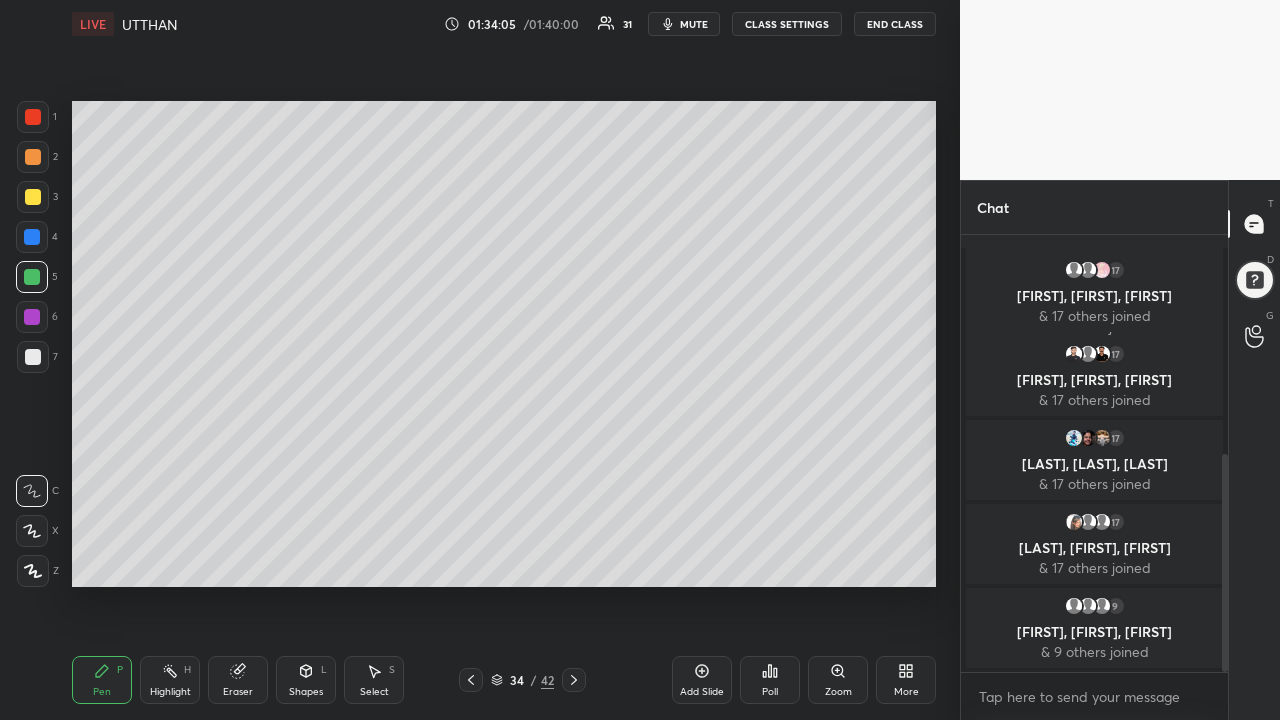 click 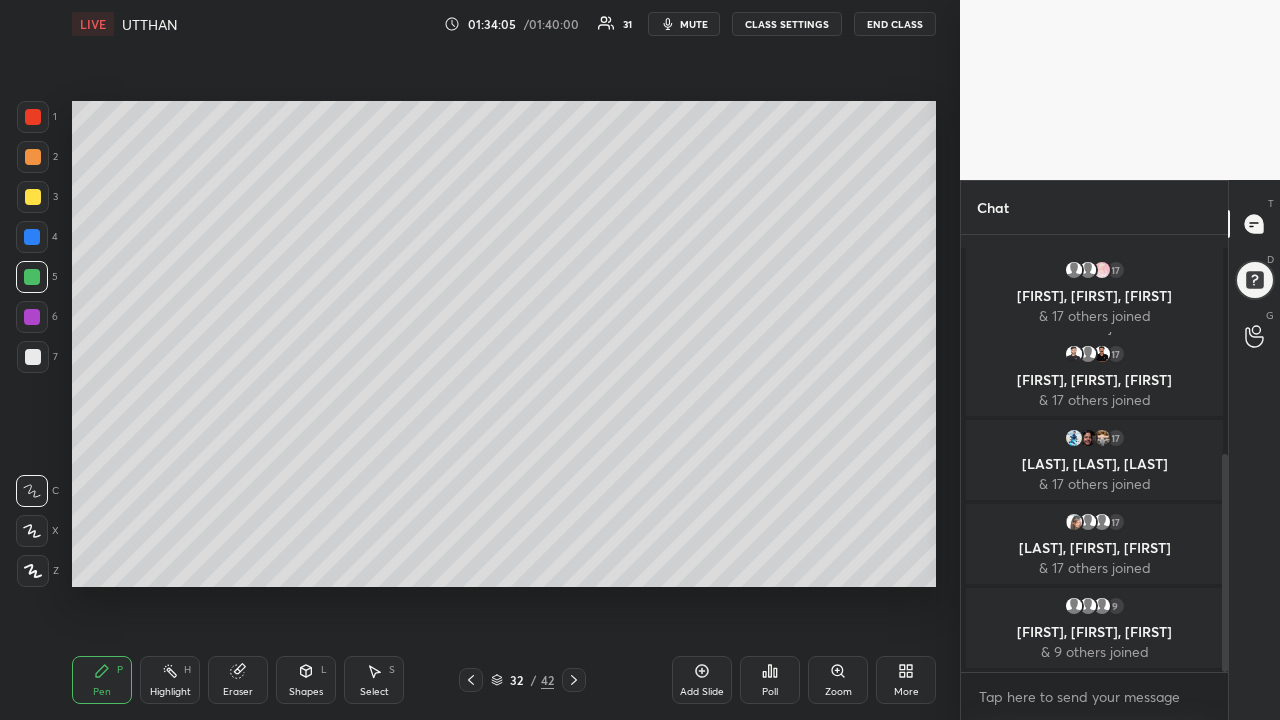 click 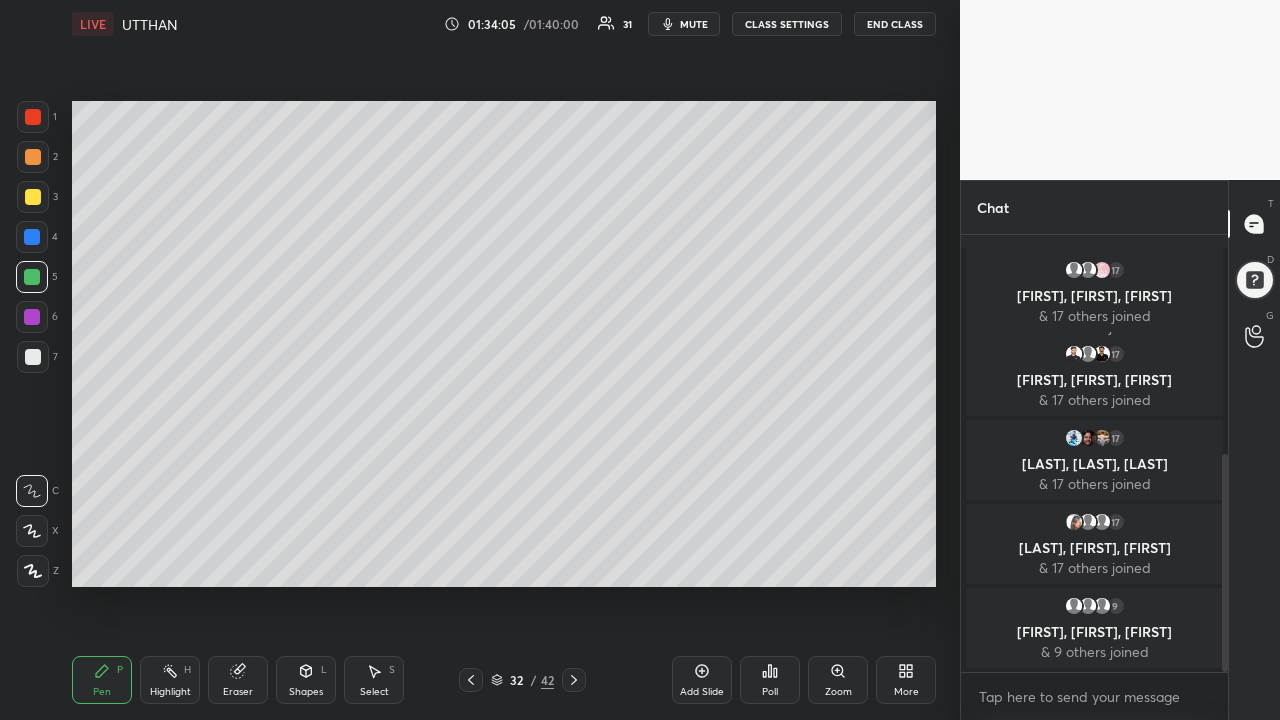 click at bounding box center [471, 680] 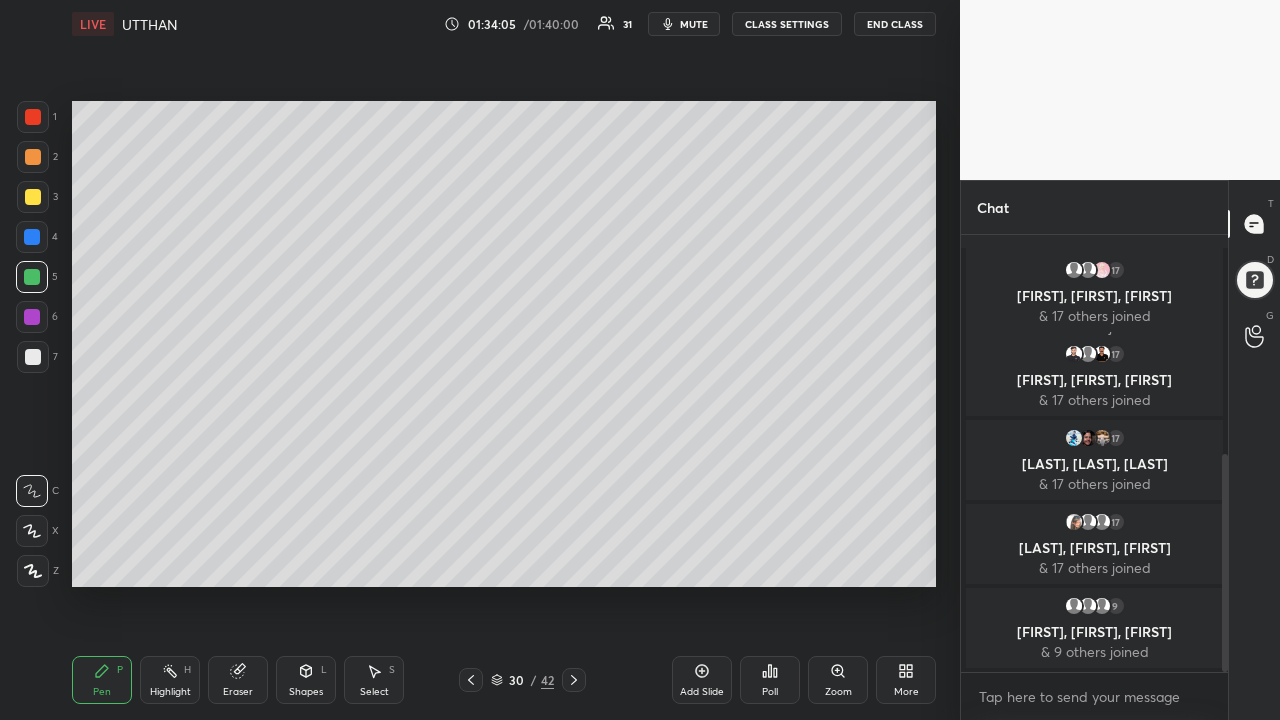 click 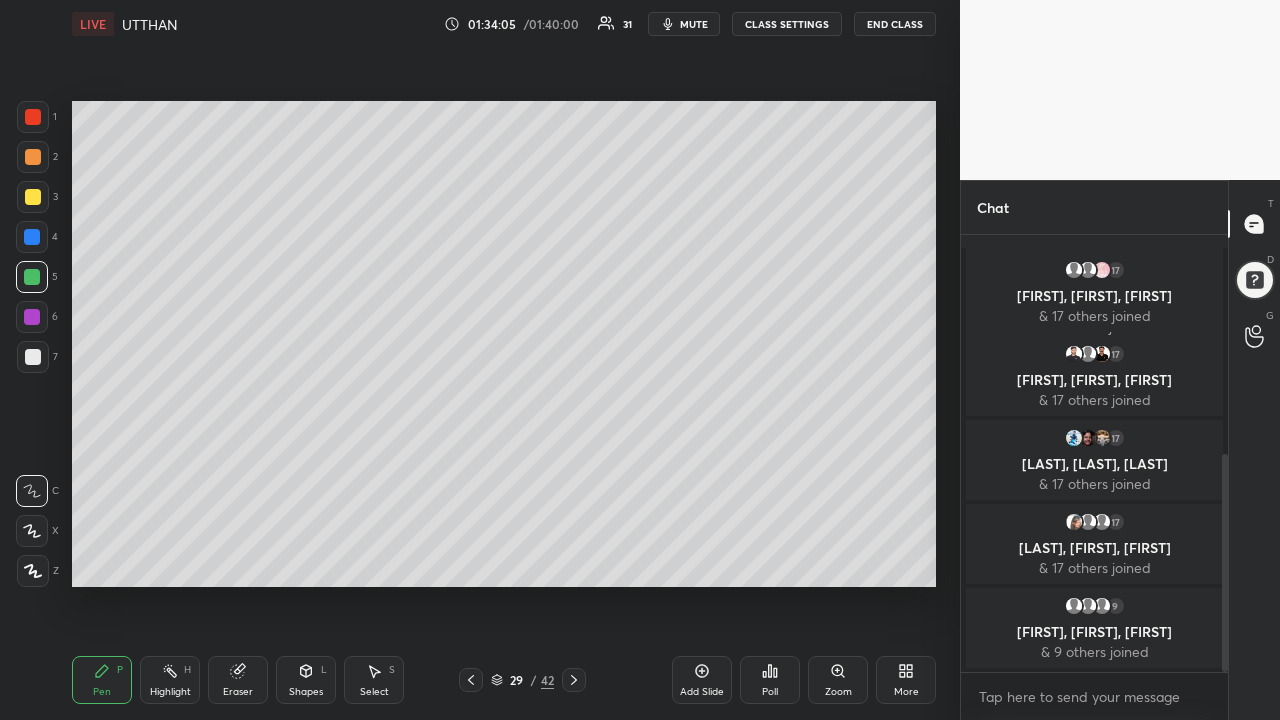 click 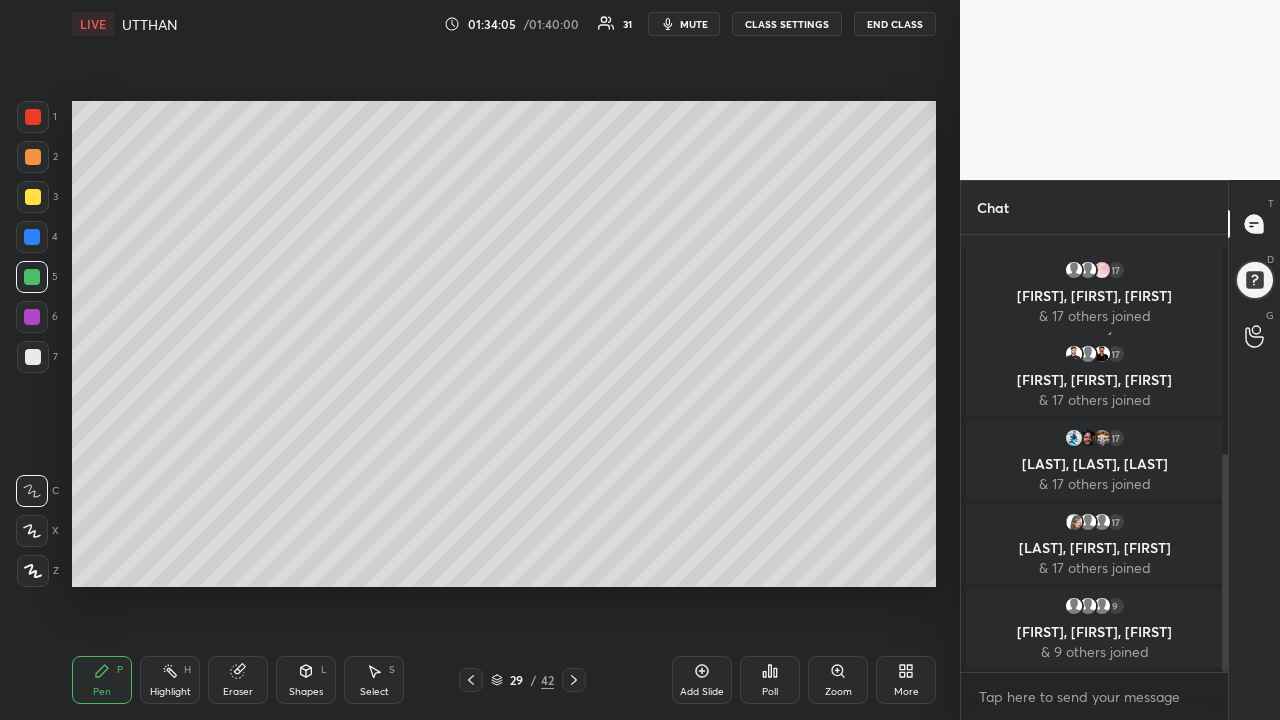 click 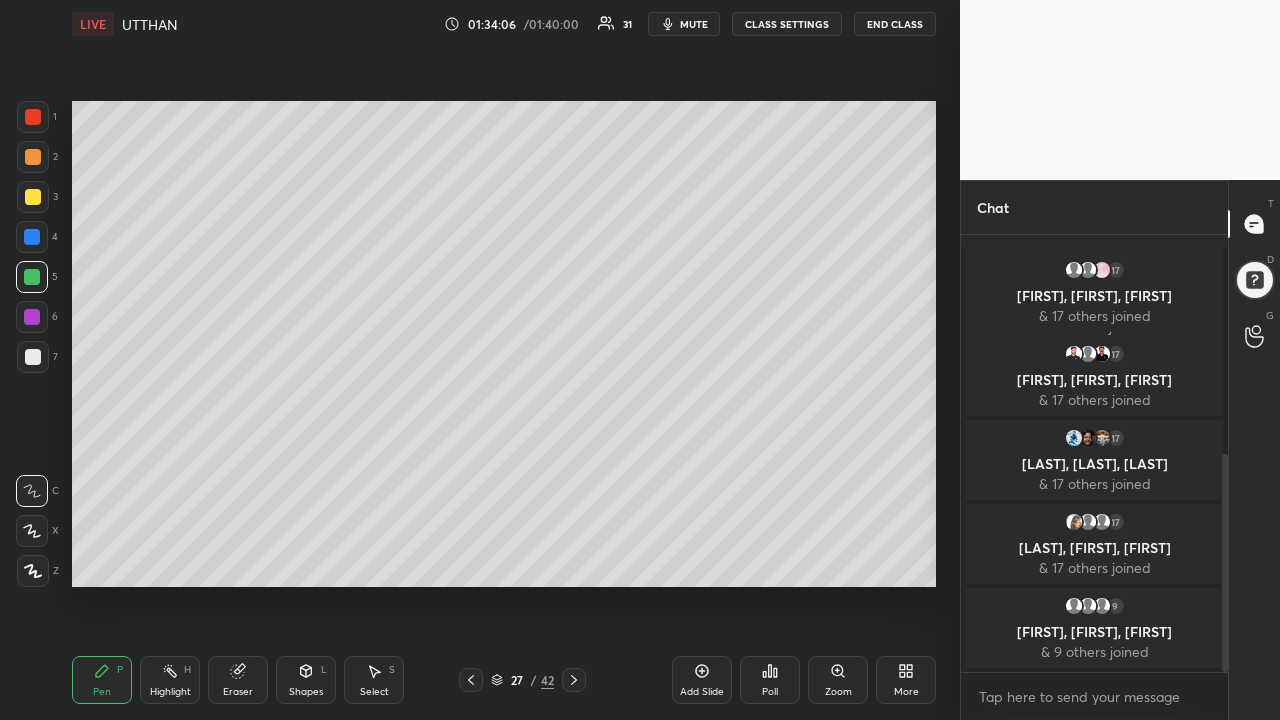 click 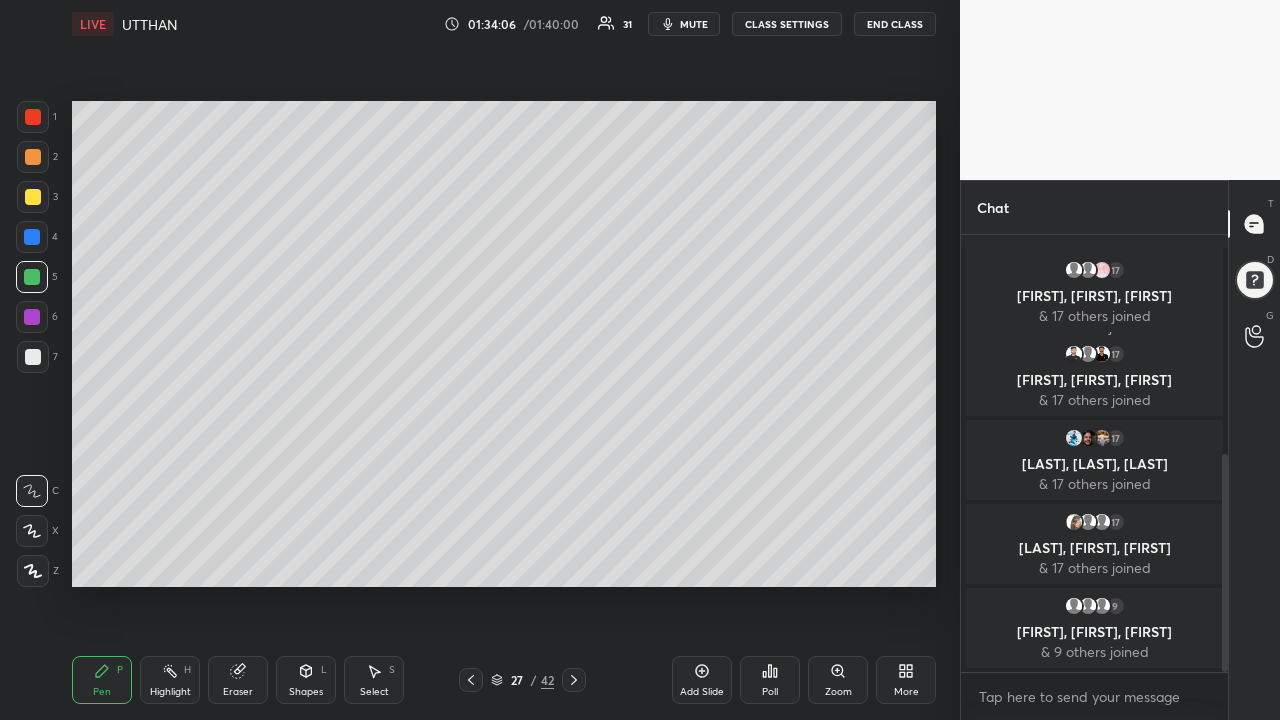 click 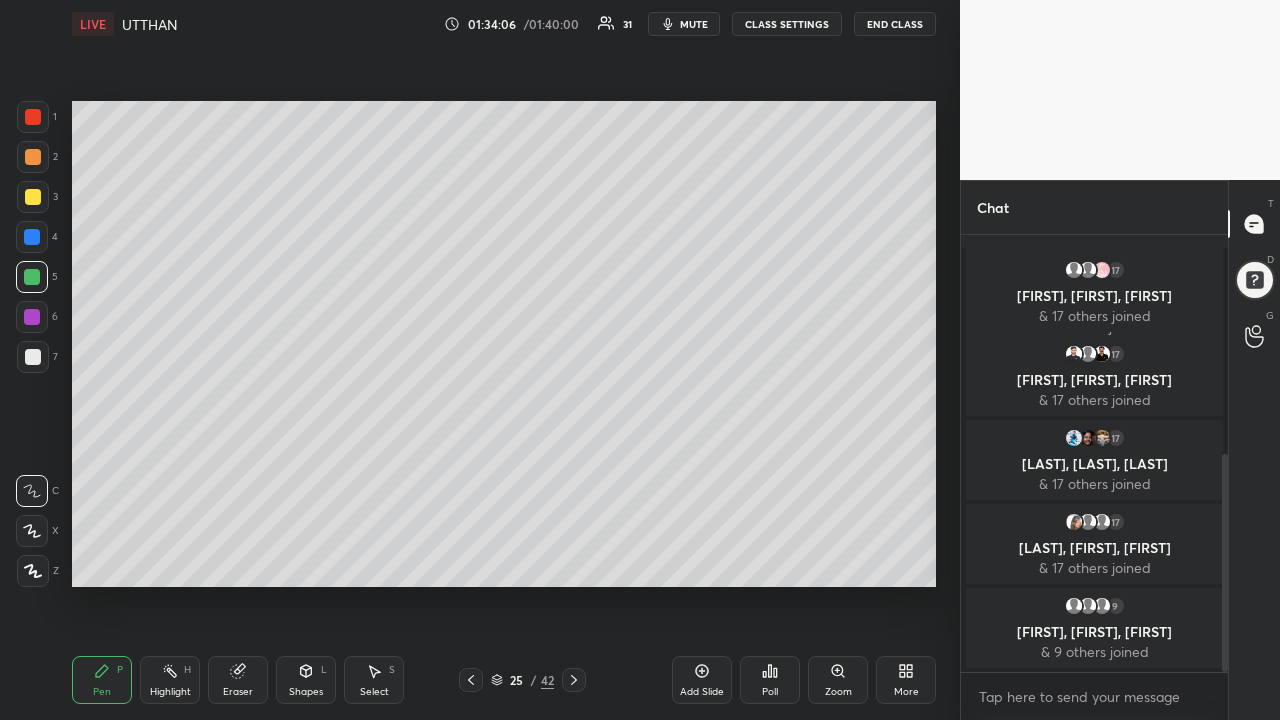 click 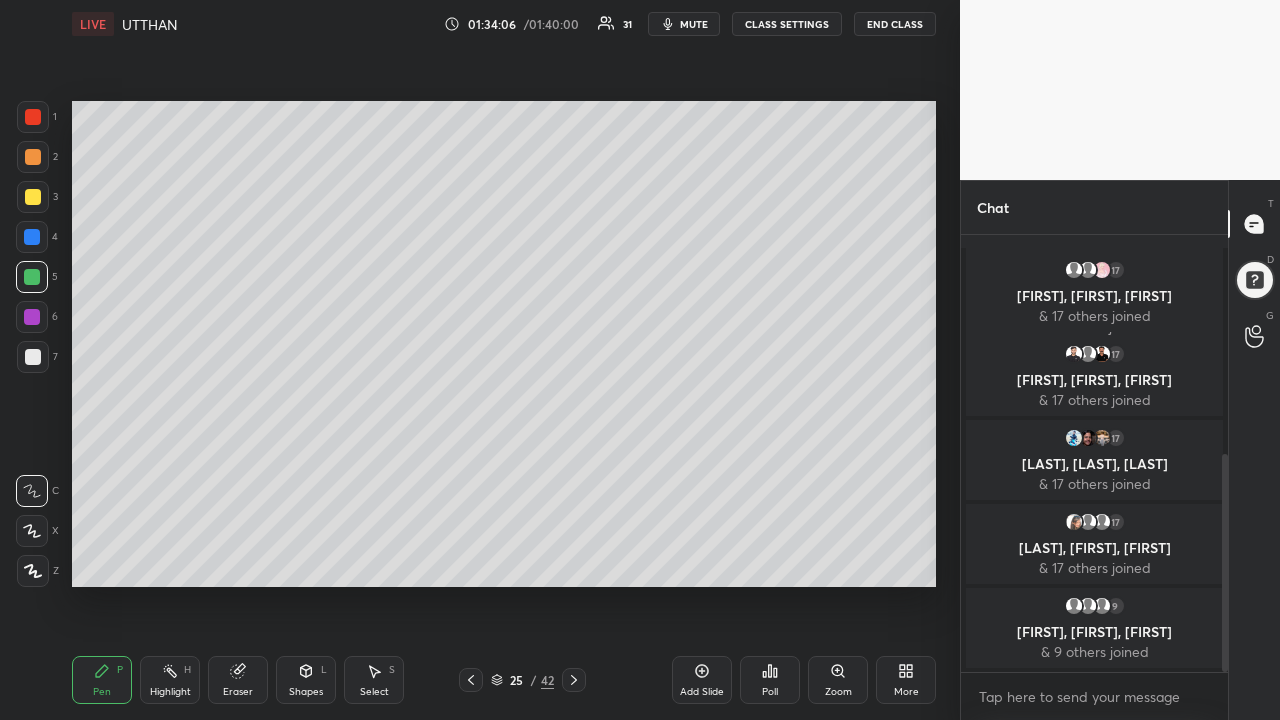 click 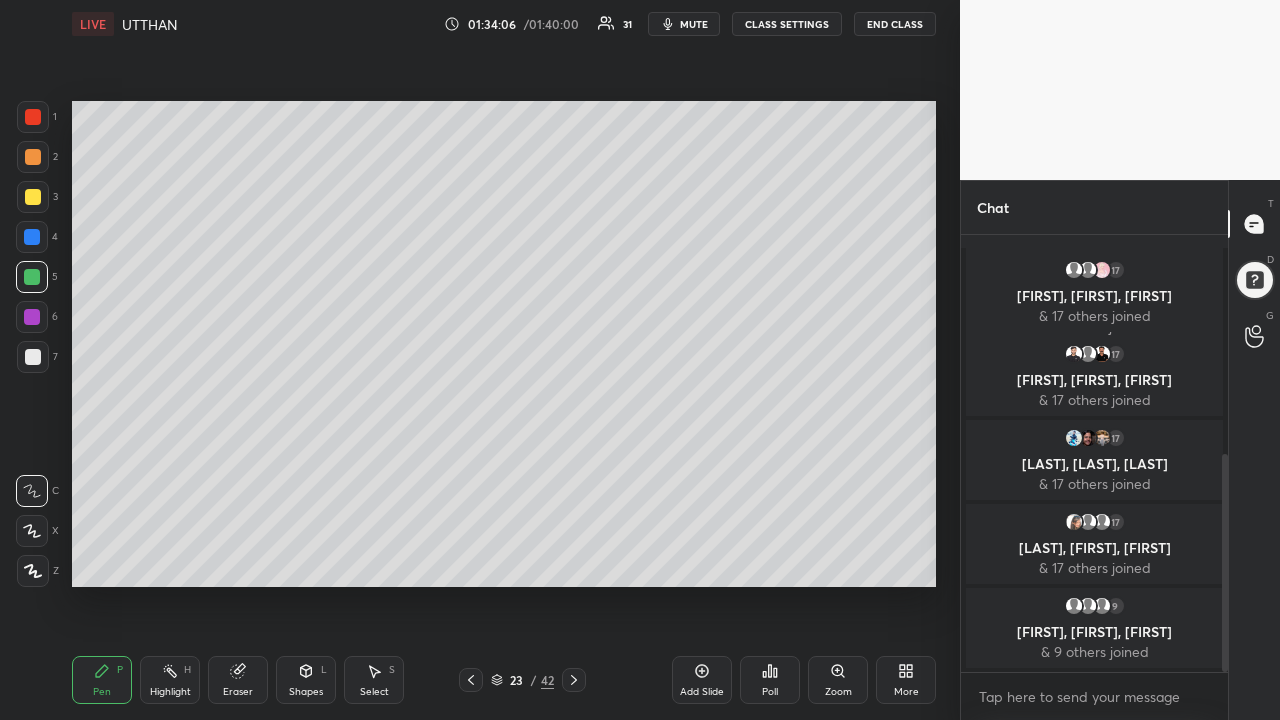 click 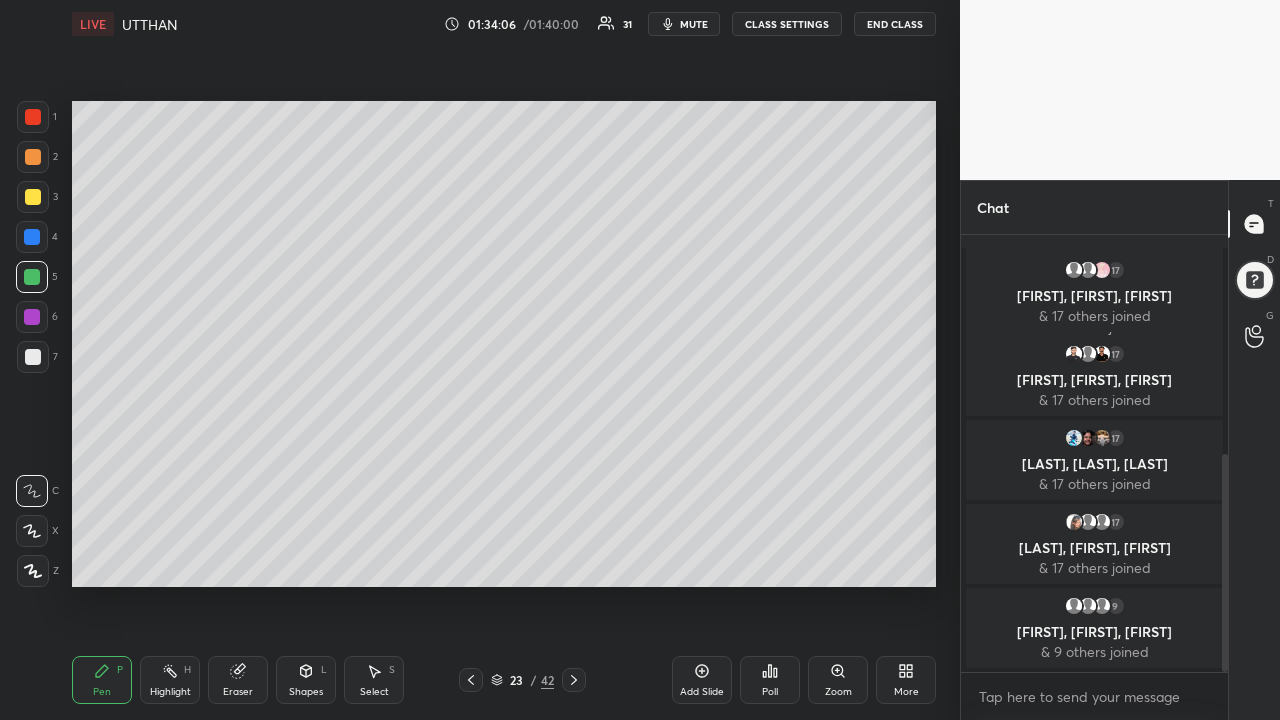 click 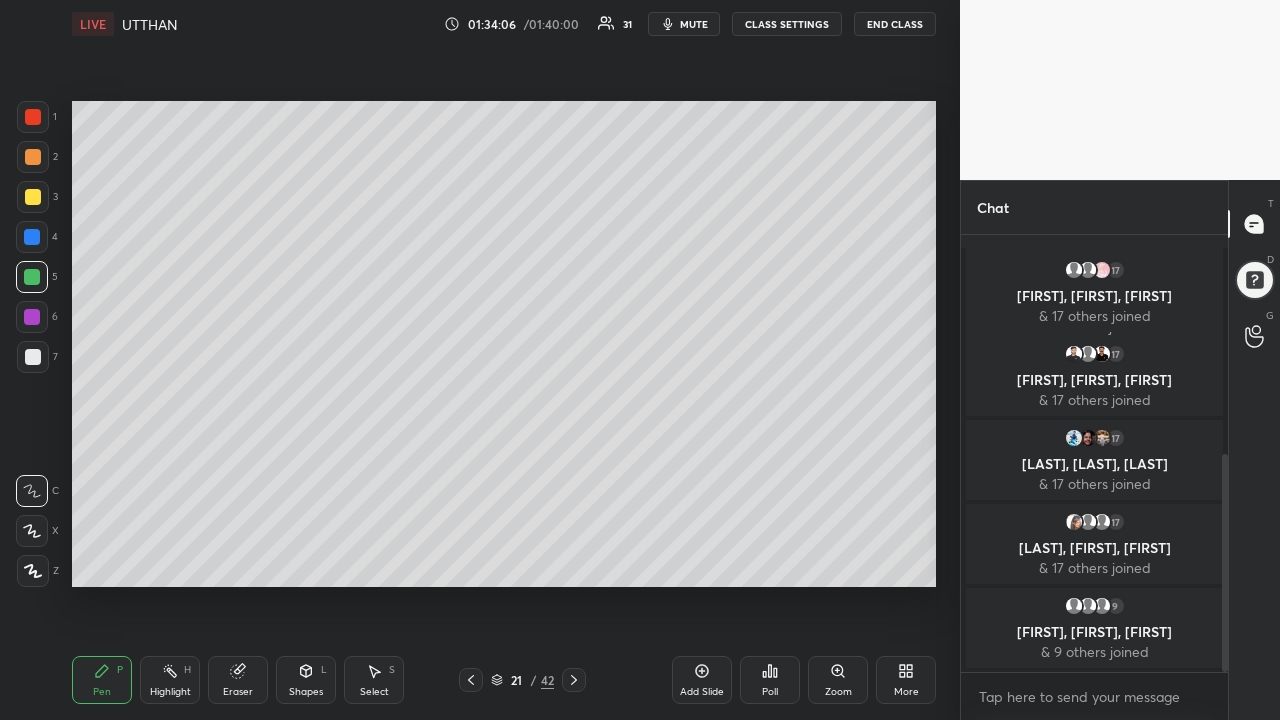 click 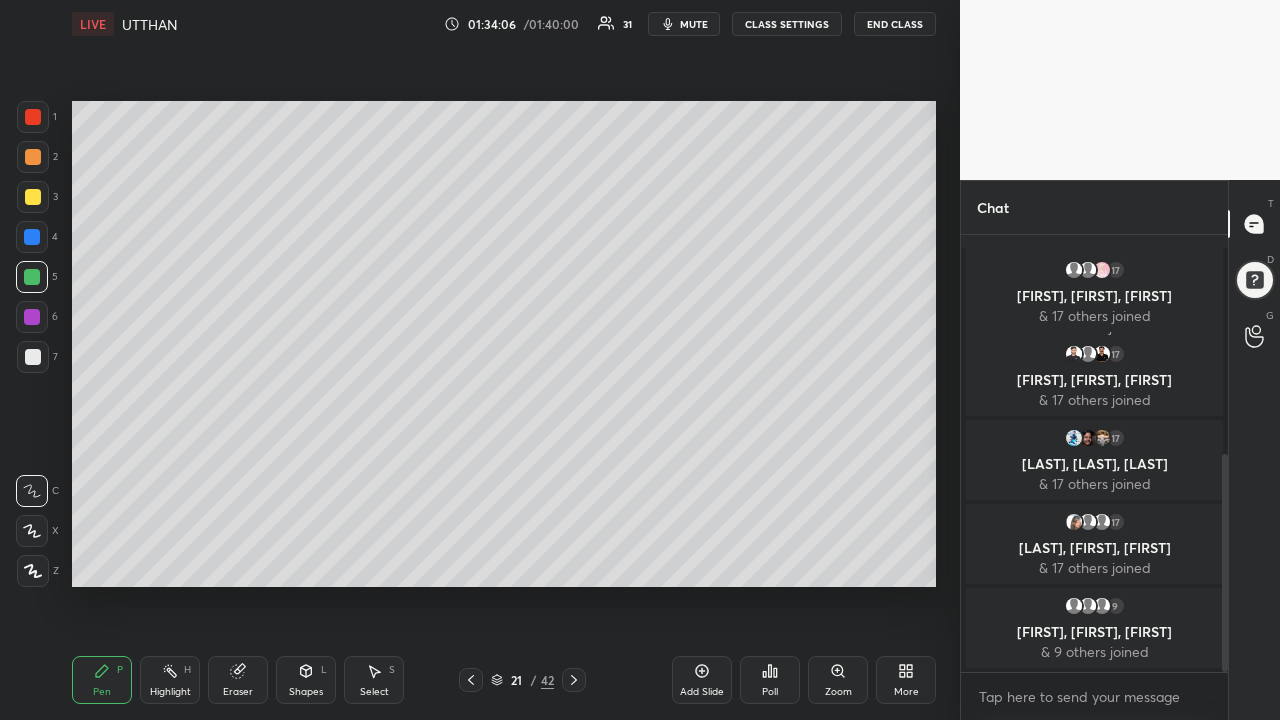 click 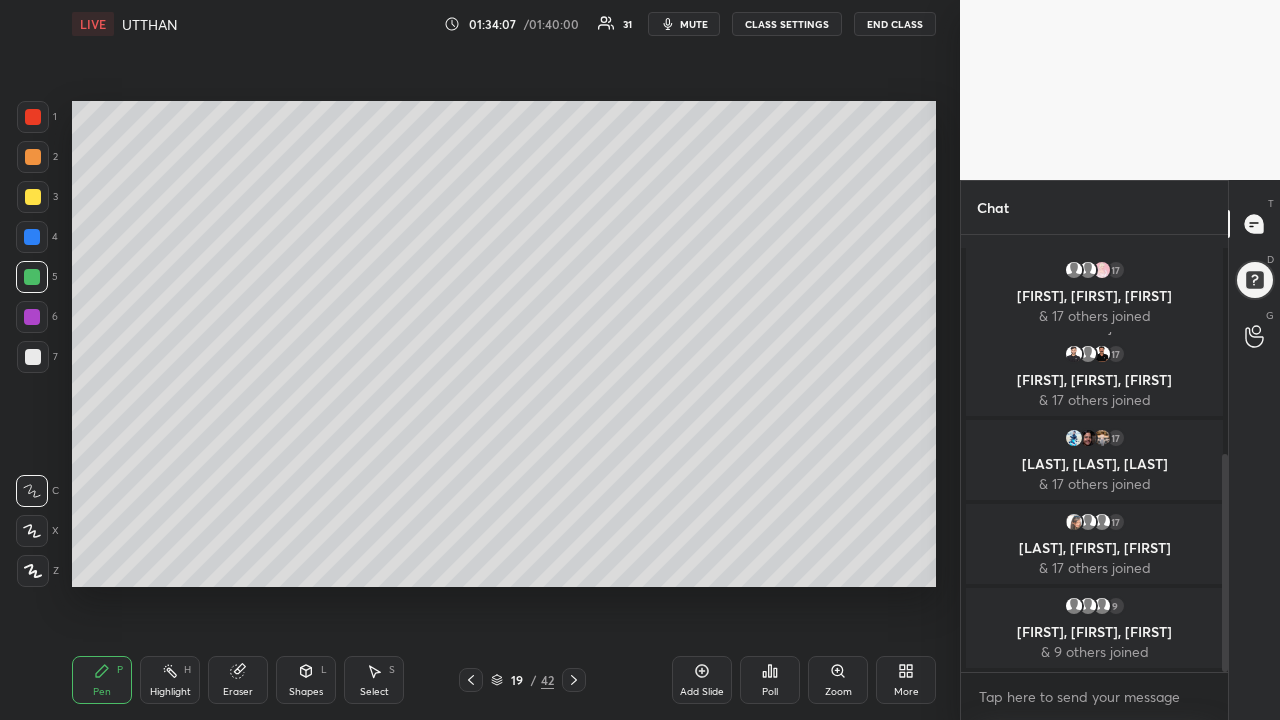 click 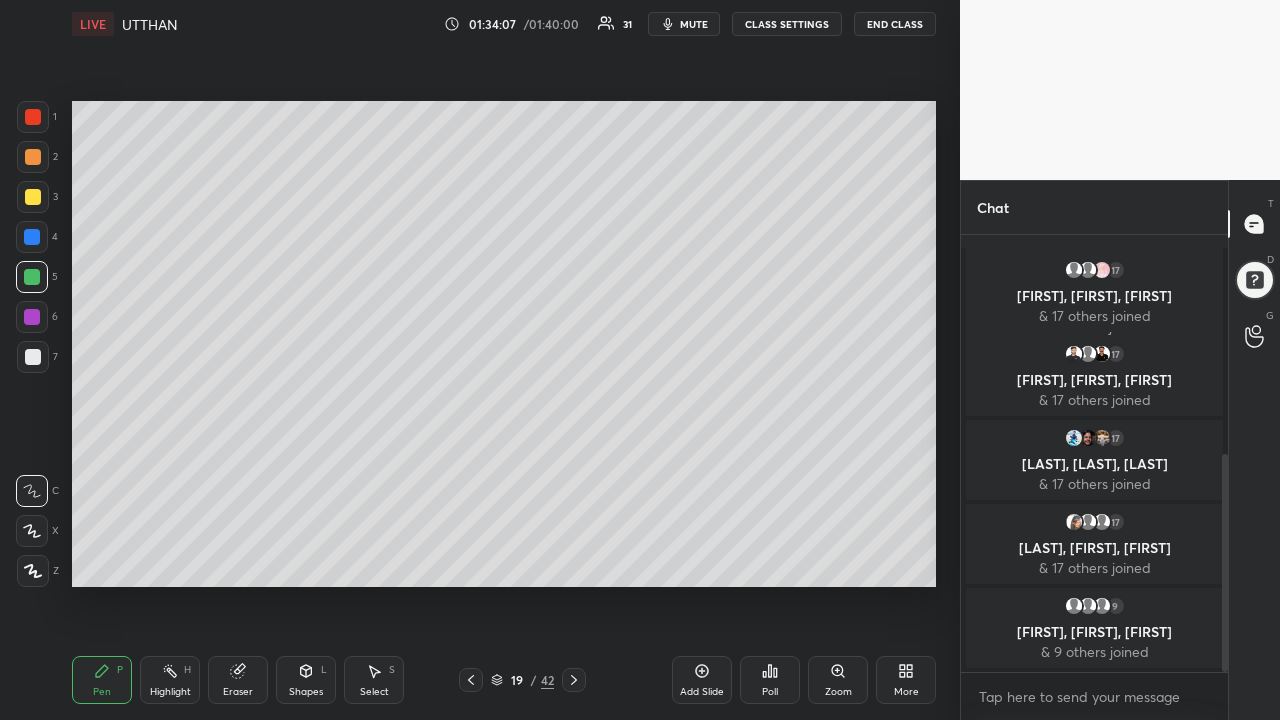 click 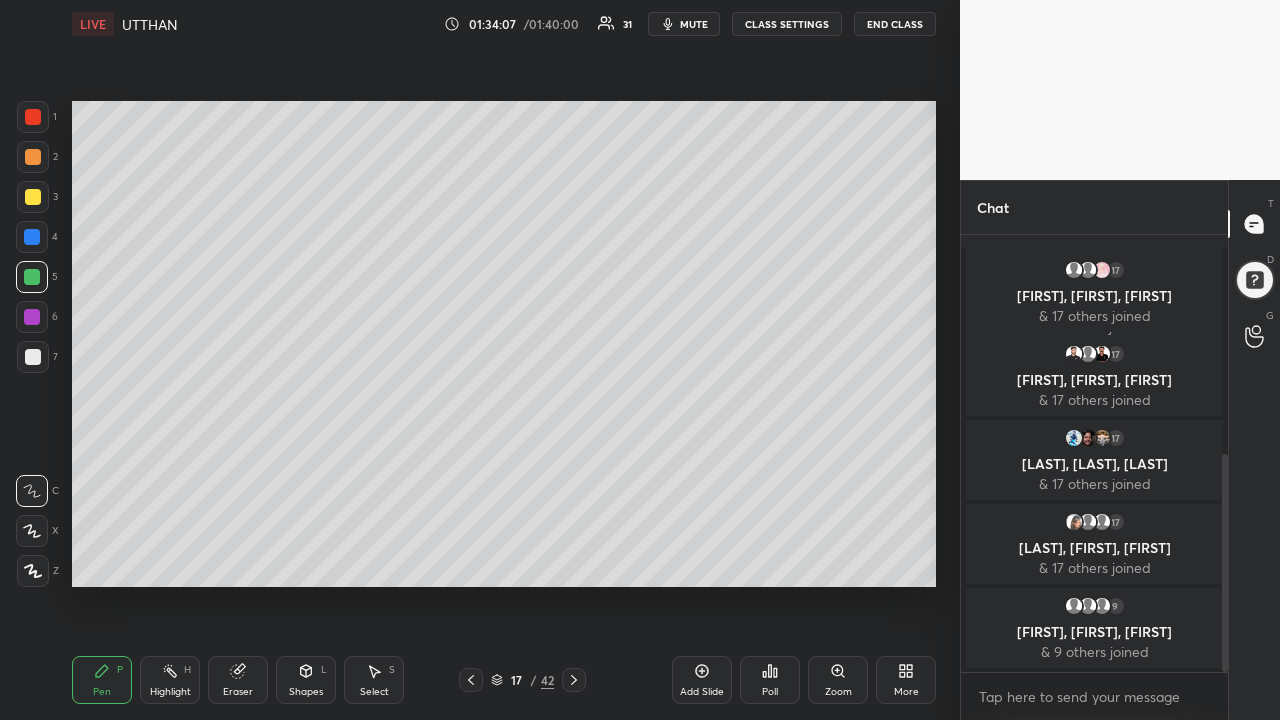 click 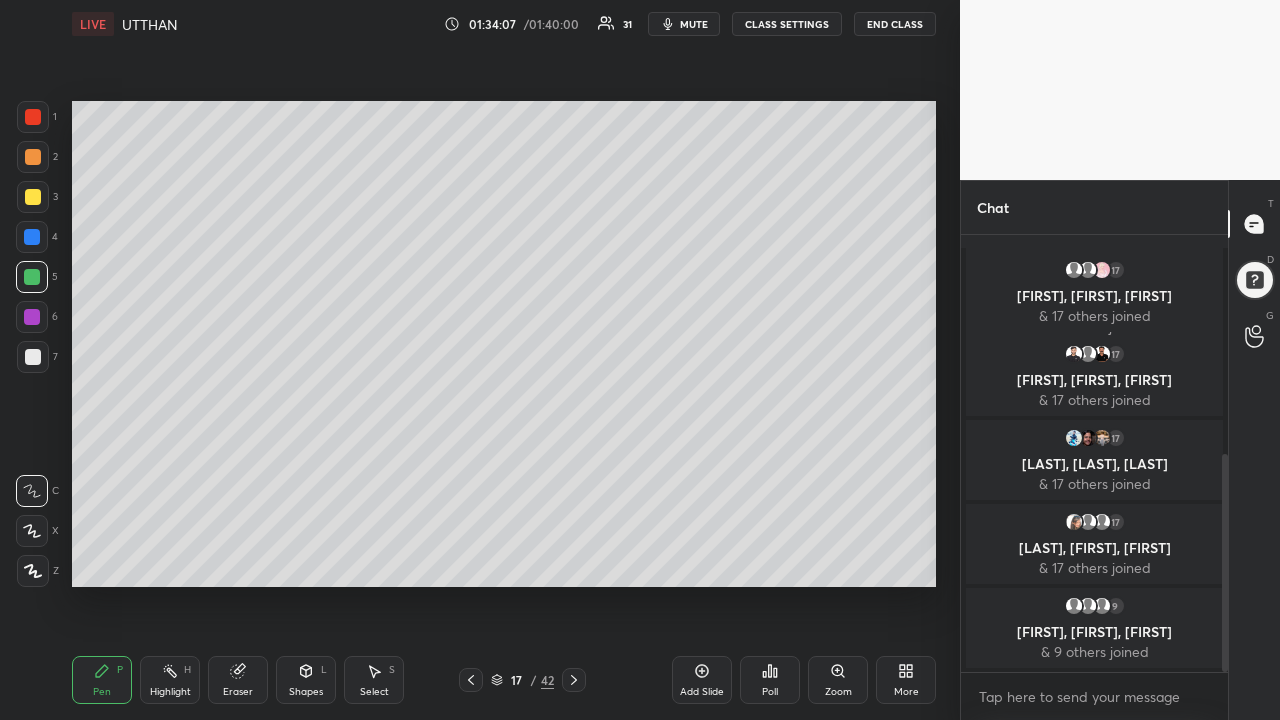 click 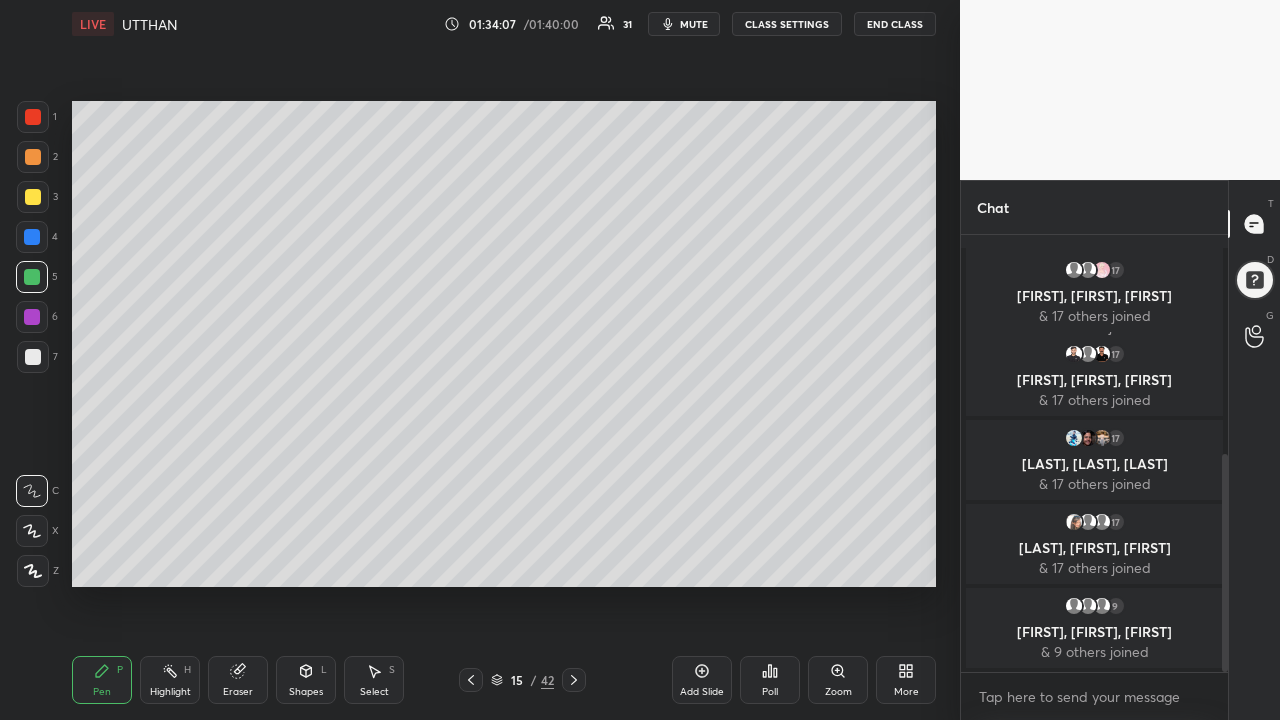 click 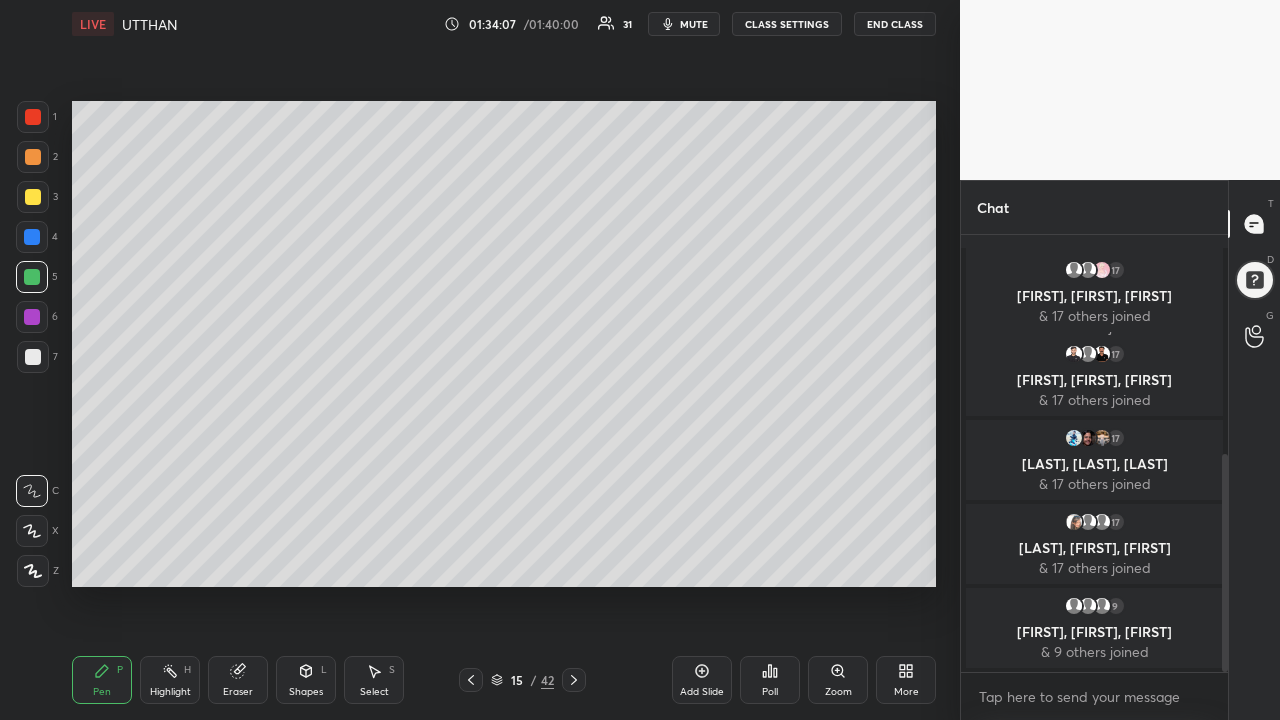 click 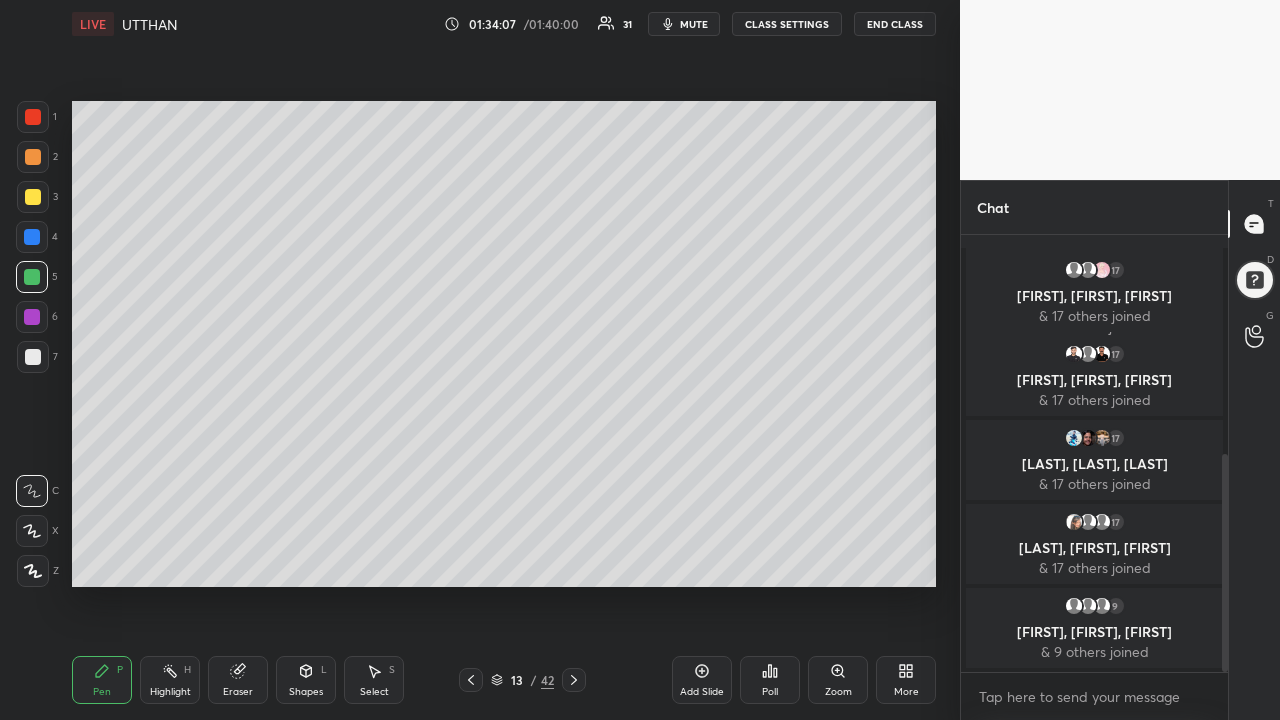 click 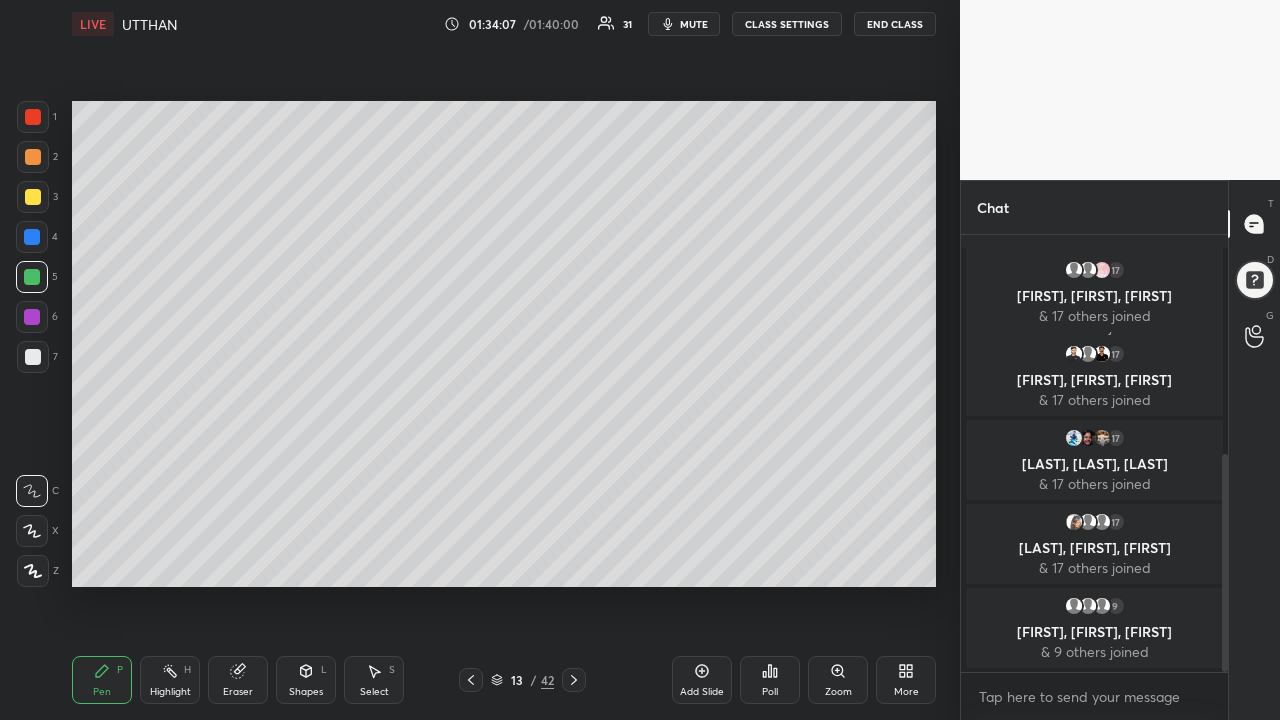 click 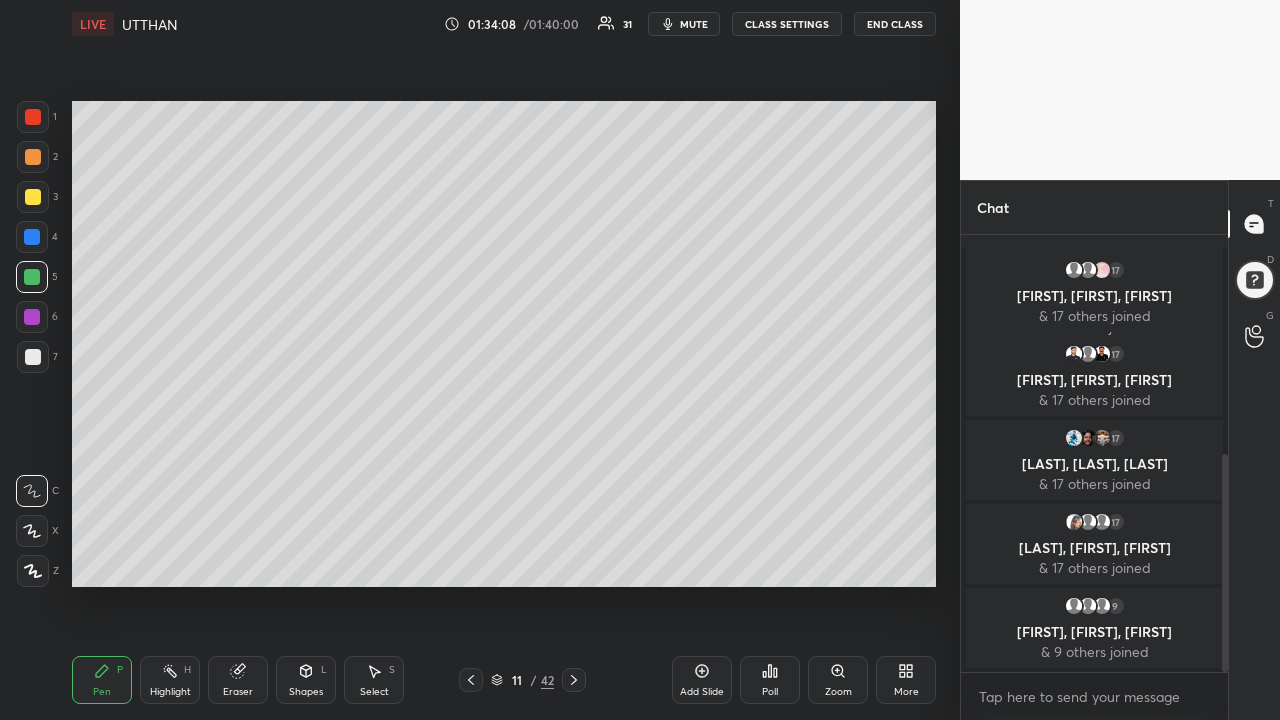click 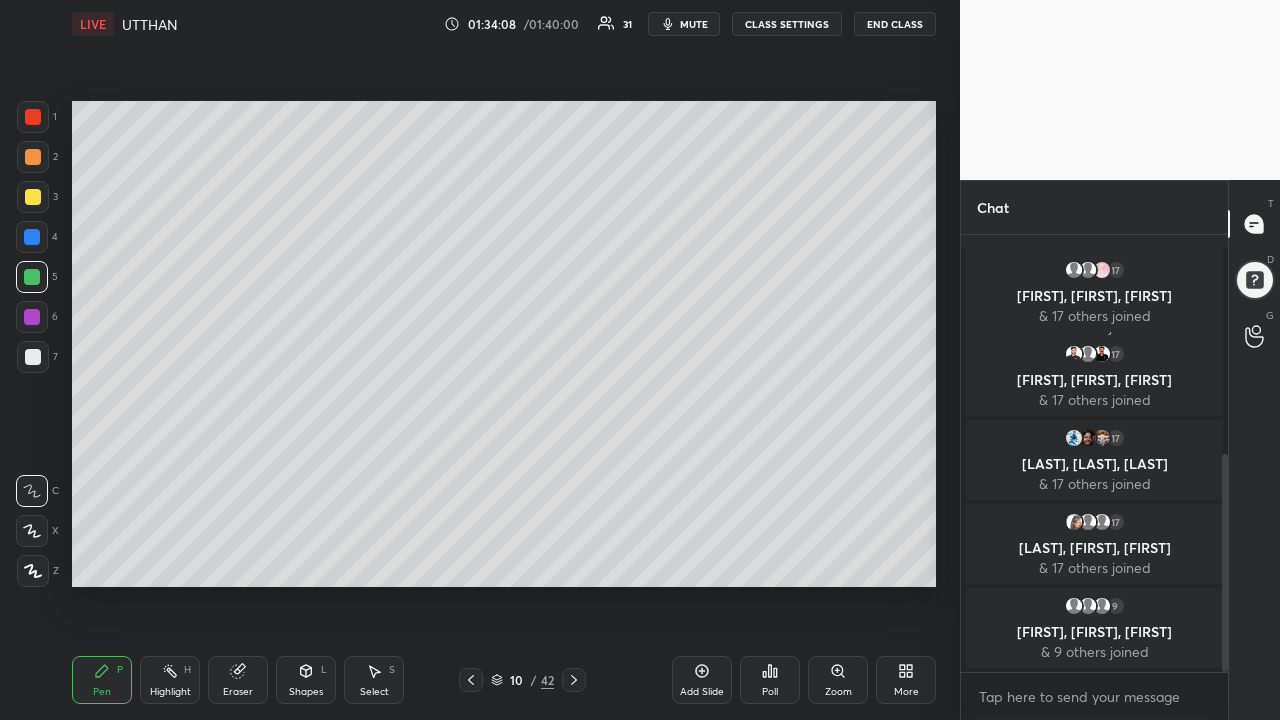click 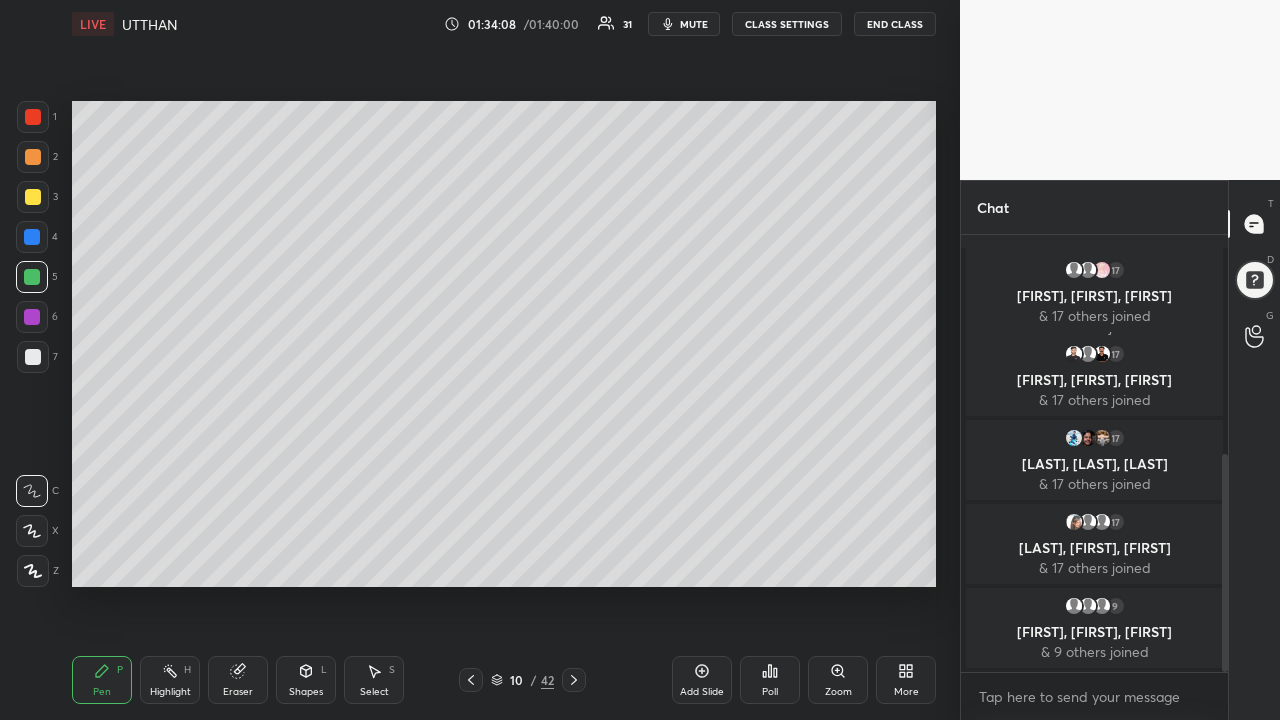 click 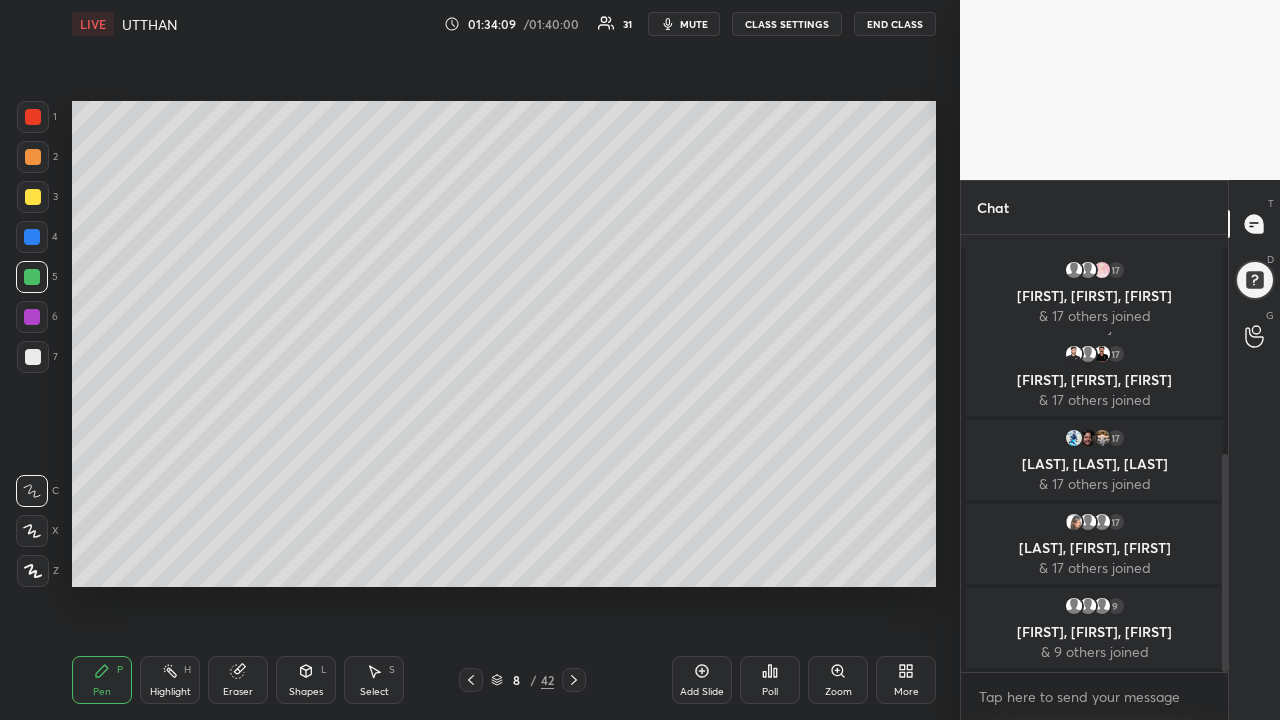 click 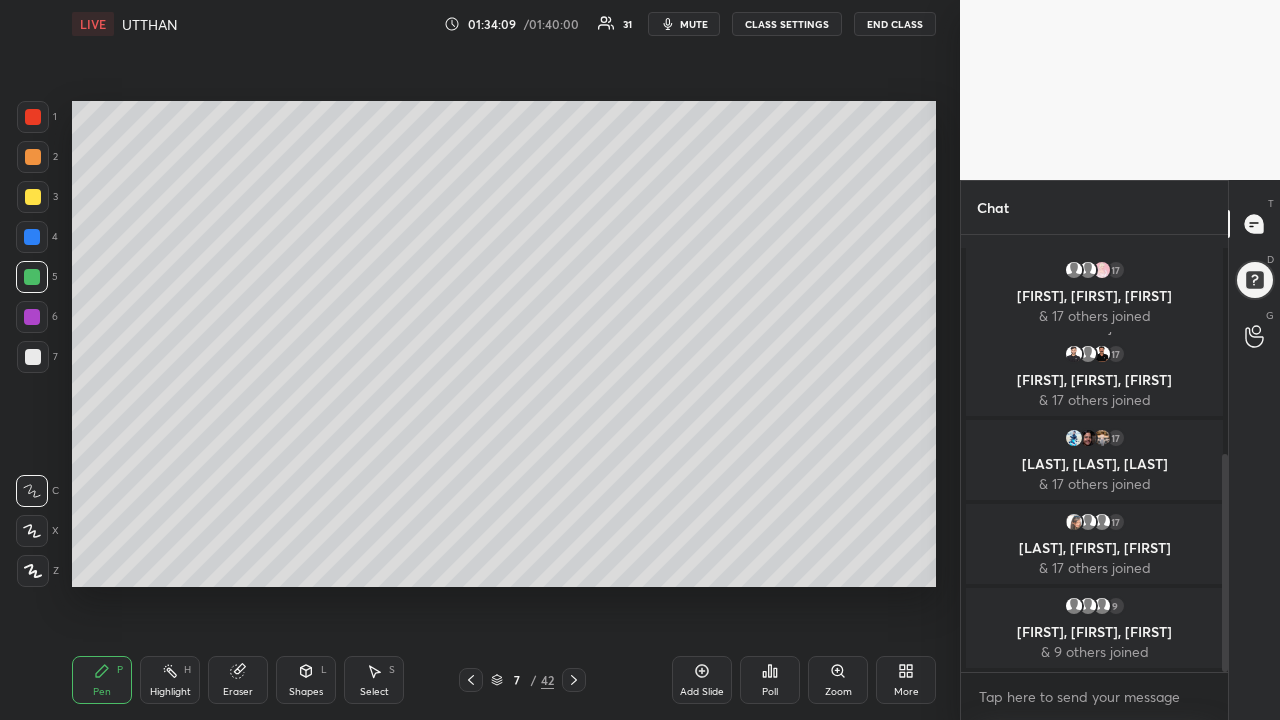 click 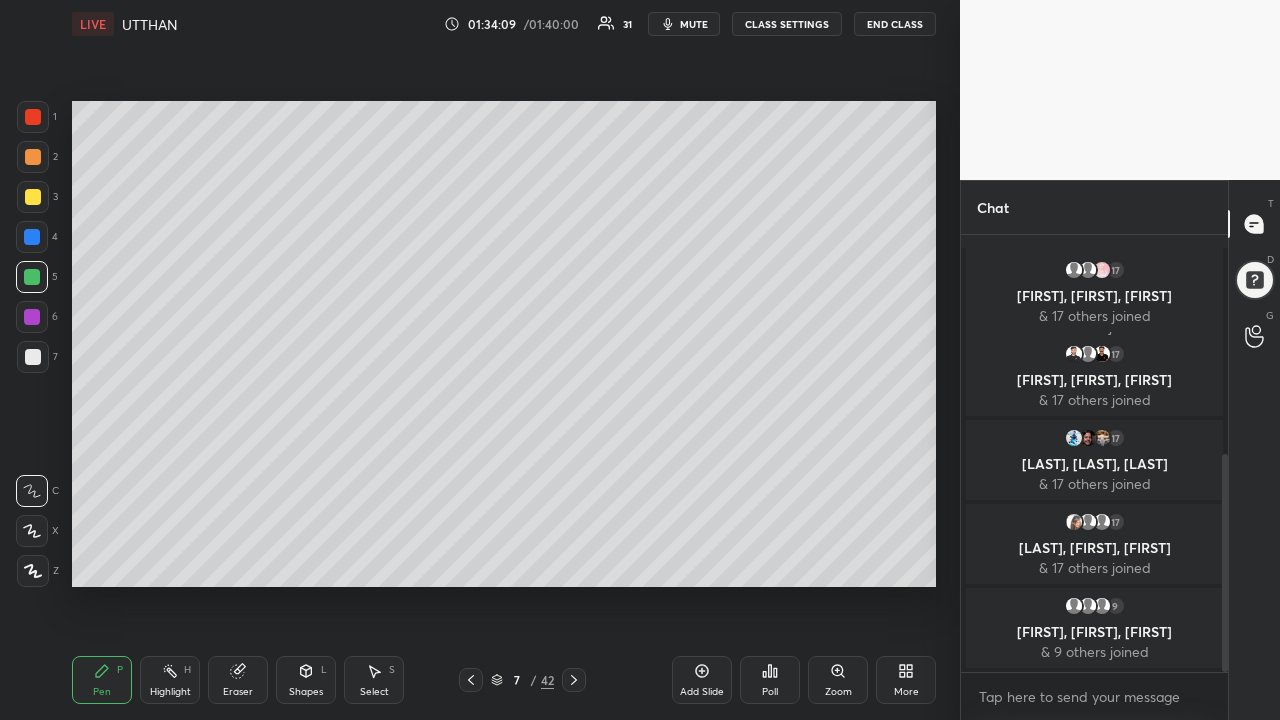 click 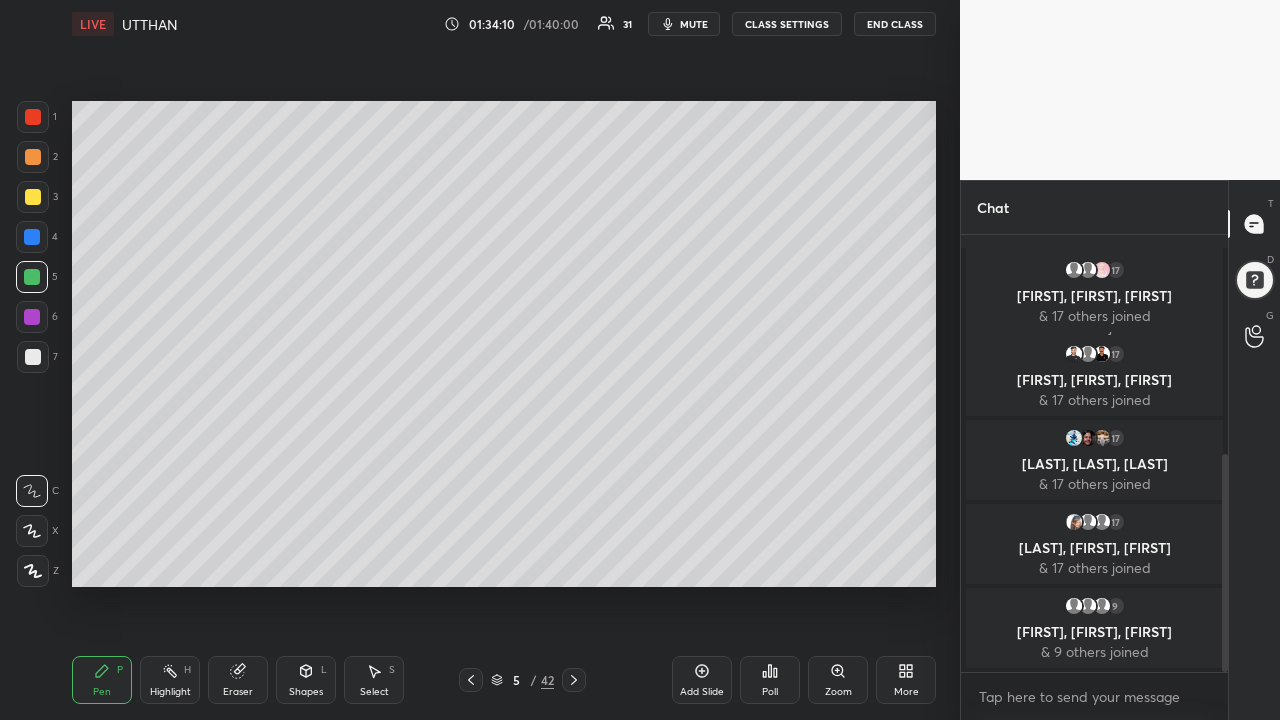 click 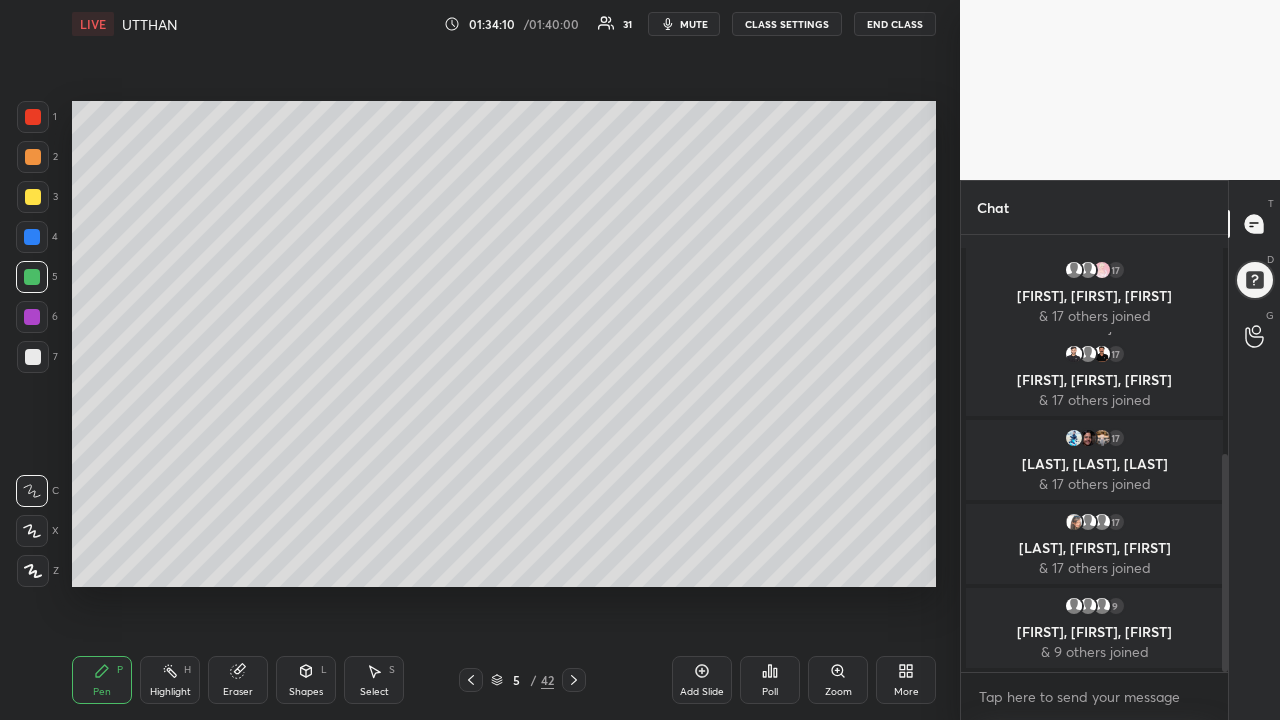 click 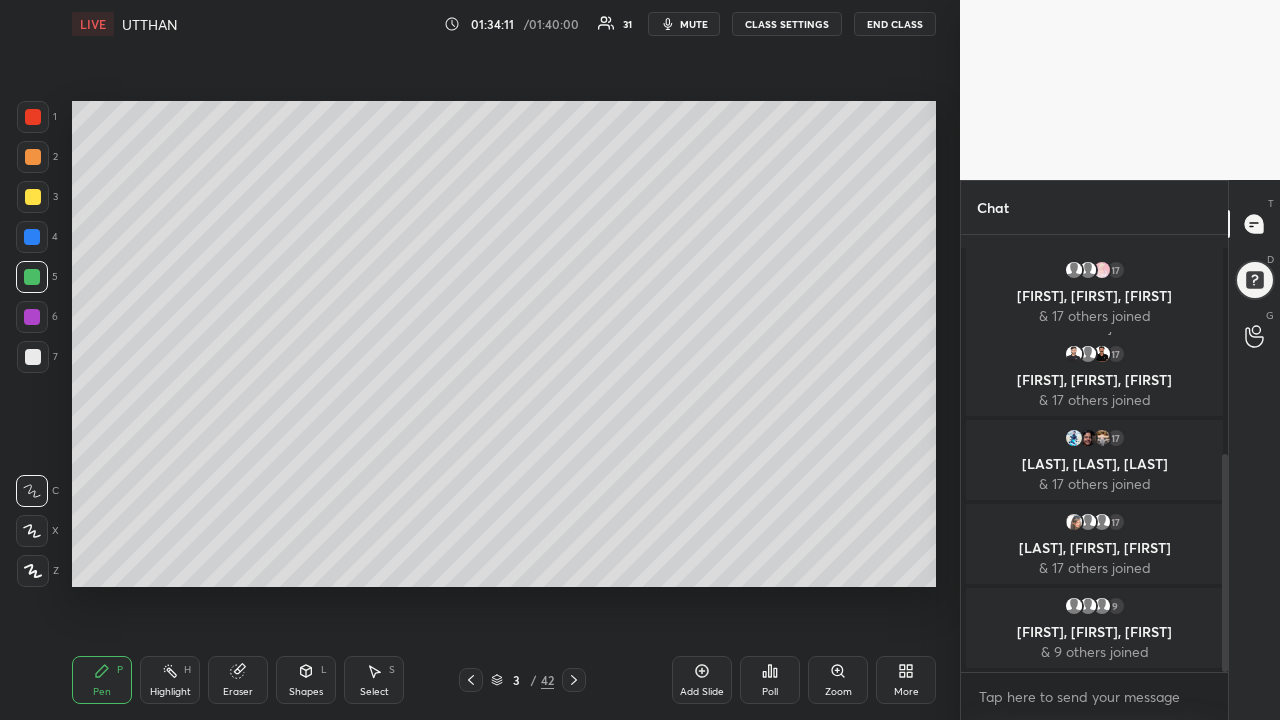 click 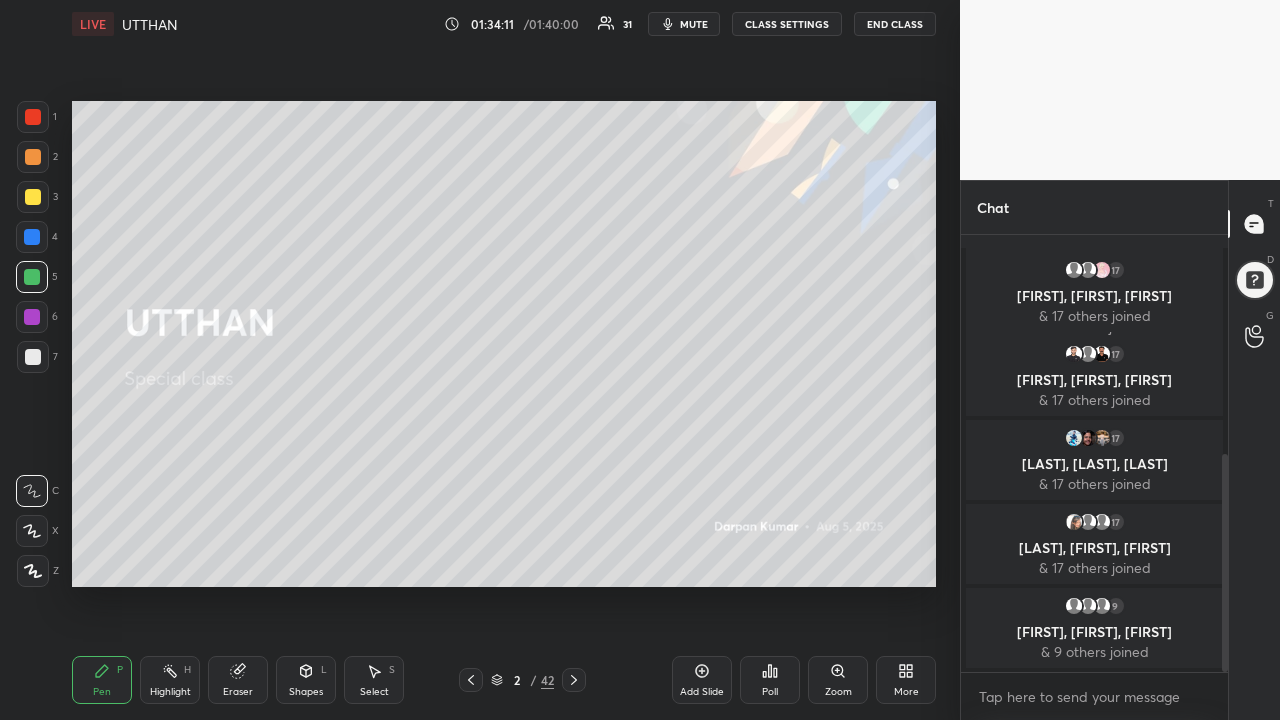 click 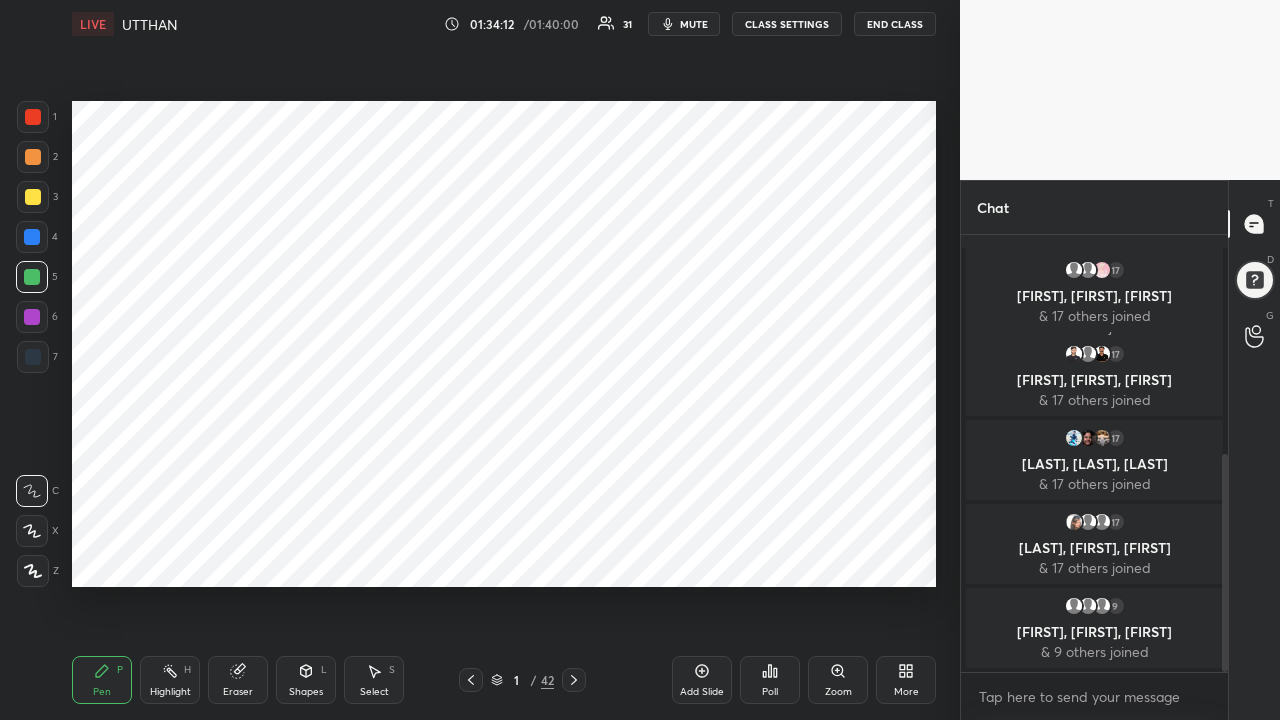 click 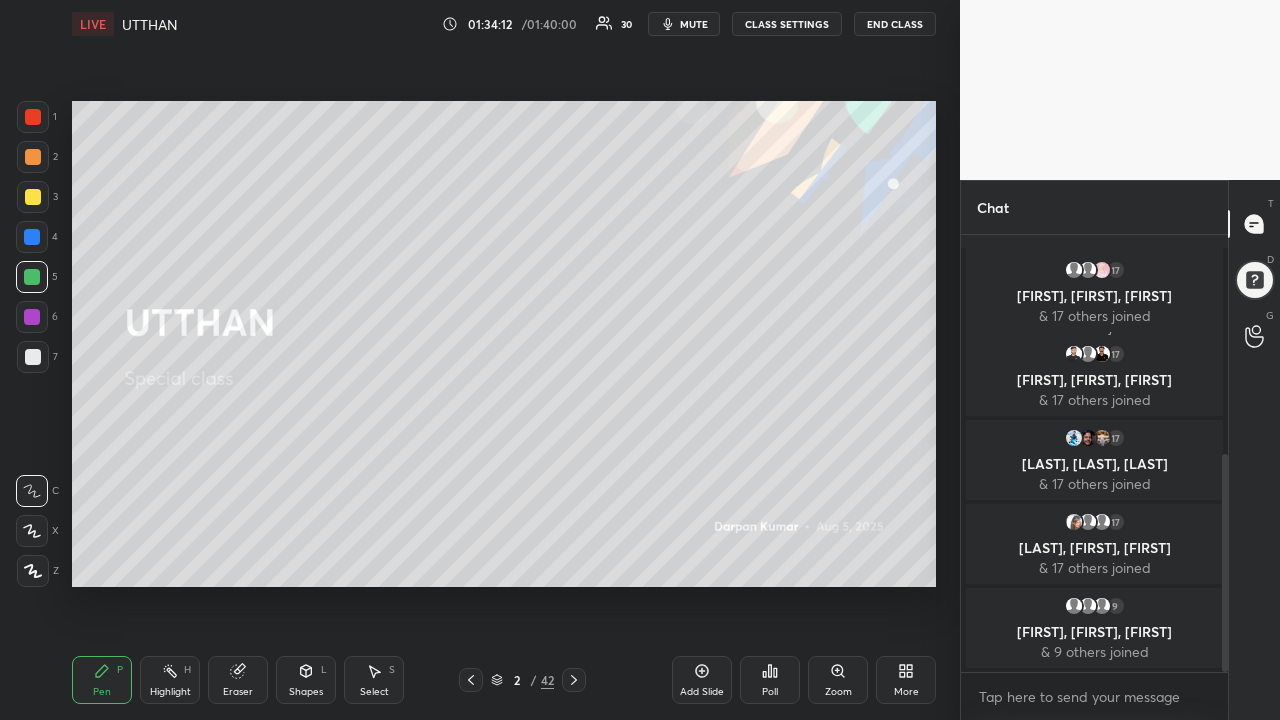 click 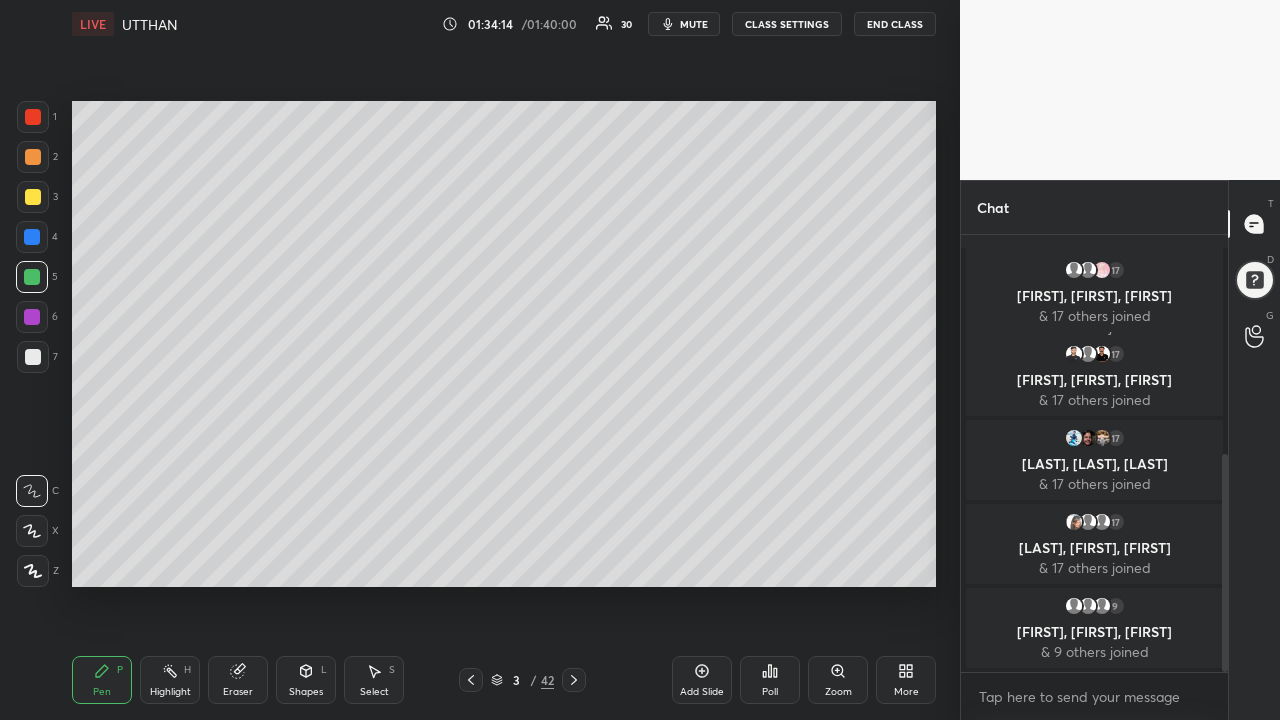 click 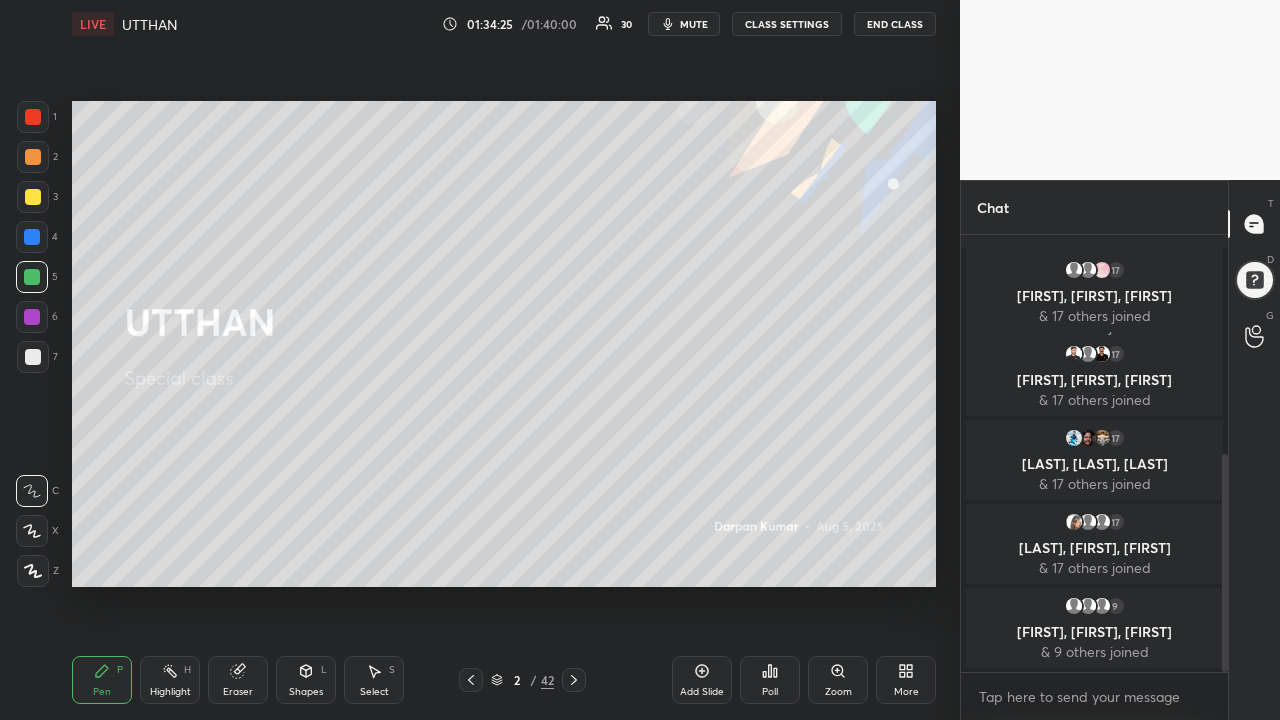click 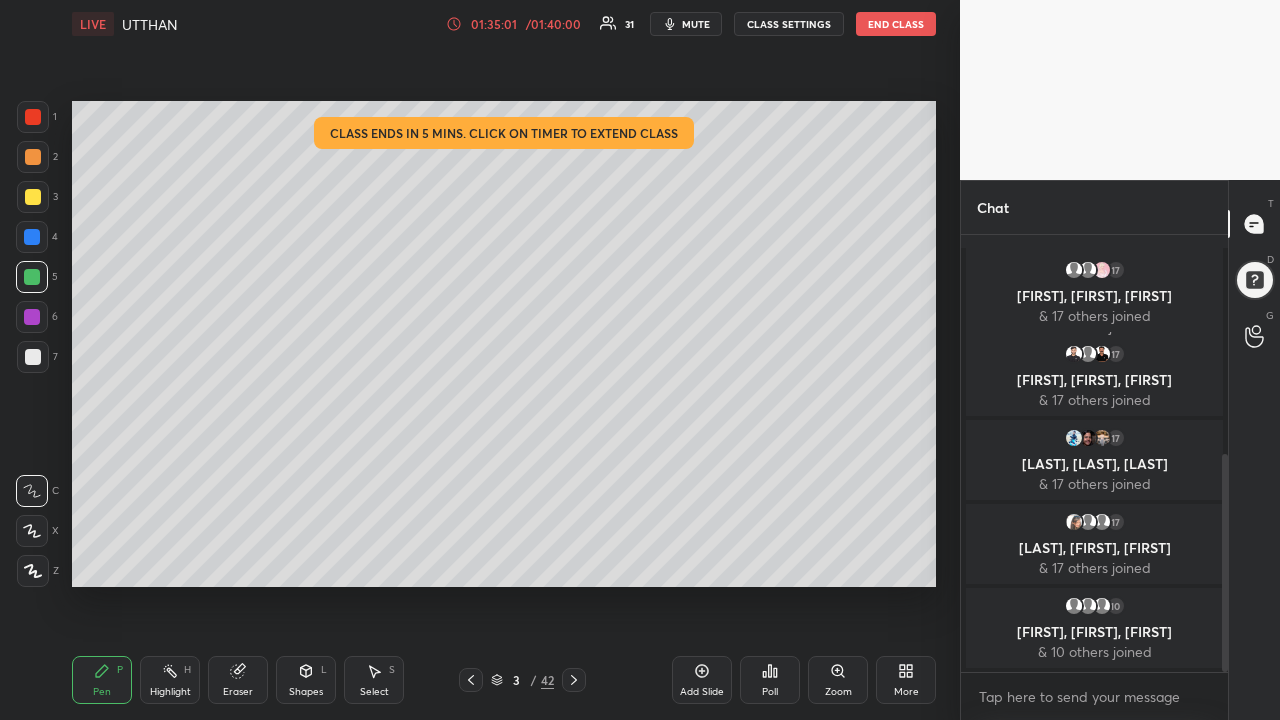 click at bounding box center (33, 357) 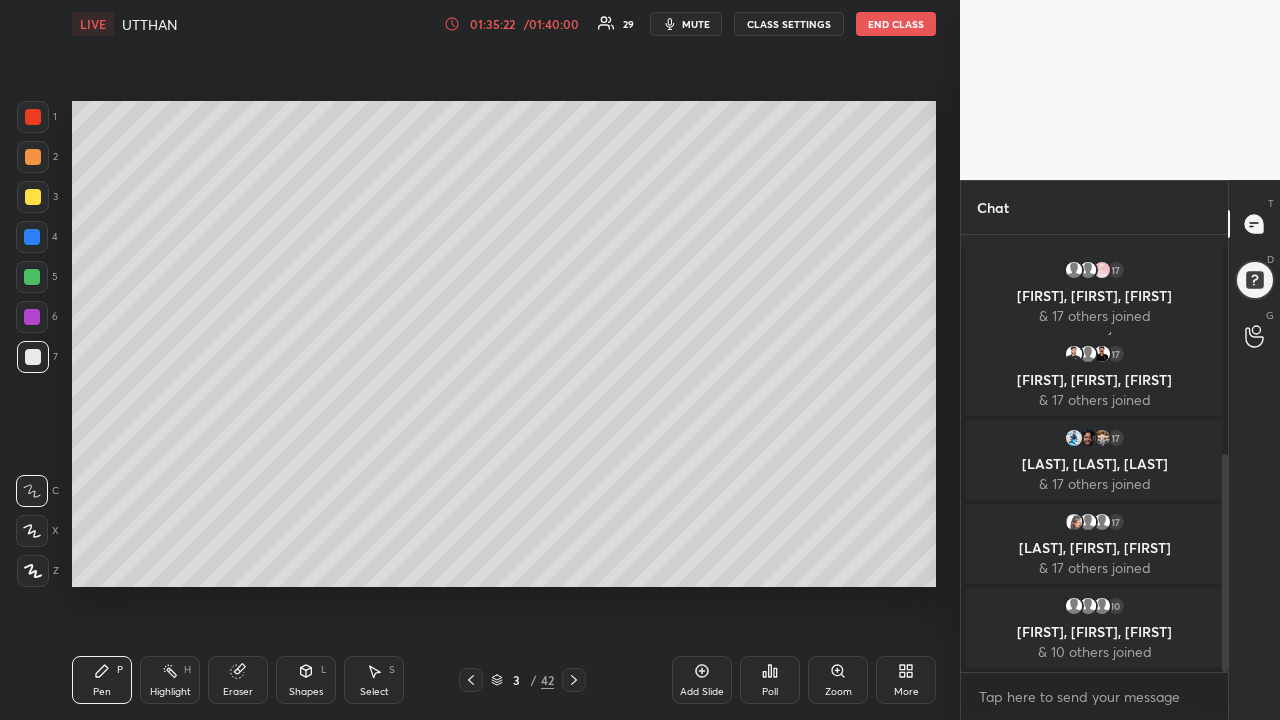 click on "End Class" at bounding box center (896, 24) 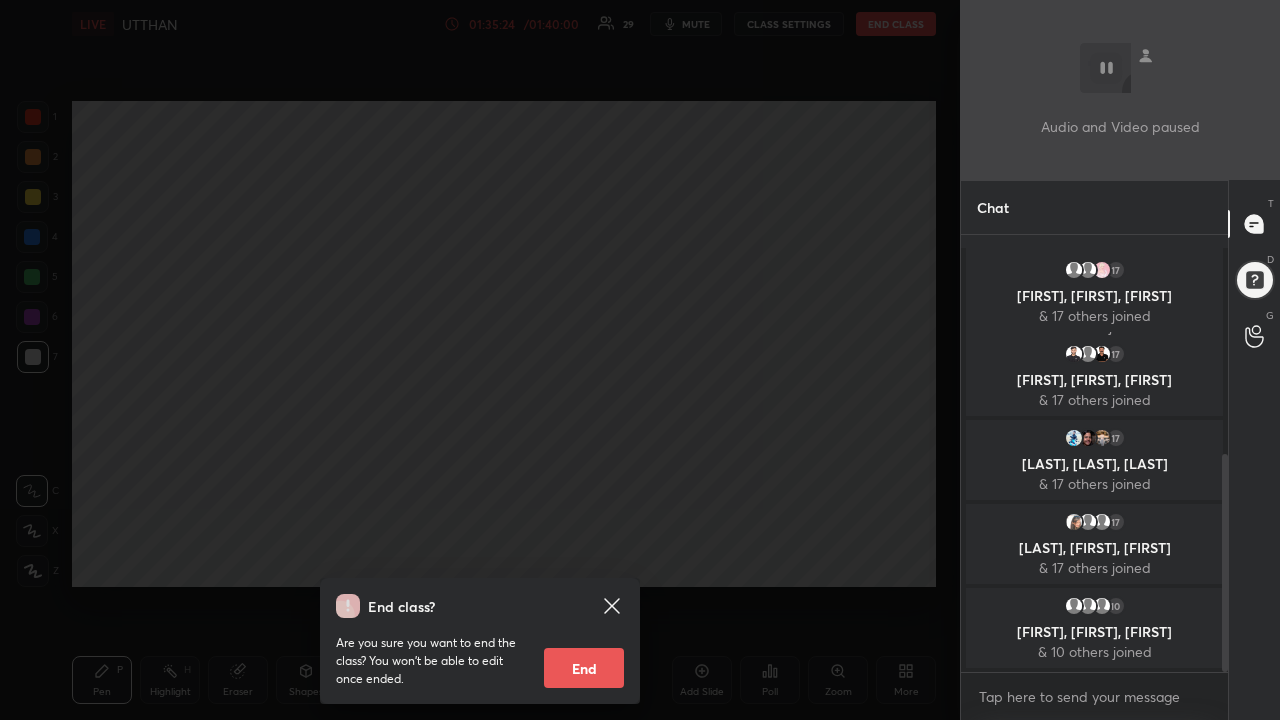click on "End" at bounding box center (584, 668) 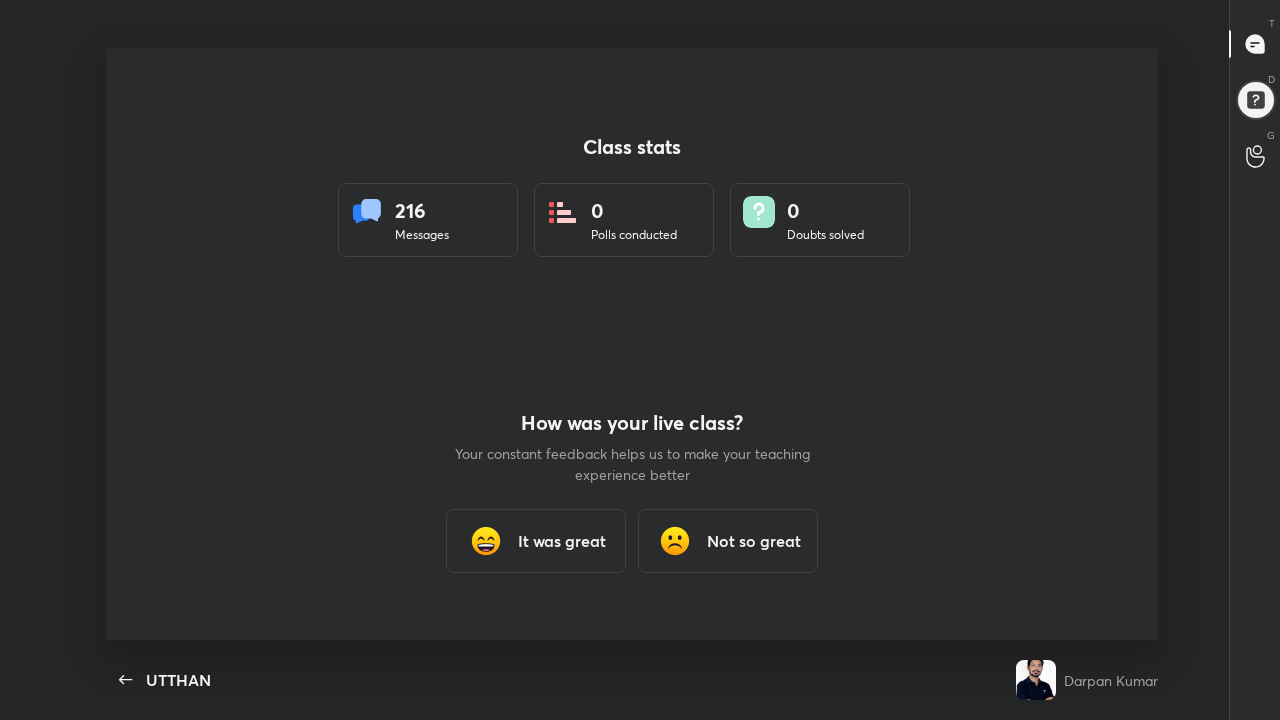 scroll, scrollTop: 99408, scrollLeft: 98762, axis: both 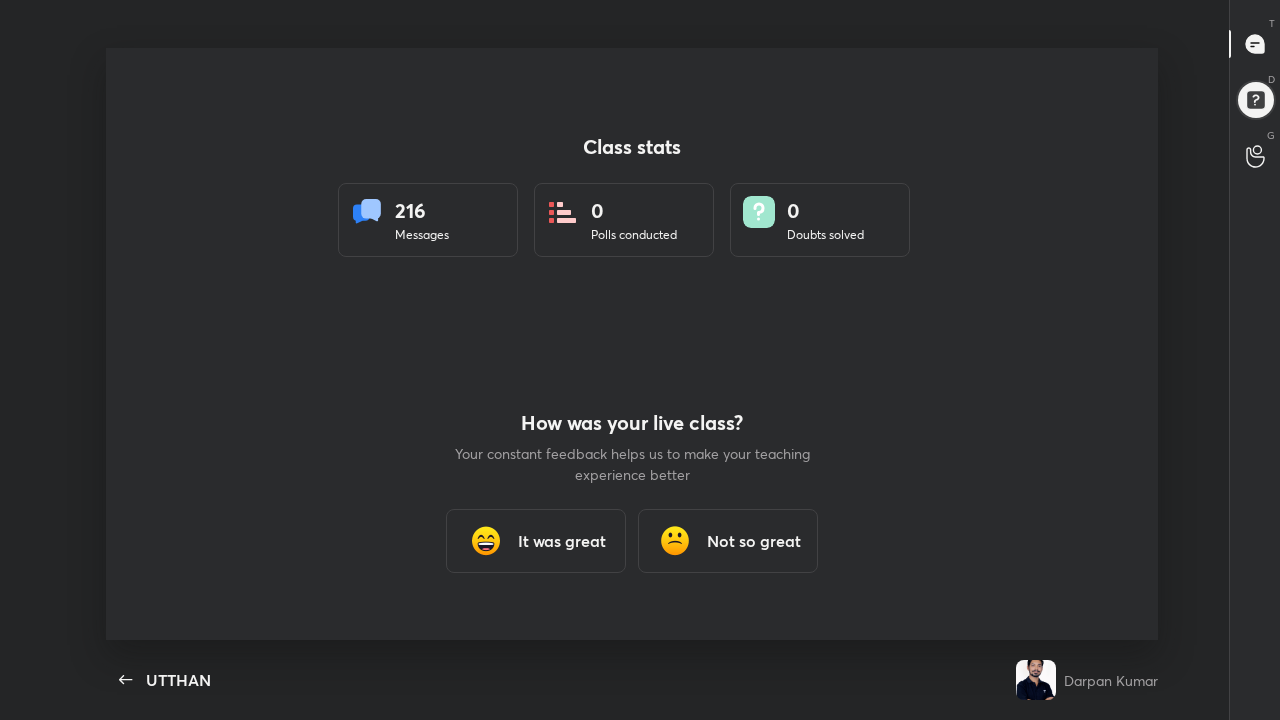 click on "It was great" at bounding box center (536, 541) 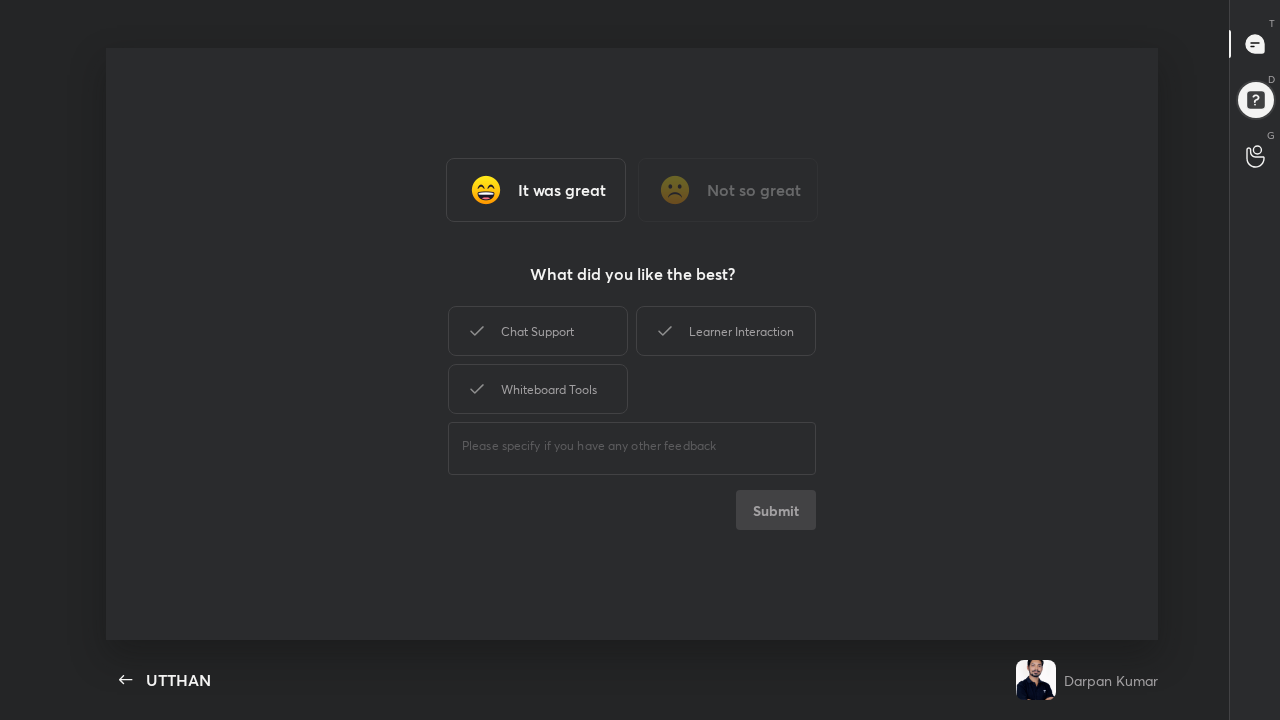 click on "It was great" at bounding box center [562, 190] 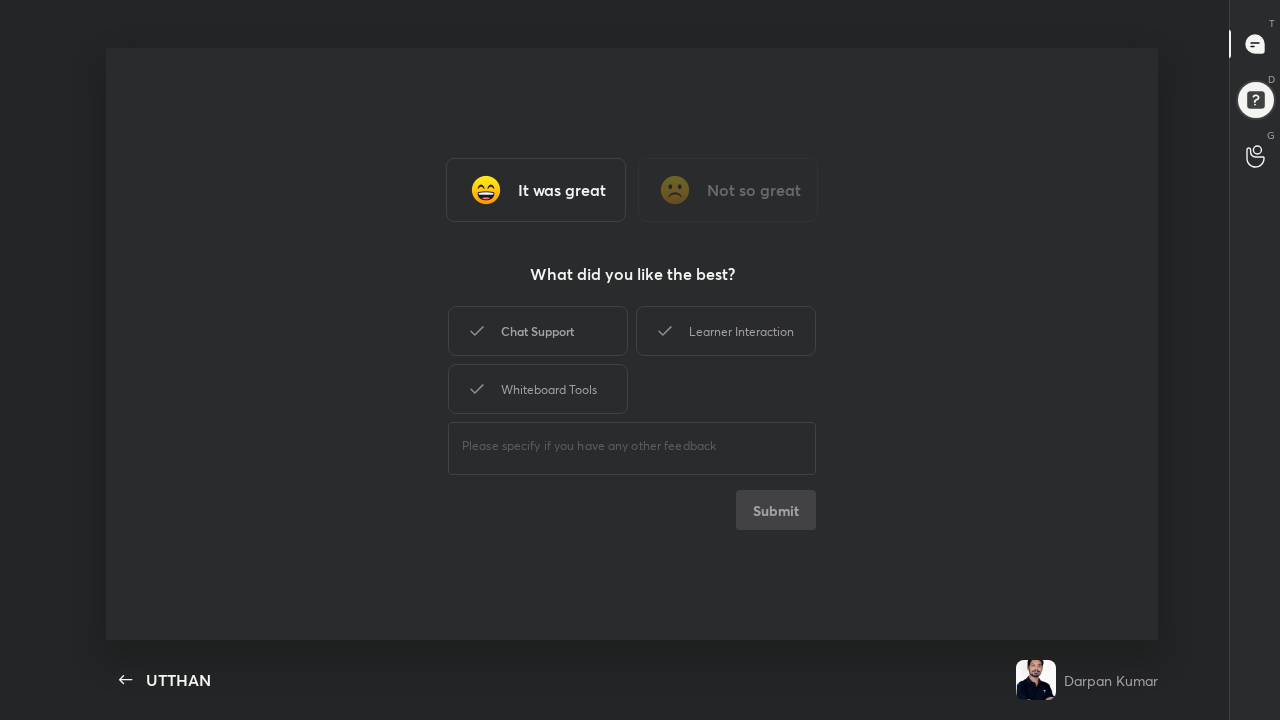 click on "Chat Support" at bounding box center (538, 331) 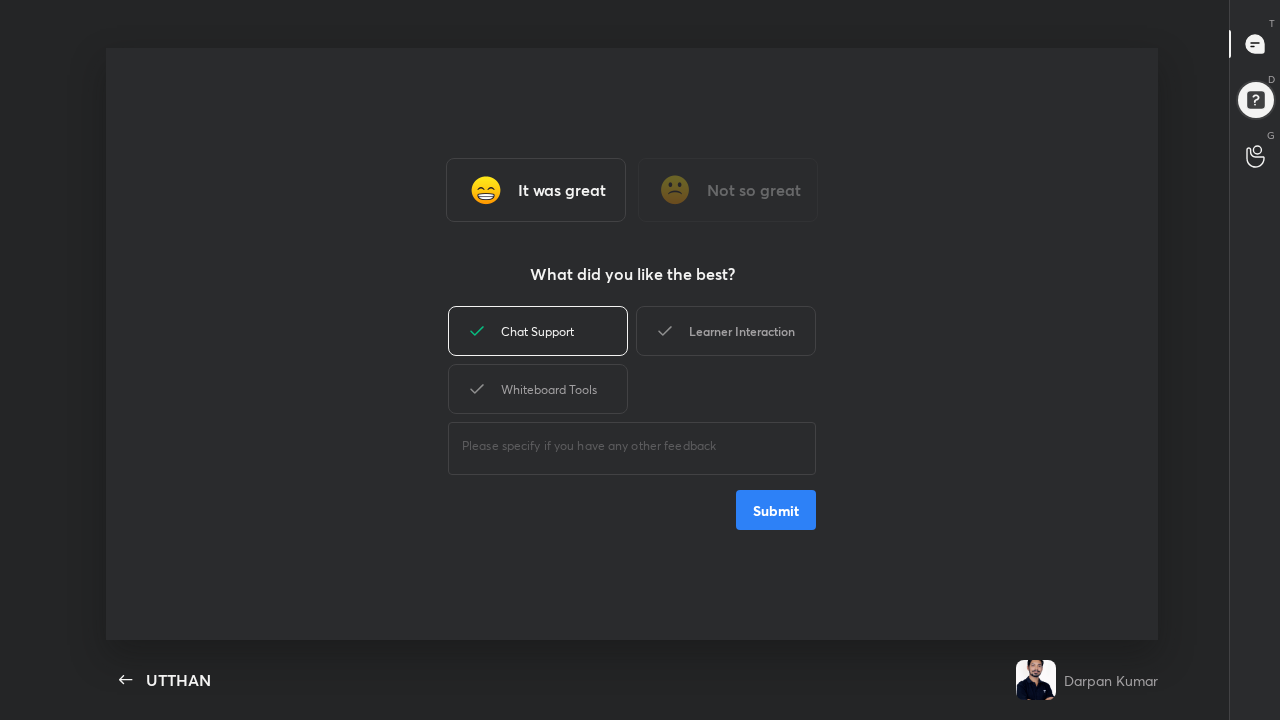 click on "Learner Interaction" at bounding box center (726, 331) 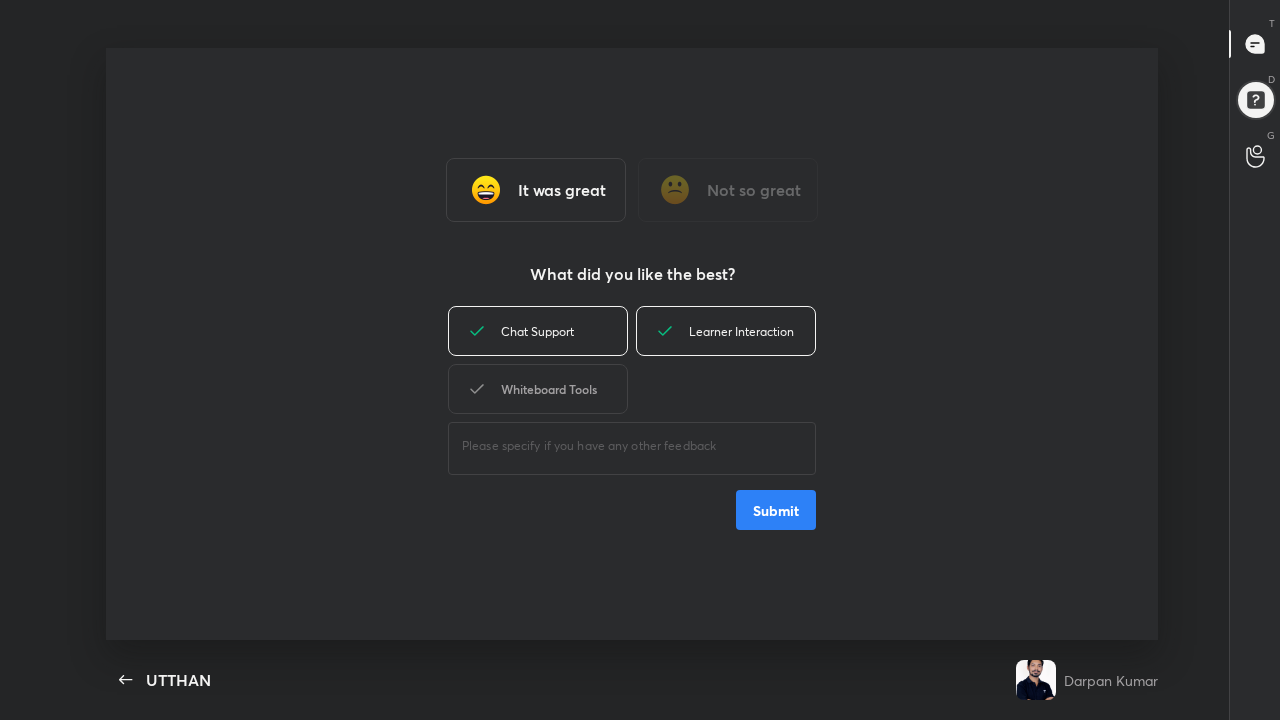 click on "Whiteboard Tools" at bounding box center (538, 389) 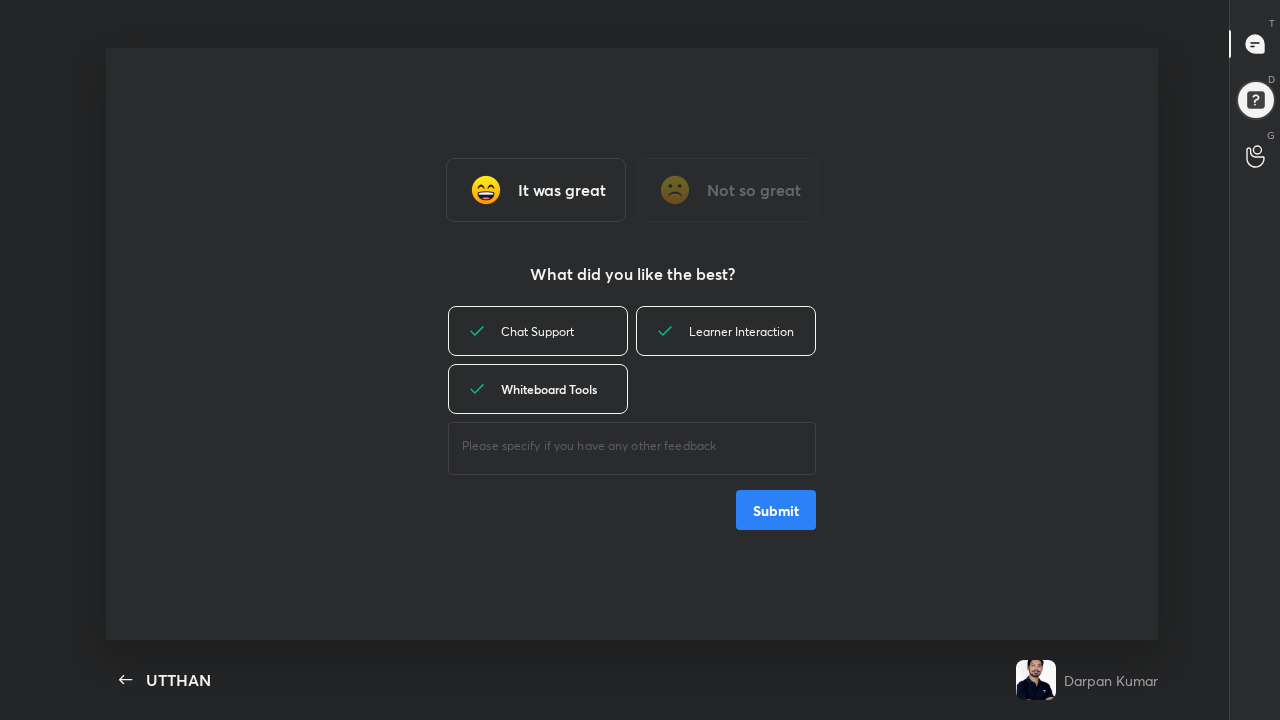 click on "It was great" at bounding box center [562, 190] 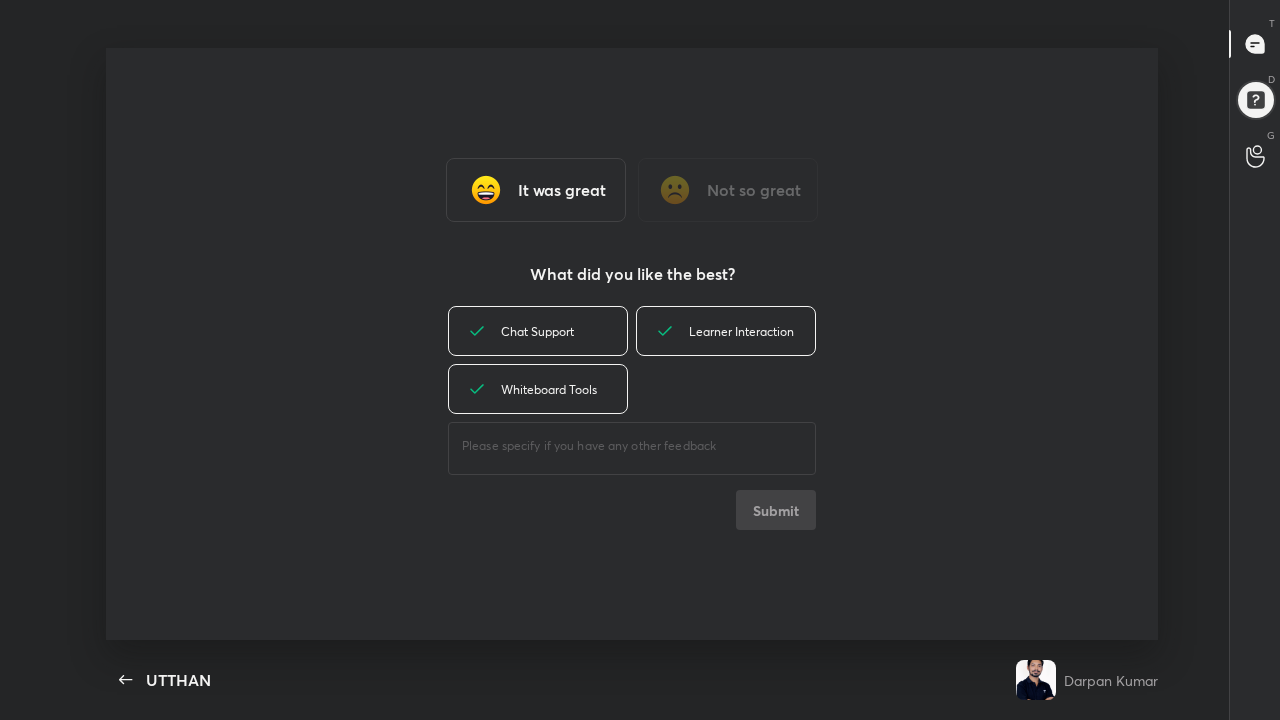 click on "It was great" at bounding box center [562, 190] 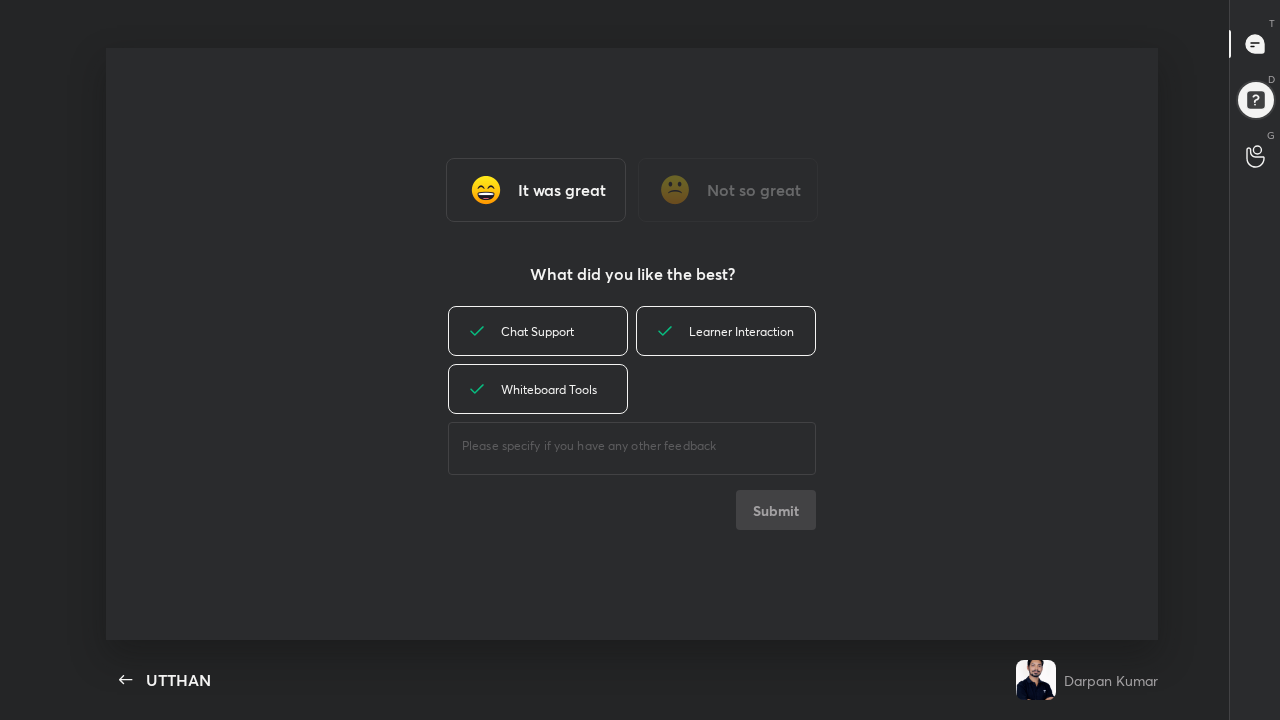 click on "Whiteboard Tools" at bounding box center [538, 389] 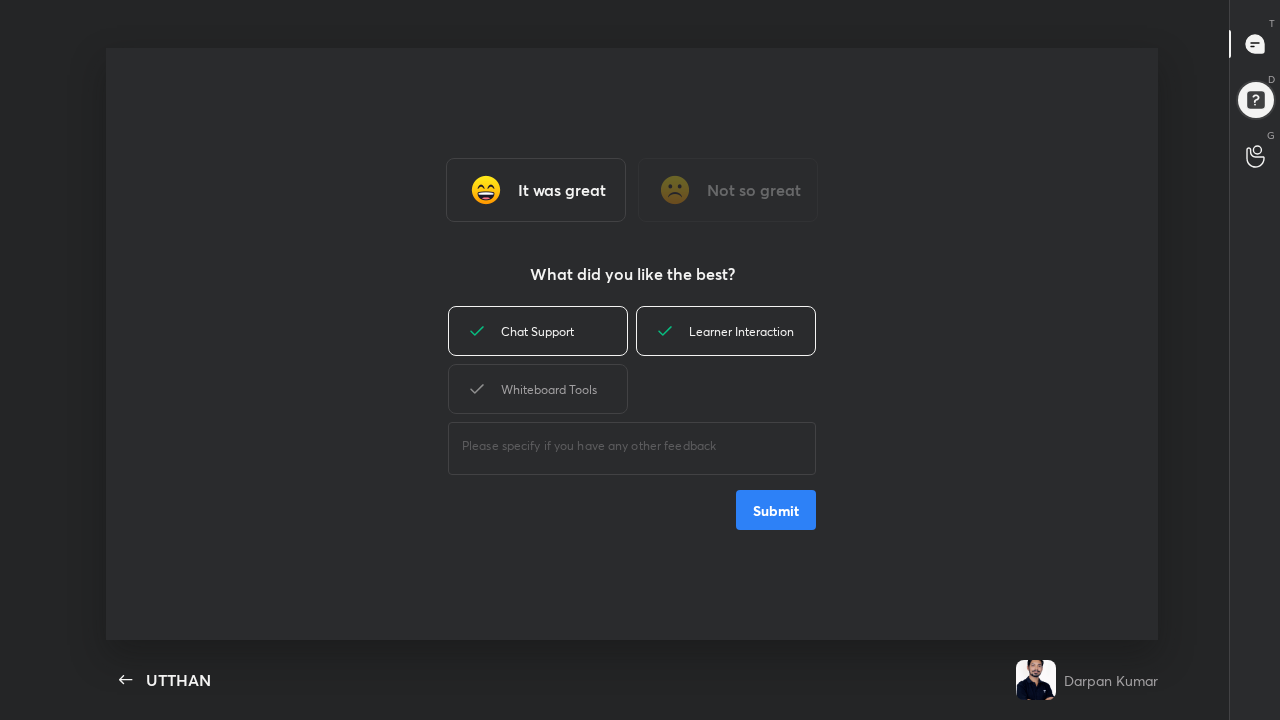 click on "Submit" at bounding box center (776, 510) 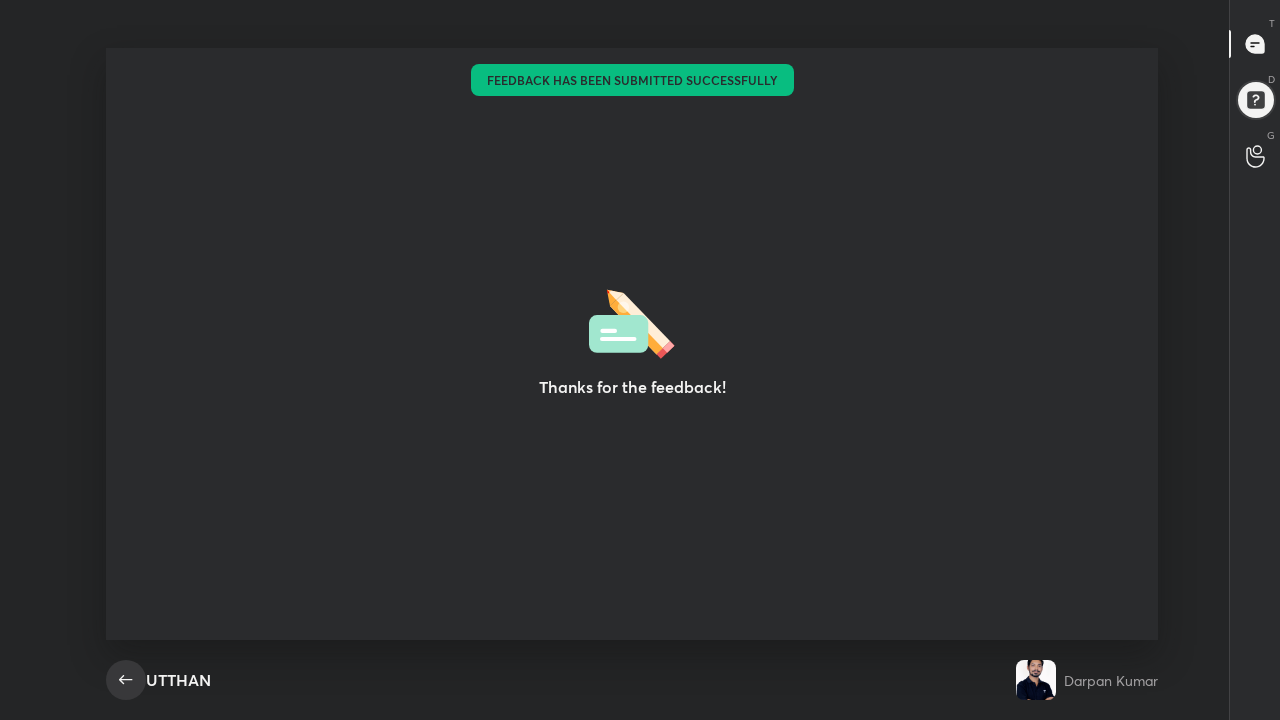 click 